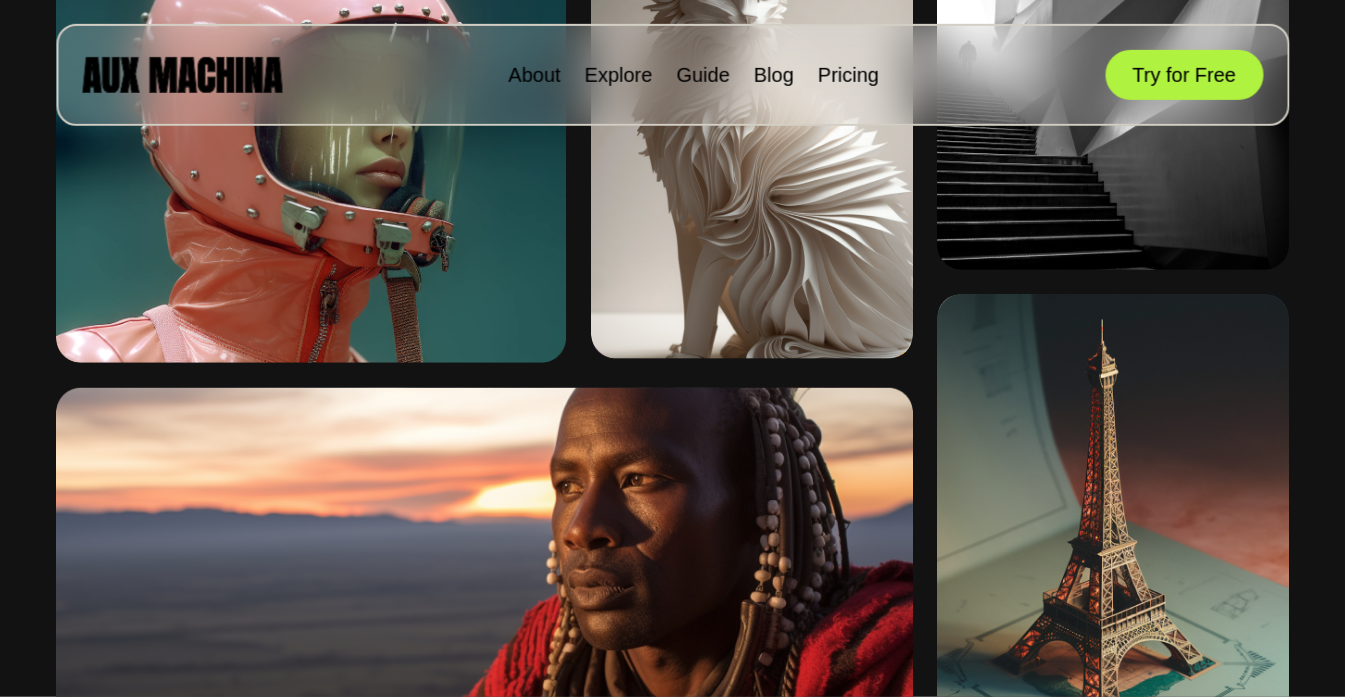 scroll, scrollTop: 0, scrollLeft: 0, axis: both 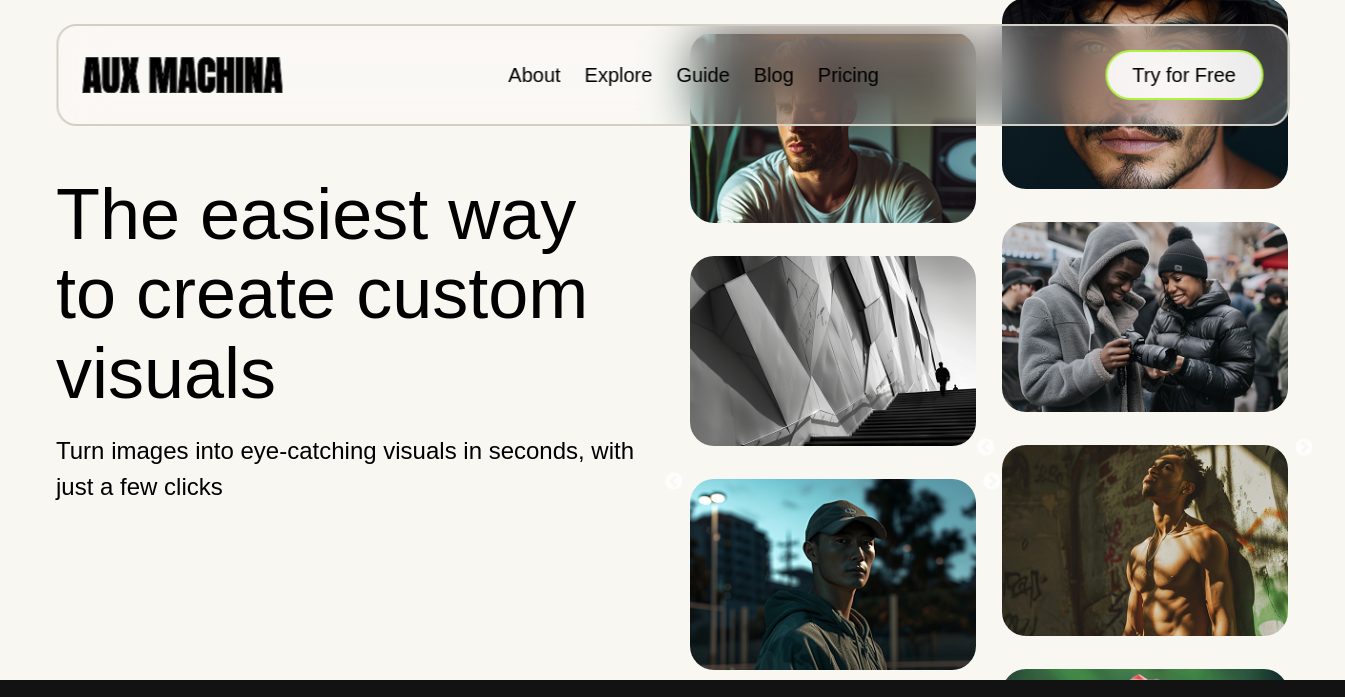 click on "Try for Free" at bounding box center (1184, 75) 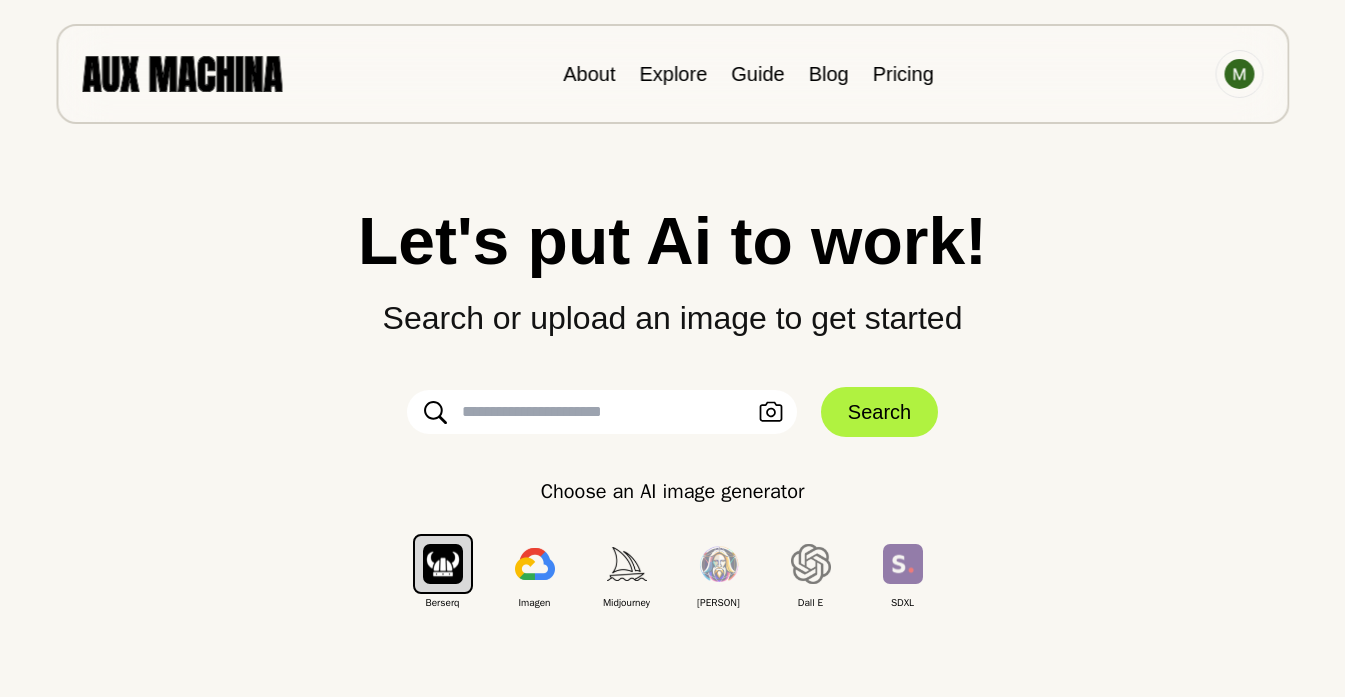 scroll, scrollTop: 0, scrollLeft: 0, axis: both 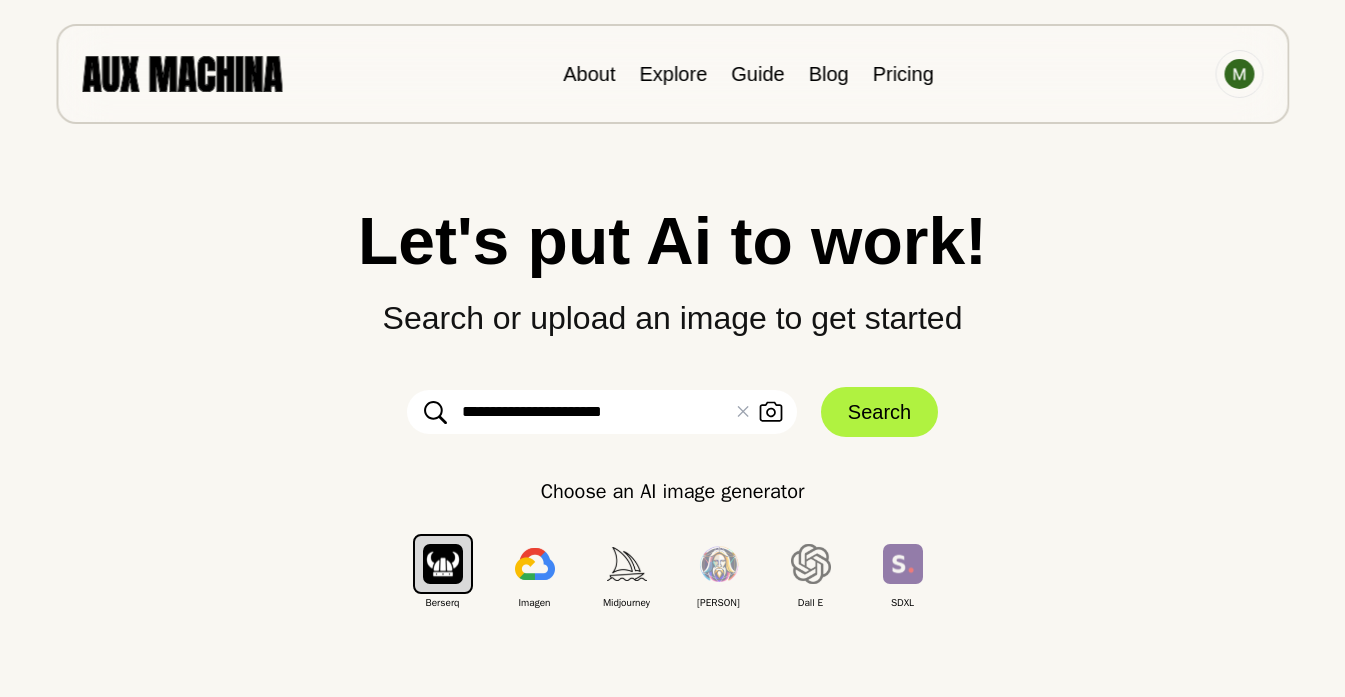 click on "**********" at bounding box center [602, 412] 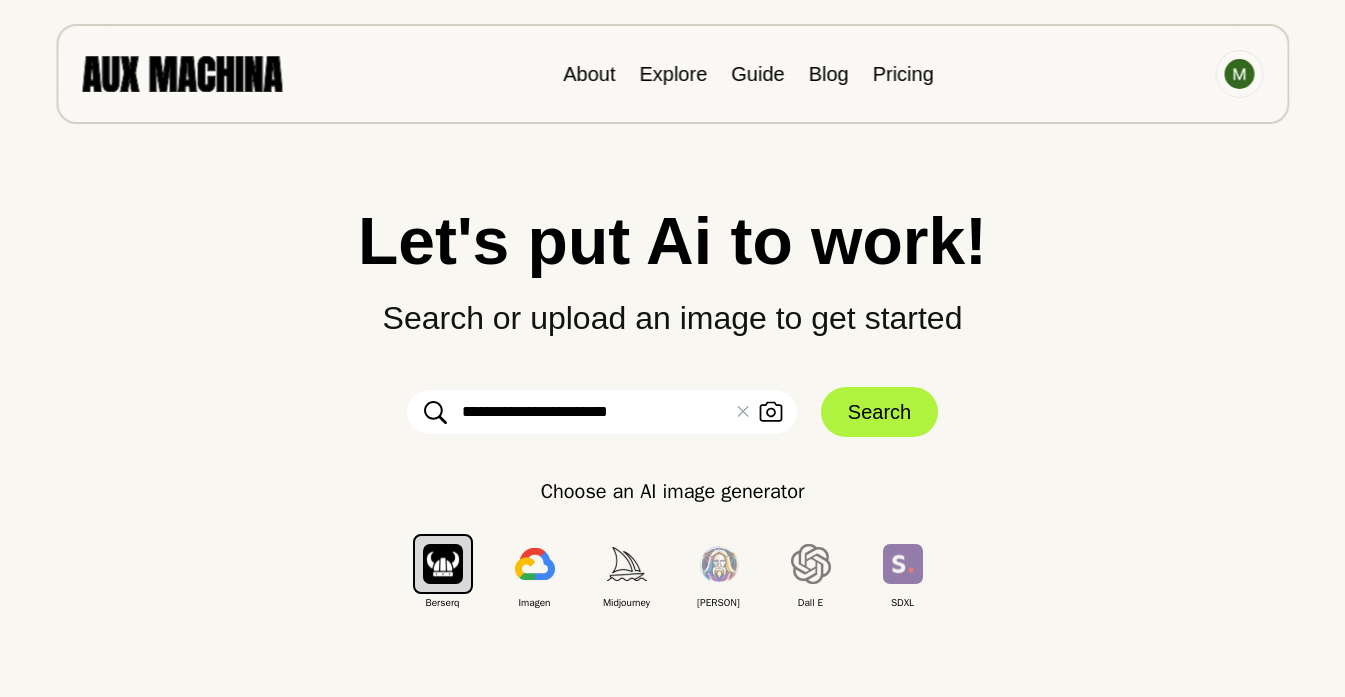 click on "**********" at bounding box center [602, 412] 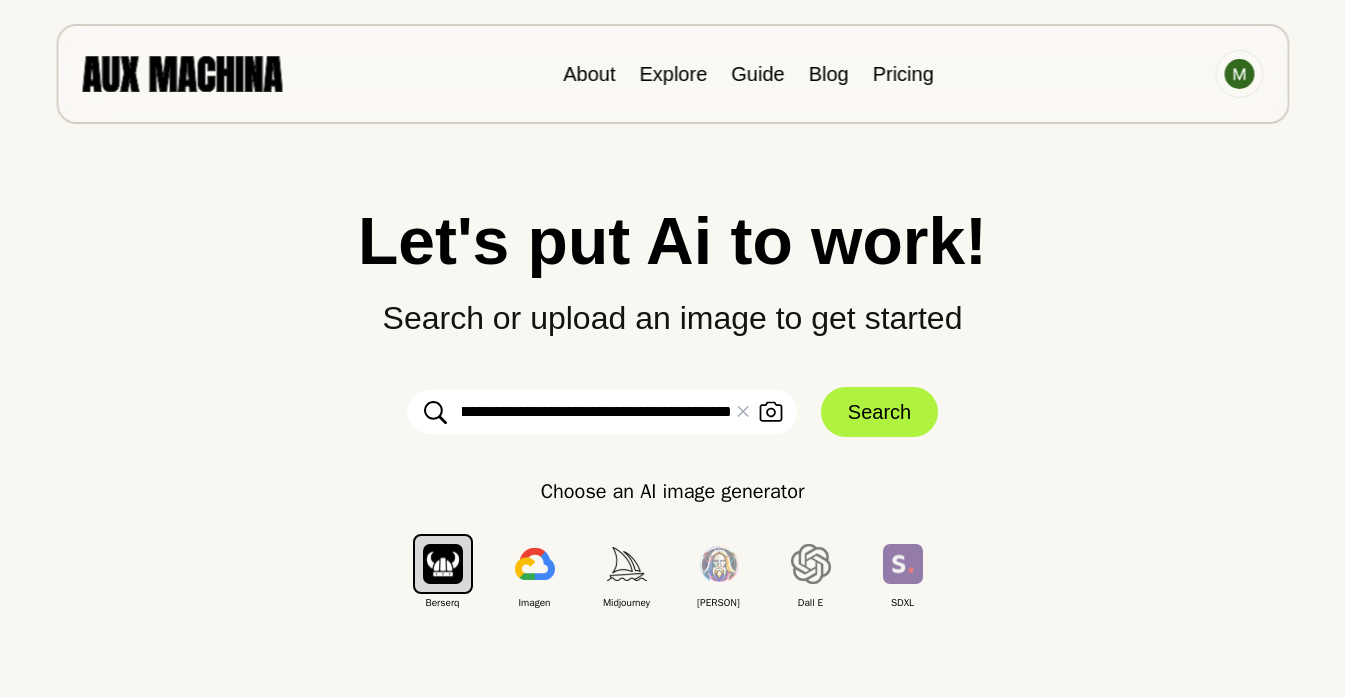 scroll, scrollTop: 0, scrollLeft: 764, axis: horizontal 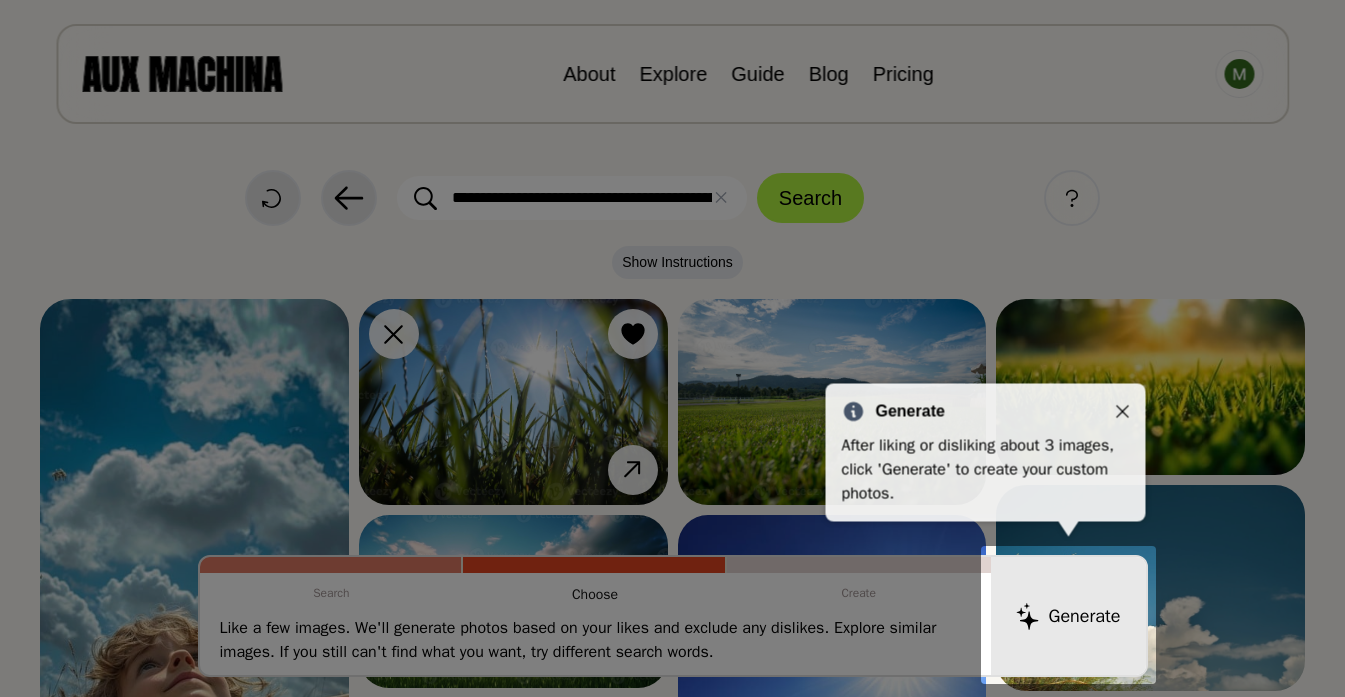 click 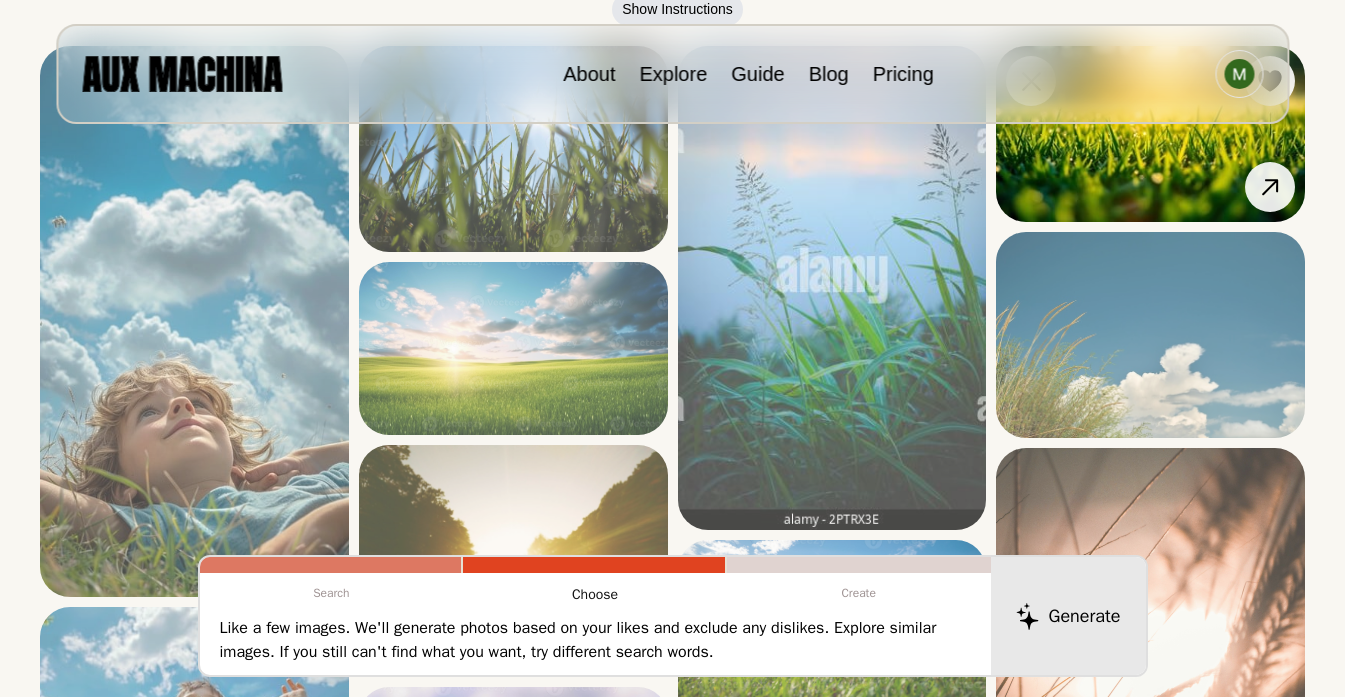 scroll, scrollTop: 256, scrollLeft: 0, axis: vertical 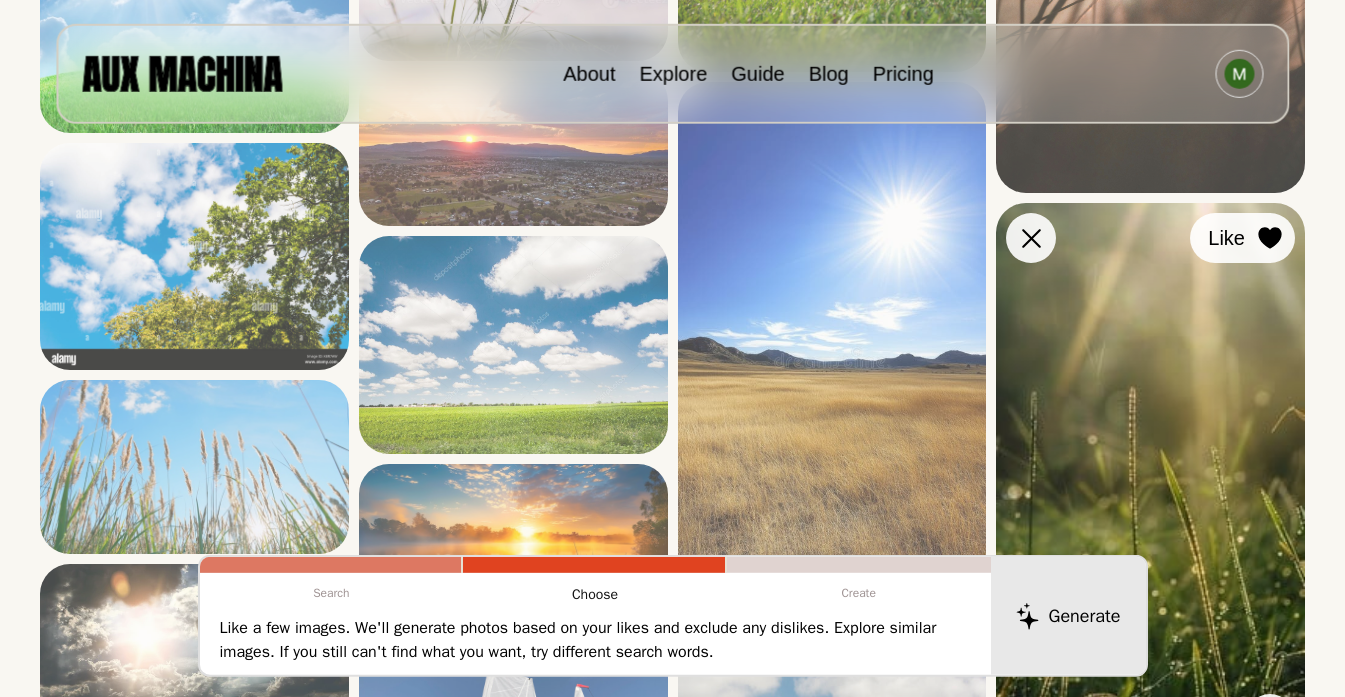 click at bounding box center (1270, 238) 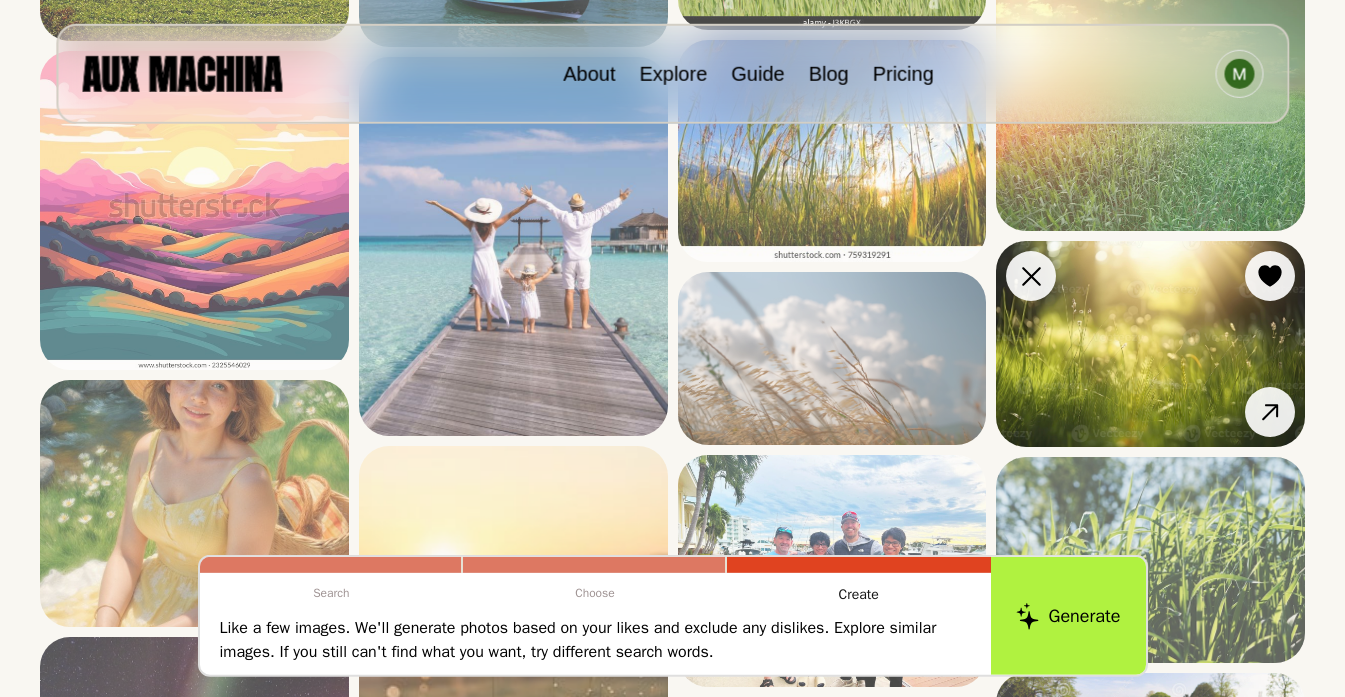 scroll, scrollTop: 2401, scrollLeft: 0, axis: vertical 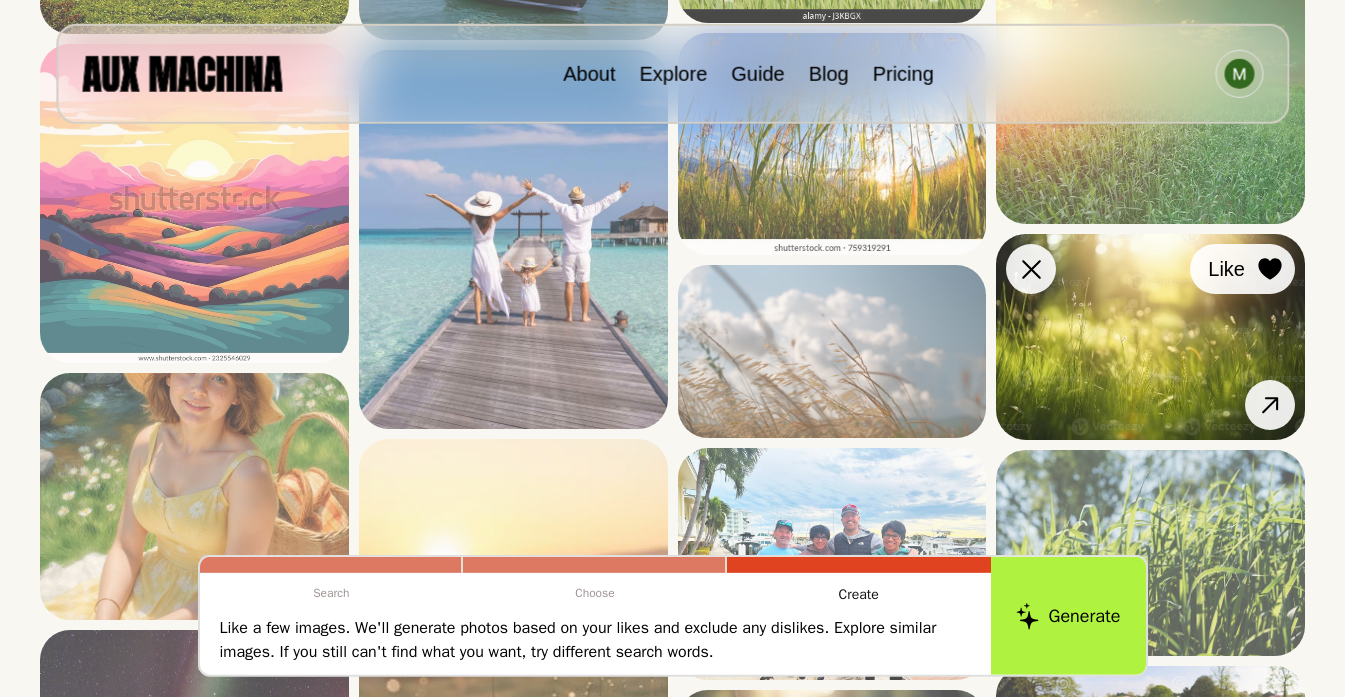 click 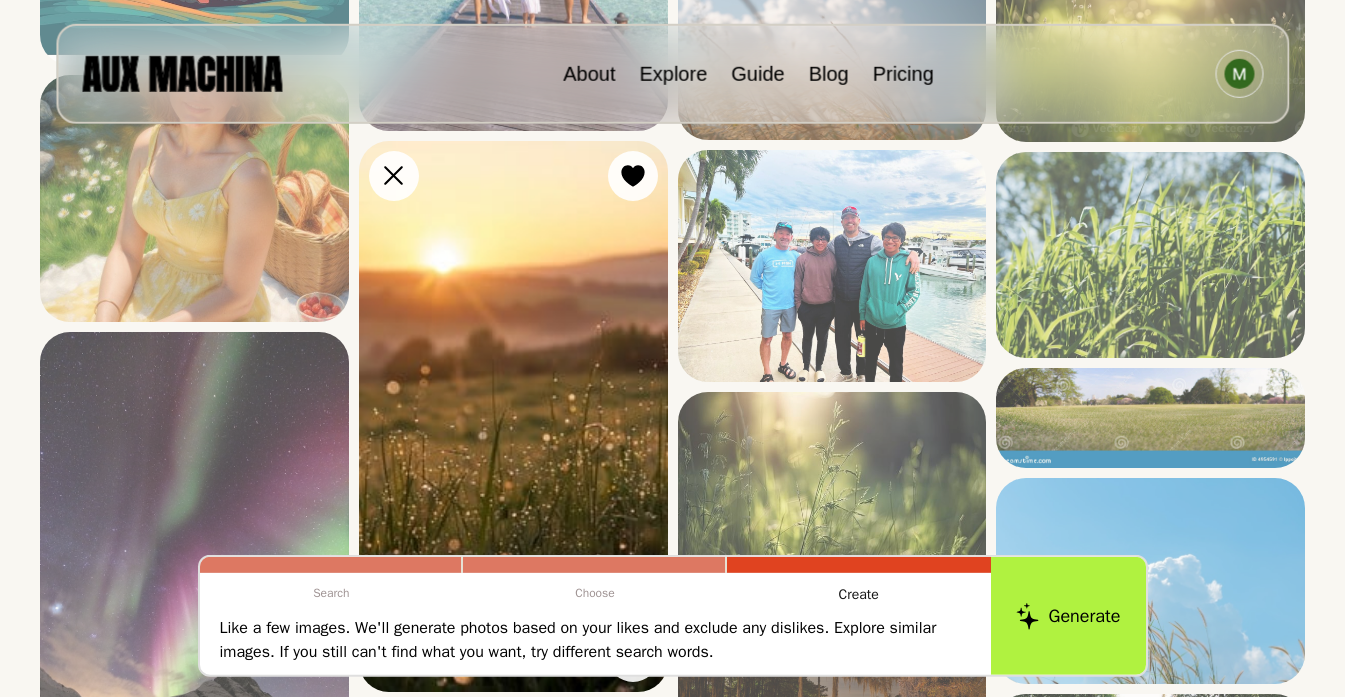 scroll, scrollTop: 2713, scrollLeft: 0, axis: vertical 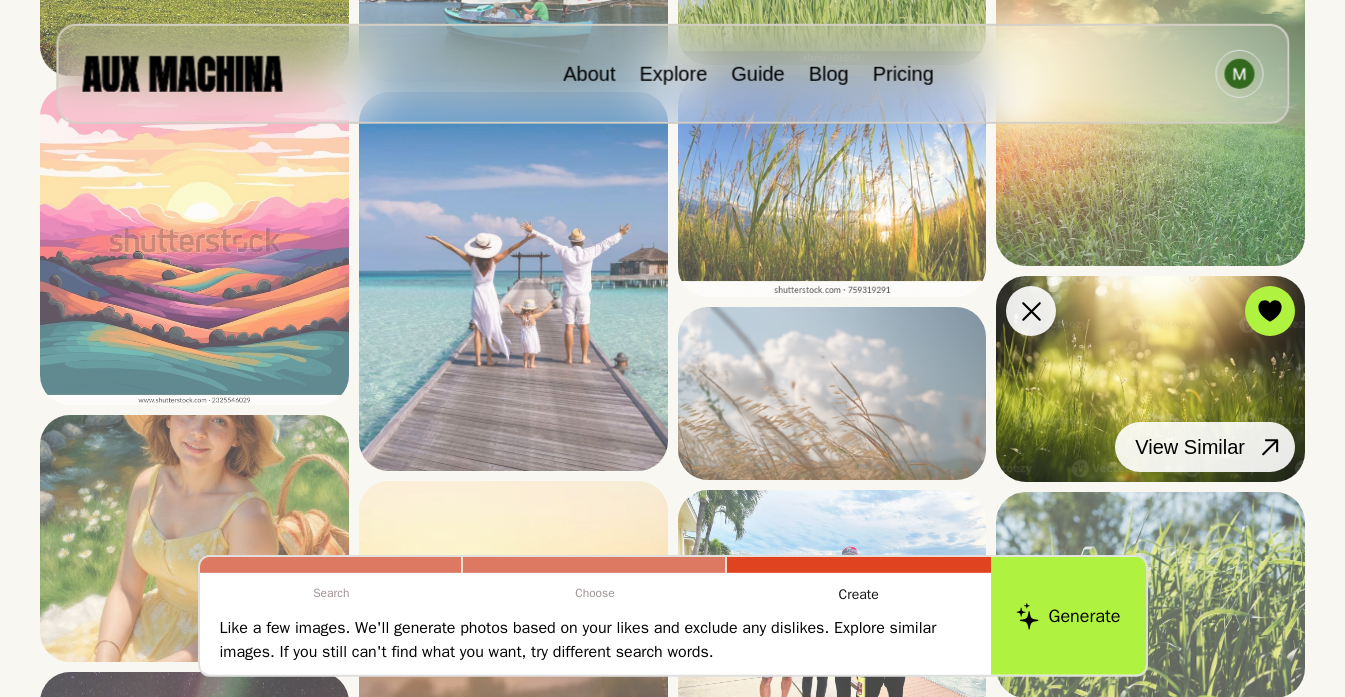 click on "View Similar" at bounding box center [1205, 447] 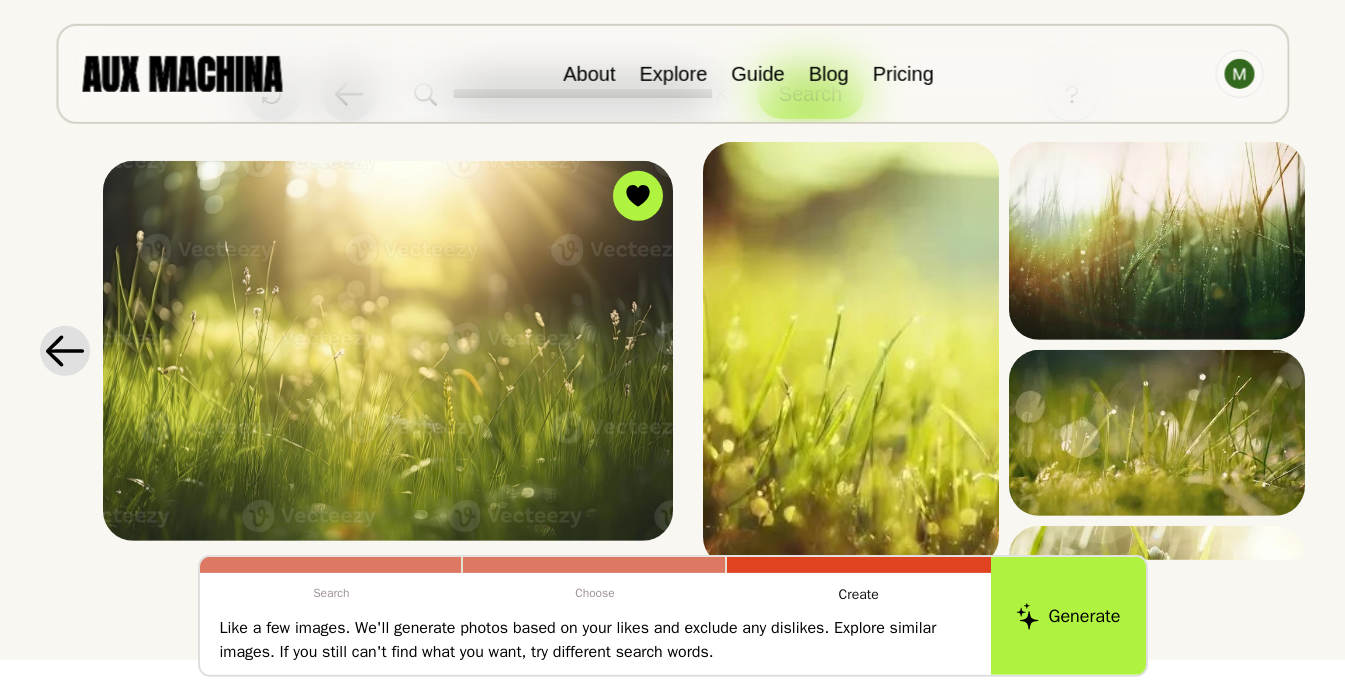 scroll, scrollTop: 111, scrollLeft: 0, axis: vertical 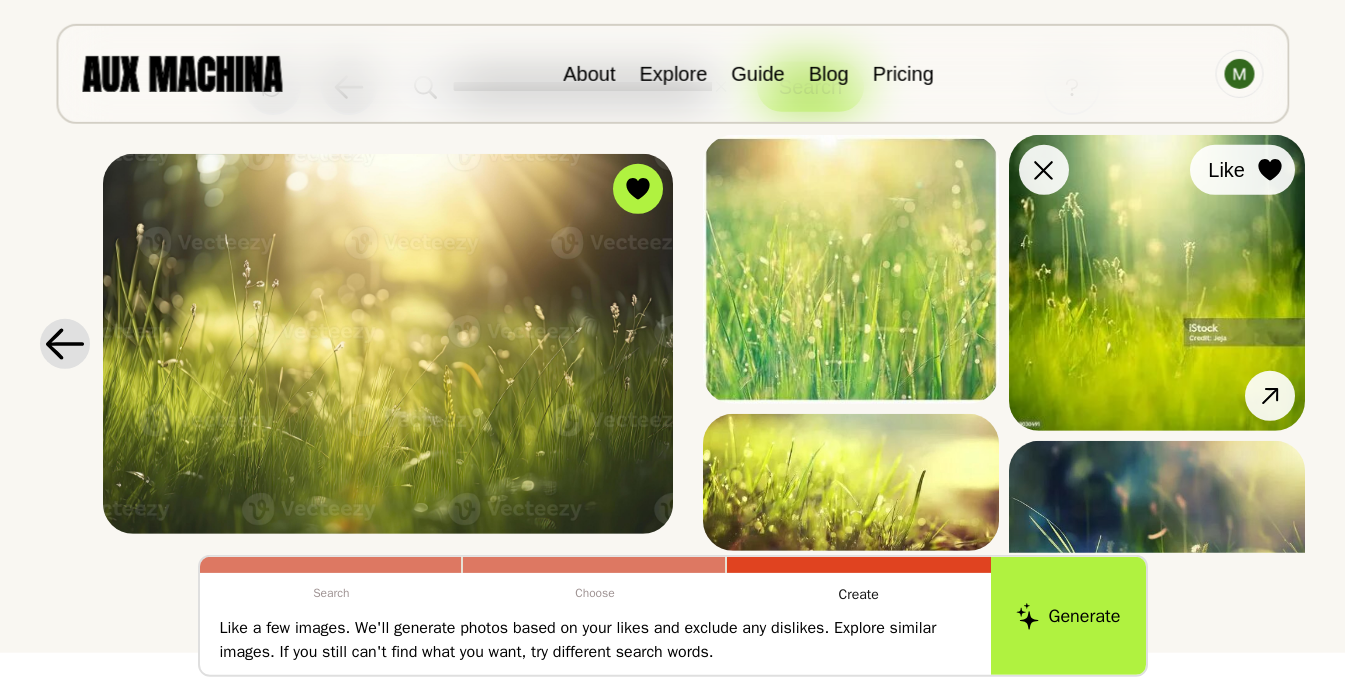 click 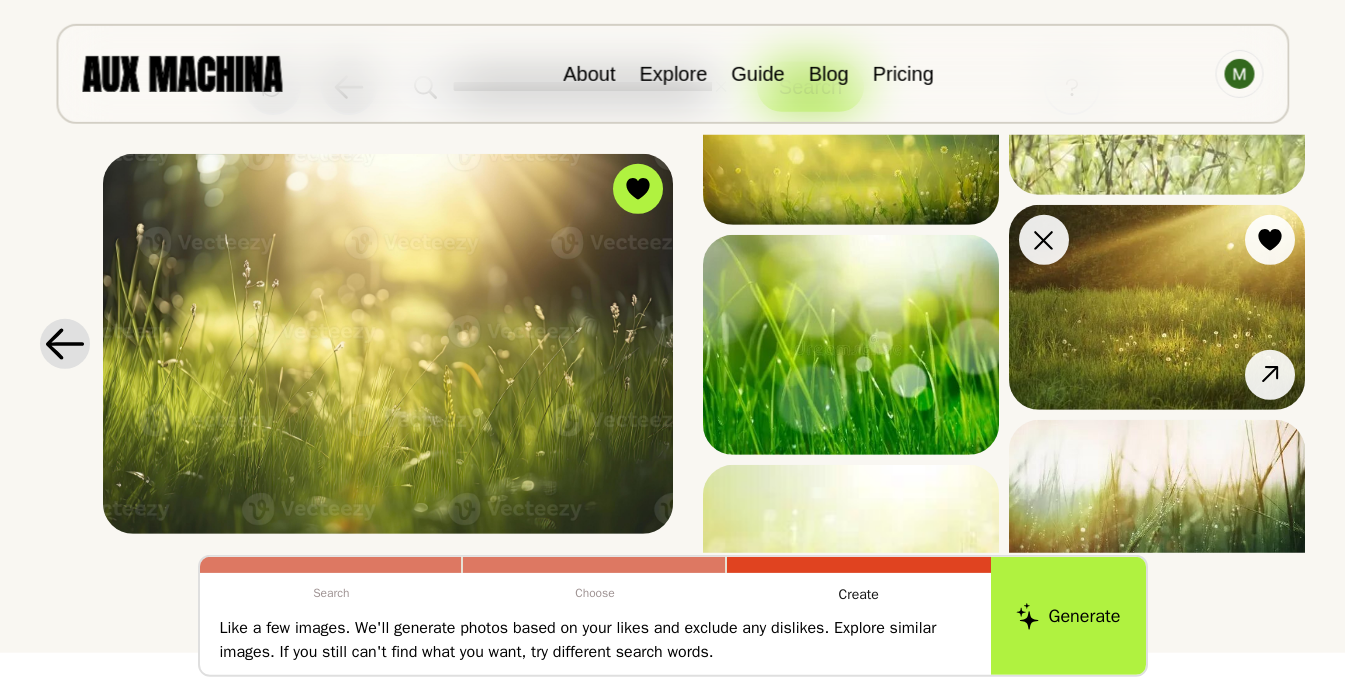 scroll, scrollTop: 3498, scrollLeft: 0, axis: vertical 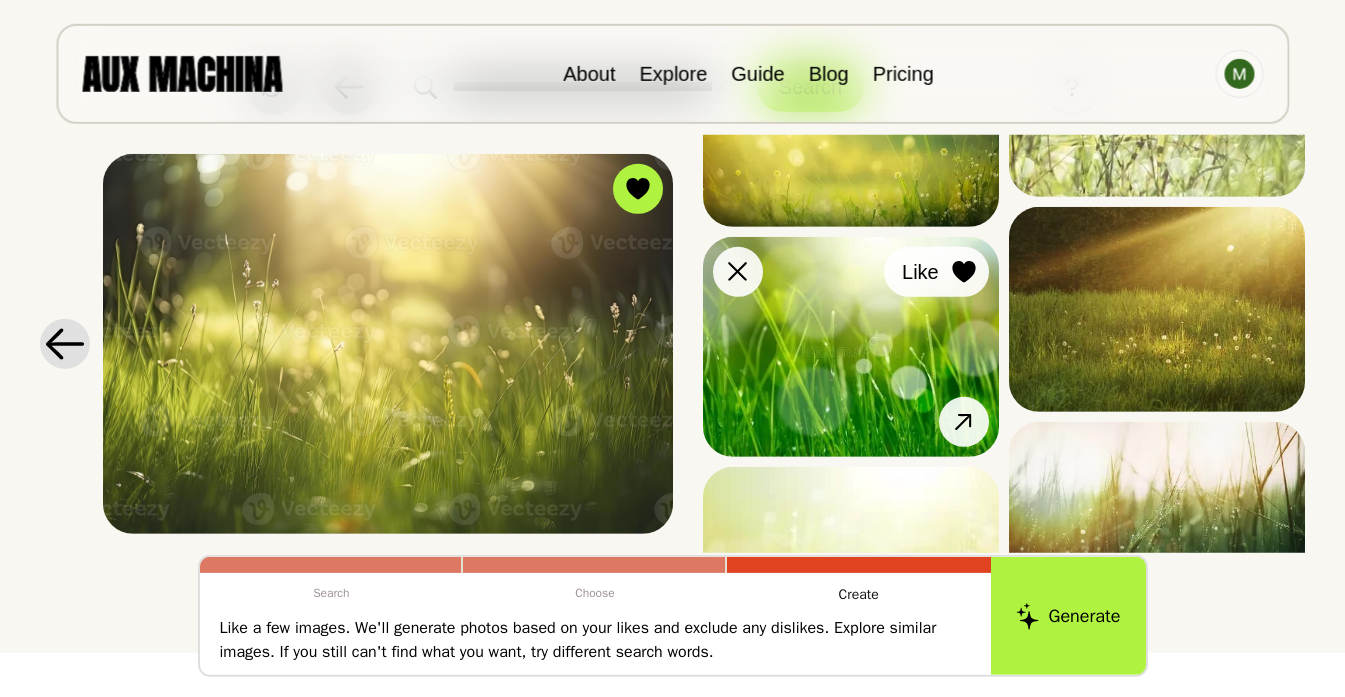click 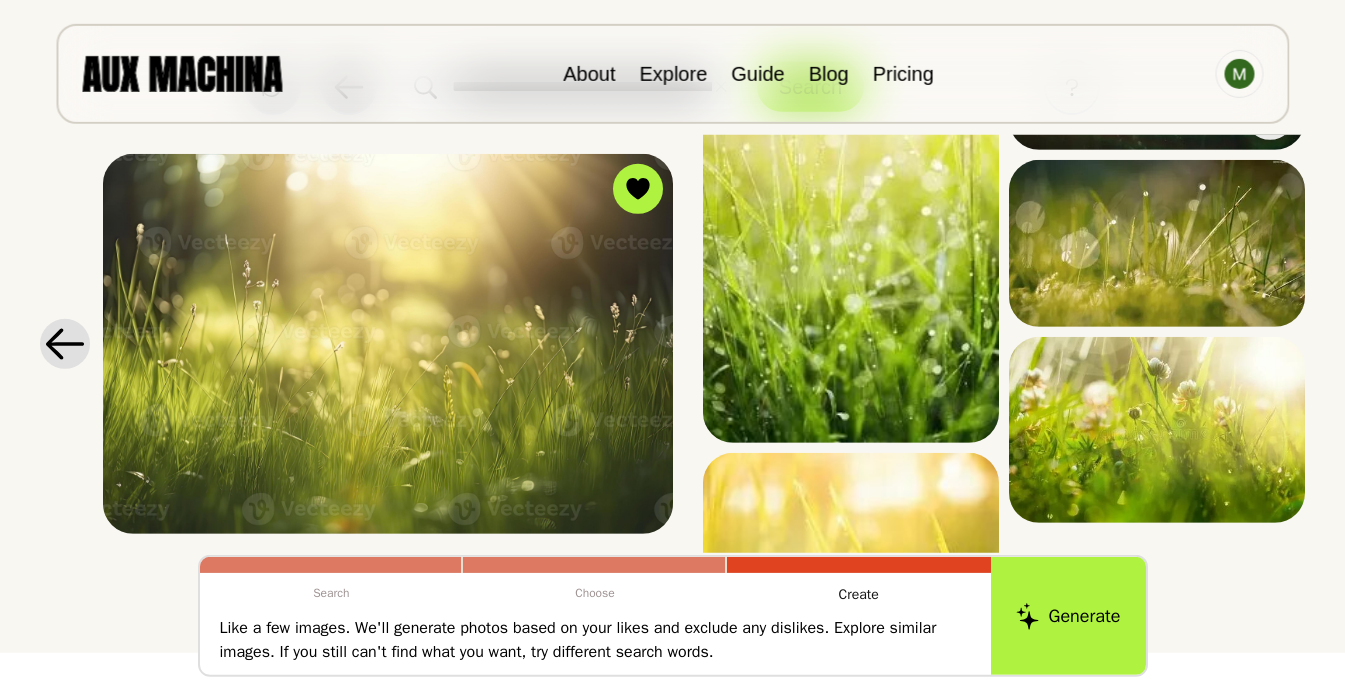 scroll, scrollTop: 3969, scrollLeft: 0, axis: vertical 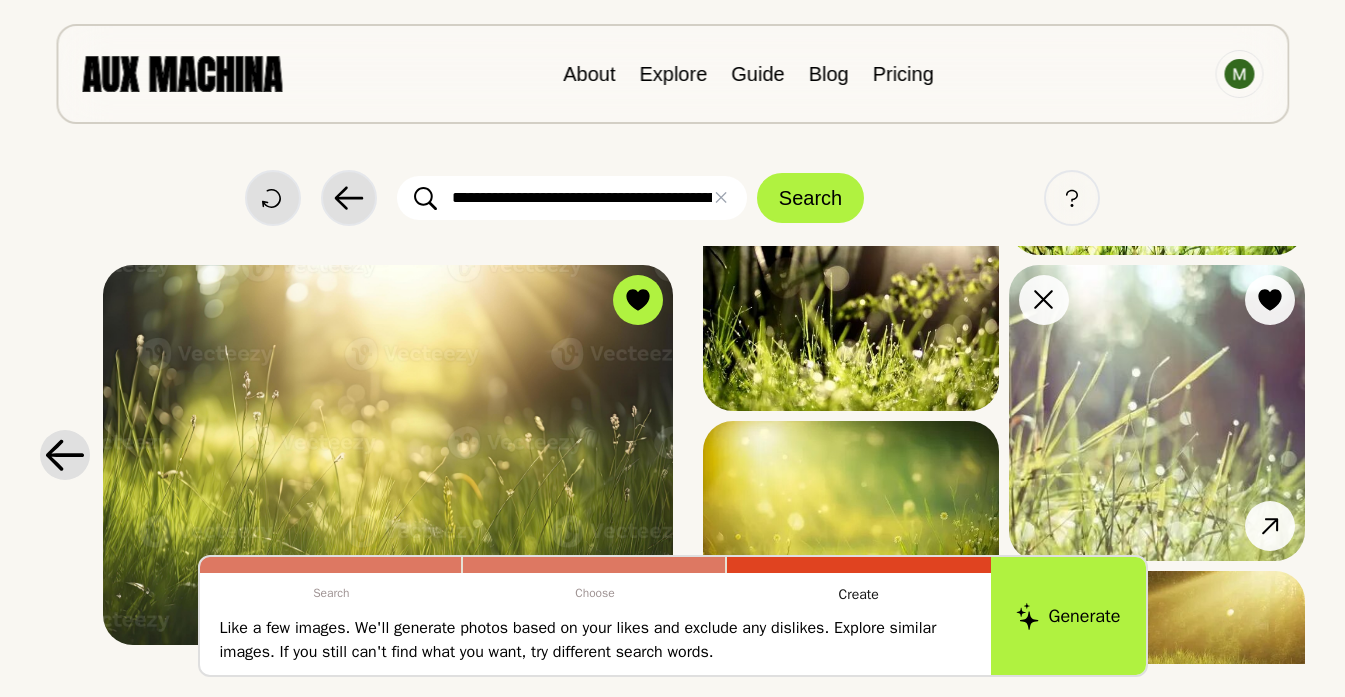click on "Like" at bounding box center (1270, 300) 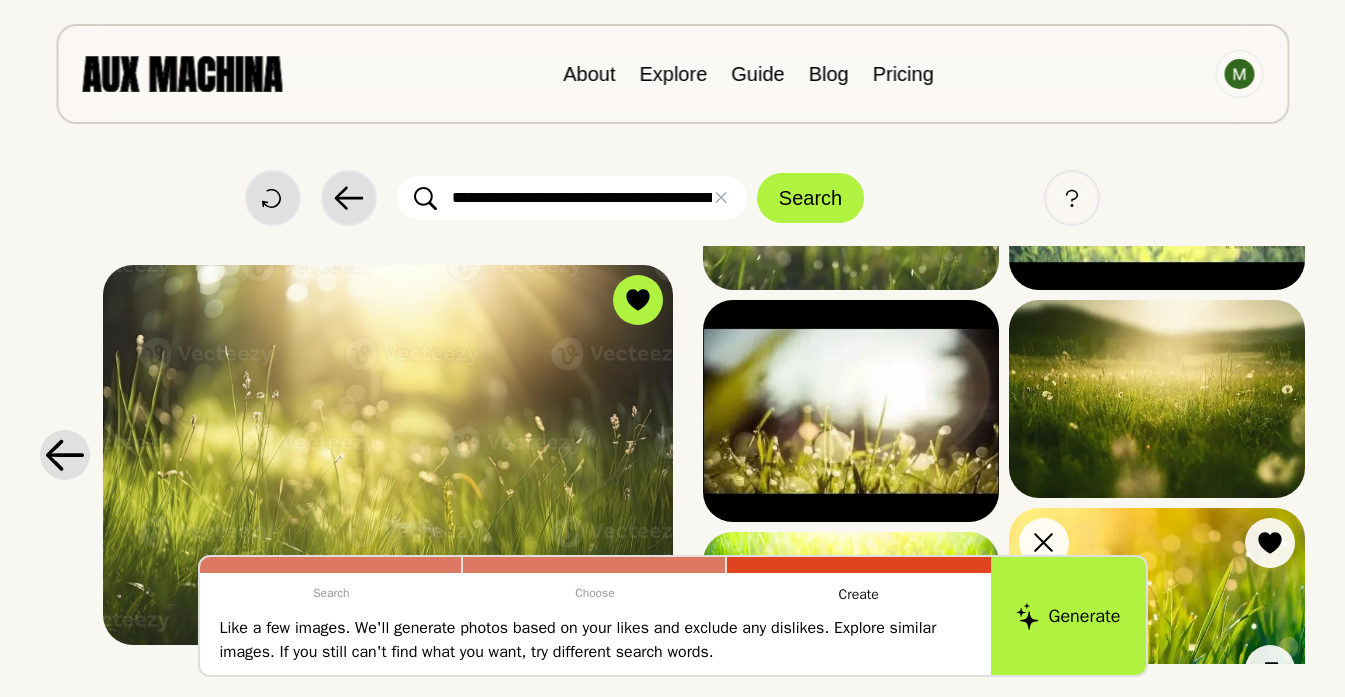 scroll, scrollTop: 2005, scrollLeft: 0, axis: vertical 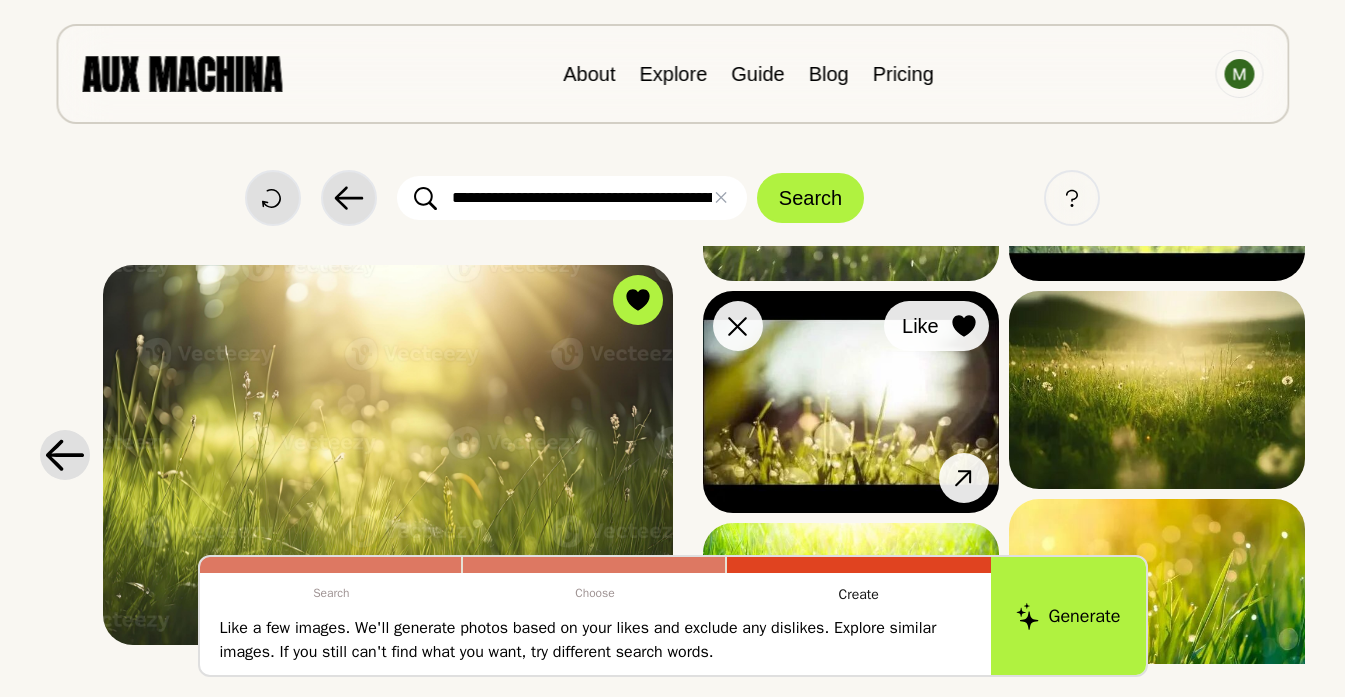 click 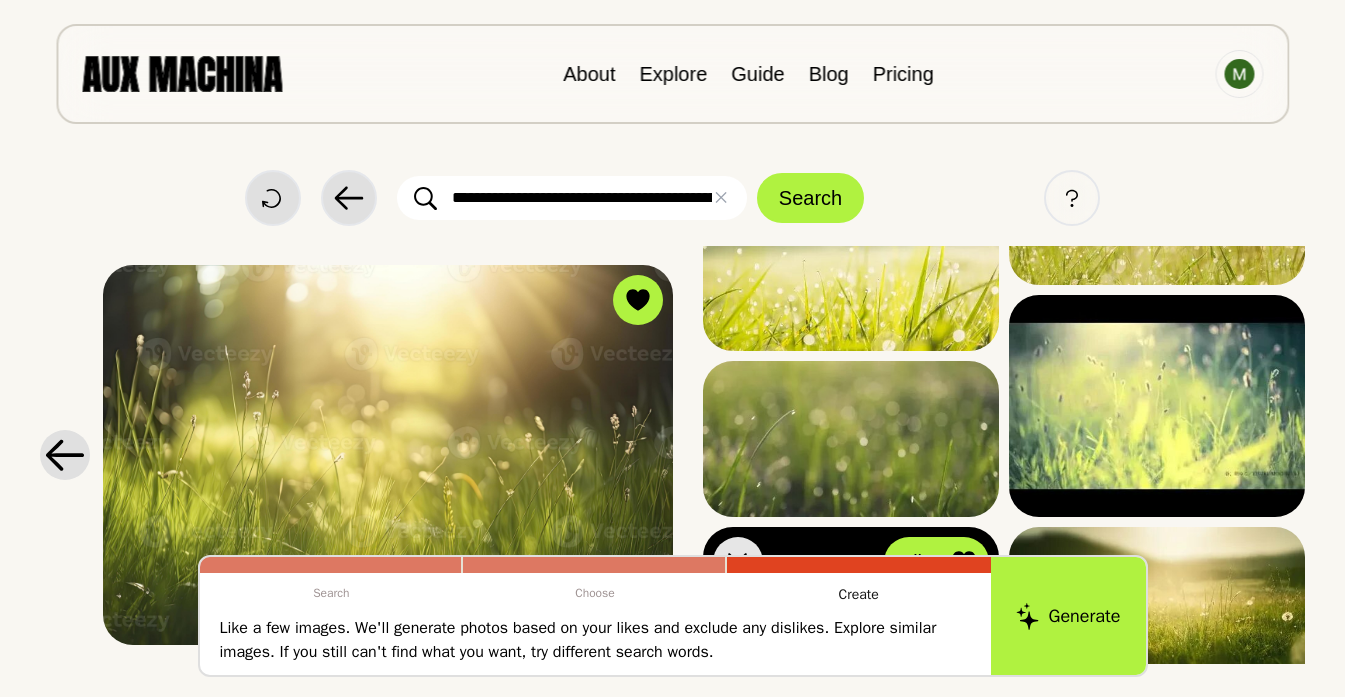 scroll, scrollTop: 1767, scrollLeft: 0, axis: vertical 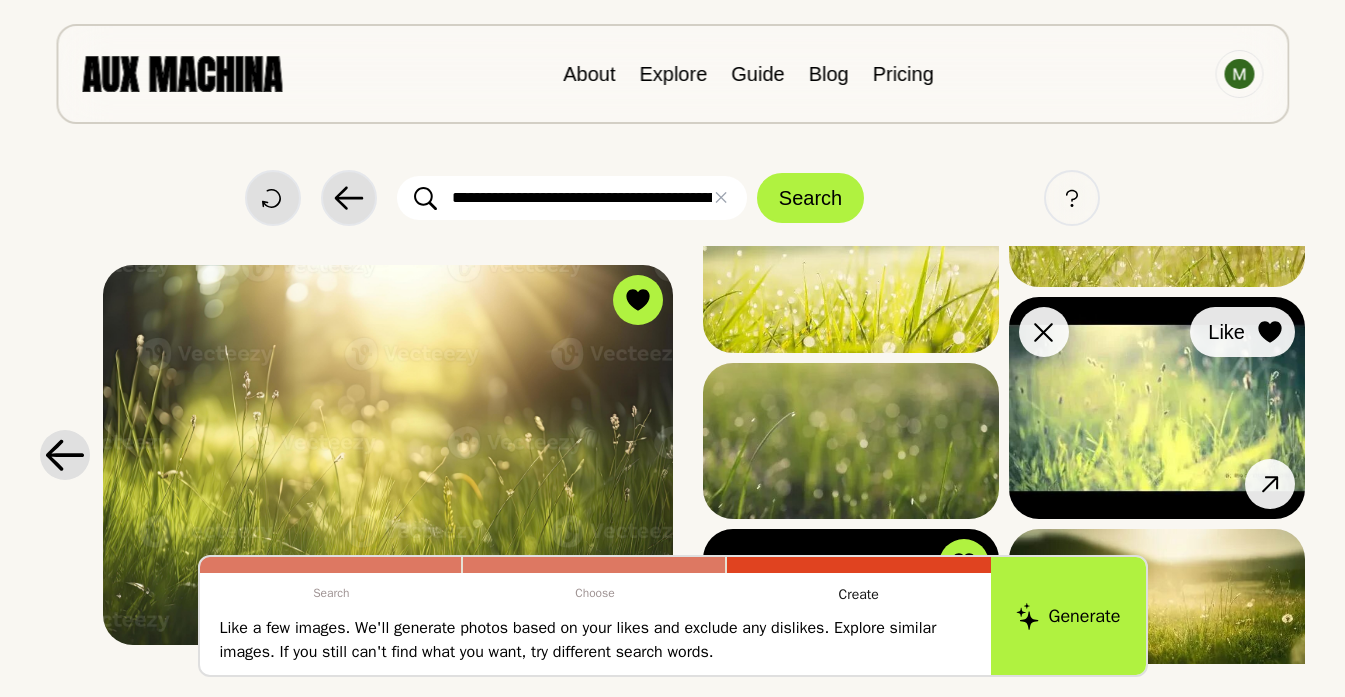 click 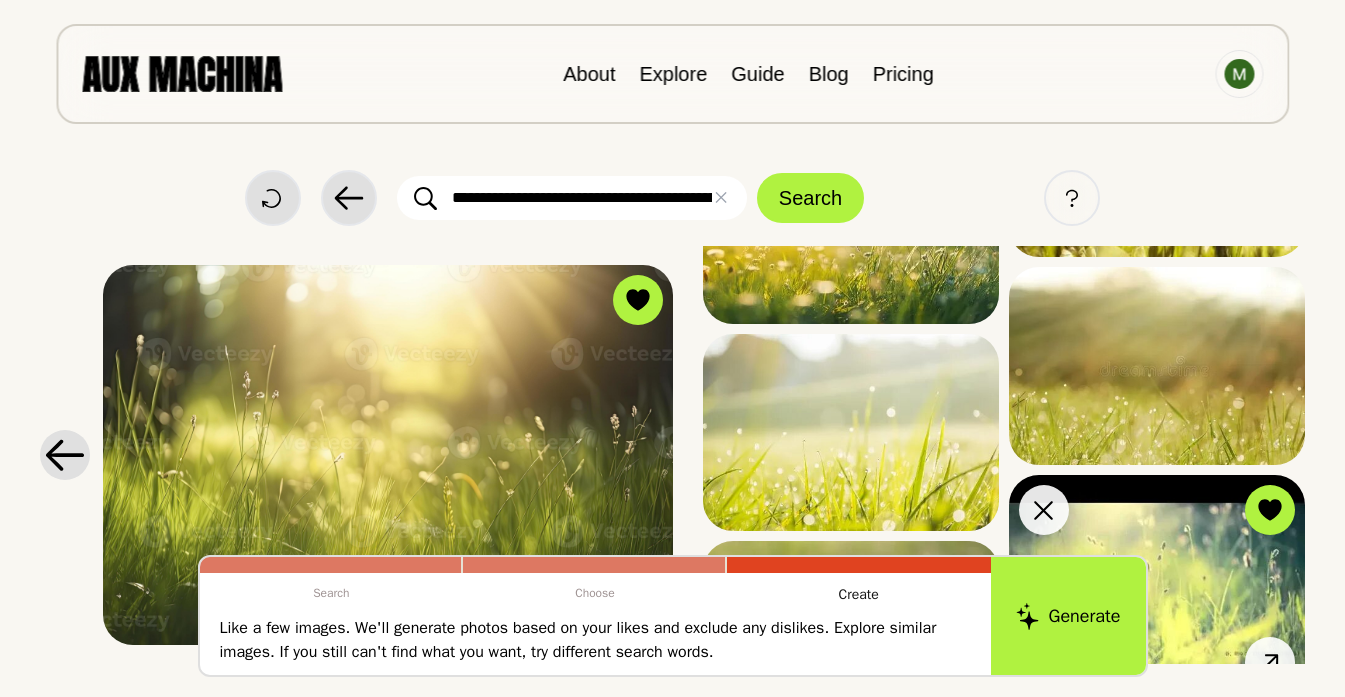 scroll, scrollTop: 1587, scrollLeft: 0, axis: vertical 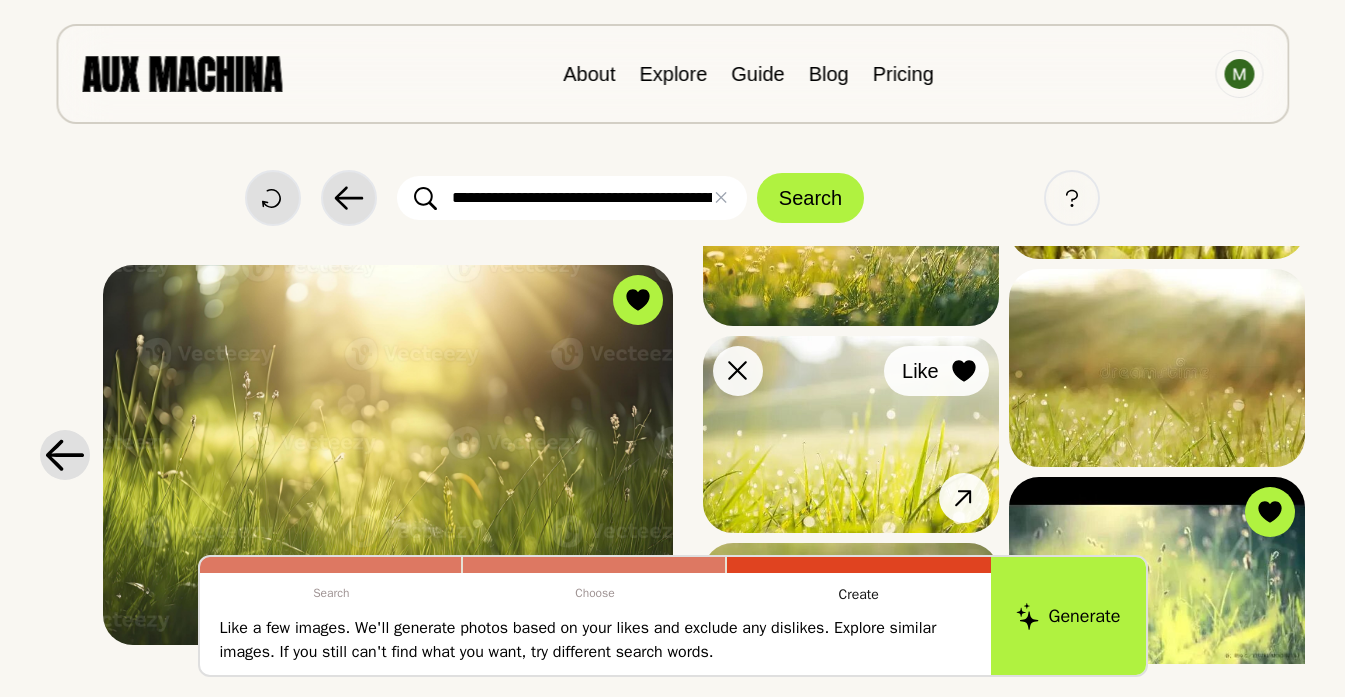 click 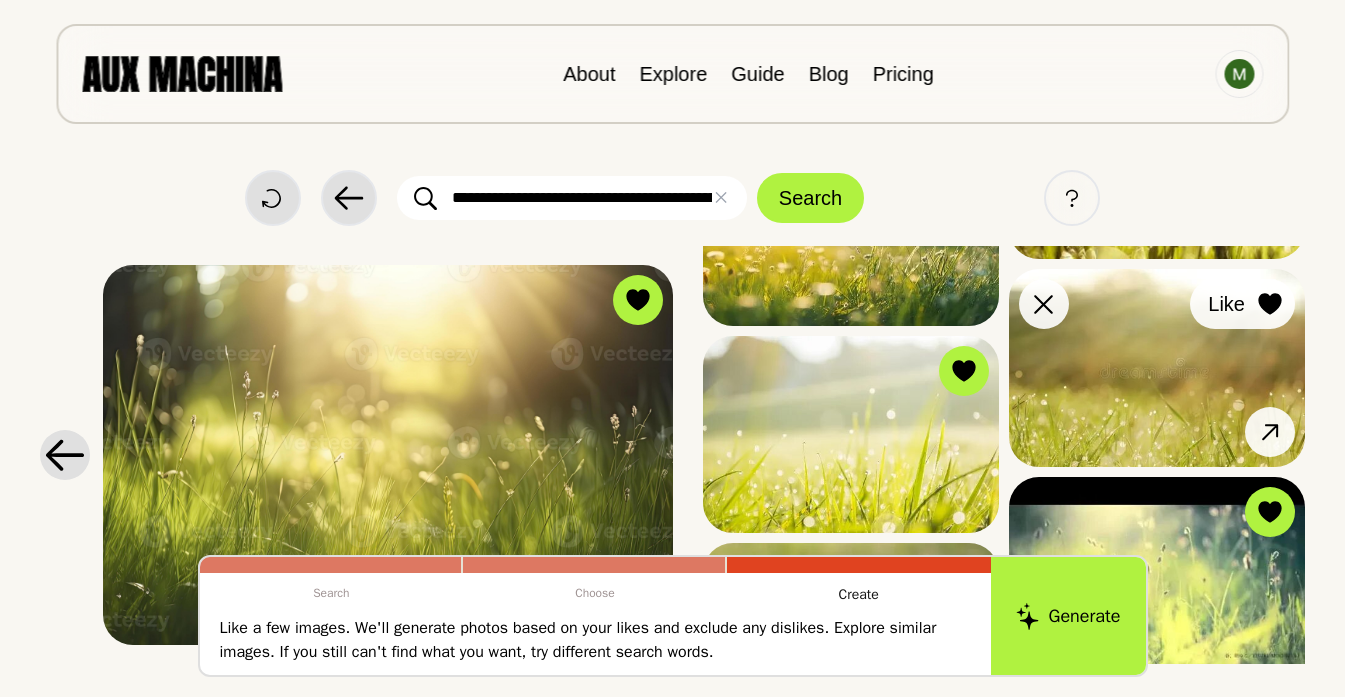 click 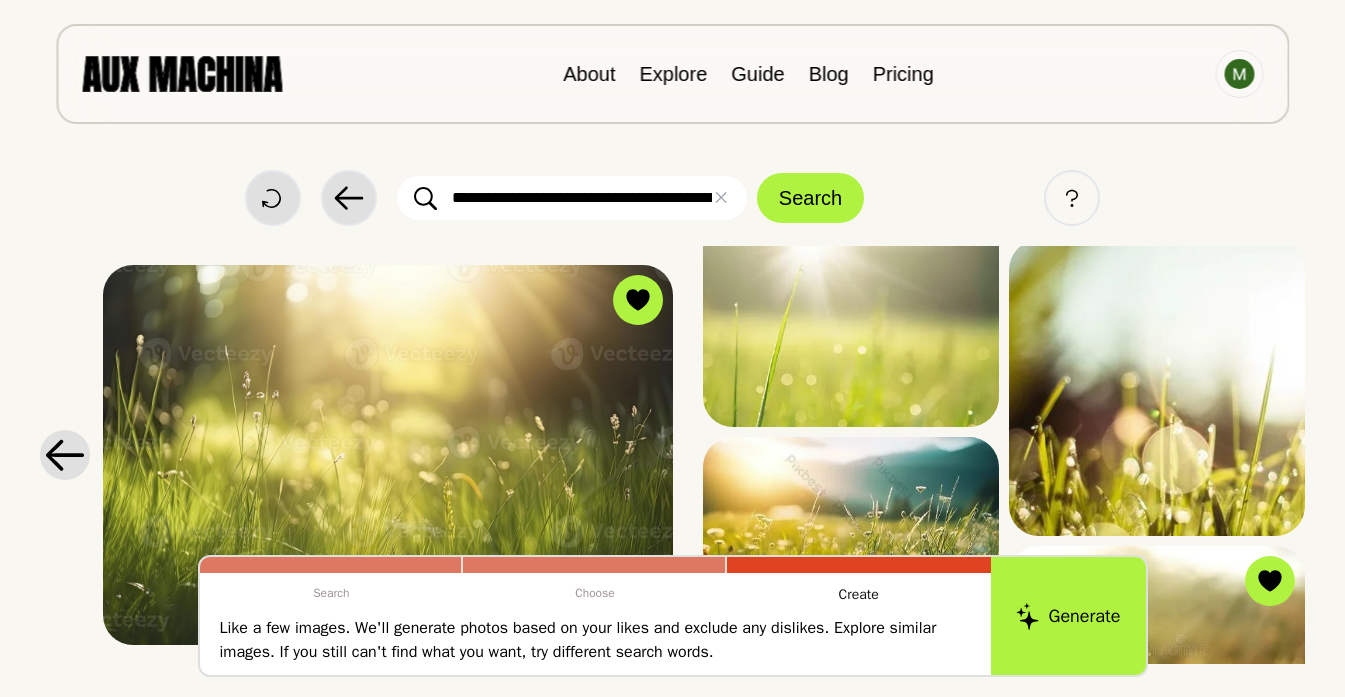 scroll, scrollTop: 1283, scrollLeft: 0, axis: vertical 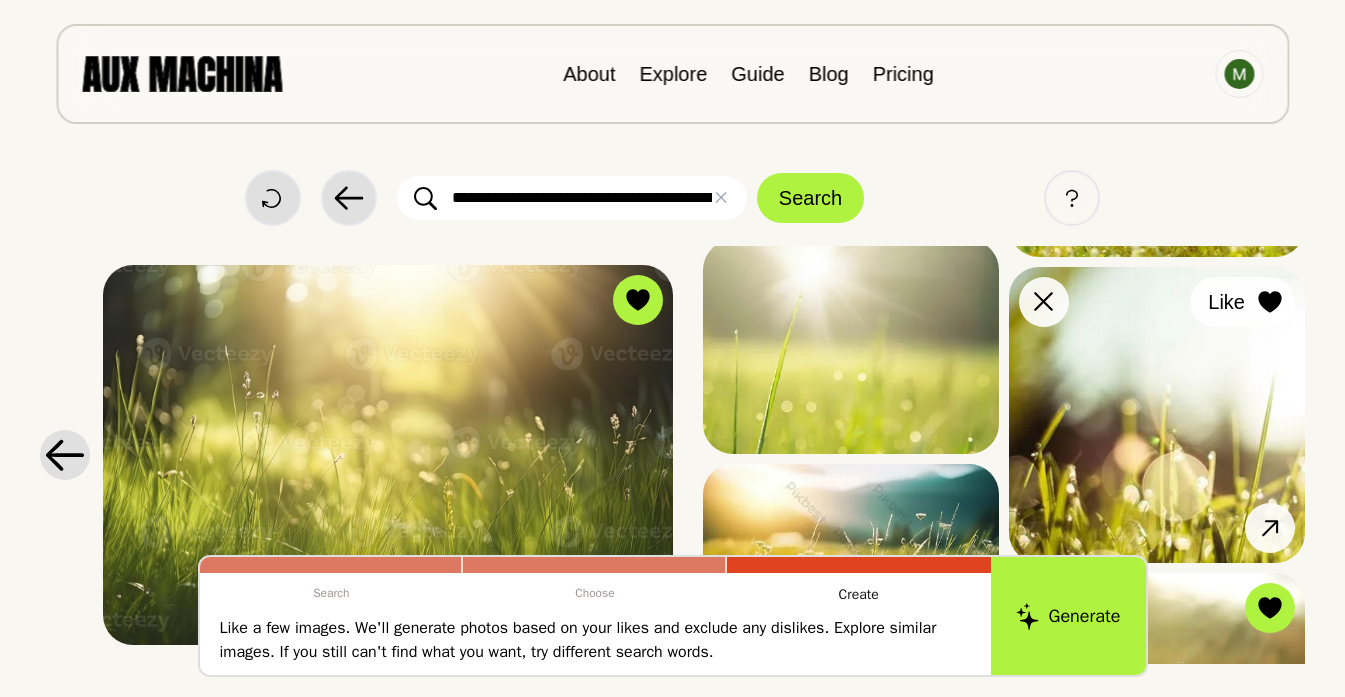 click at bounding box center [1270, 302] 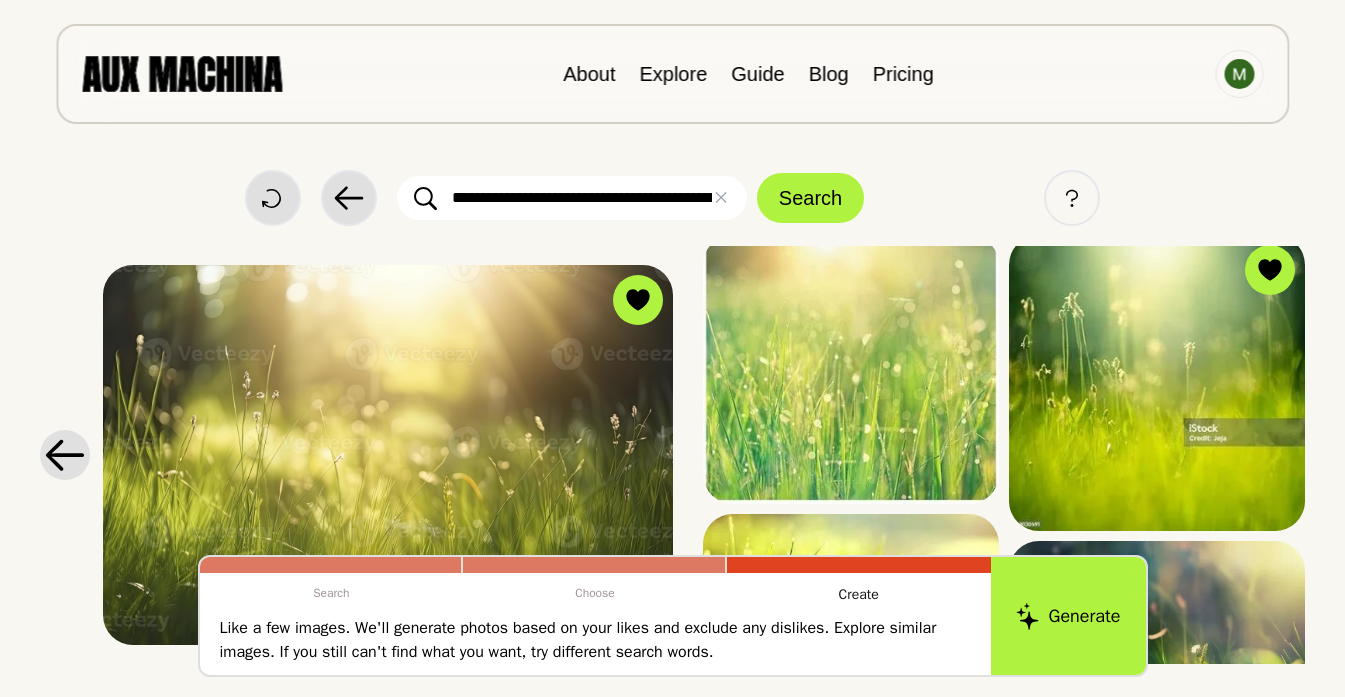 scroll, scrollTop: 0, scrollLeft: 0, axis: both 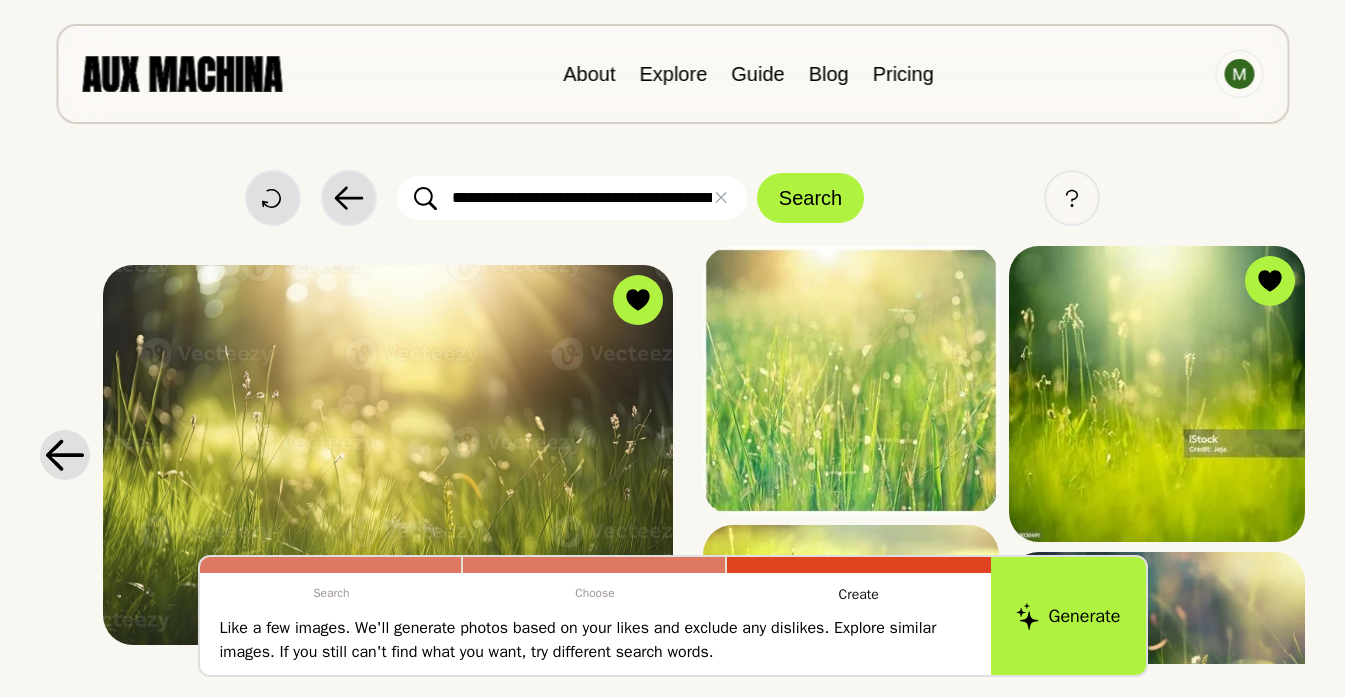 click on "**********" at bounding box center (572, 198) 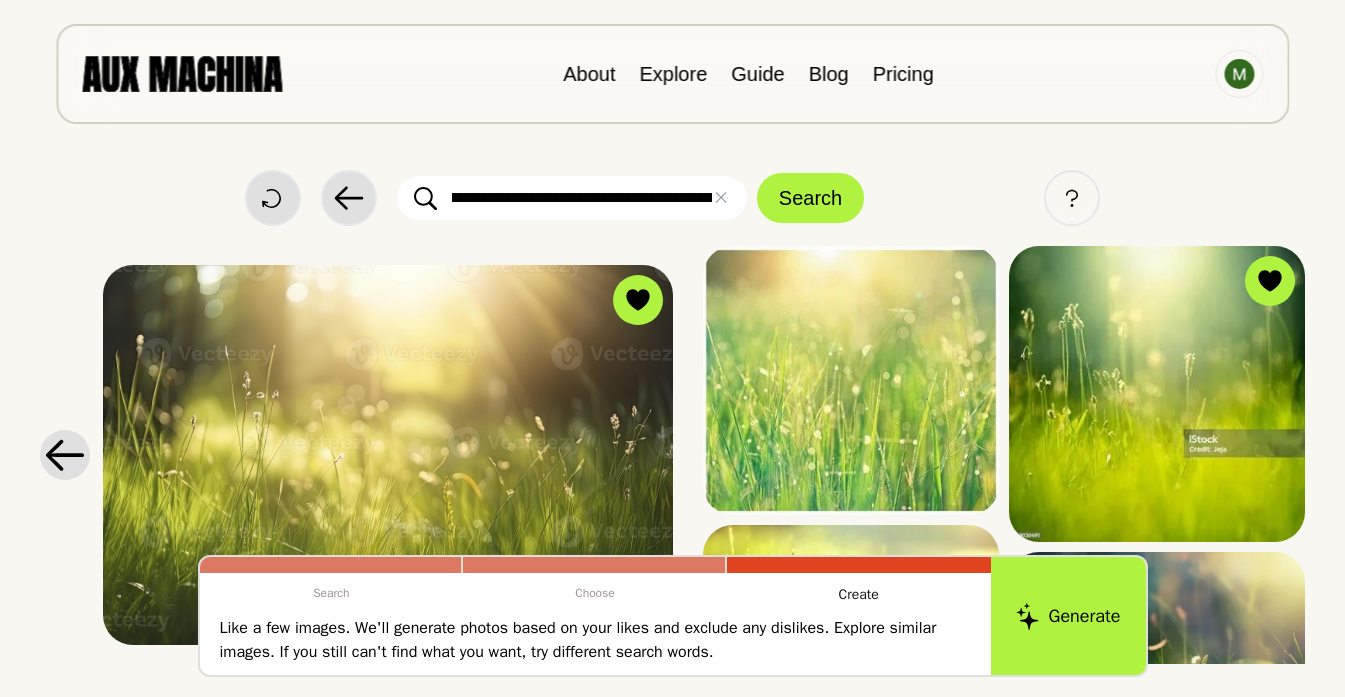 scroll, scrollTop: 0, scrollLeft: 154, axis: horizontal 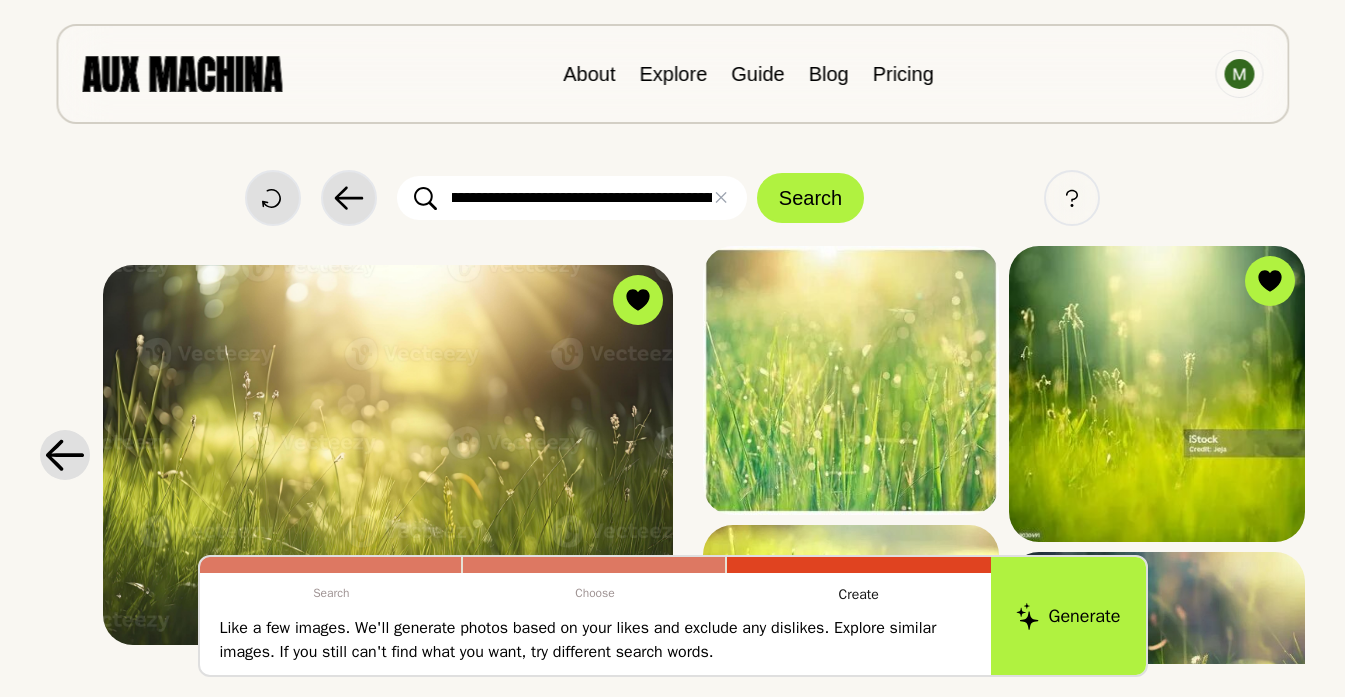 click on "**********" at bounding box center [572, 198] 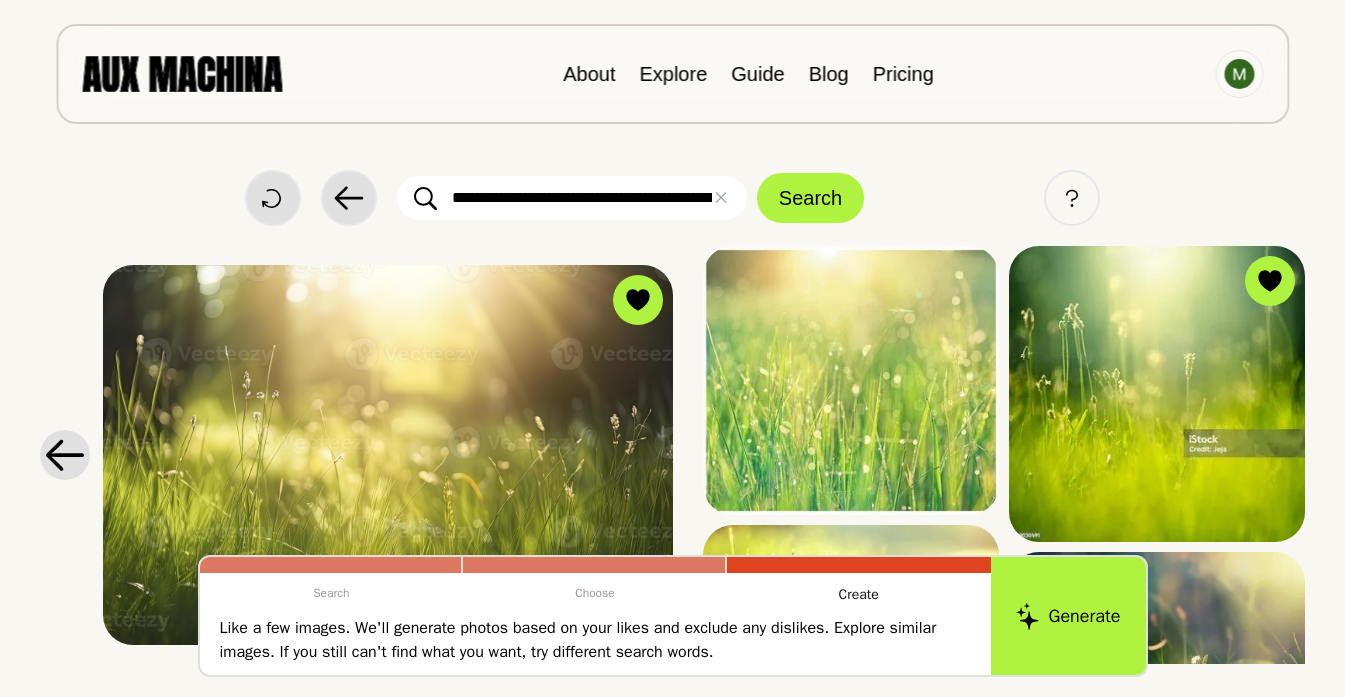 drag, startPoint x: 493, startPoint y: 198, endPoint x: 320, endPoint y: 198, distance: 173 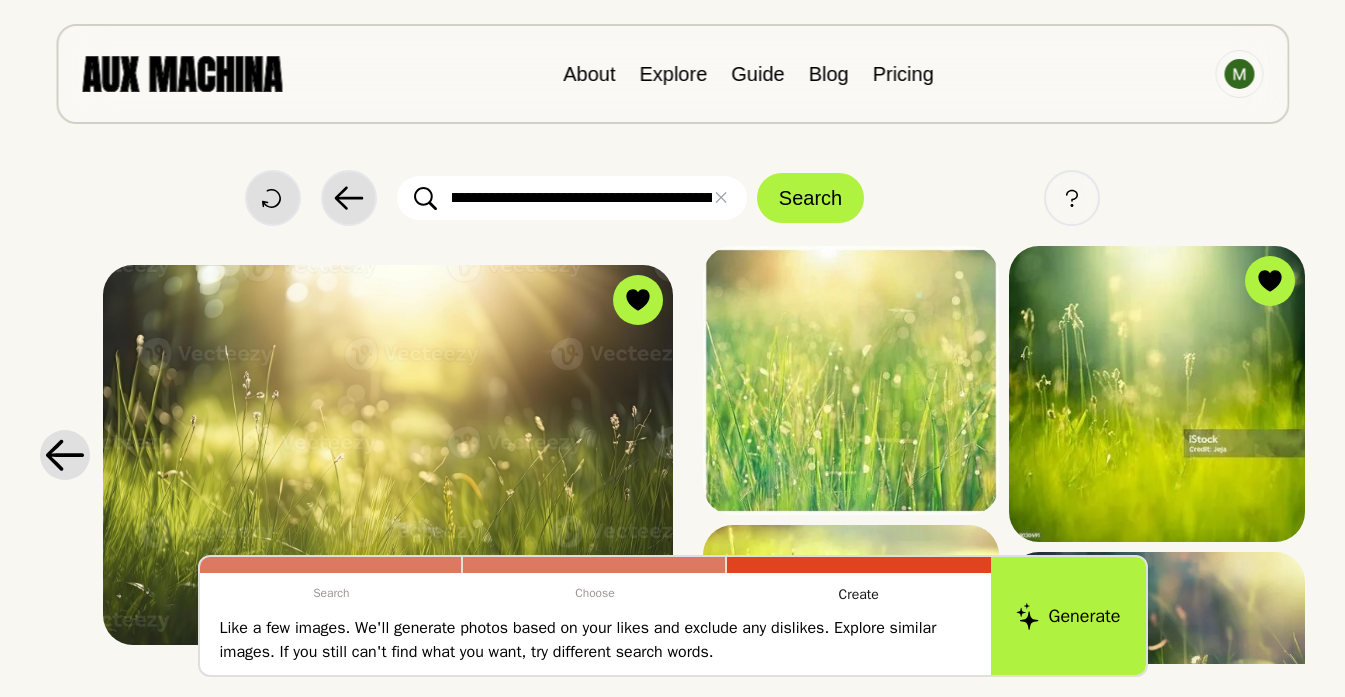 scroll, scrollTop: 0, scrollLeft: 353, axis: horizontal 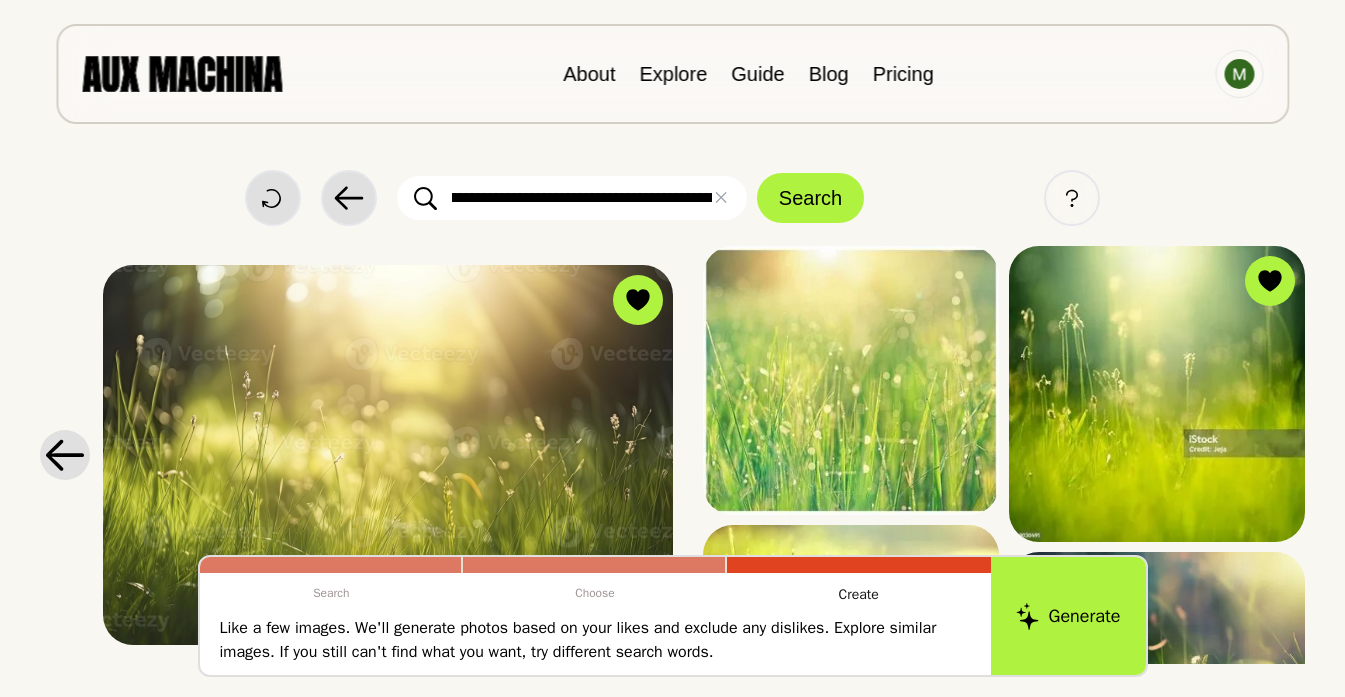 click on "**********" at bounding box center [572, 198] 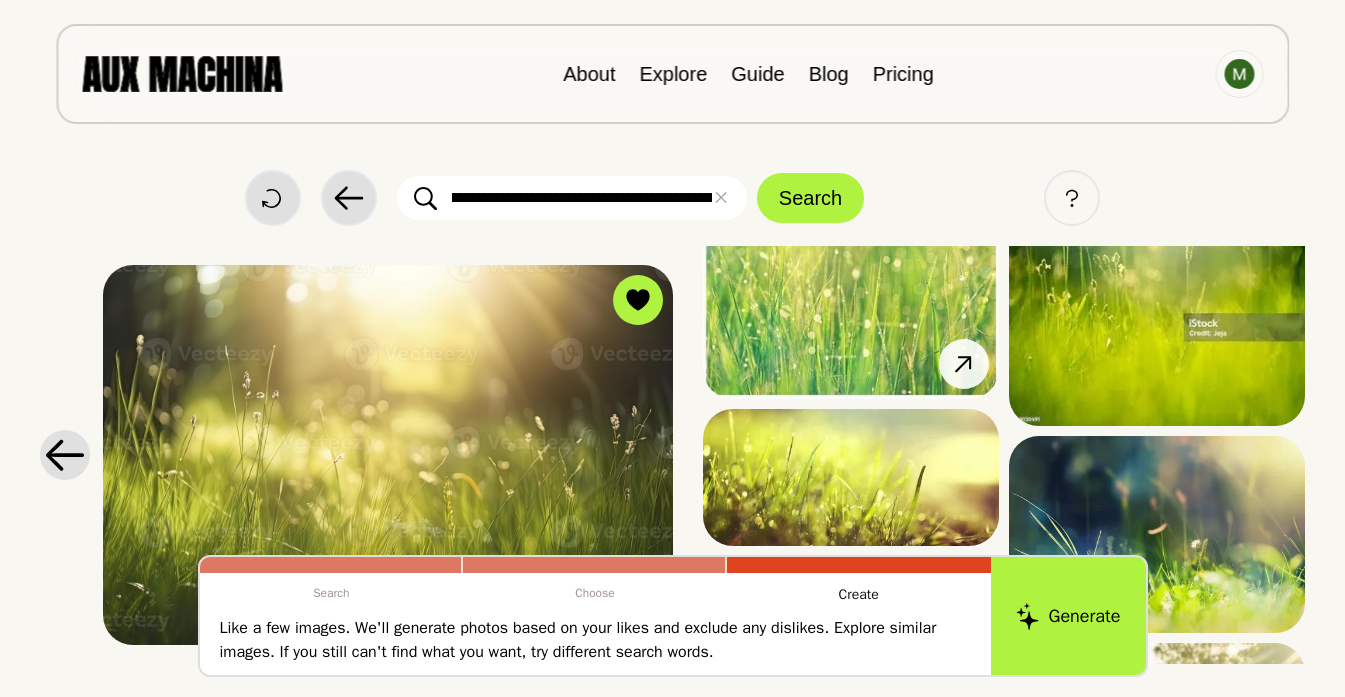 scroll, scrollTop: 117, scrollLeft: 0, axis: vertical 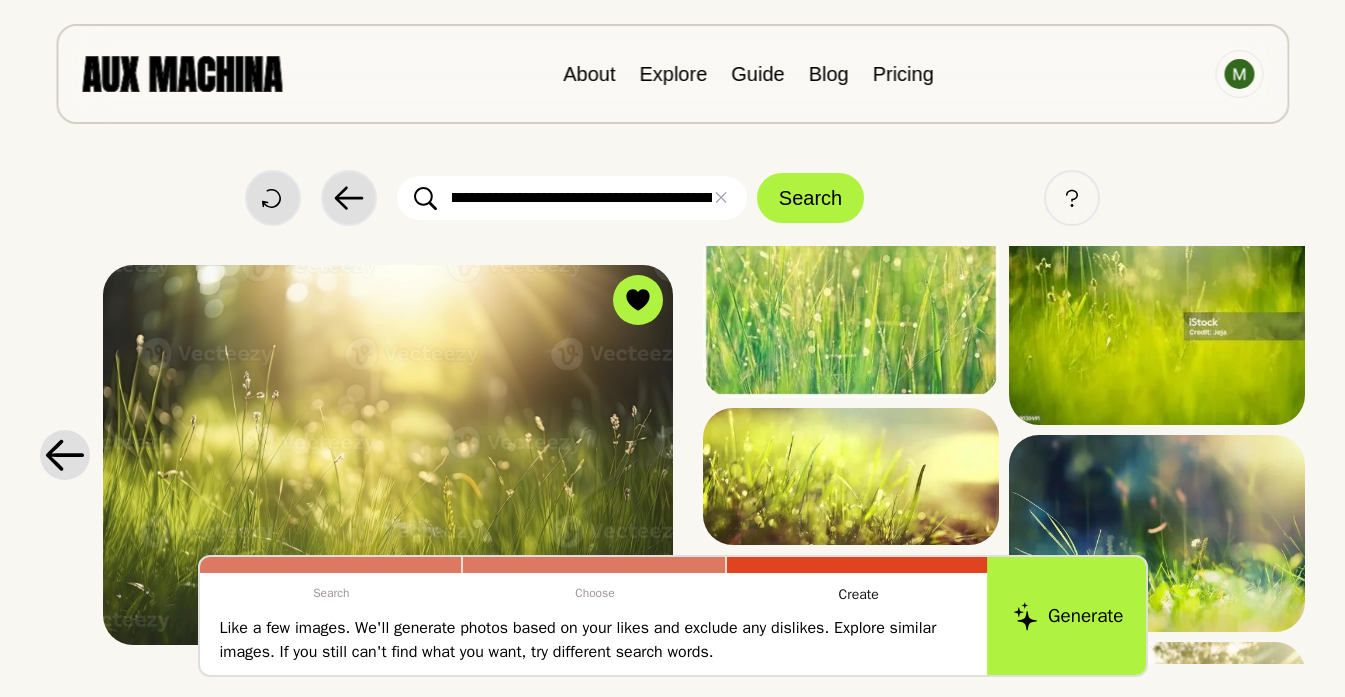 type on "**********" 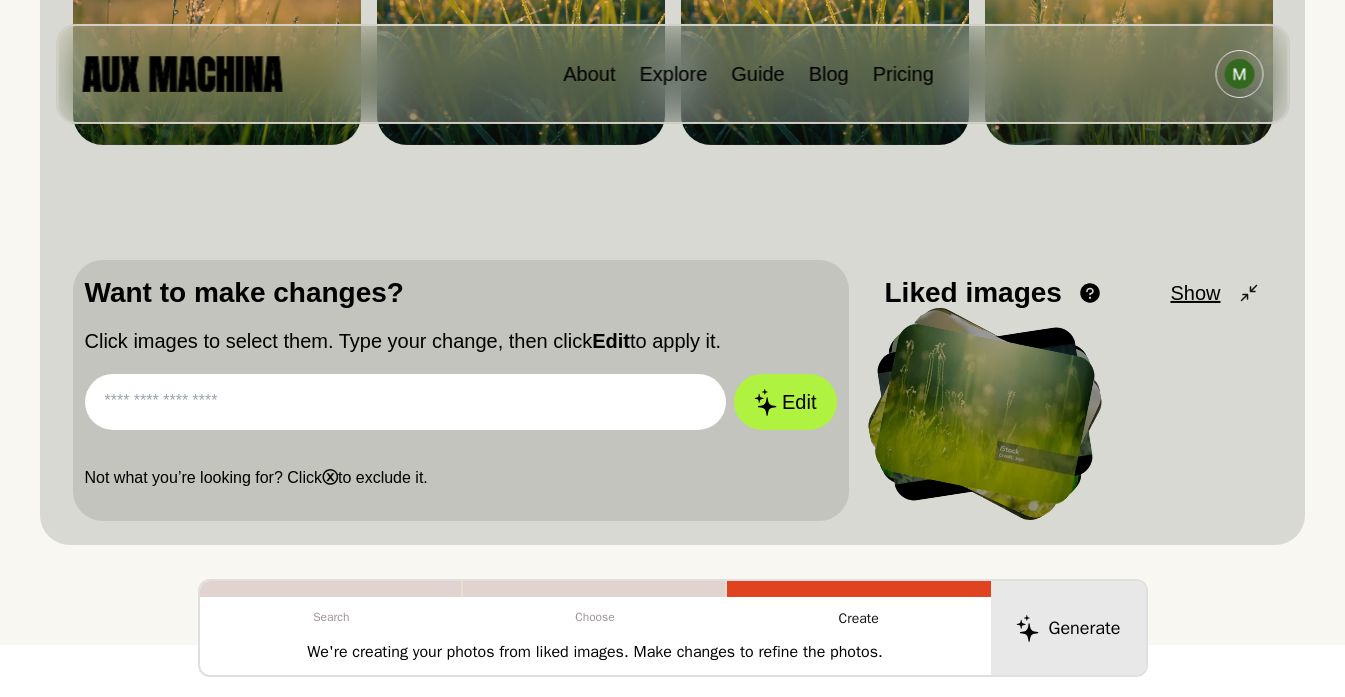 scroll, scrollTop: 458, scrollLeft: 0, axis: vertical 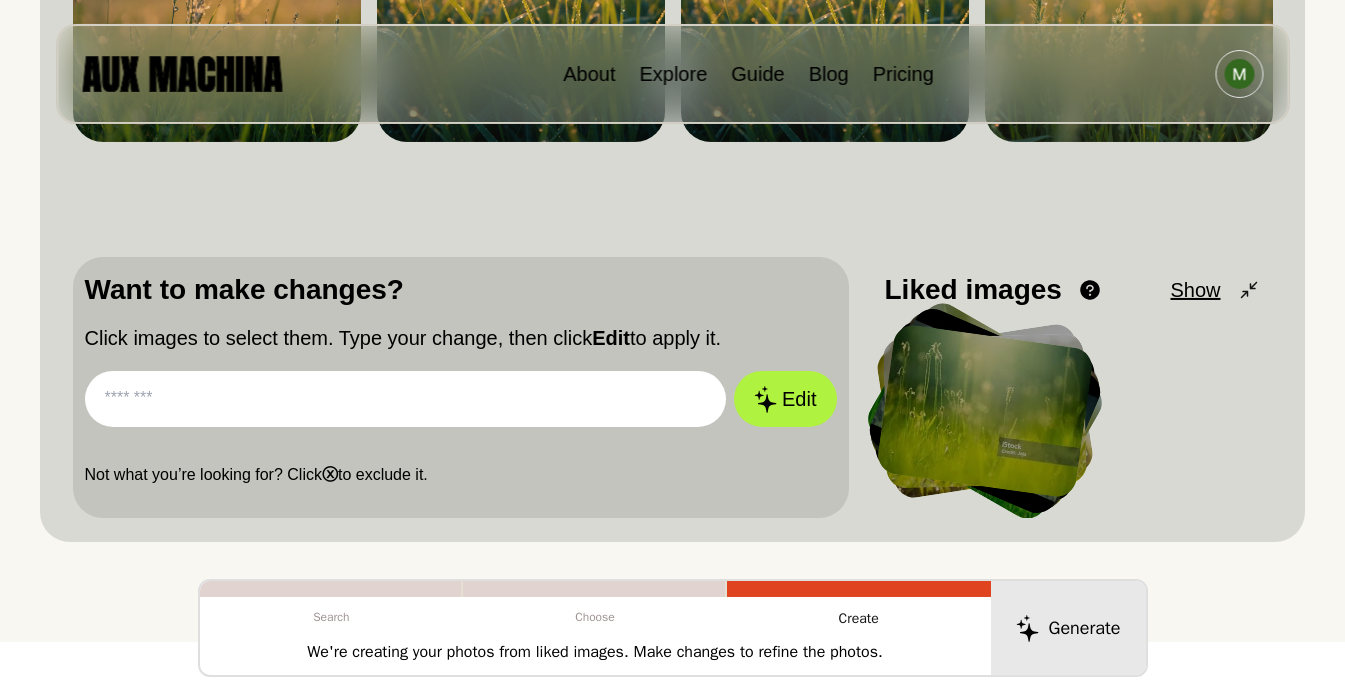 click at bounding box center [984, 411] 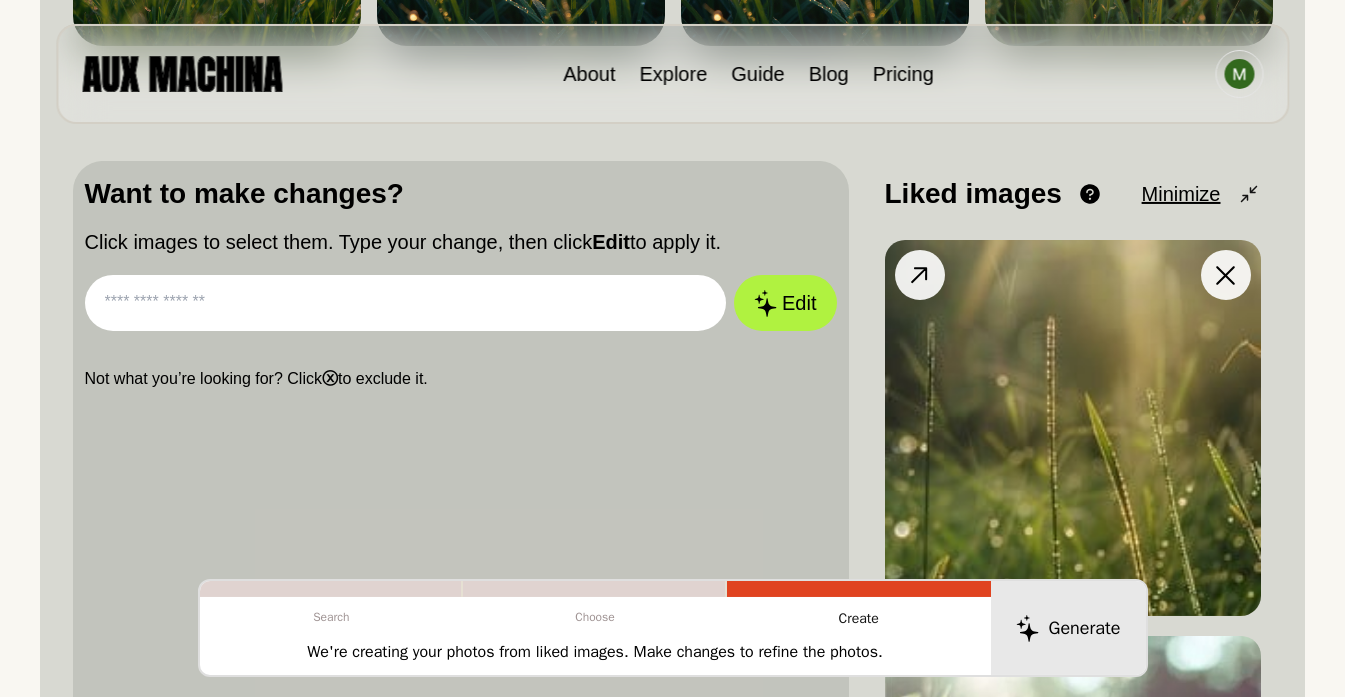 scroll, scrollTop: 560, scrollLeft: 0, axis: vertical 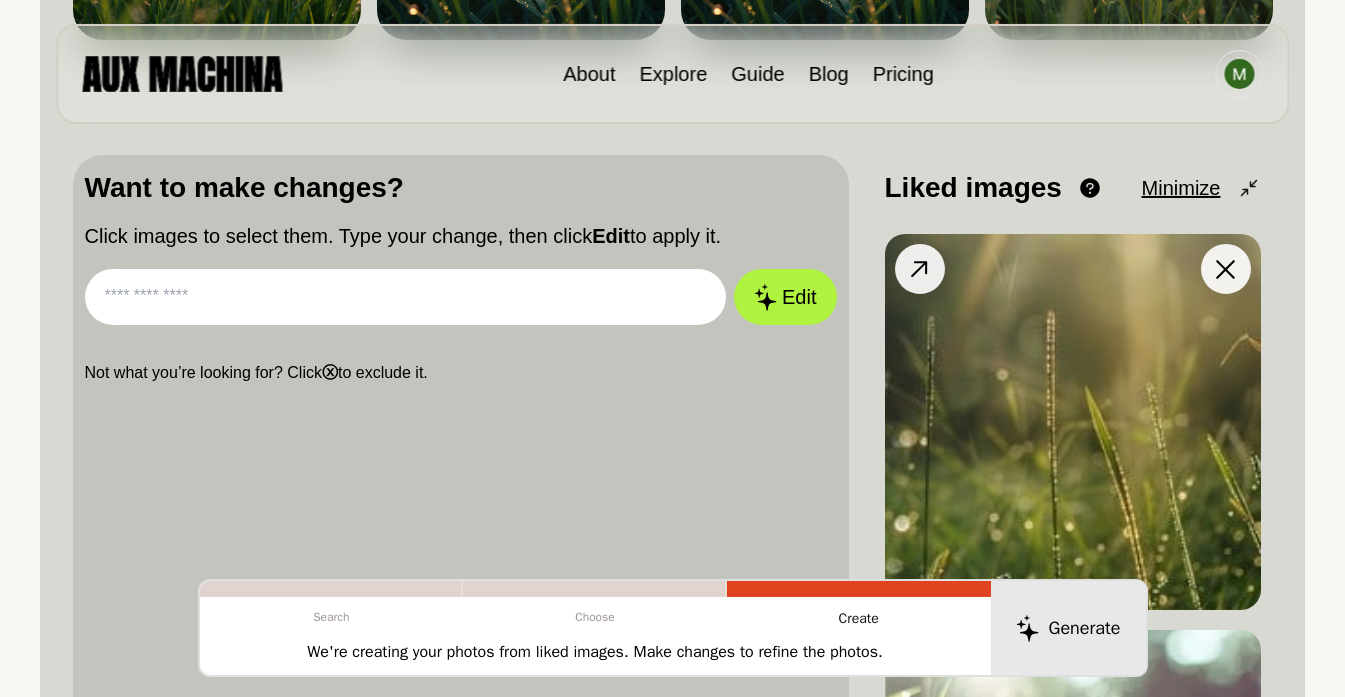 click 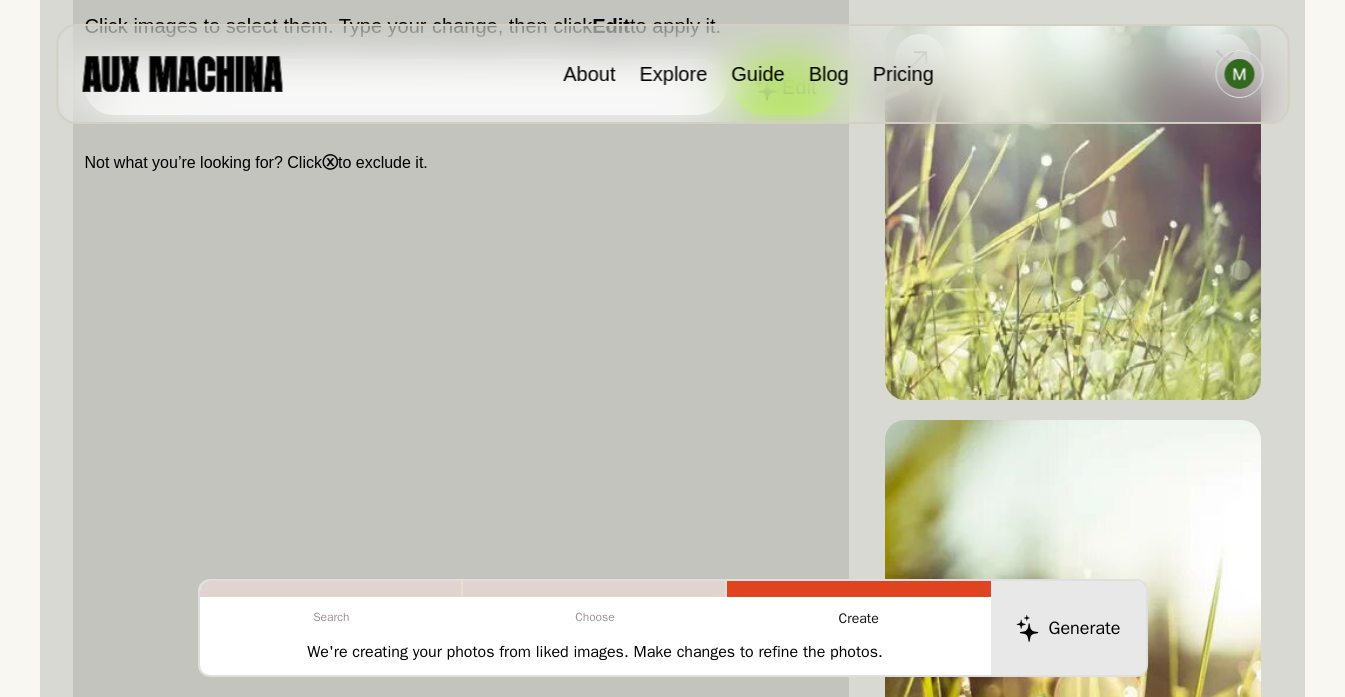 scroll, scrollTop: 773, scrollLeft: 0, axis: vertical 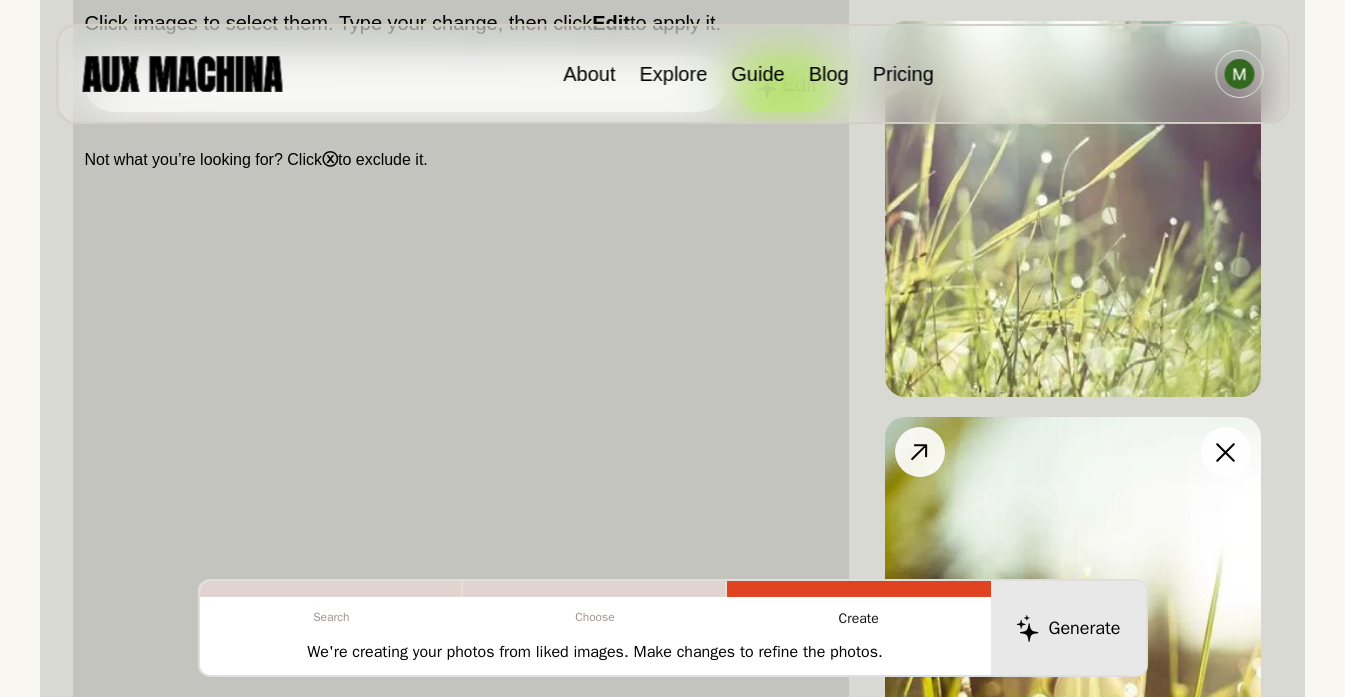 click 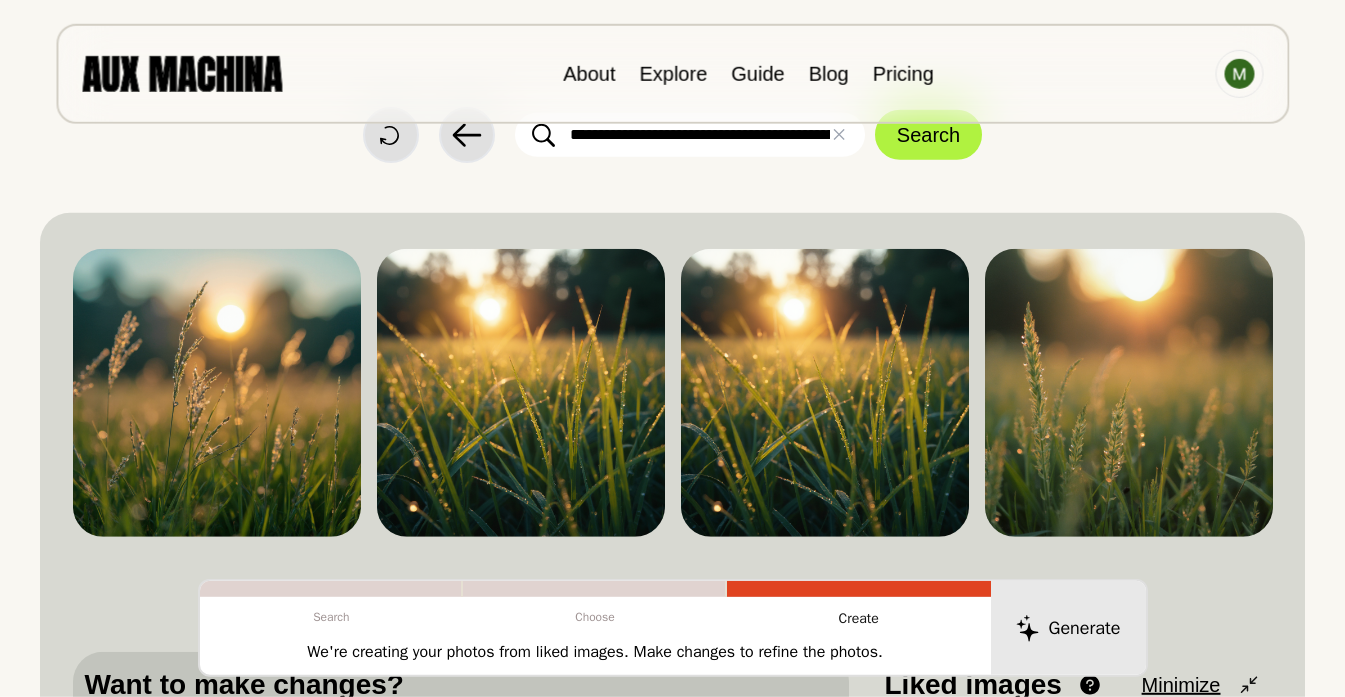 scroll, scrollTop: 65, scrollLeft: 0, axis: vertical 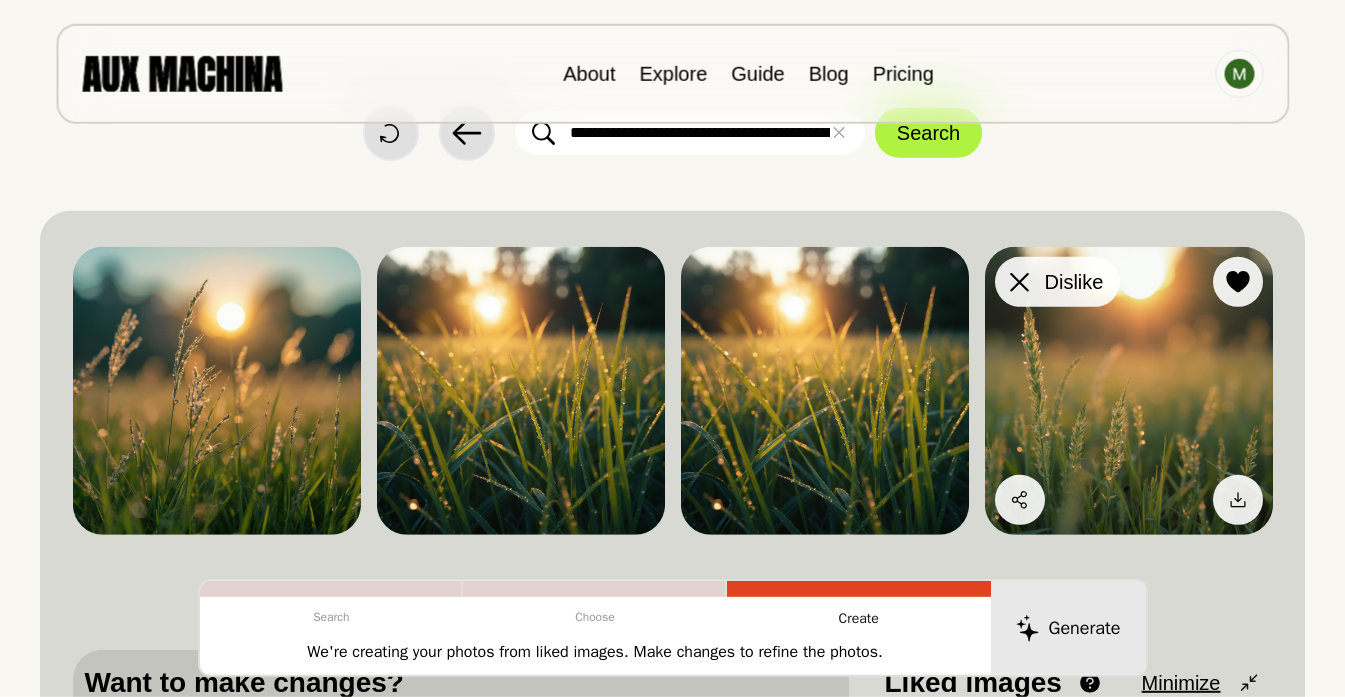 click 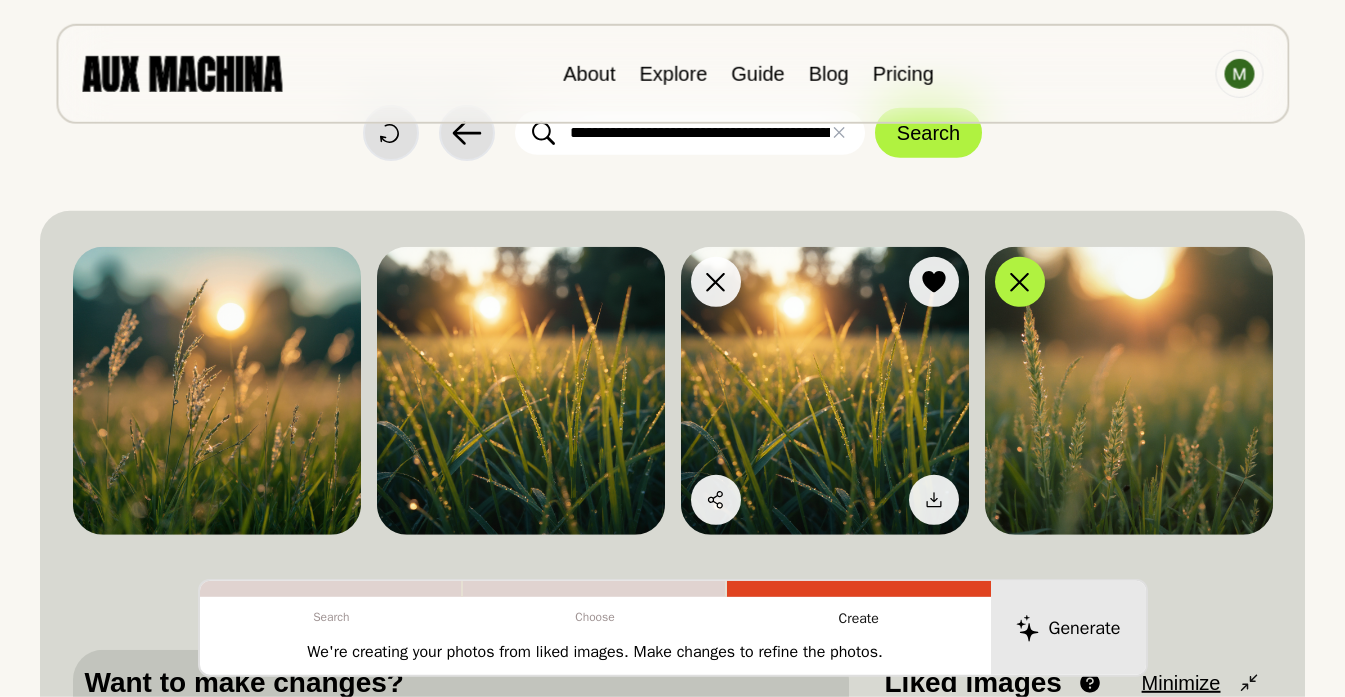 click 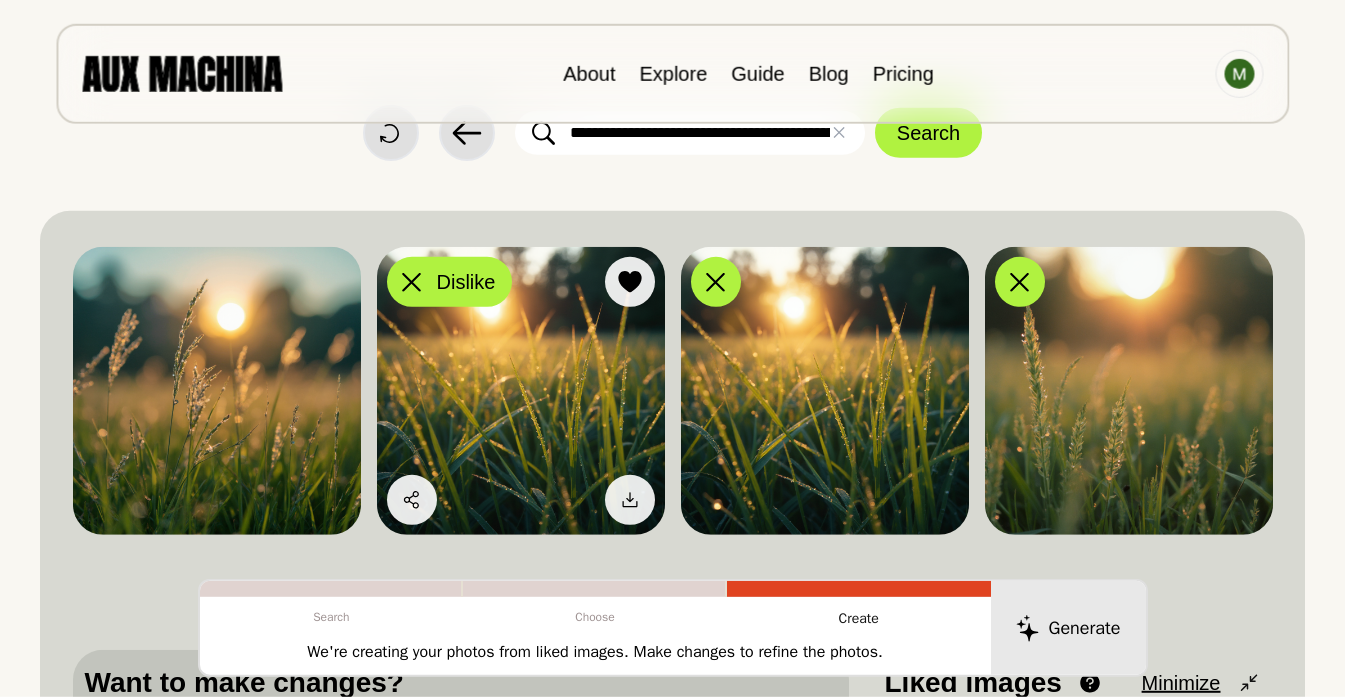 click 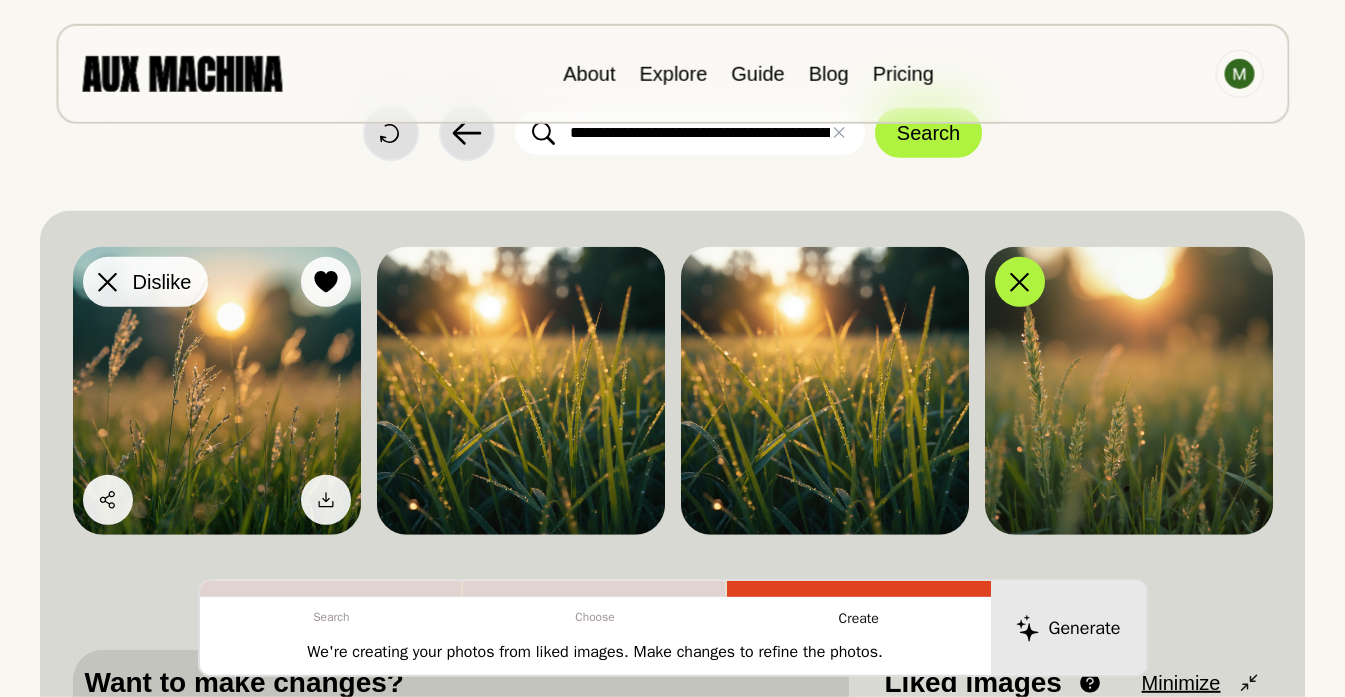 click 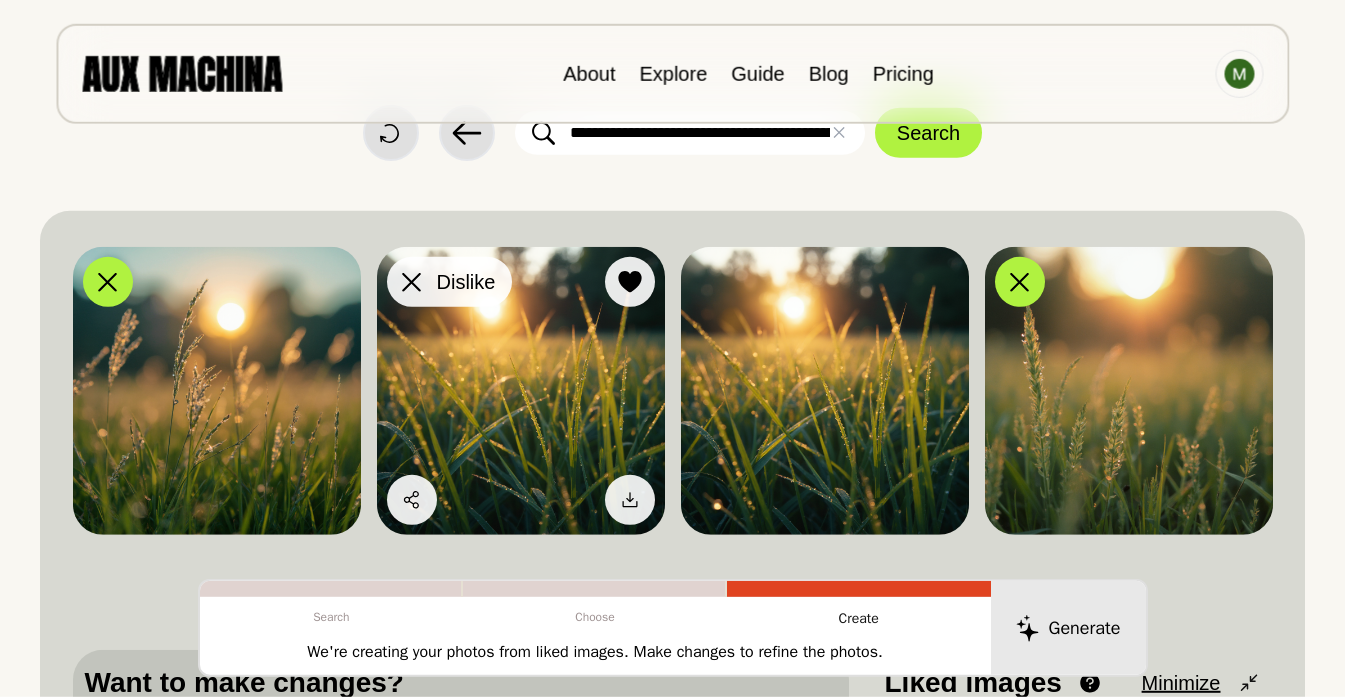click at bounding box center [412, 282] 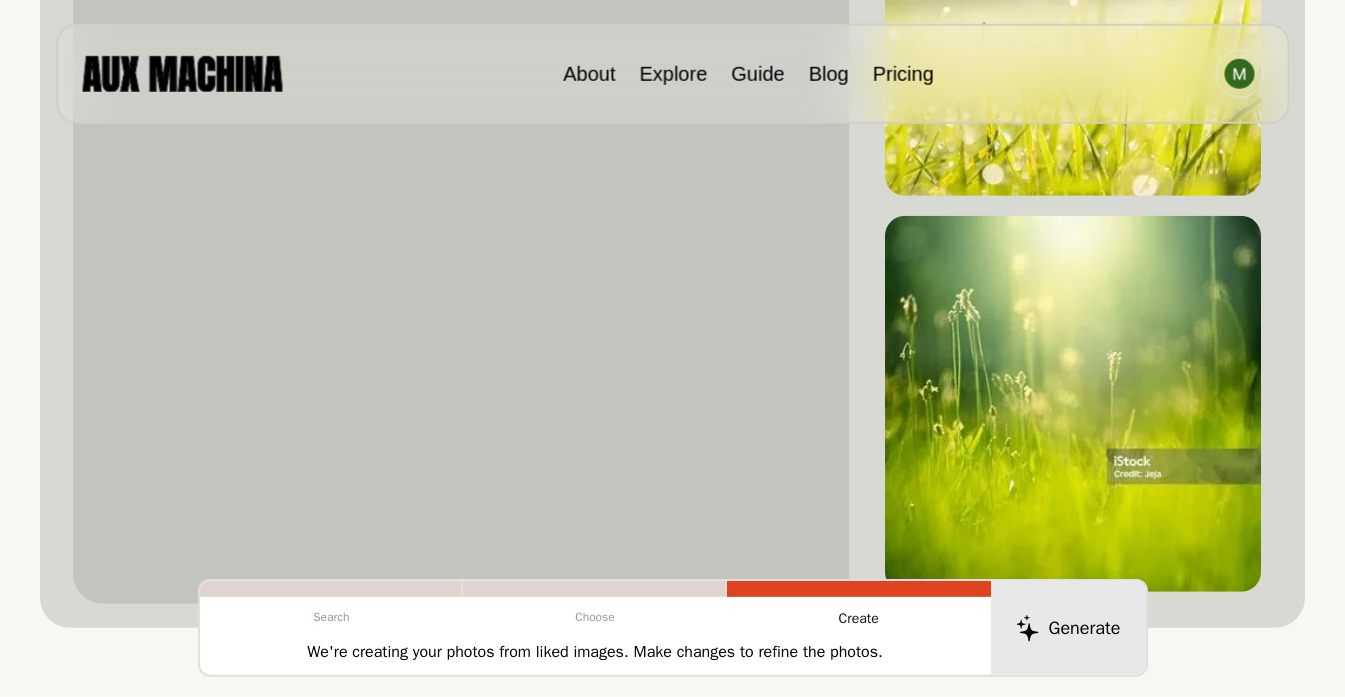 scroll, scrollTop: 3349, scrollLeft: 0, axis: vertical 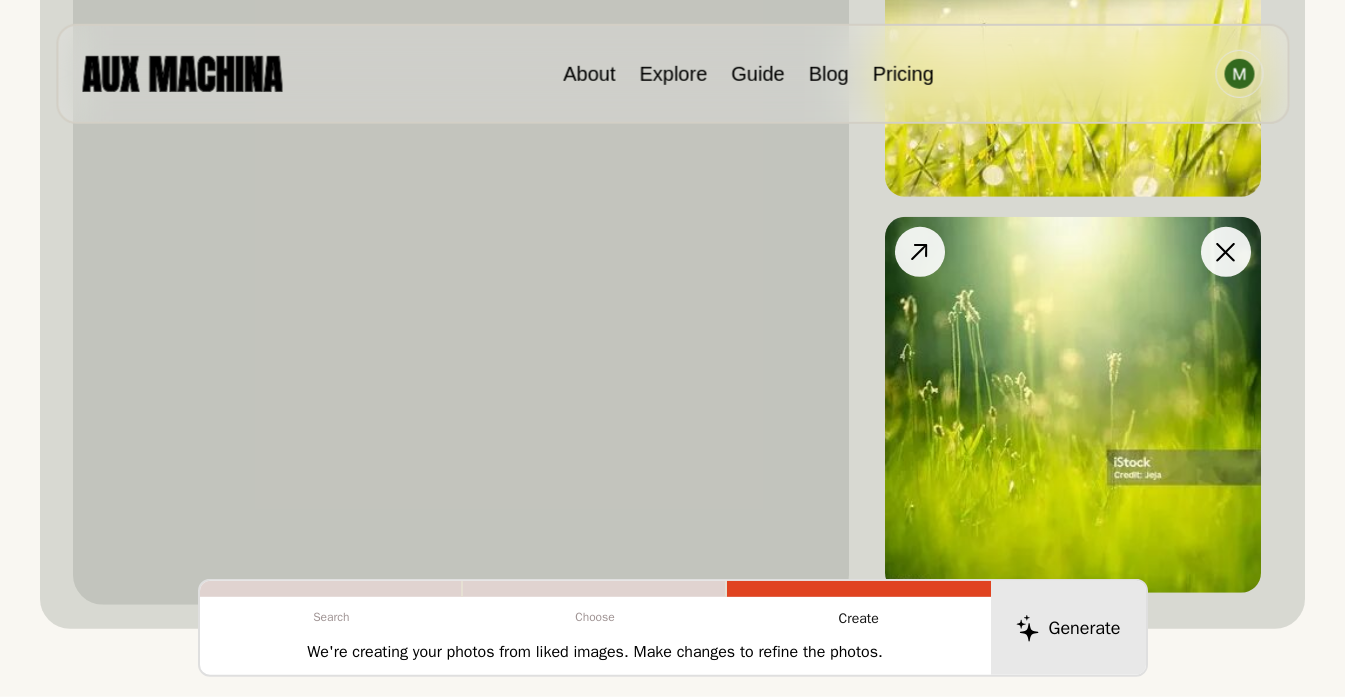 click 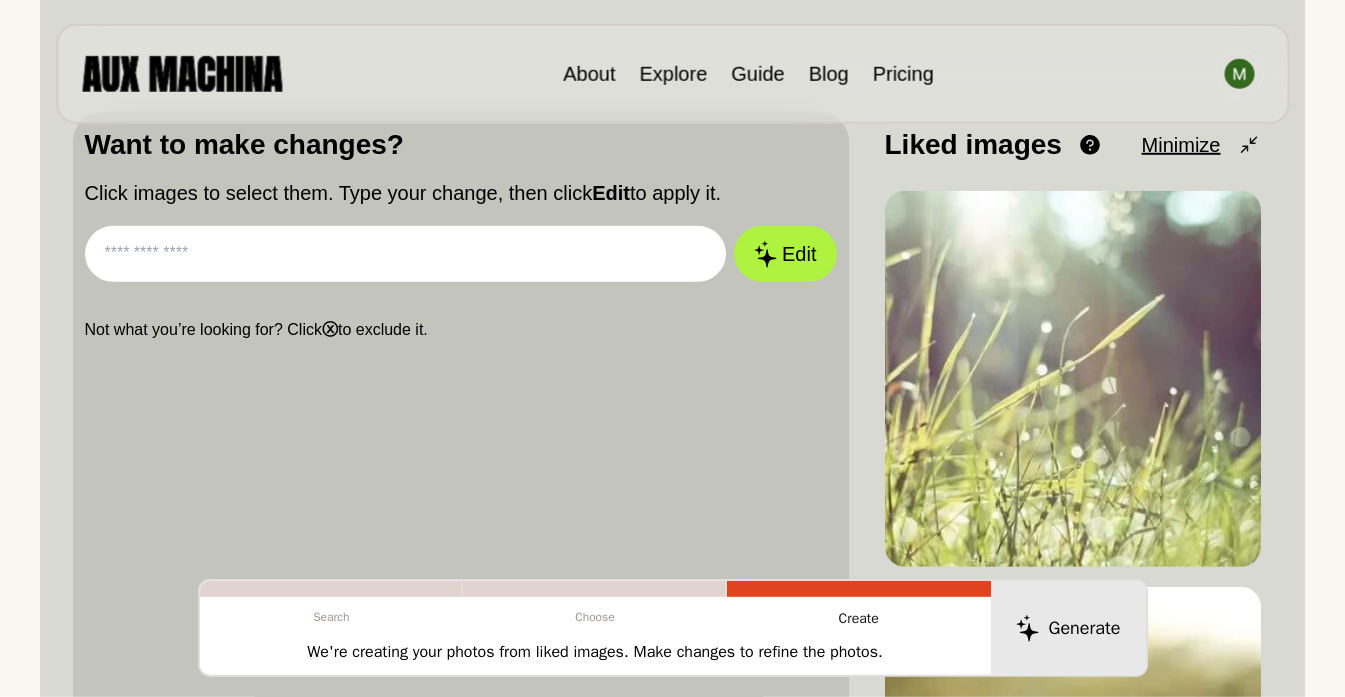 scroll, scrollTop: 616, scrollLeft: 0, axis: vertical 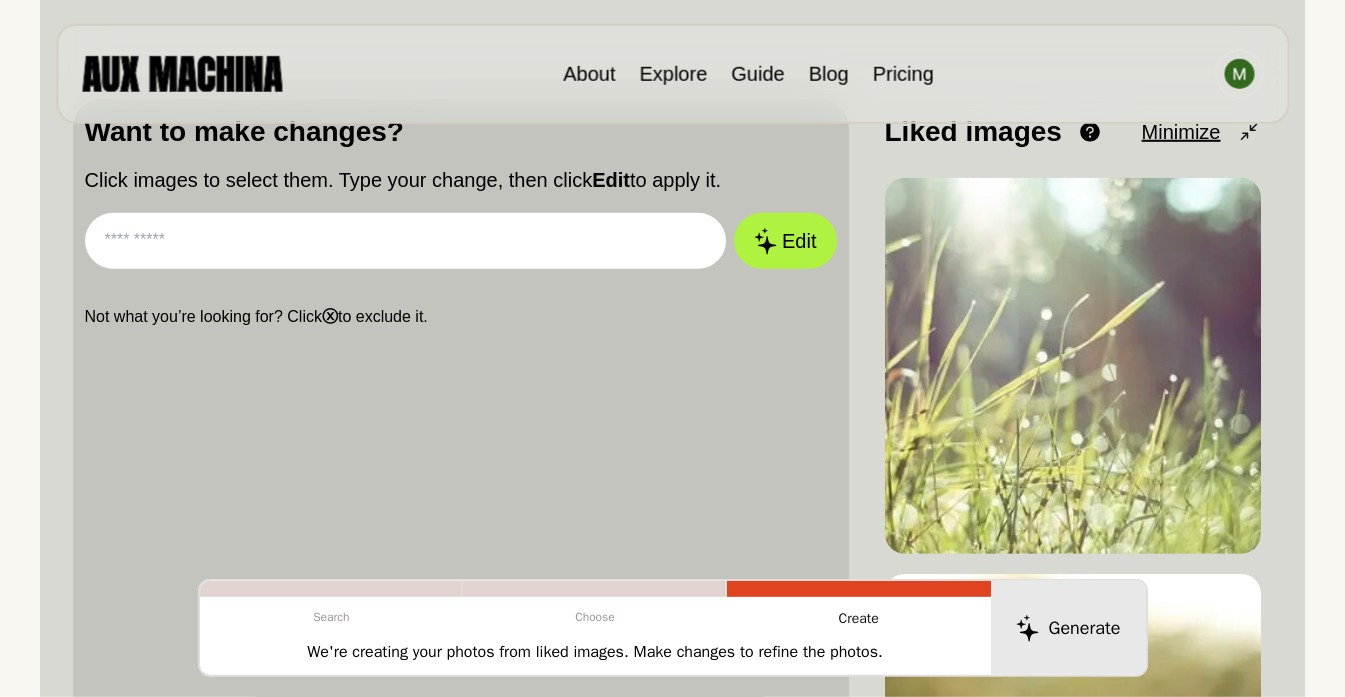 click at bounding box center (406, 241) 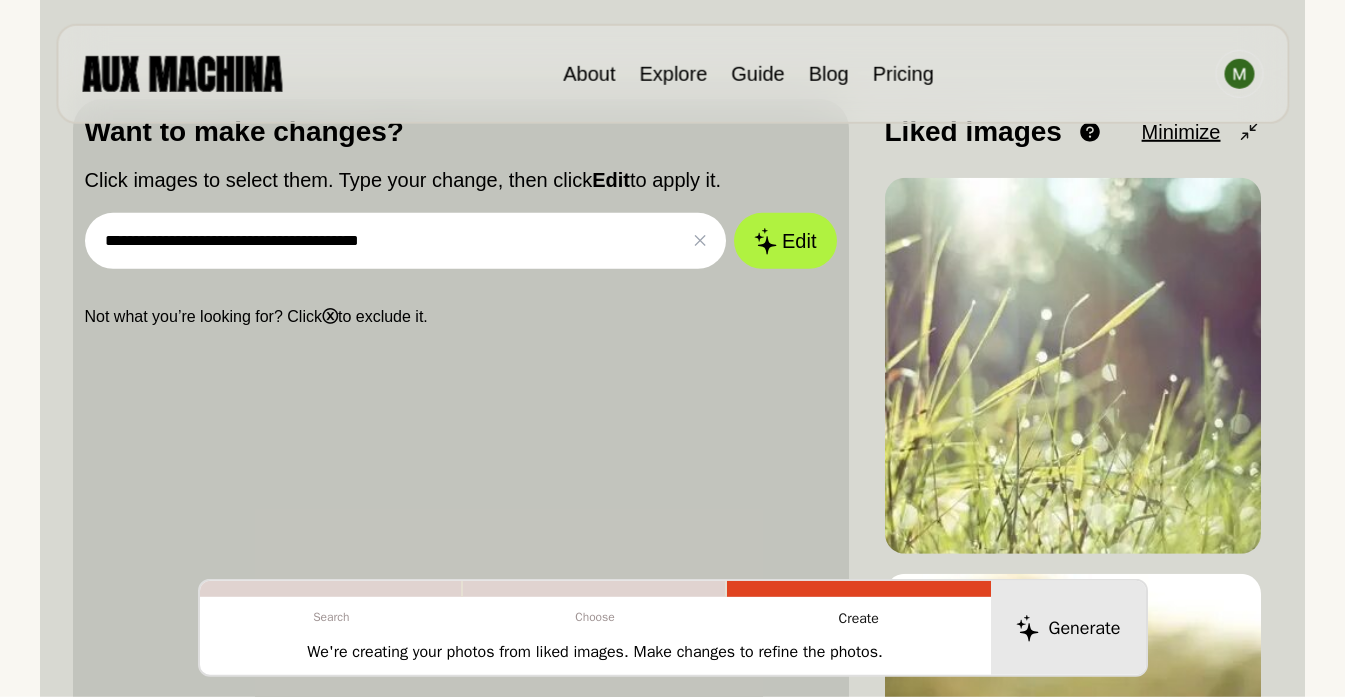 click on "**********" at bounding box center [406, 241] 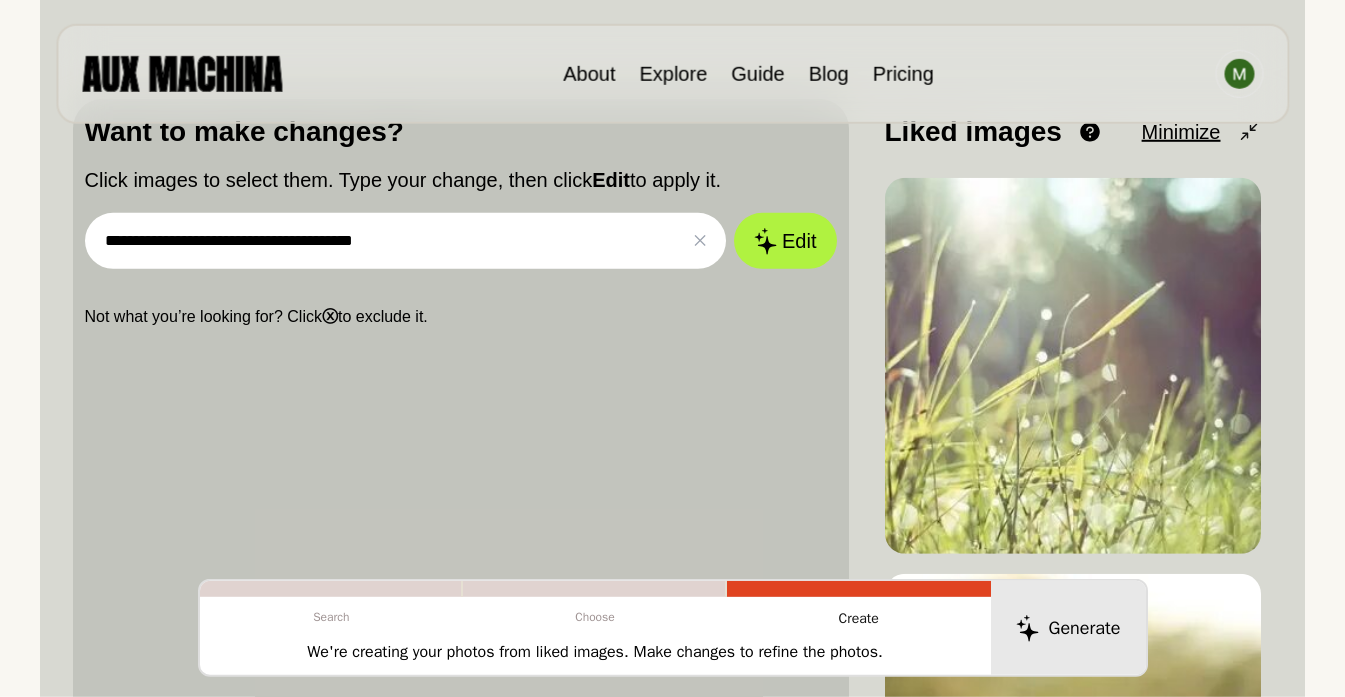 click on "**********" at bounding box center (406, 241) 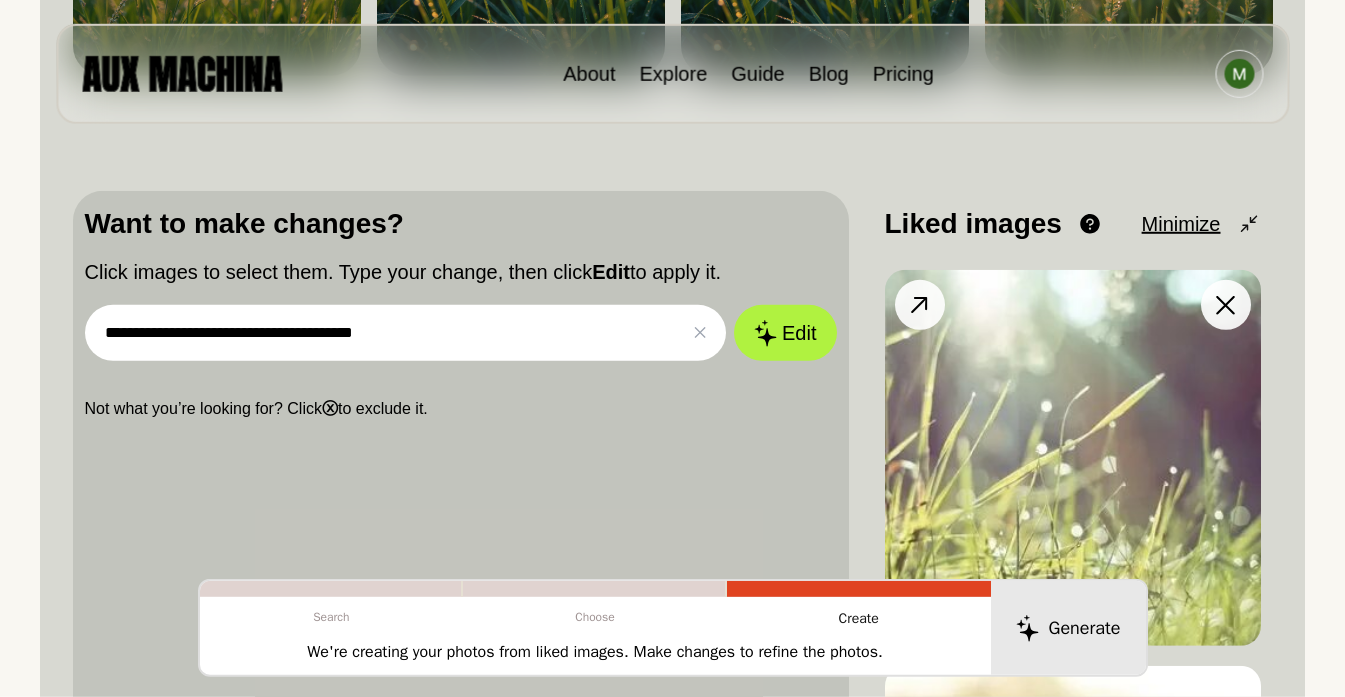 scroll, scrollTop: 505, scrollLeft: 0, axis: vertical 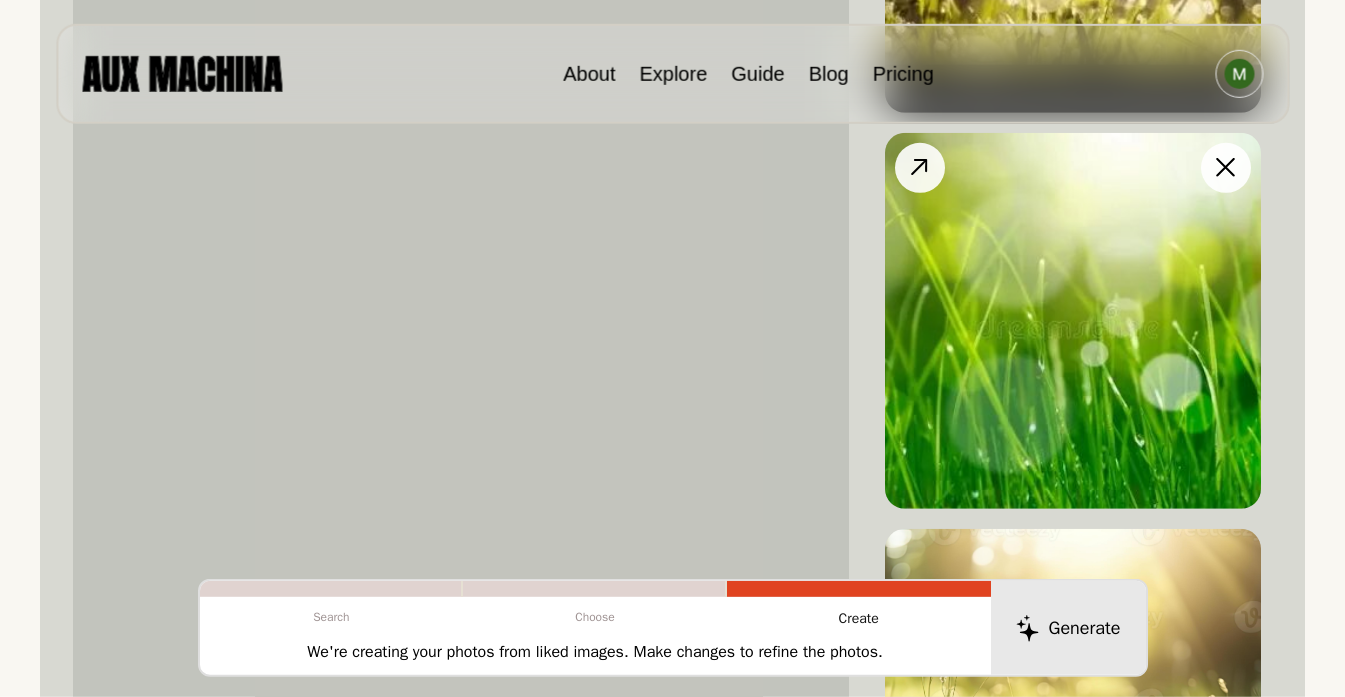 click 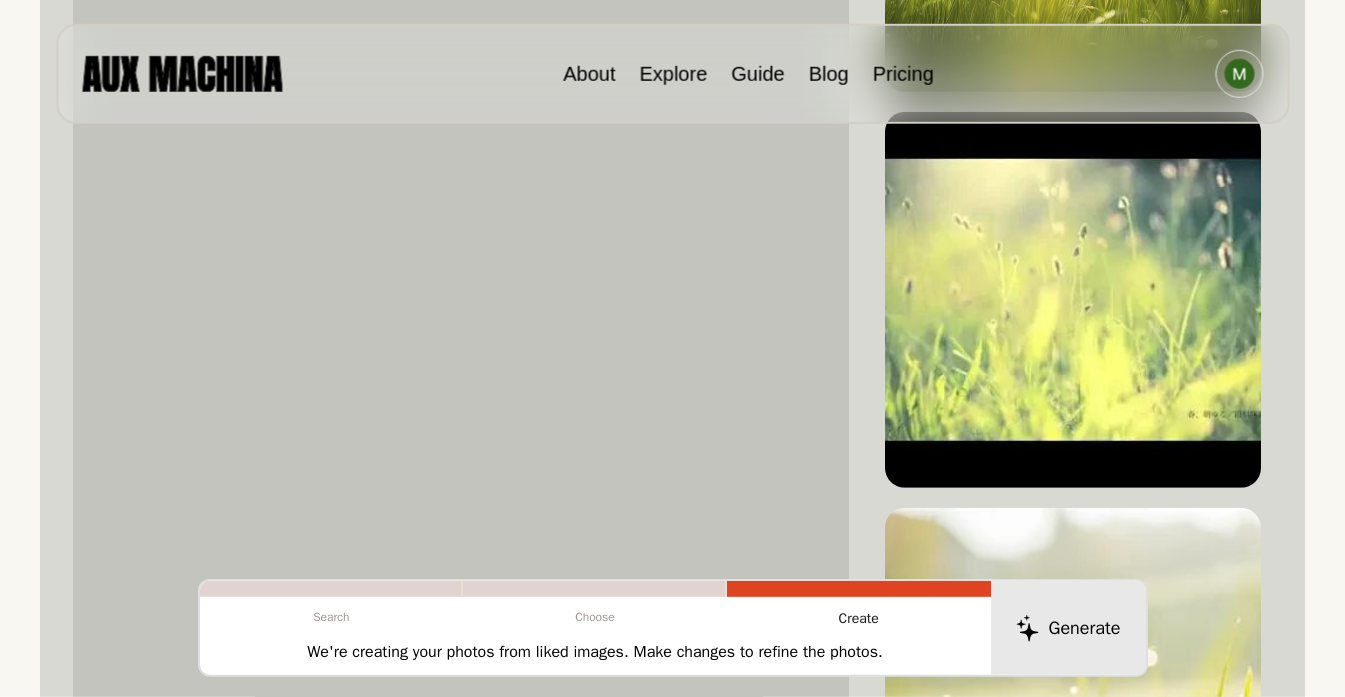 scroll, scrollTop: 2264, scrollLeft: 0, axis: vertical 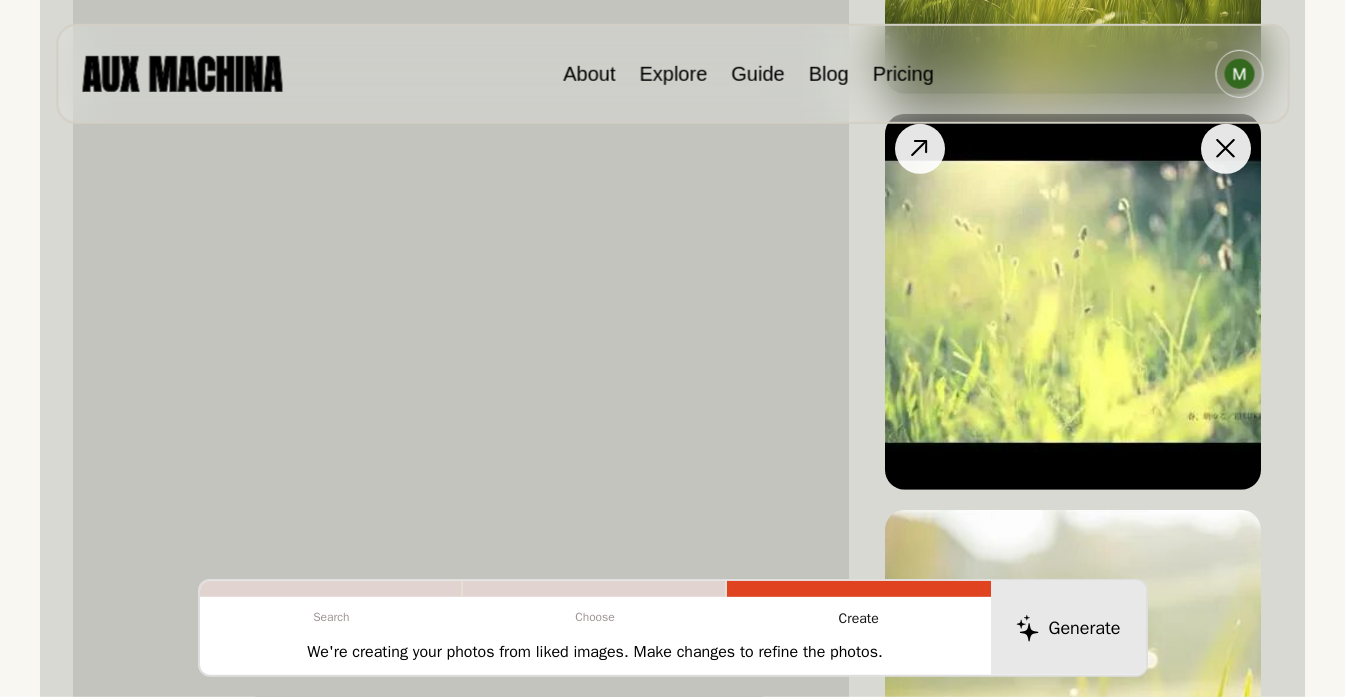 click 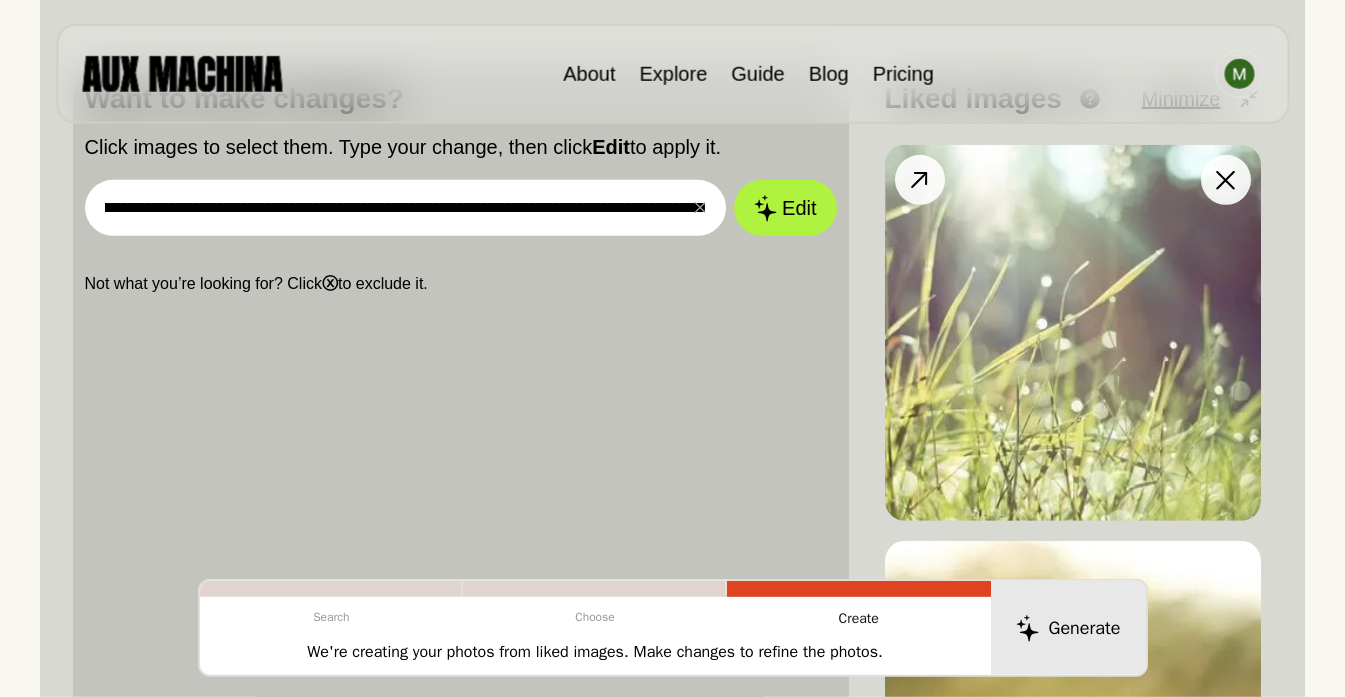scroll, scrollTop: 652, scrollLeft: 0, axis: vertical 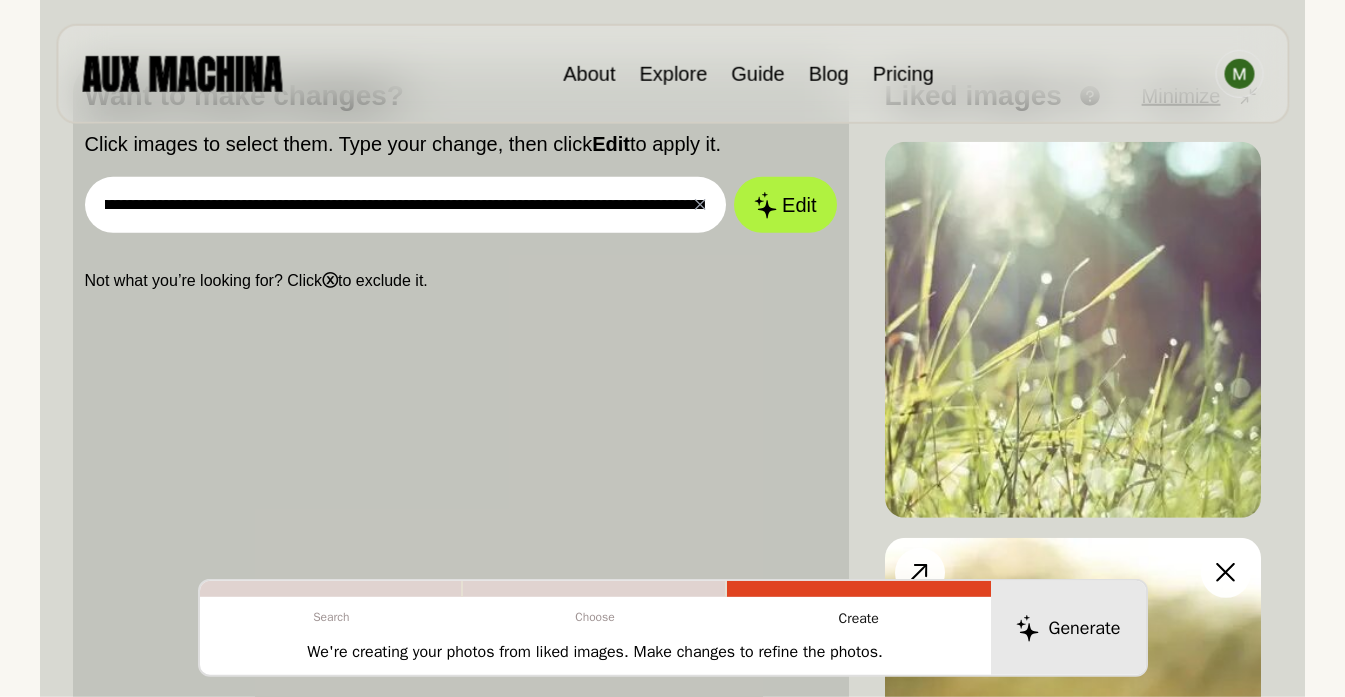 click 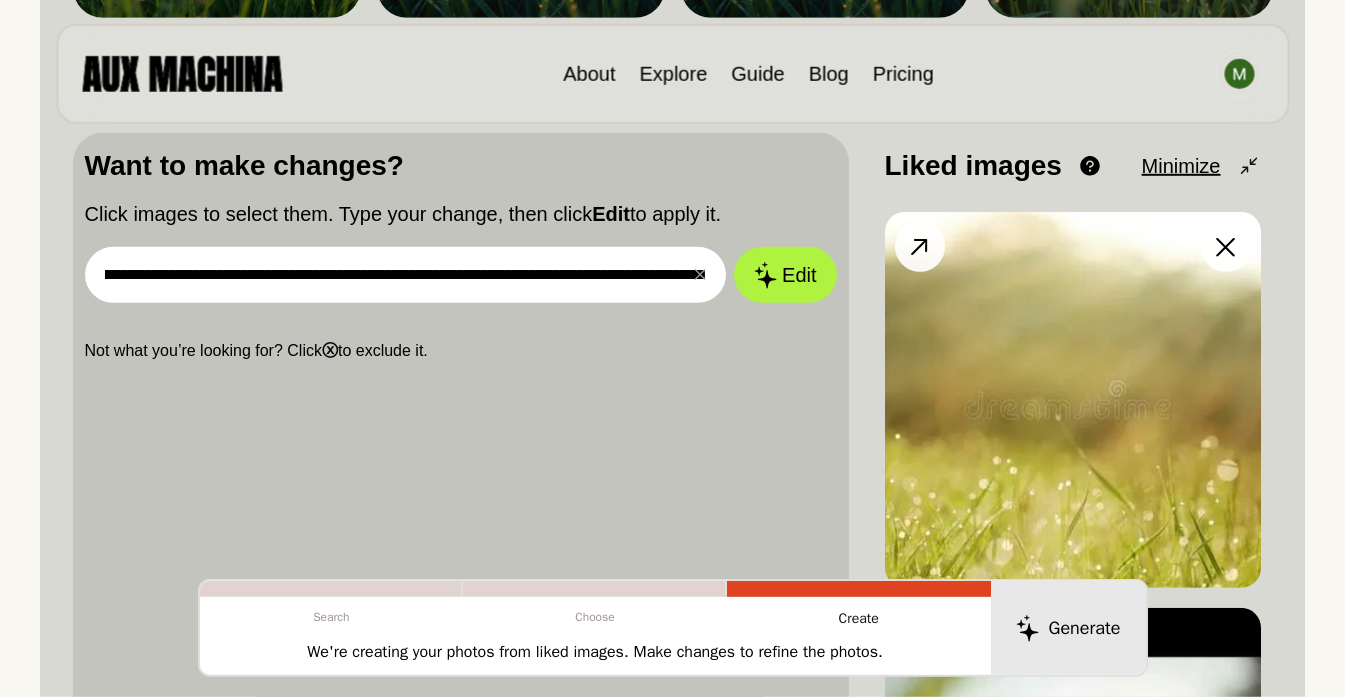 scroll, scrollTop: 577, scrollLeft: 0, axis: vertical 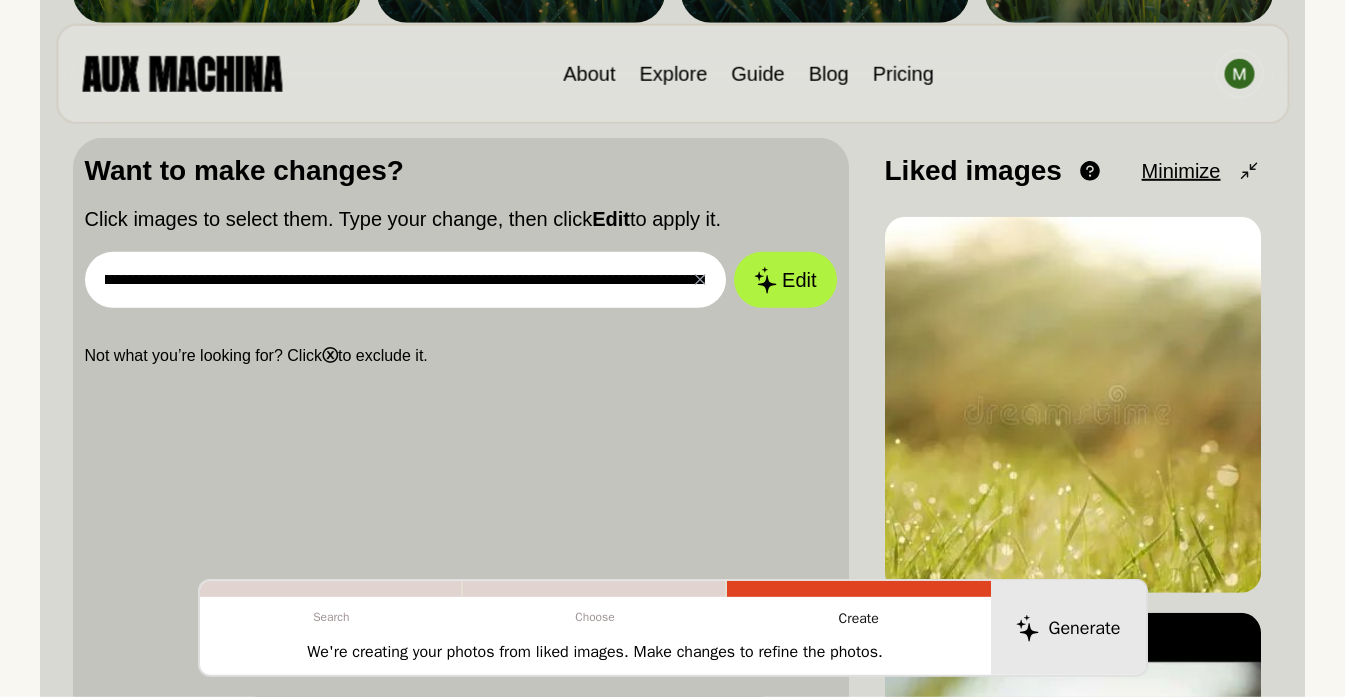 click on "**********" at bounding box center [406, 280] 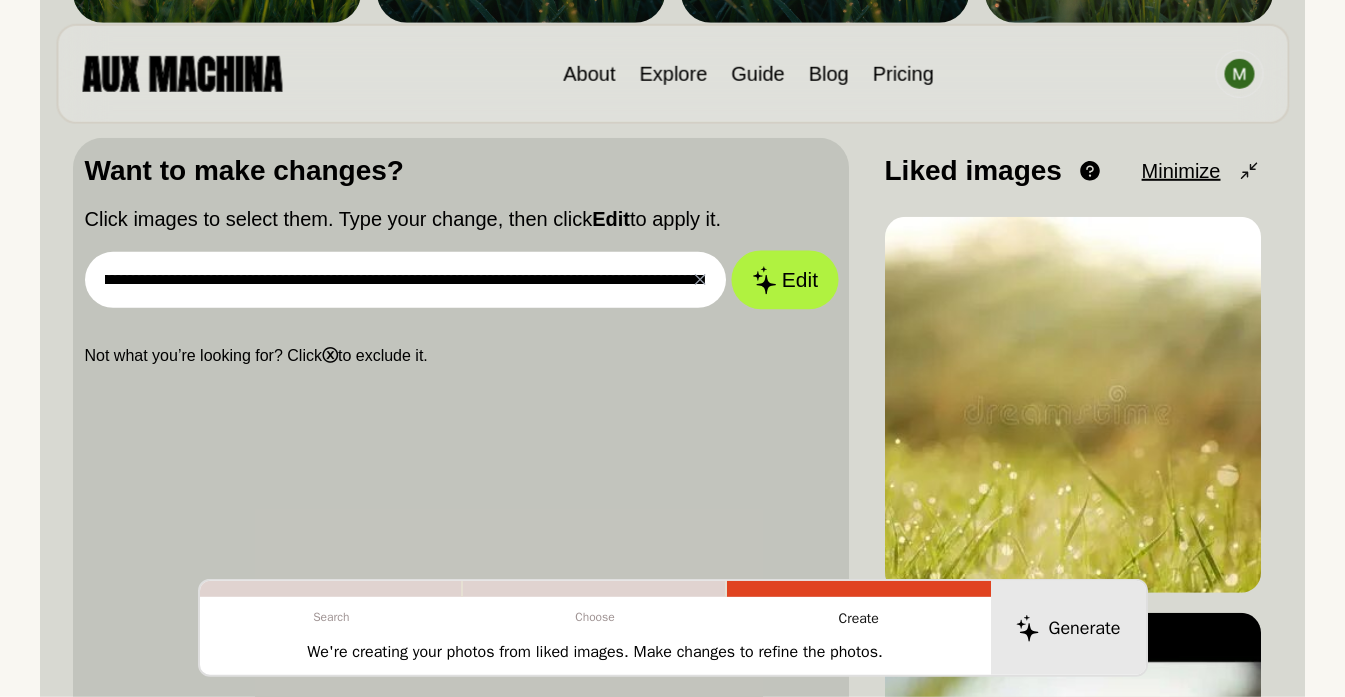 type on "**********" 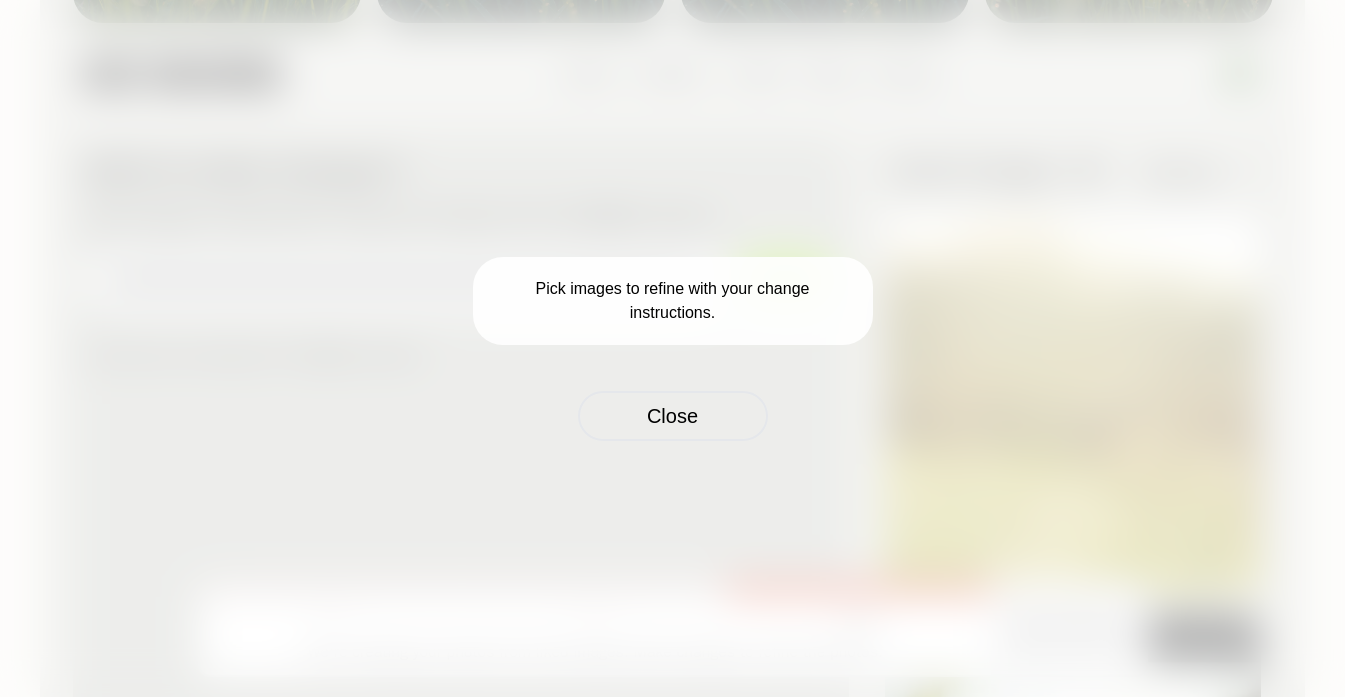 click on "Close" at bounding box center [673, 416] 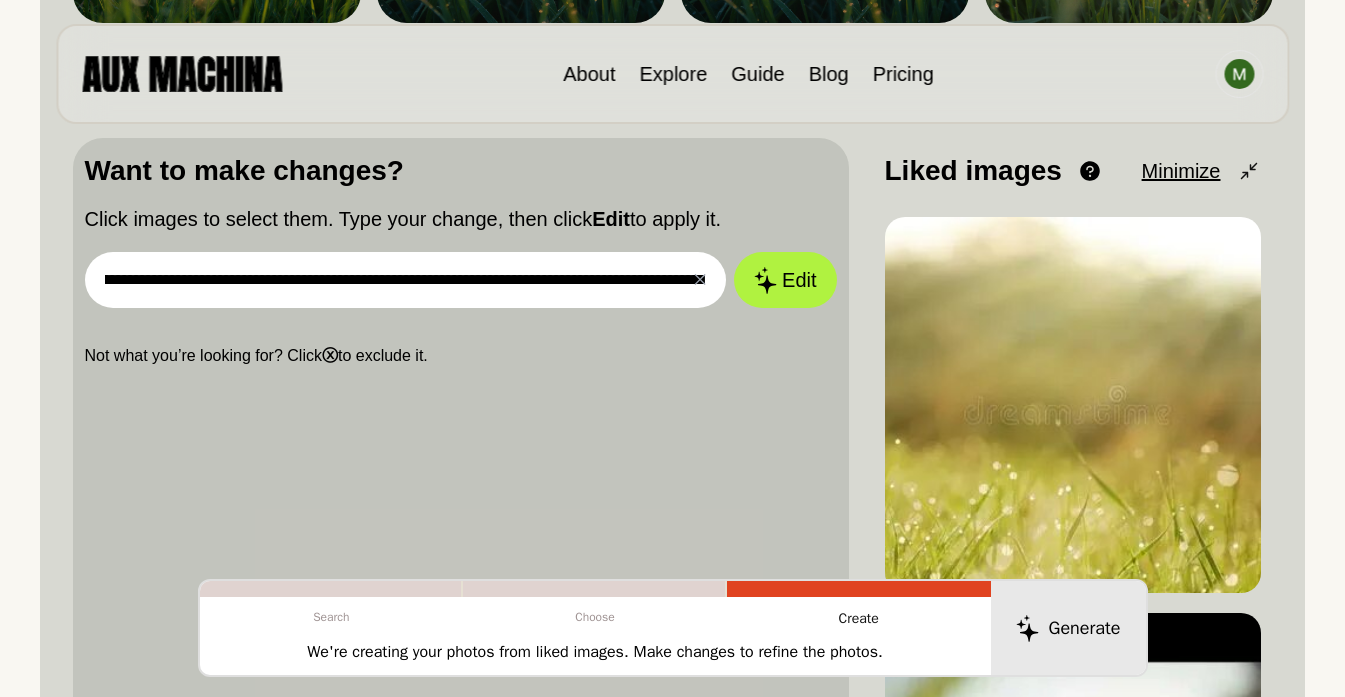 click on "**********" at bounding box center (406, 280) 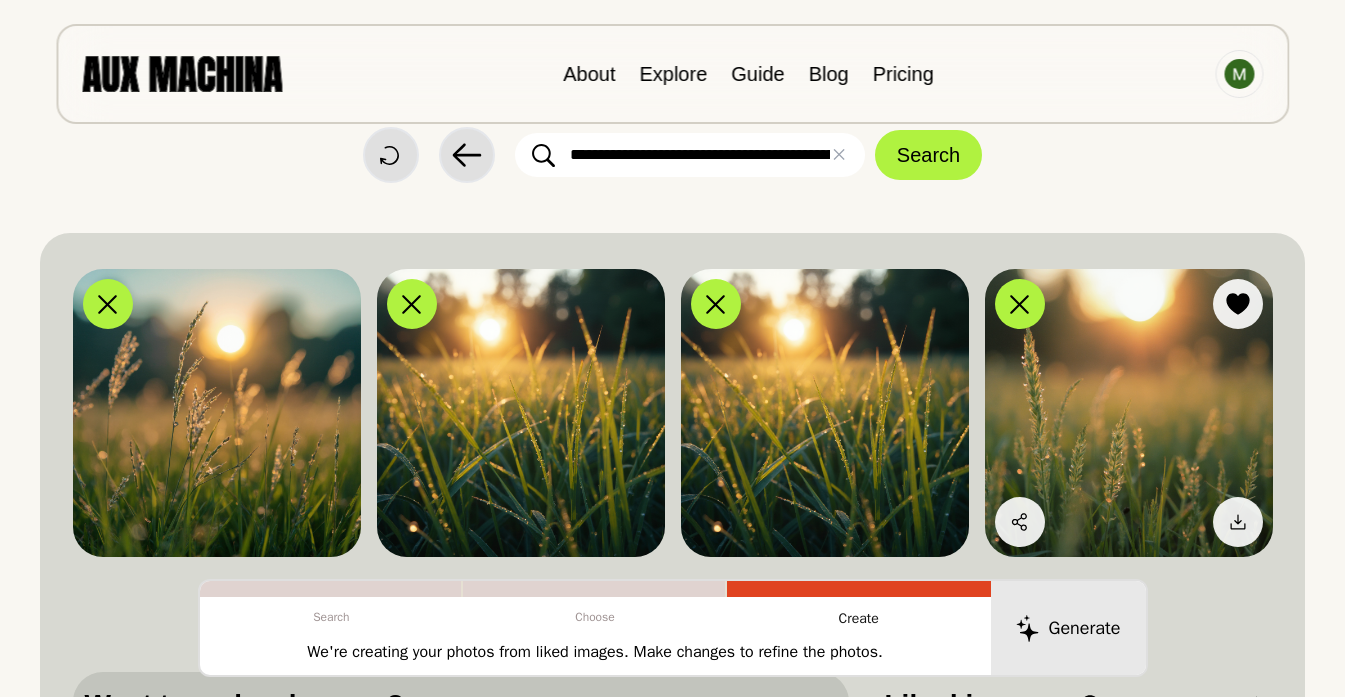 scroll, scrollTop: 0, scrollLeft: 0, axis: both 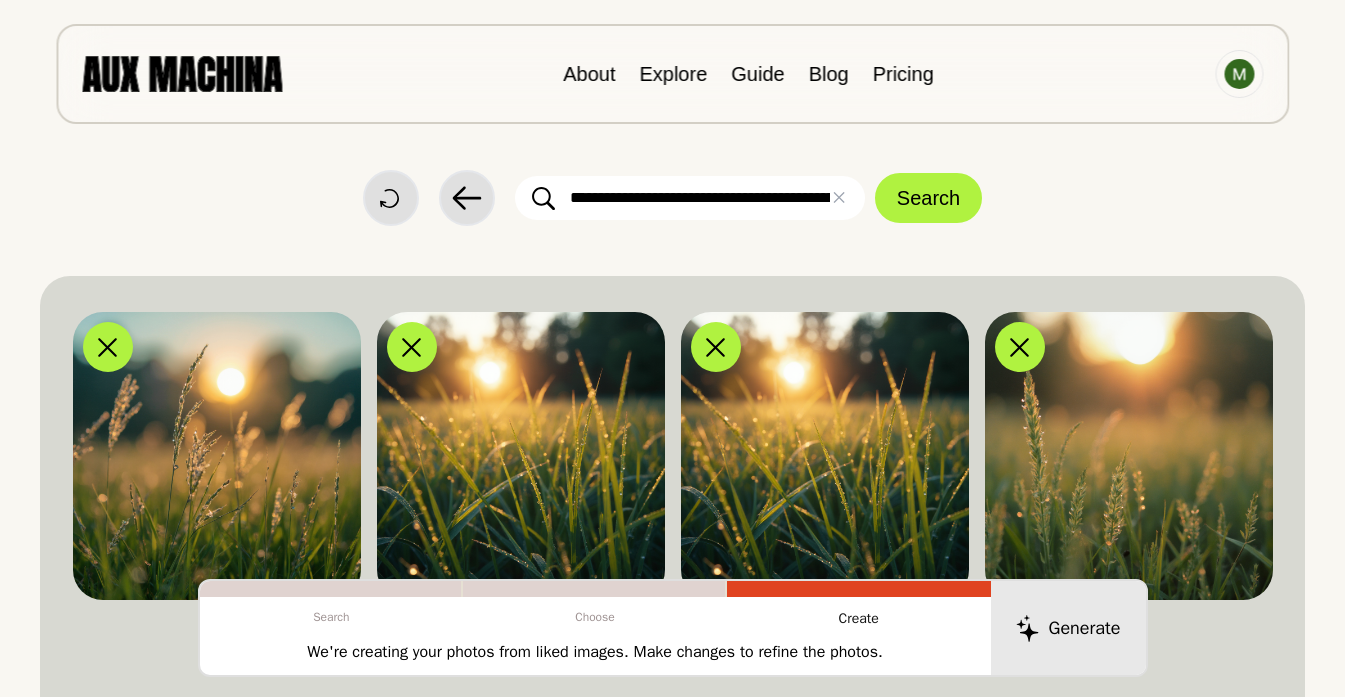 click on "**********" at bounding box center (690, 198) 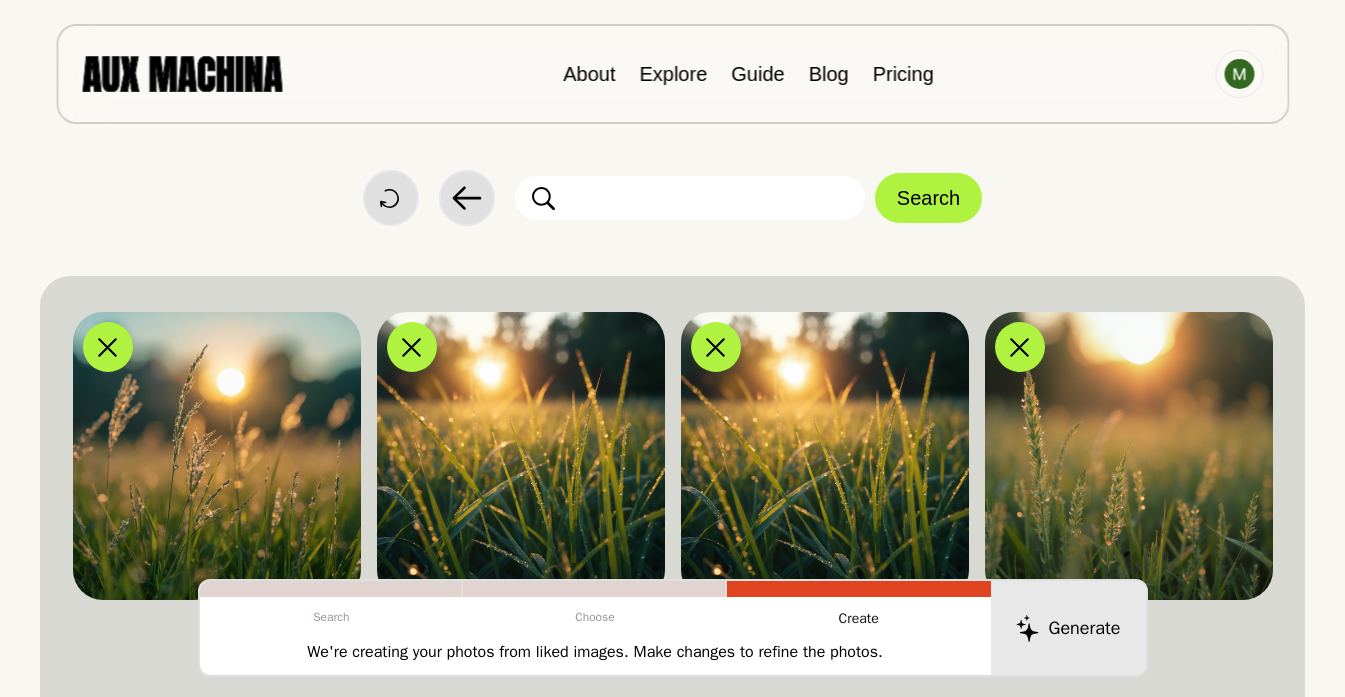 paste on "**********" 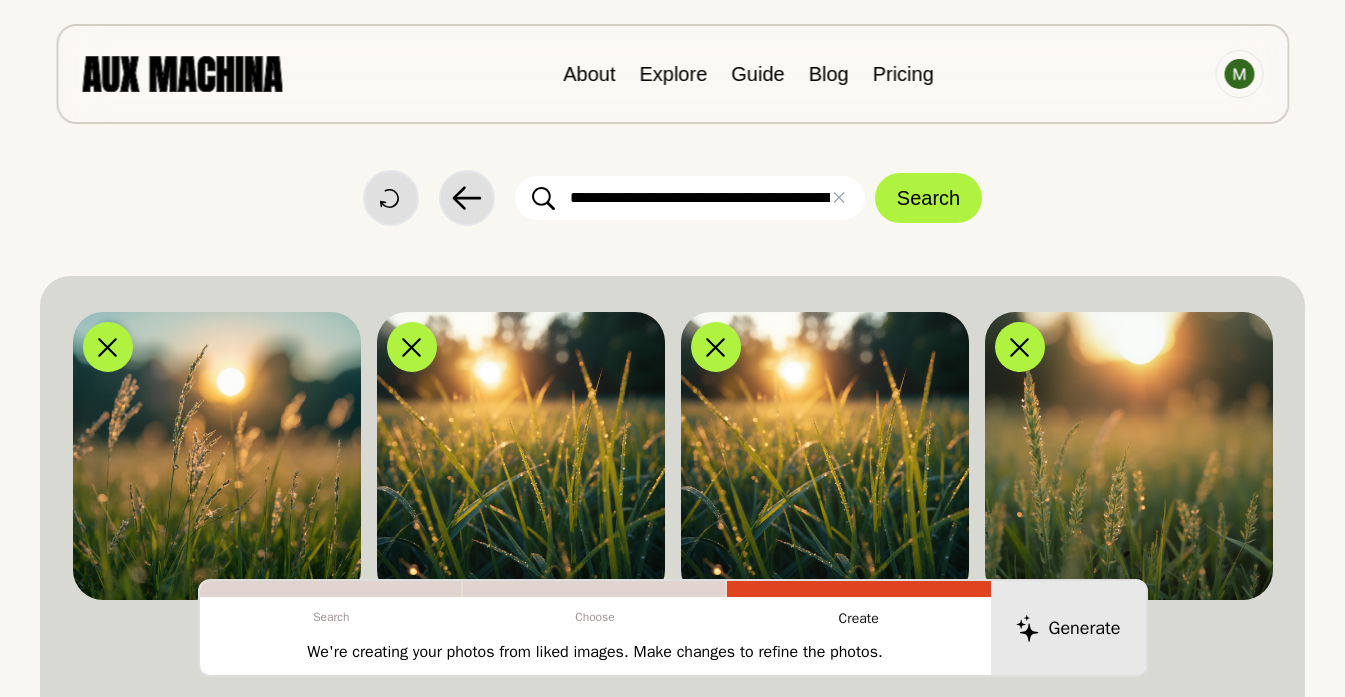 scroll, scrollTop: 0, scrollLeft: 1659, axis: horizontal 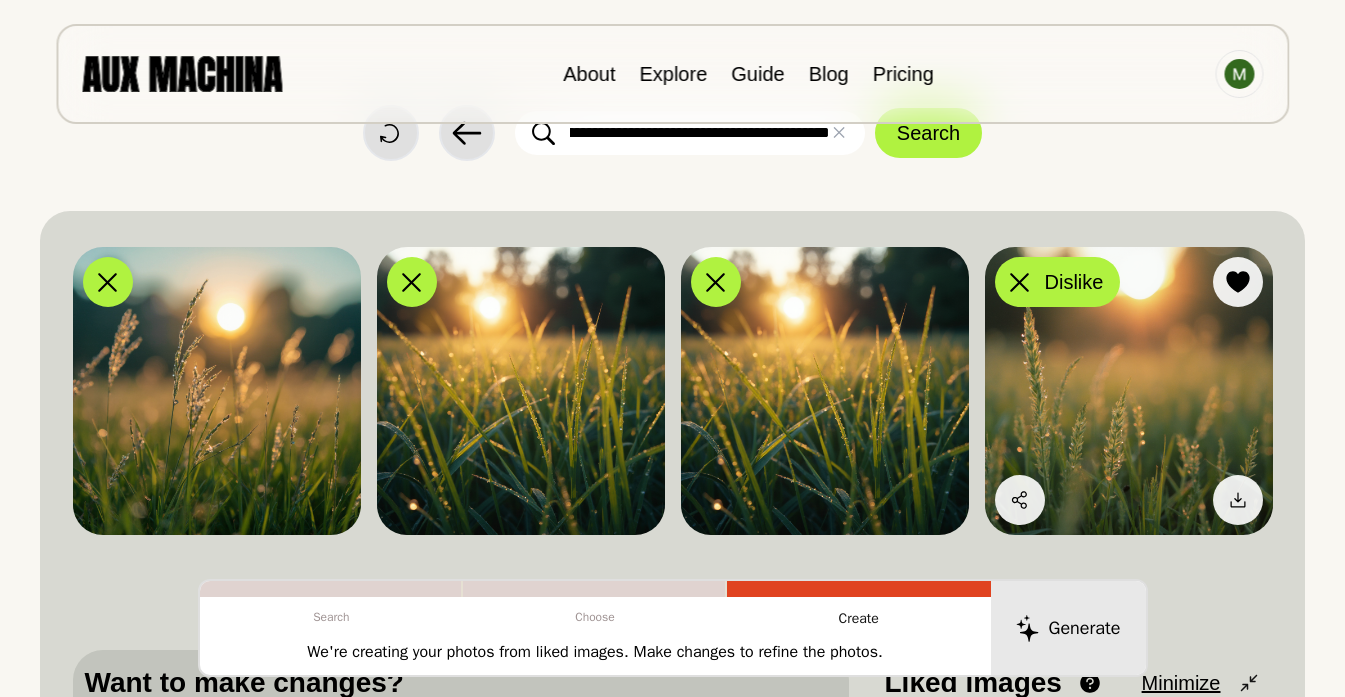 click at bounding box center (1020, 282) 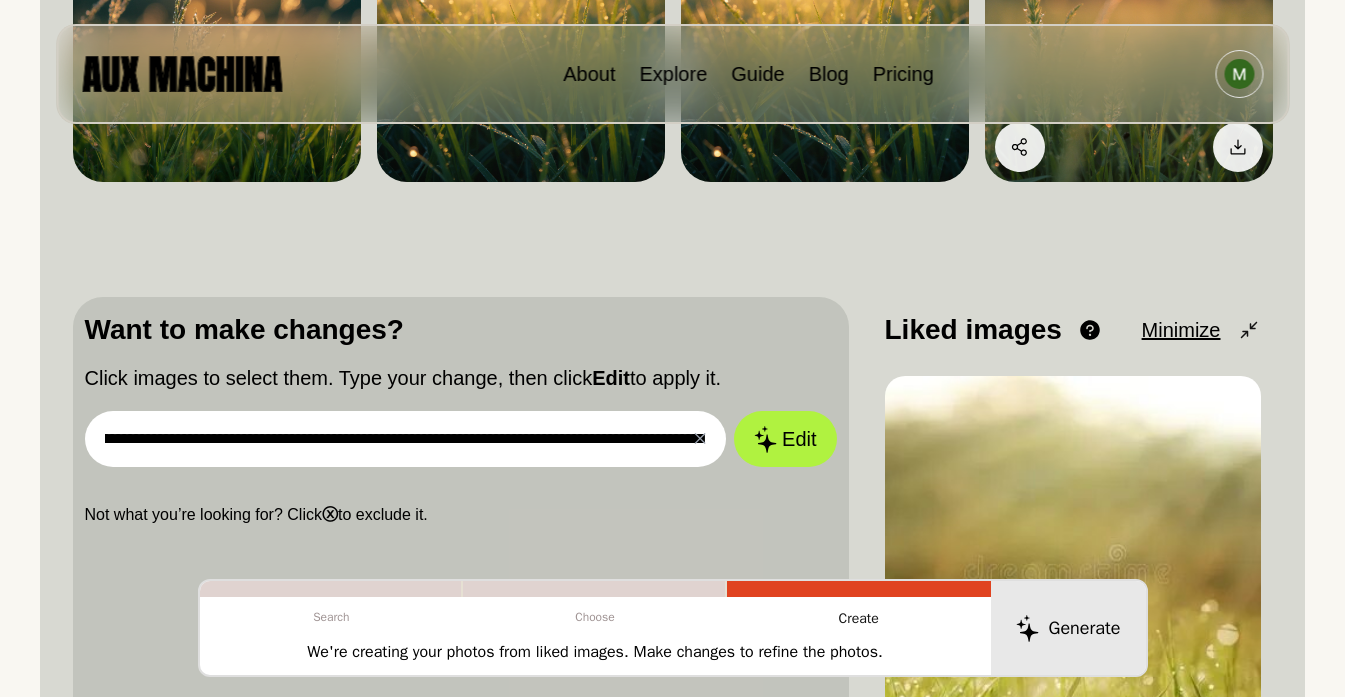 scroll, scrollTop: 420, scrollLeft: 0, axis: vertical 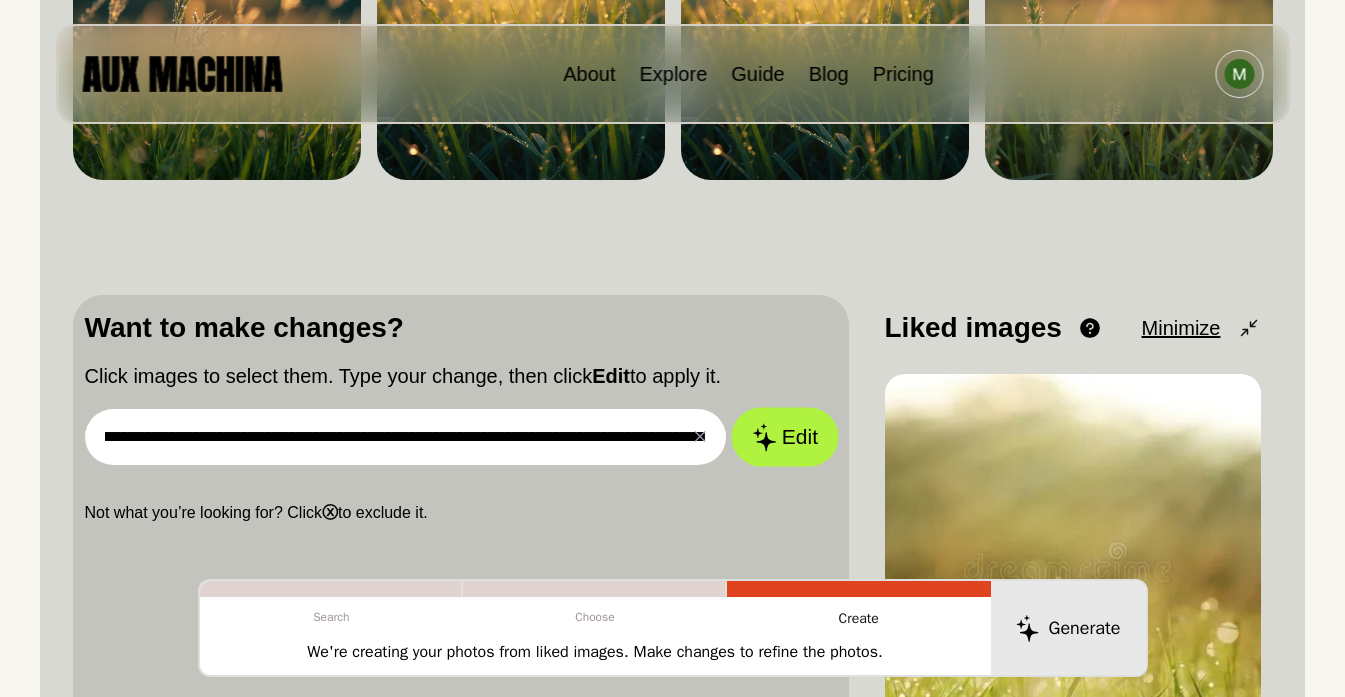 click on "Edit" at bounding box center [785, 437] 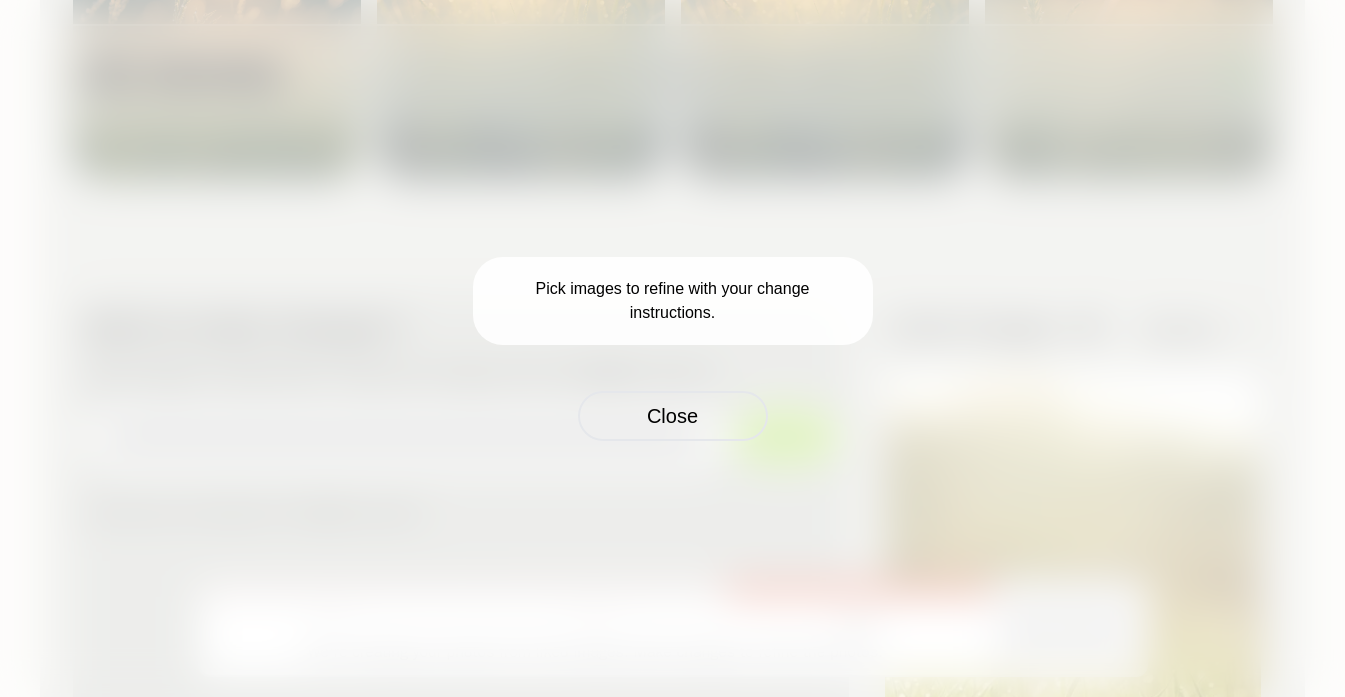 click on "Close" at bounding box center (673, 416) 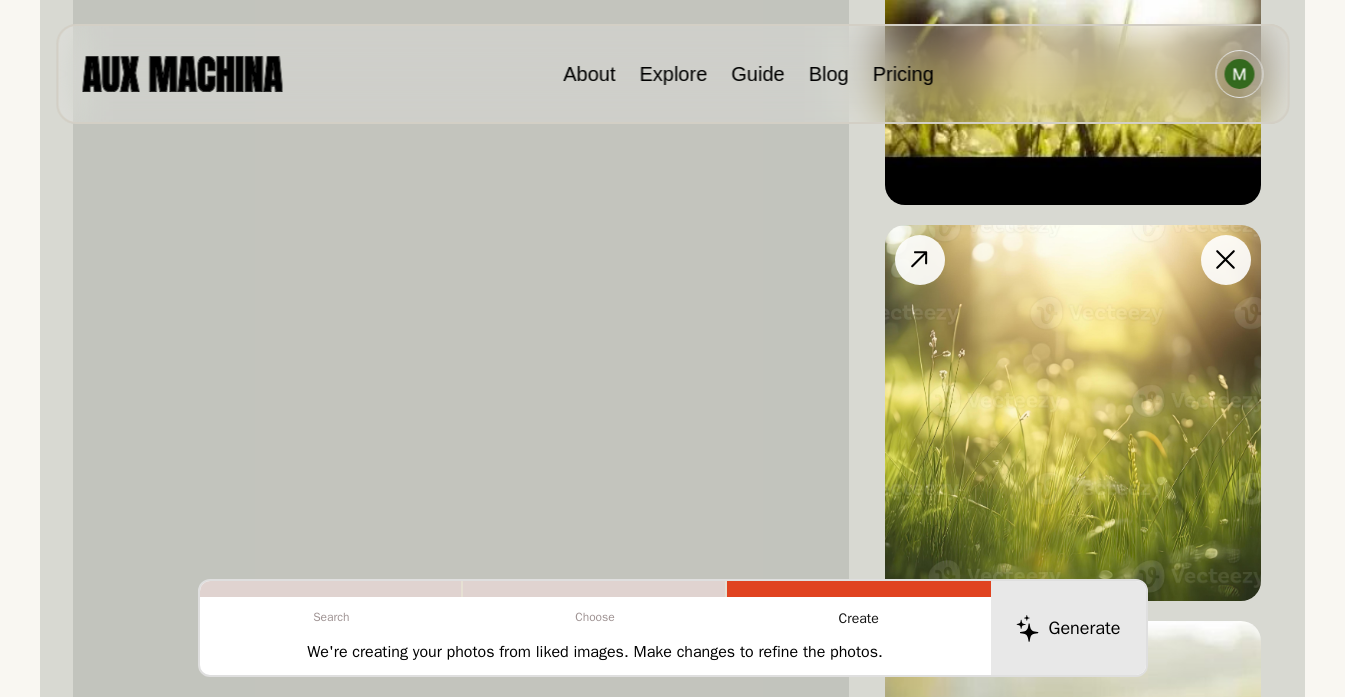 scroll, scrollTop: 1408, scrollLeft: 0, axis: vertical 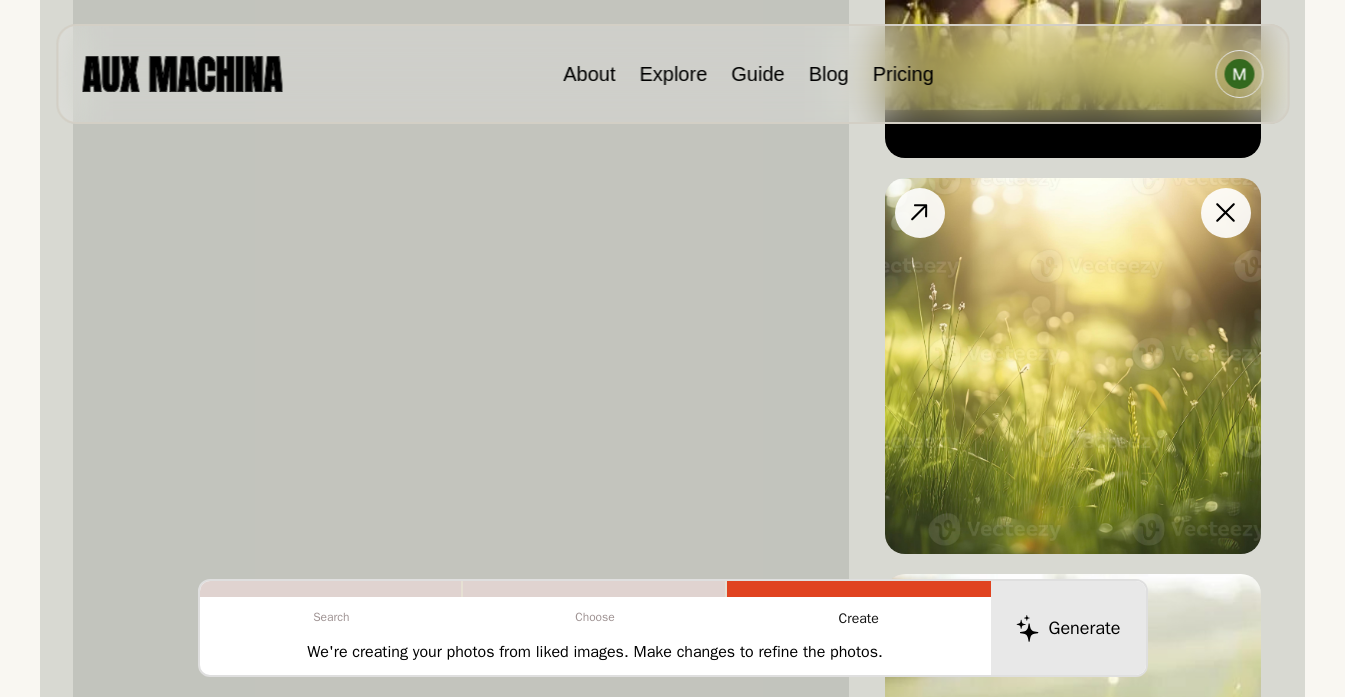click at bounding box center (1073, 366) 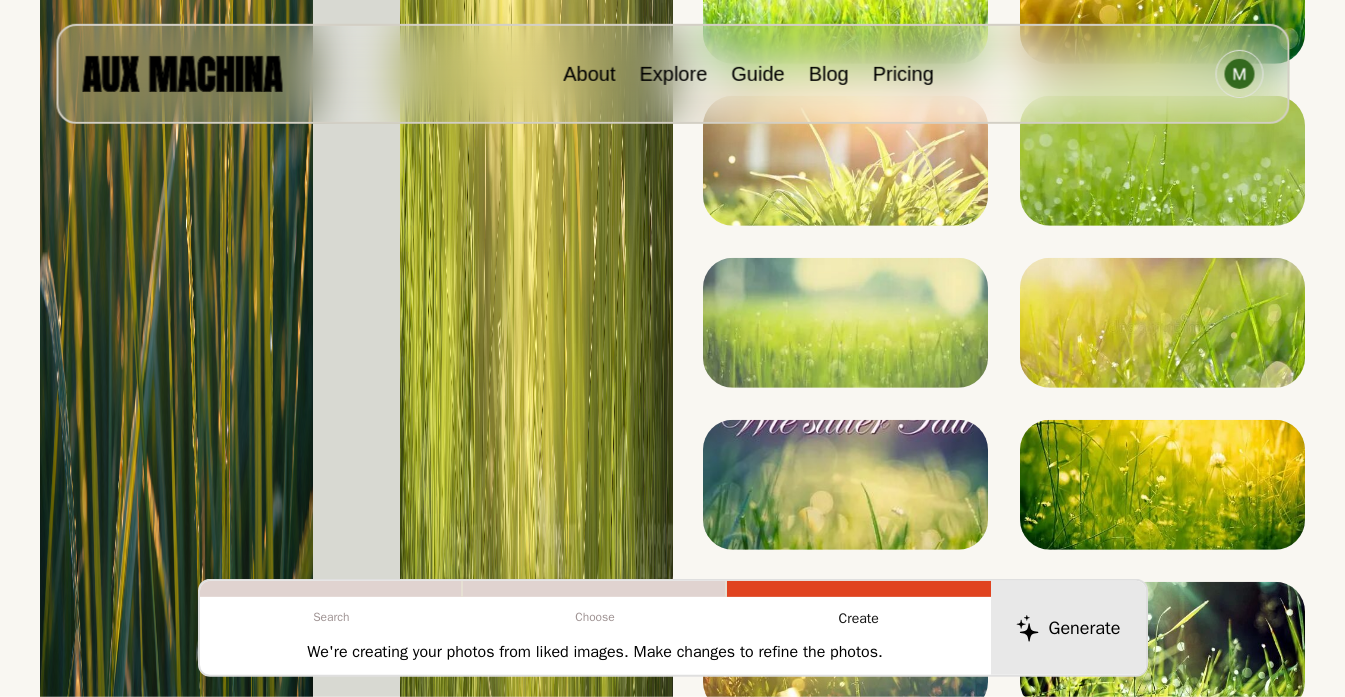 scroll, scrollTop: 1997, scrollLeft: 0, axis: vertical 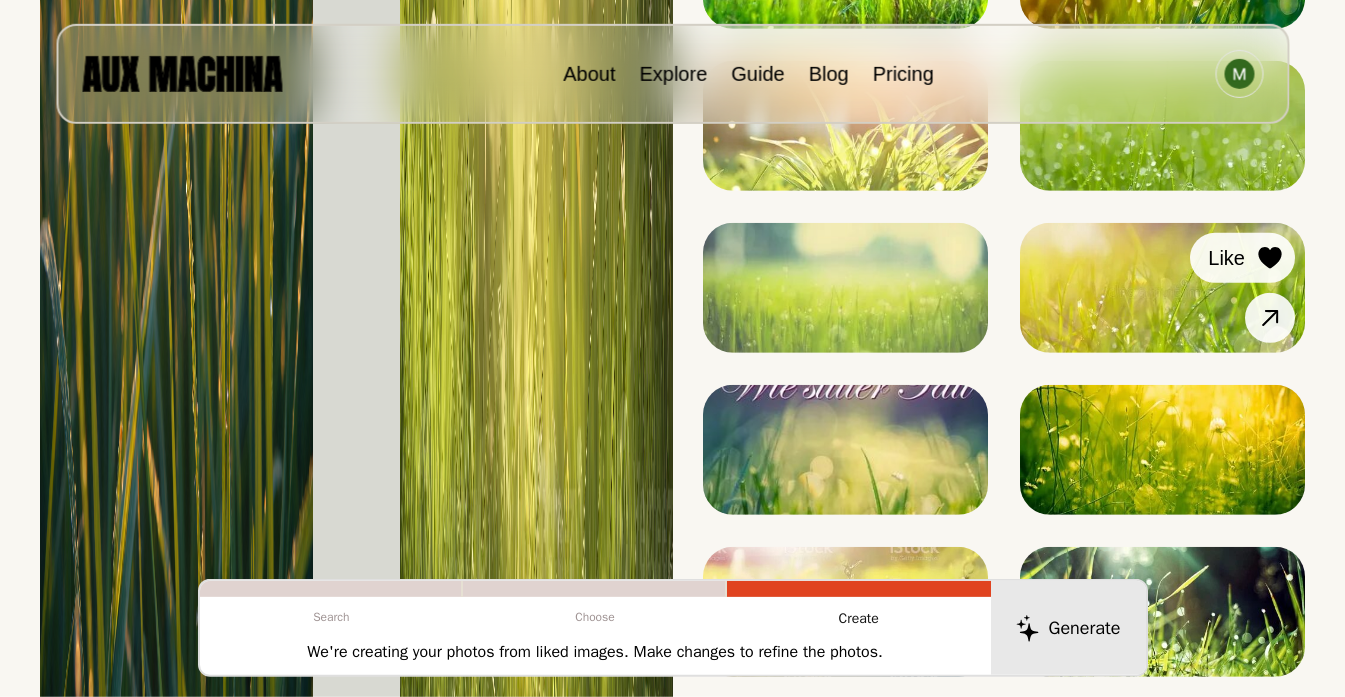 click 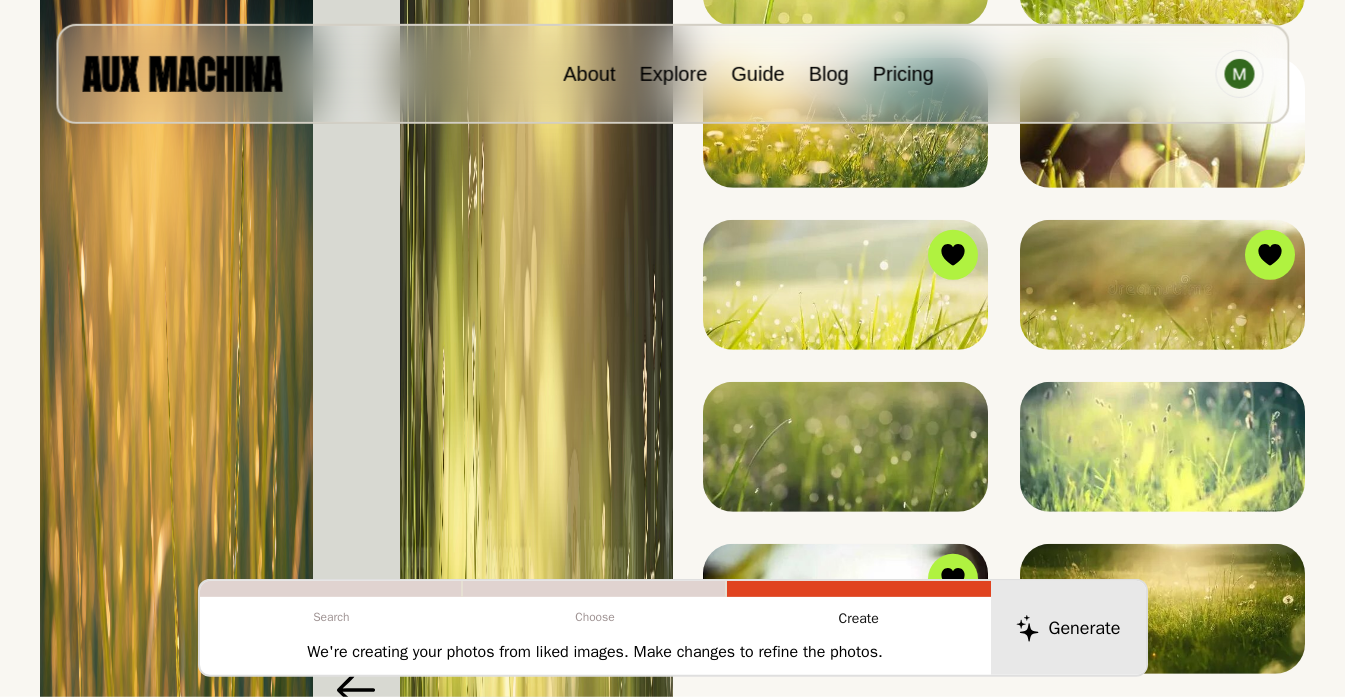 scroll, scrollTop: 1186, scrollLeft: 0, axis: vertical 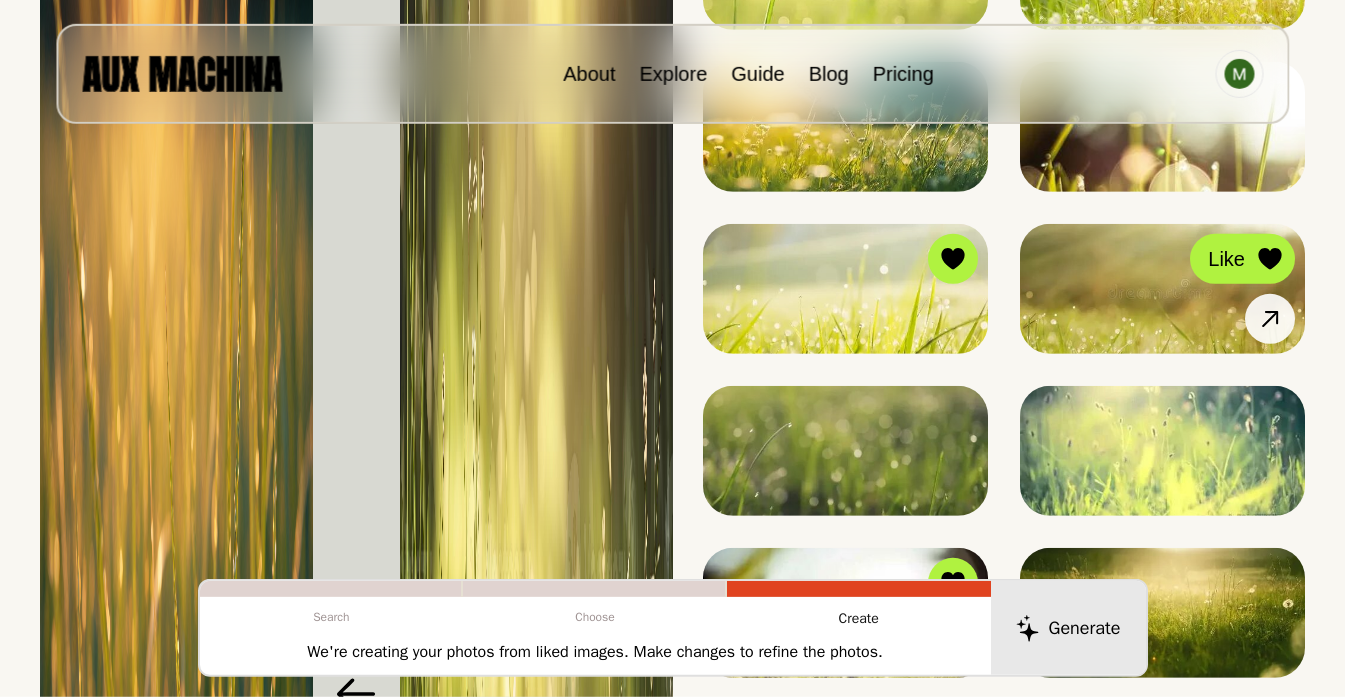 click 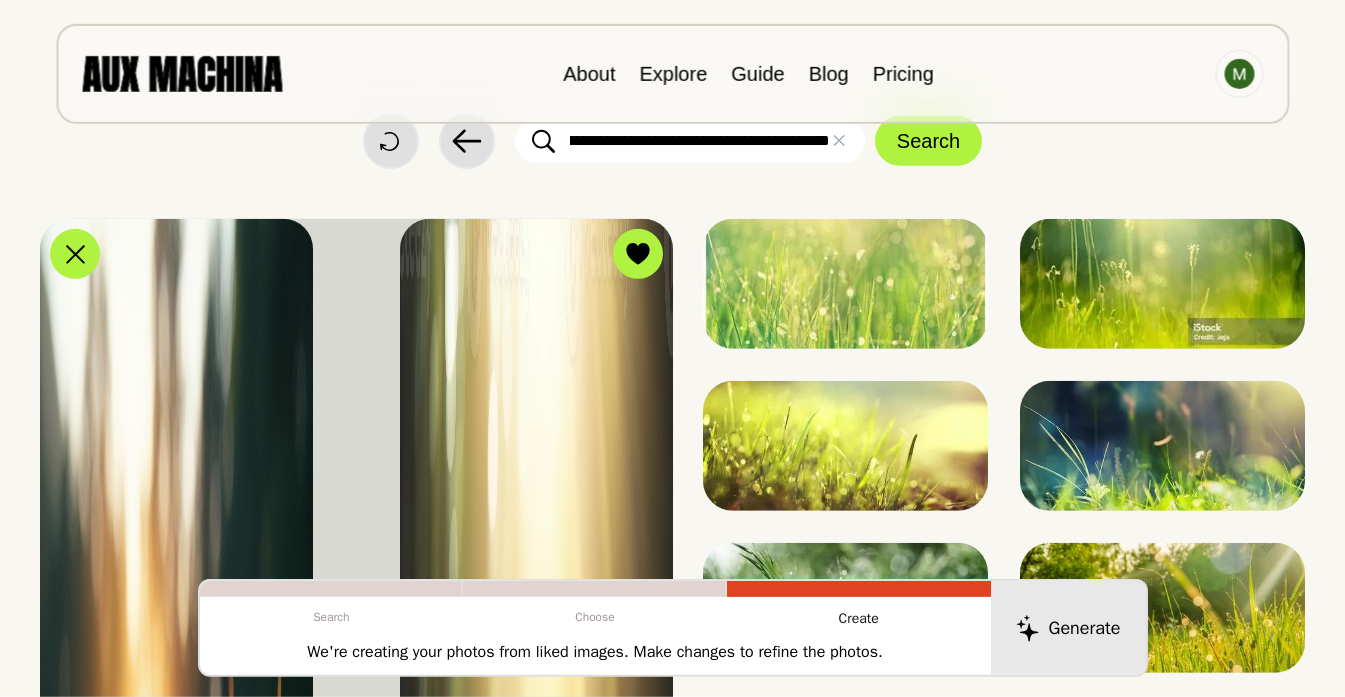 scroll, scrollTop: 0, scrollLeft: 0, axis: both 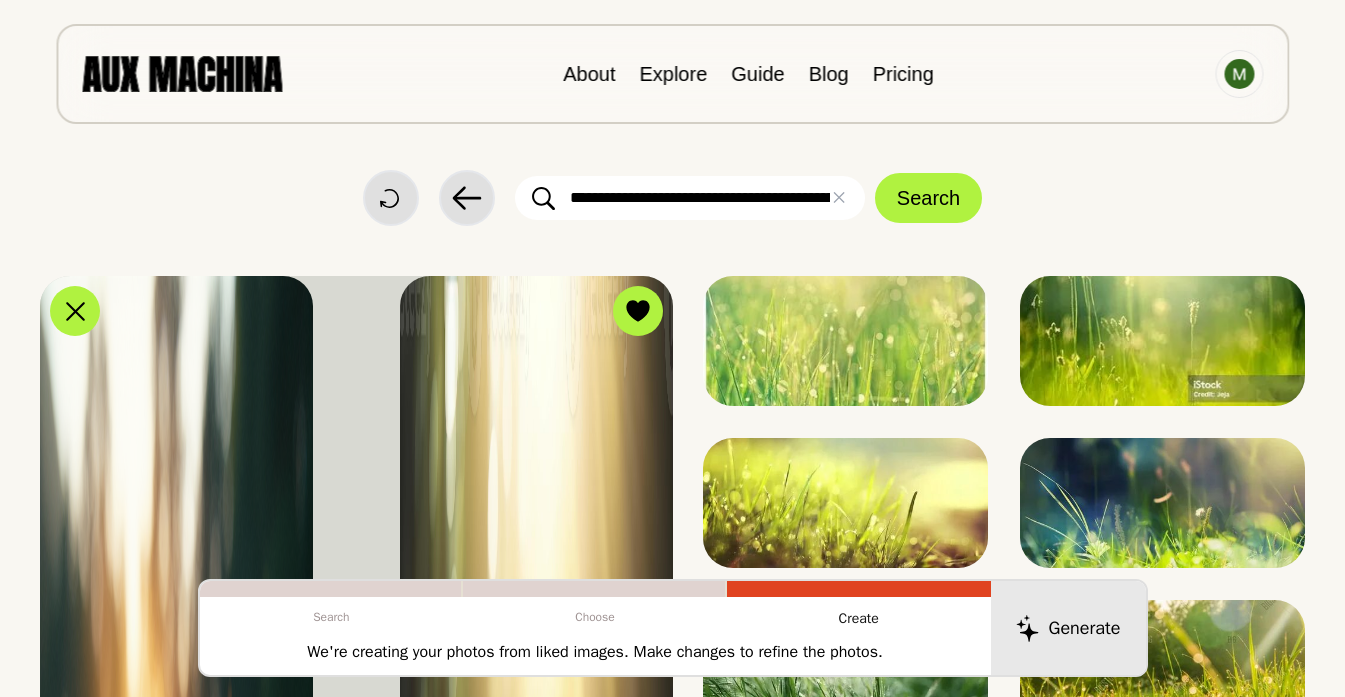 drag, startPoint x: 639, startPoint y: 194, endPoint x: 440, endPoint y: 190, distance: 199.04019 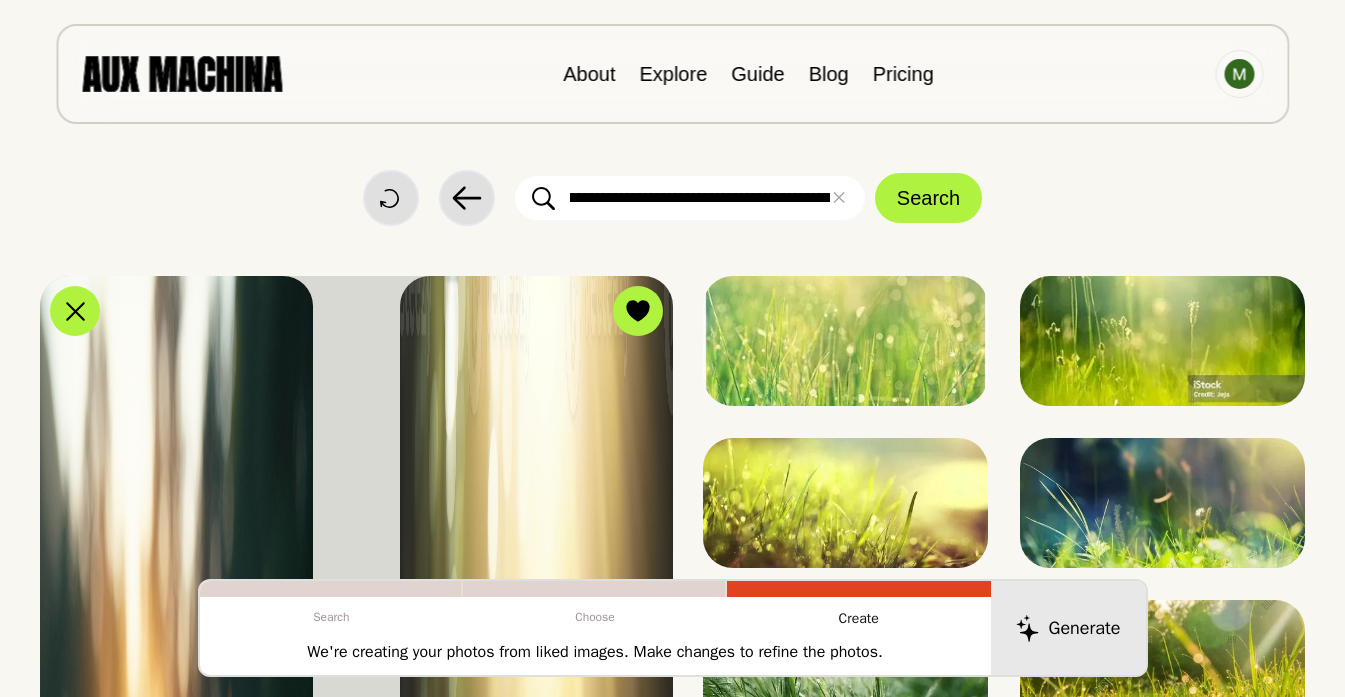 scroll, scrollTop: 0, scrollLeft: 230, axis: horizontal 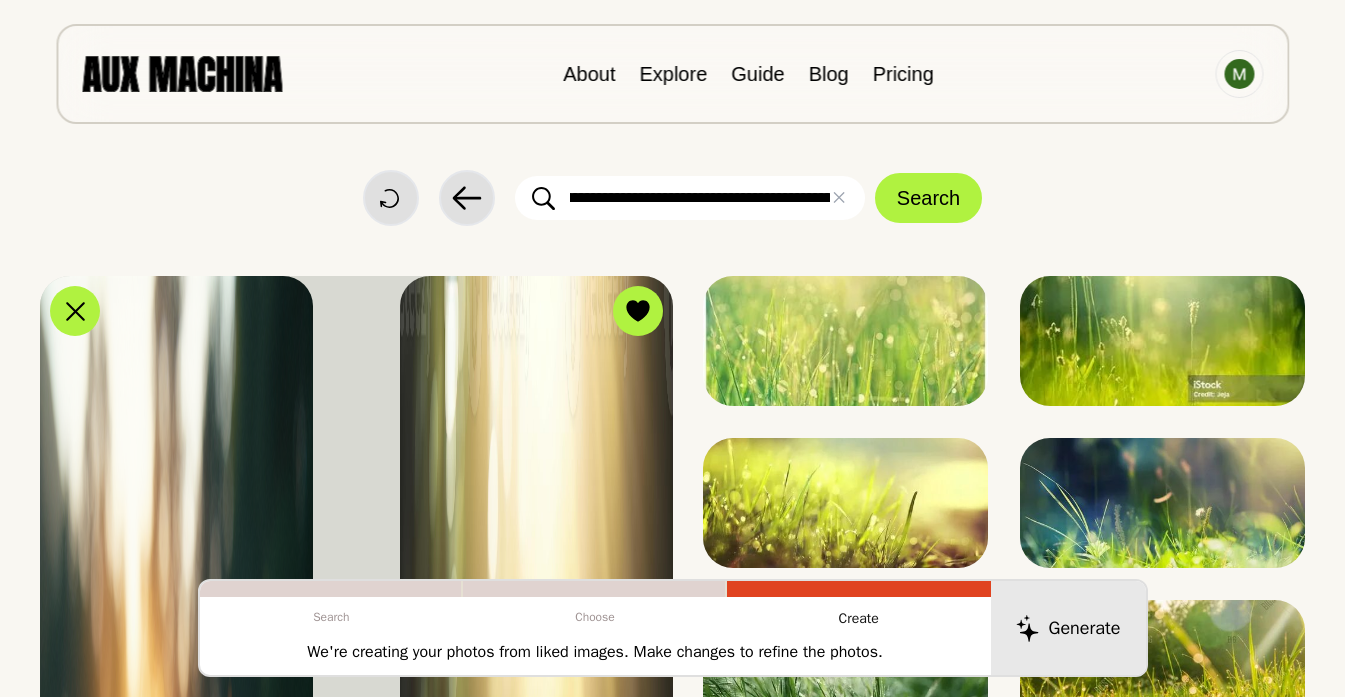 click on "**********" at bounding box center [690, 198] 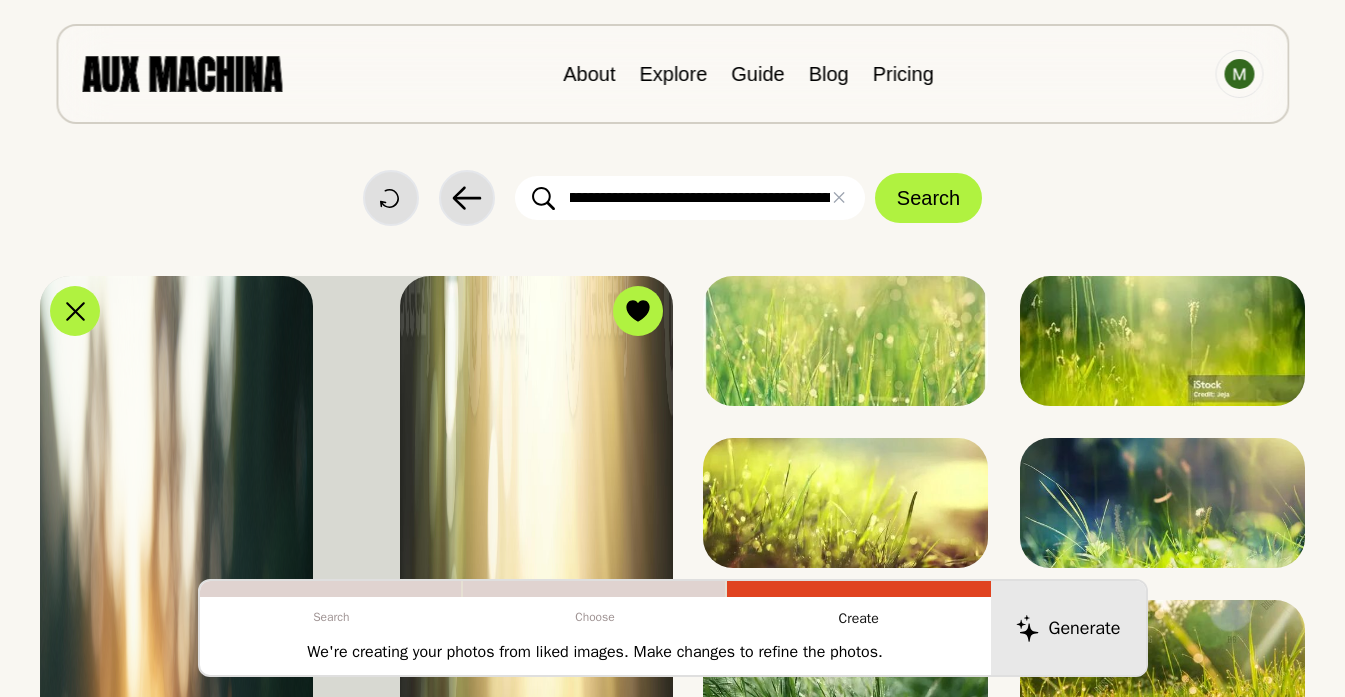 click on "**********" at bounding box center [690, 198] 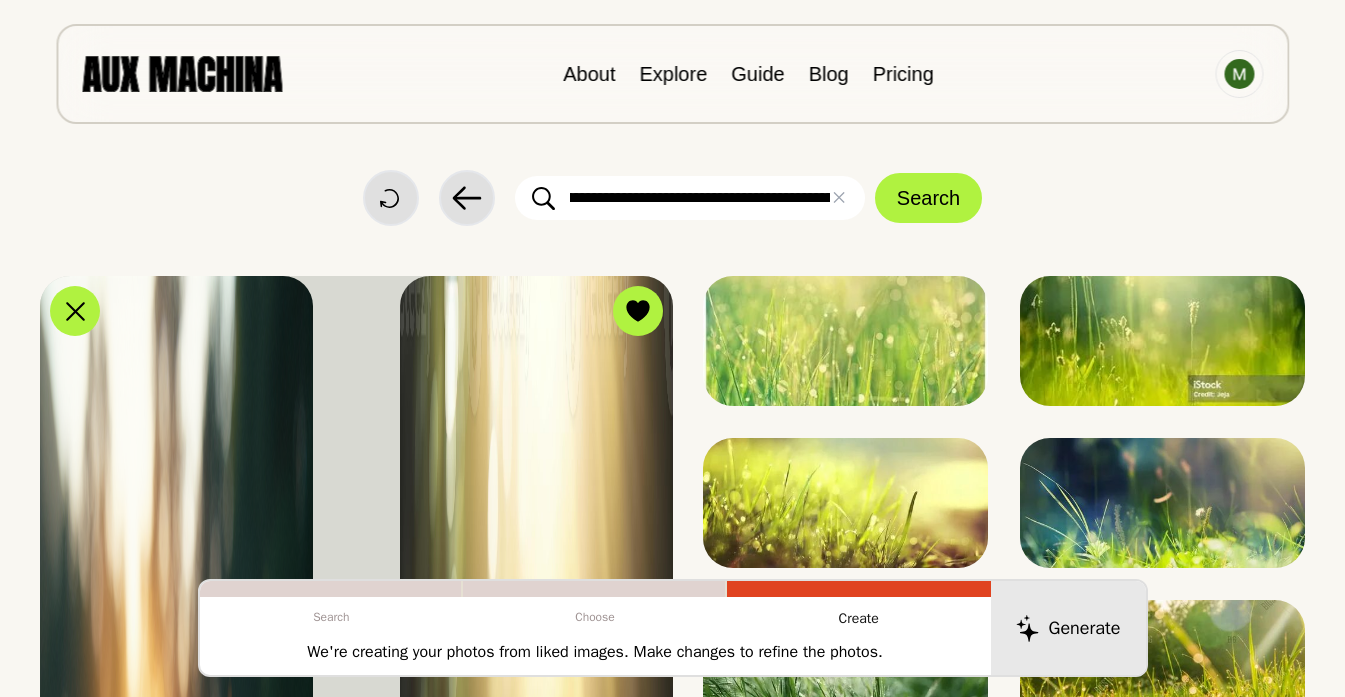 scroll, scrollTop: 0, scrollLeft: 574, axis: horizontal 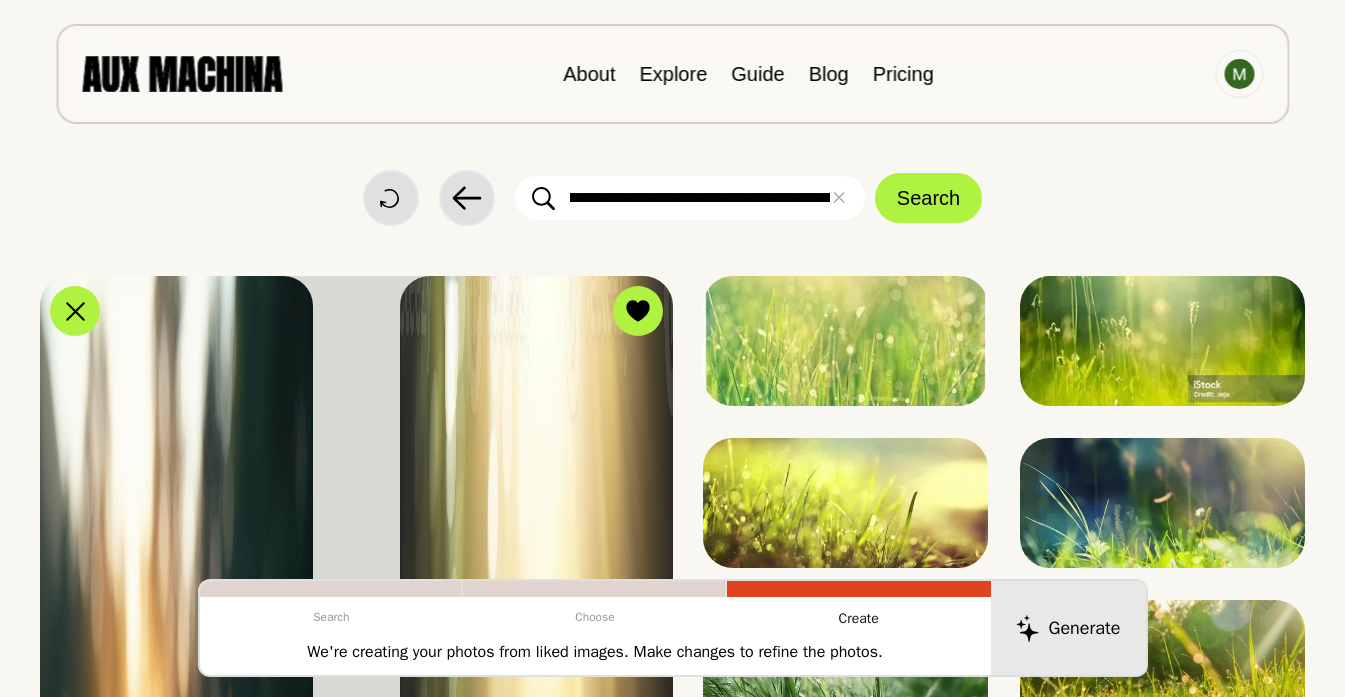 drag, startPoint x: 723, startPoint y: 197, endPoint x: 686, endPoint y: 197, distance: 37 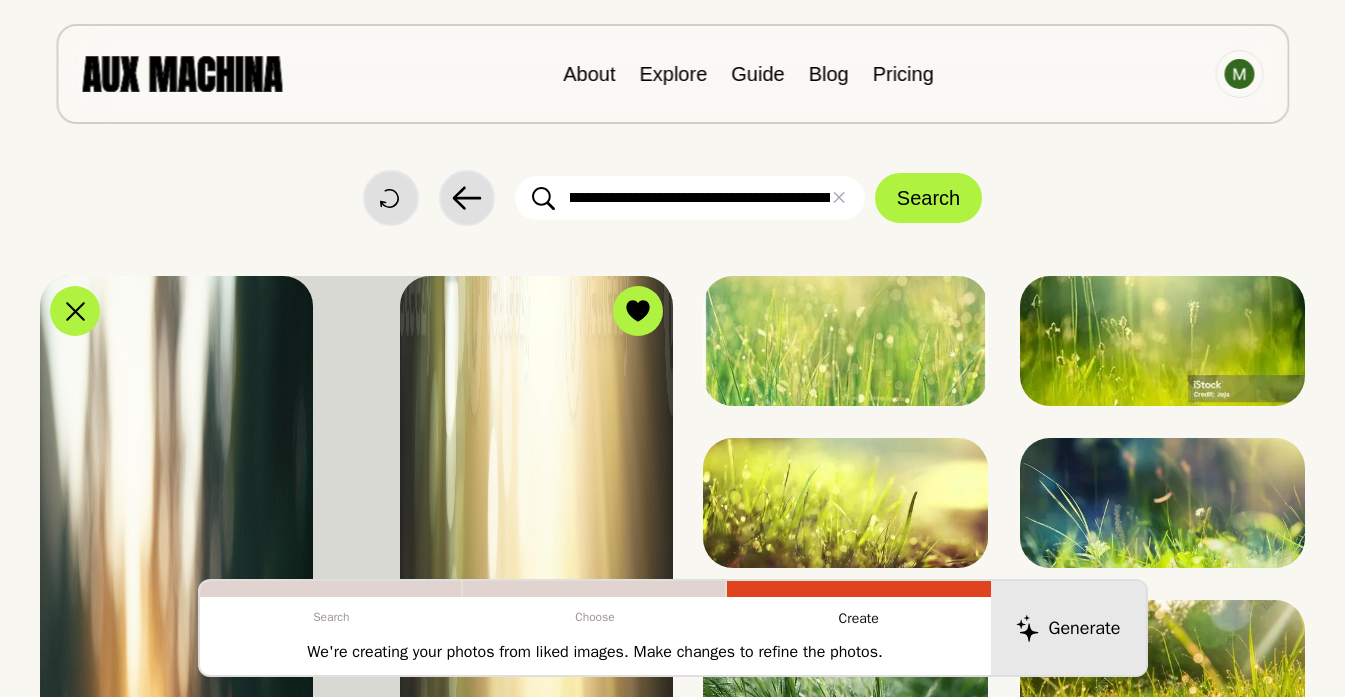 scroll, scrollTop: 0, scrollLeft: 1043, axis: horizontal 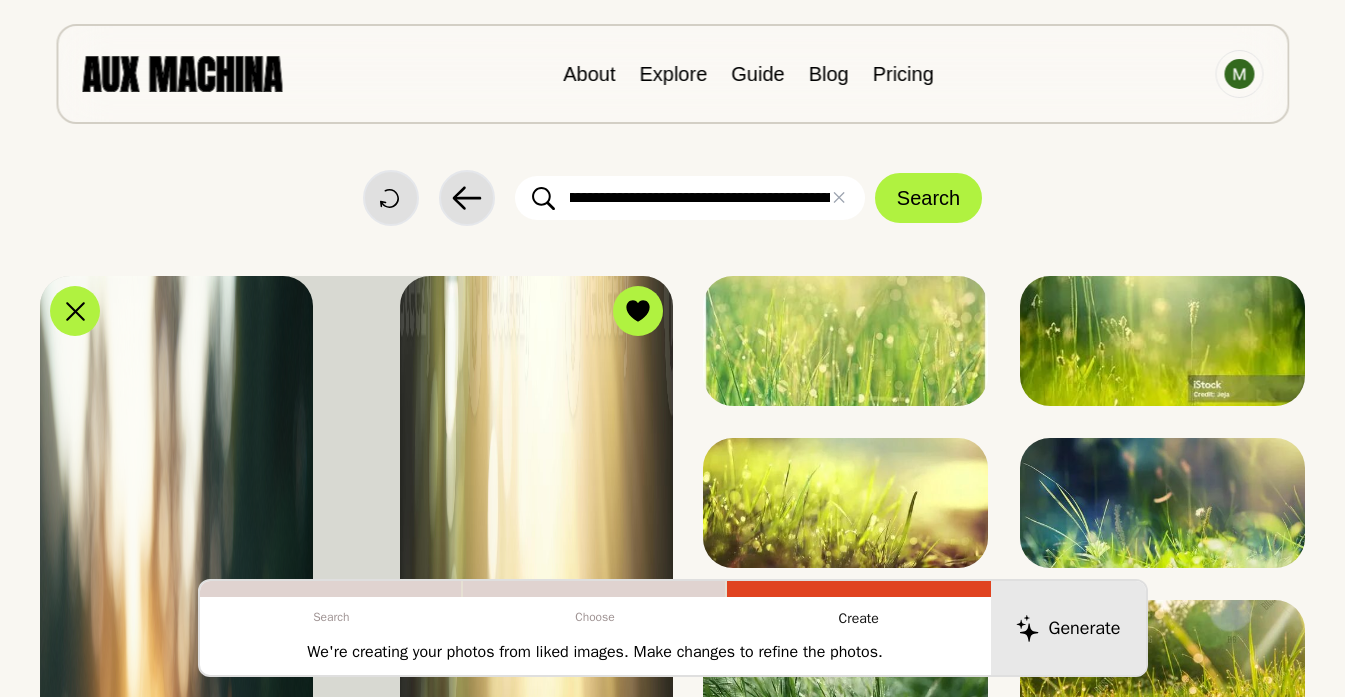 click on "**********" at bounding box center (690, 198) 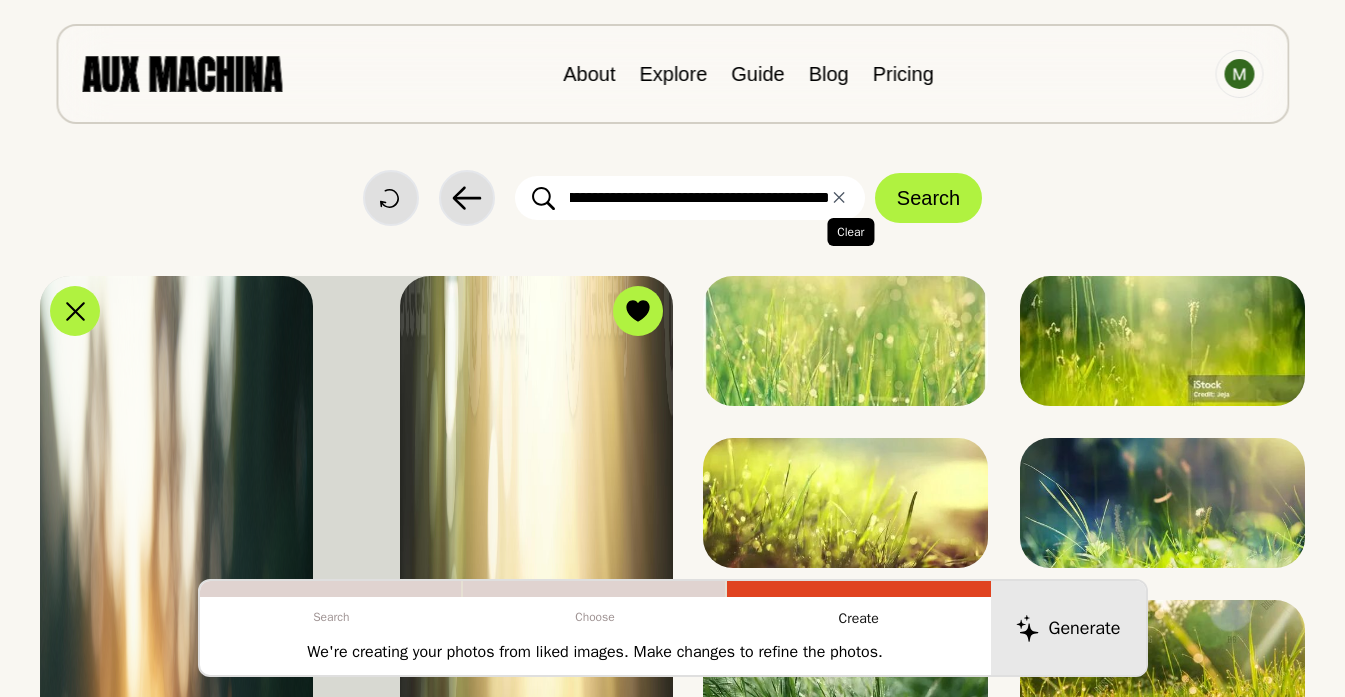 scroll, scrollTop: 0, scrollLeft: 1780, axis: horizontal 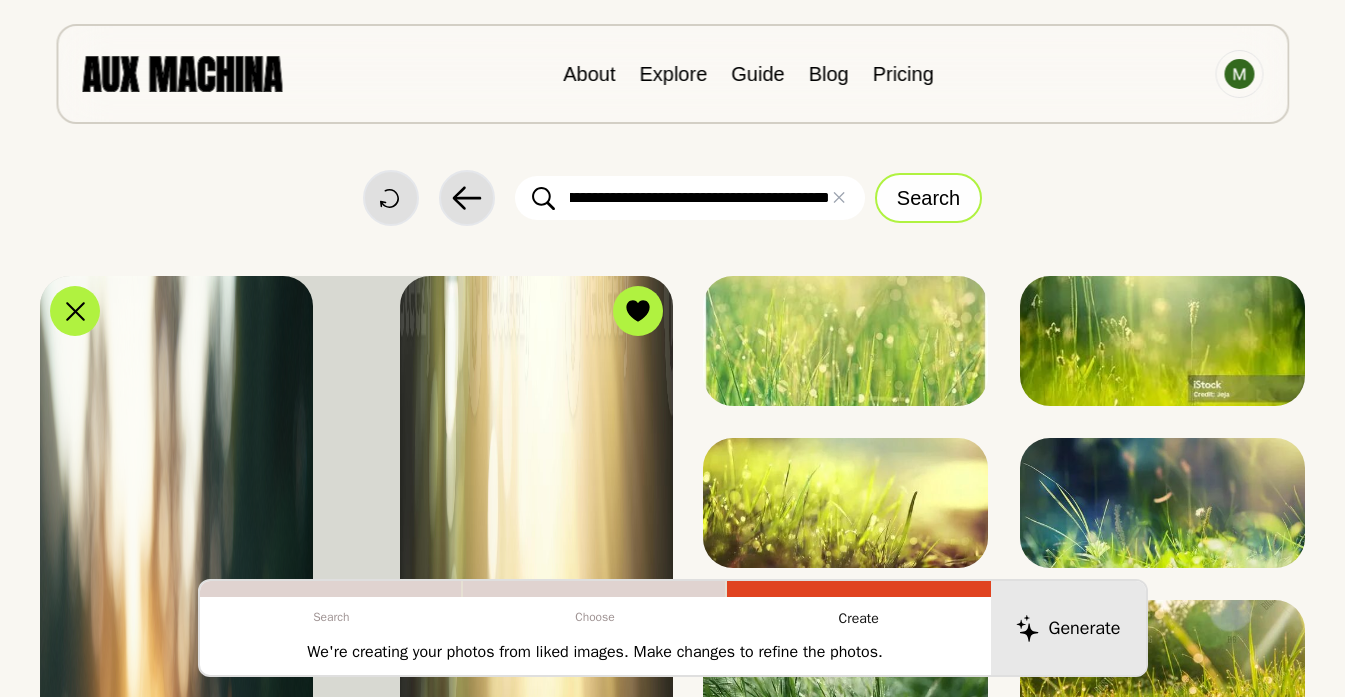type on "**********" 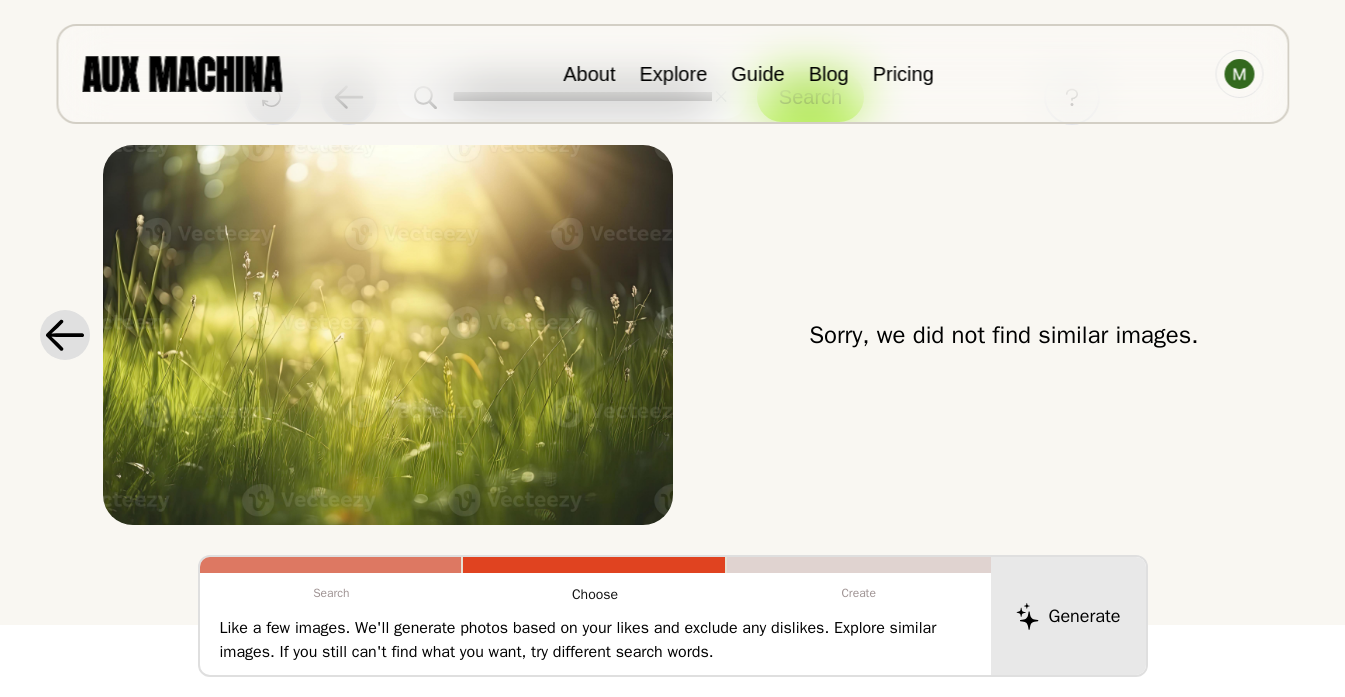 scroll, scrollTop: 98, scrollLeft: 0, axis: vertical 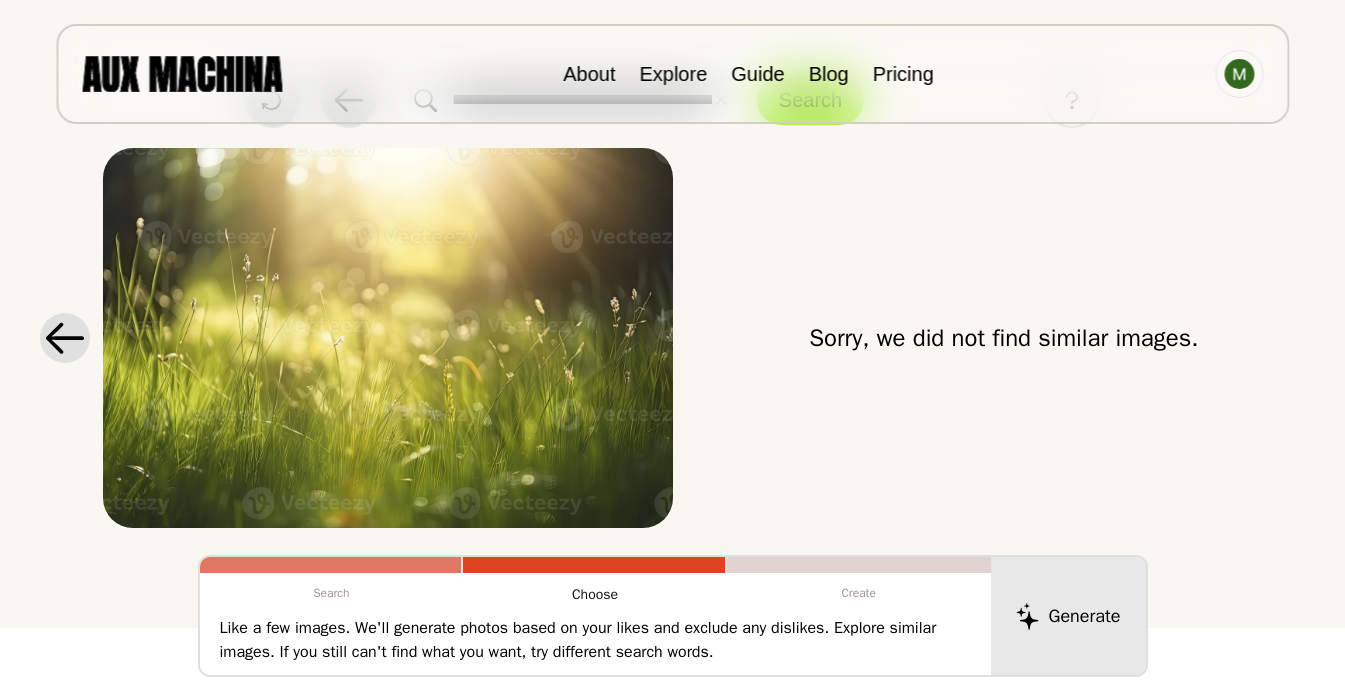 click 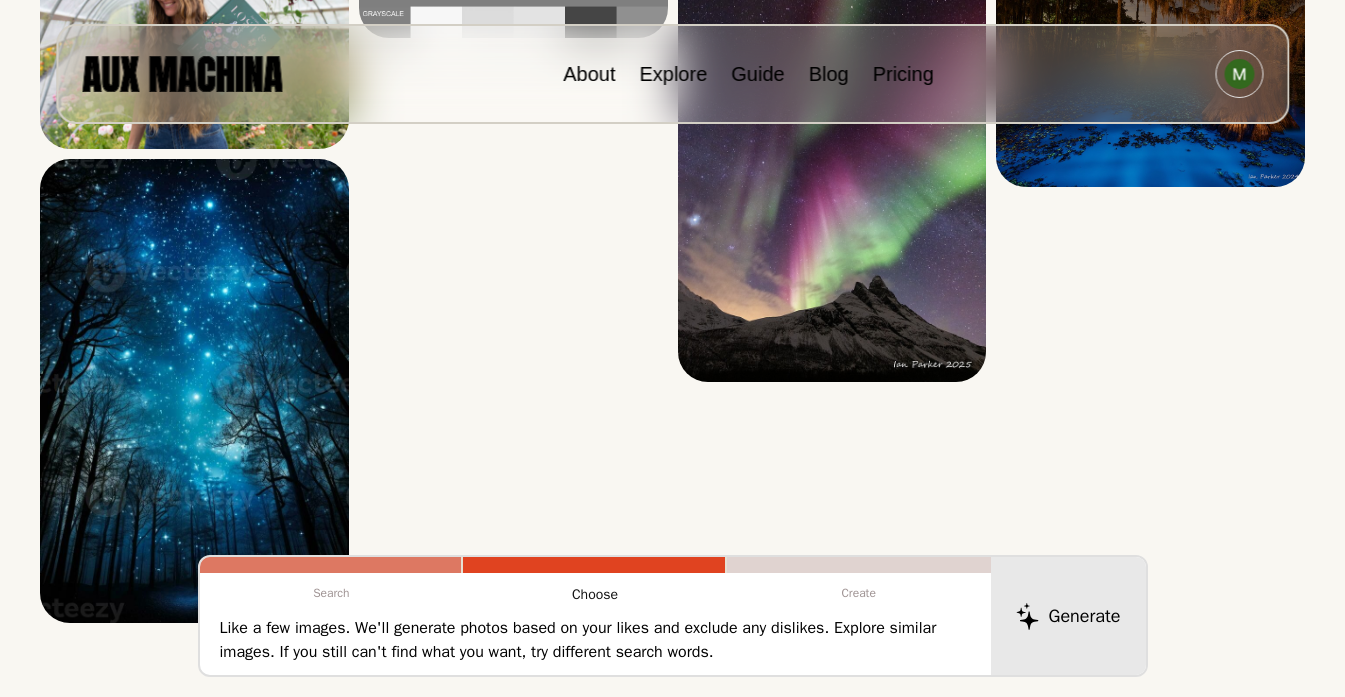 scroll, scrollTop: 0, scrollLeft: 0, axis: both 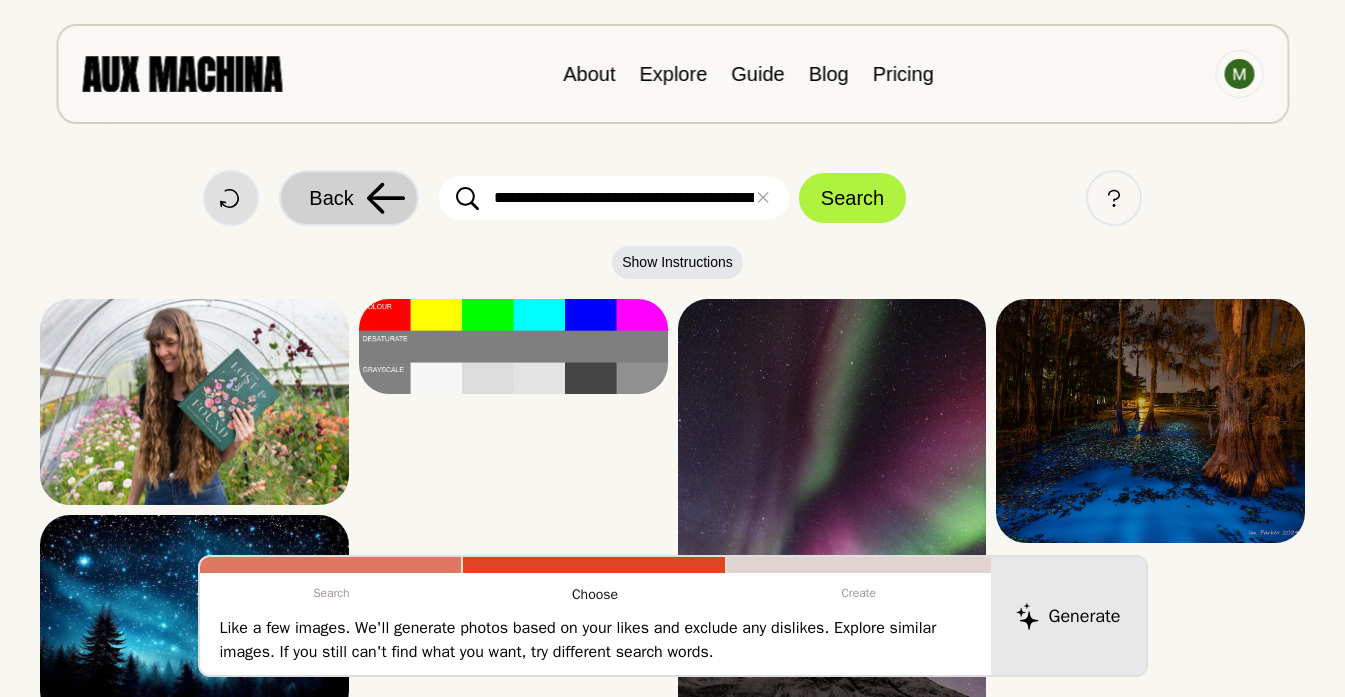 click on "Back" at bounding box center (349, 198) 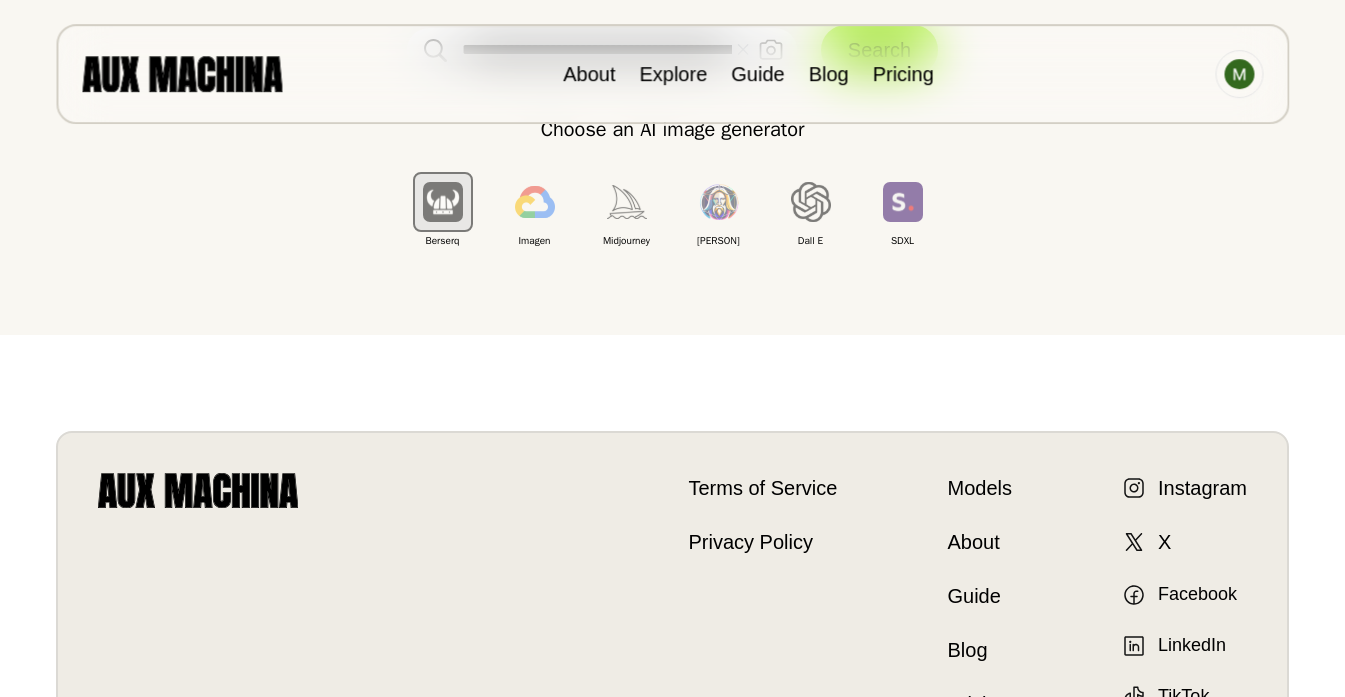 scroll, scrollTop: 0, scrollLeft: 0, axis: both 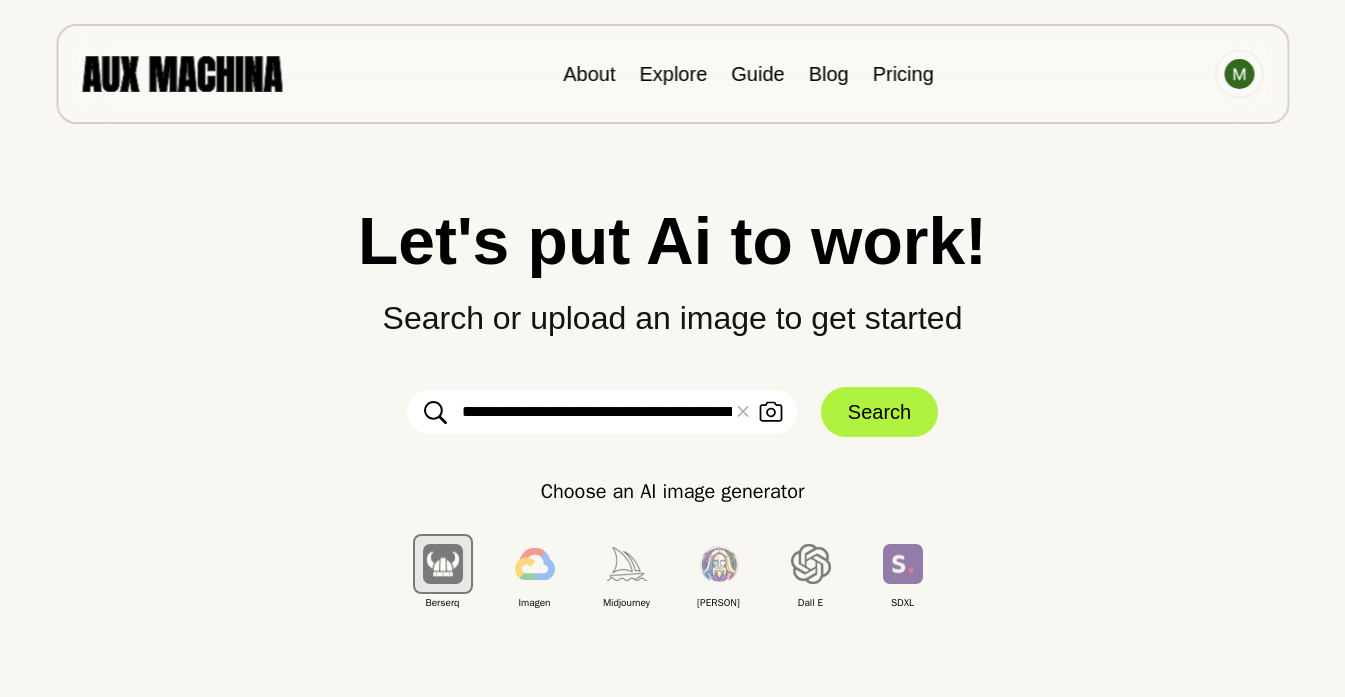 click on "**********" at bounding box center [602, 412] 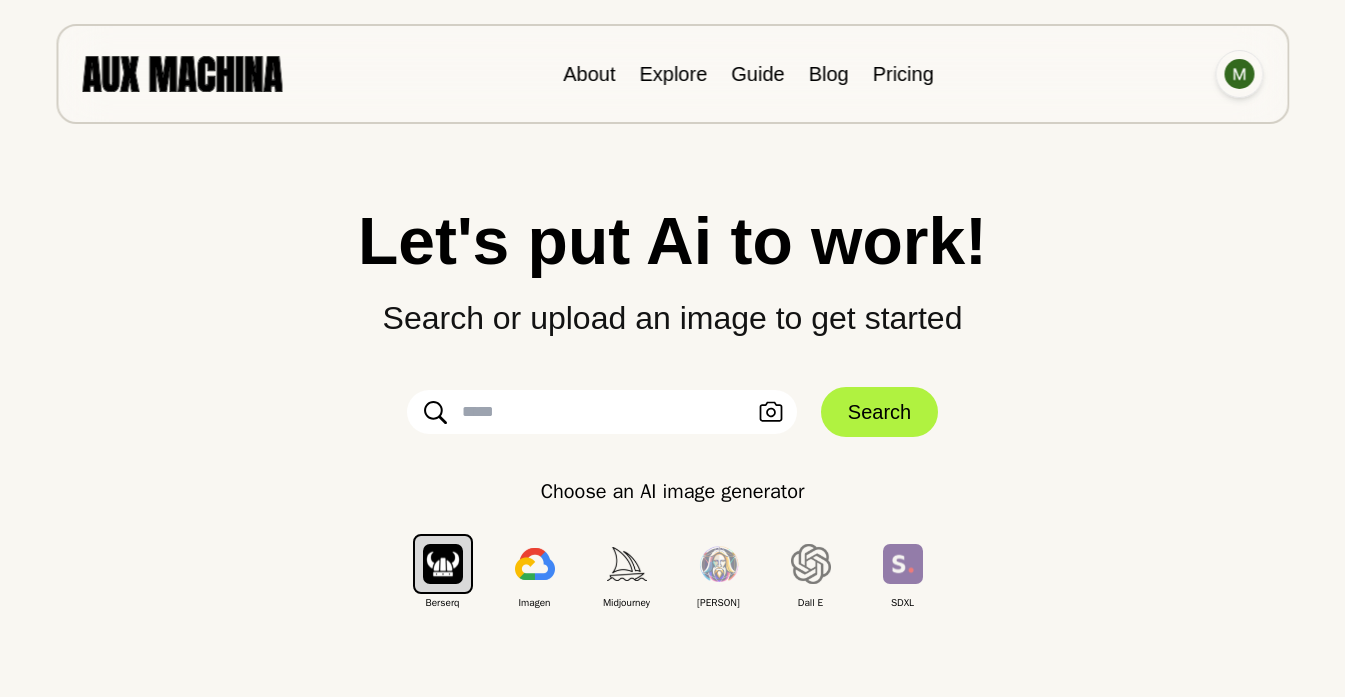 type 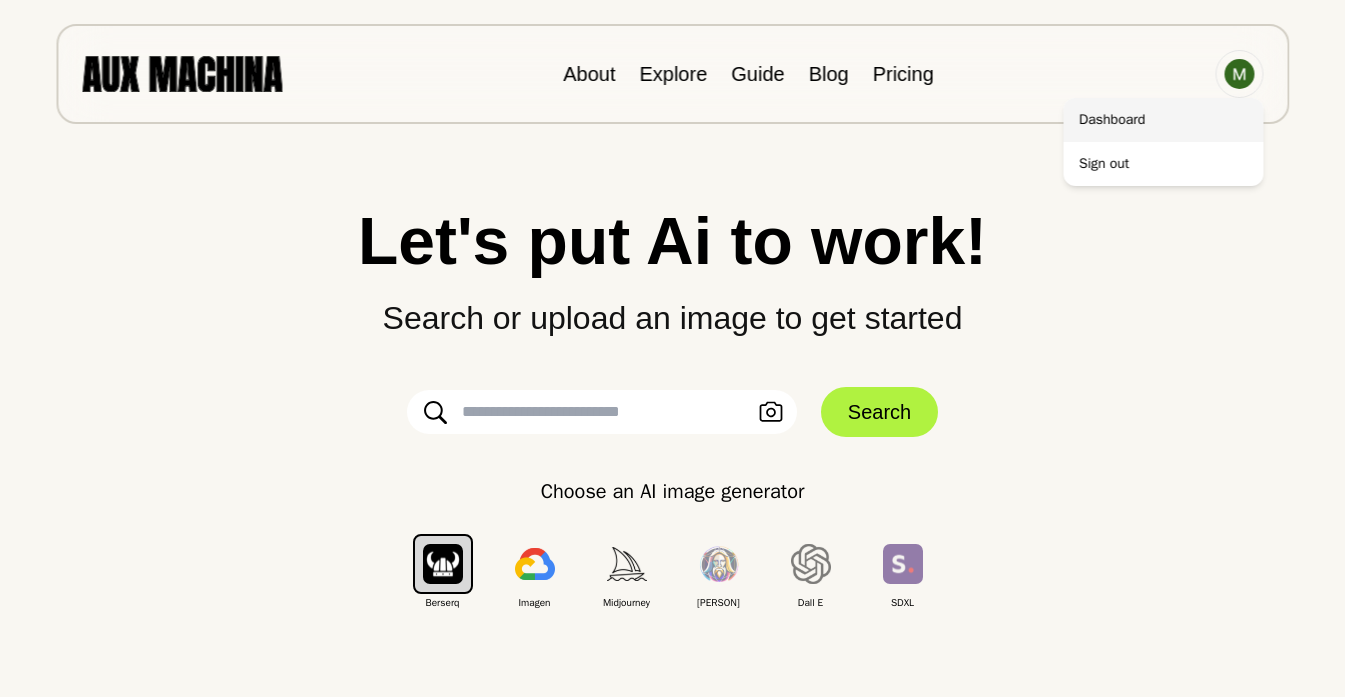 click on "Dashboard" at bounding box center (1163, 120) 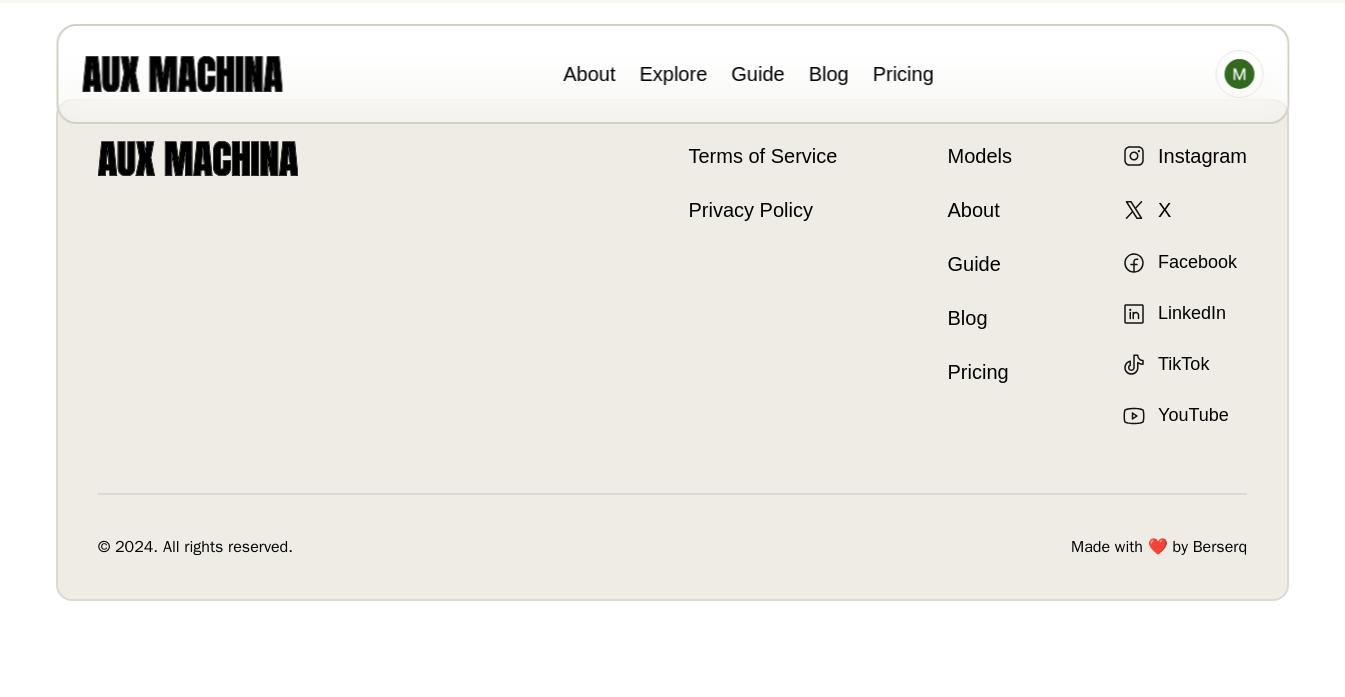 scroll, scrollTop: 0, scrollLeft: 0, axis: both 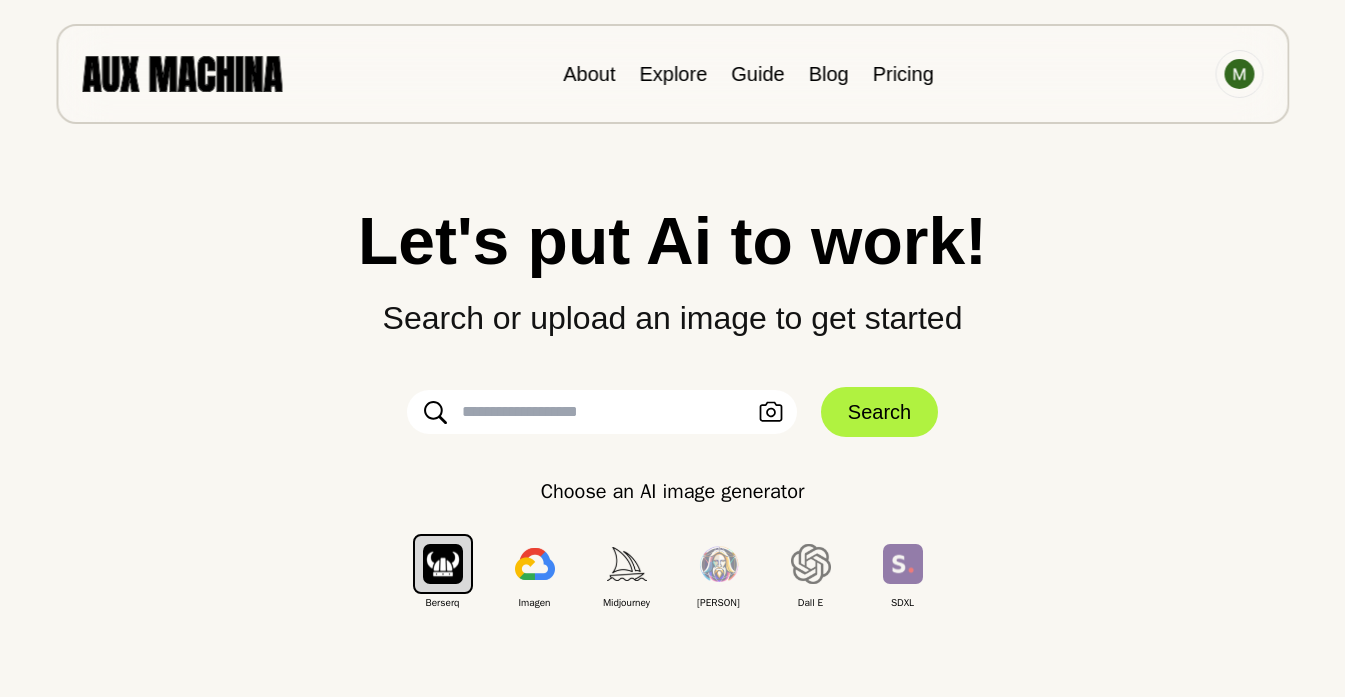 click at bounding box center [602, 412] 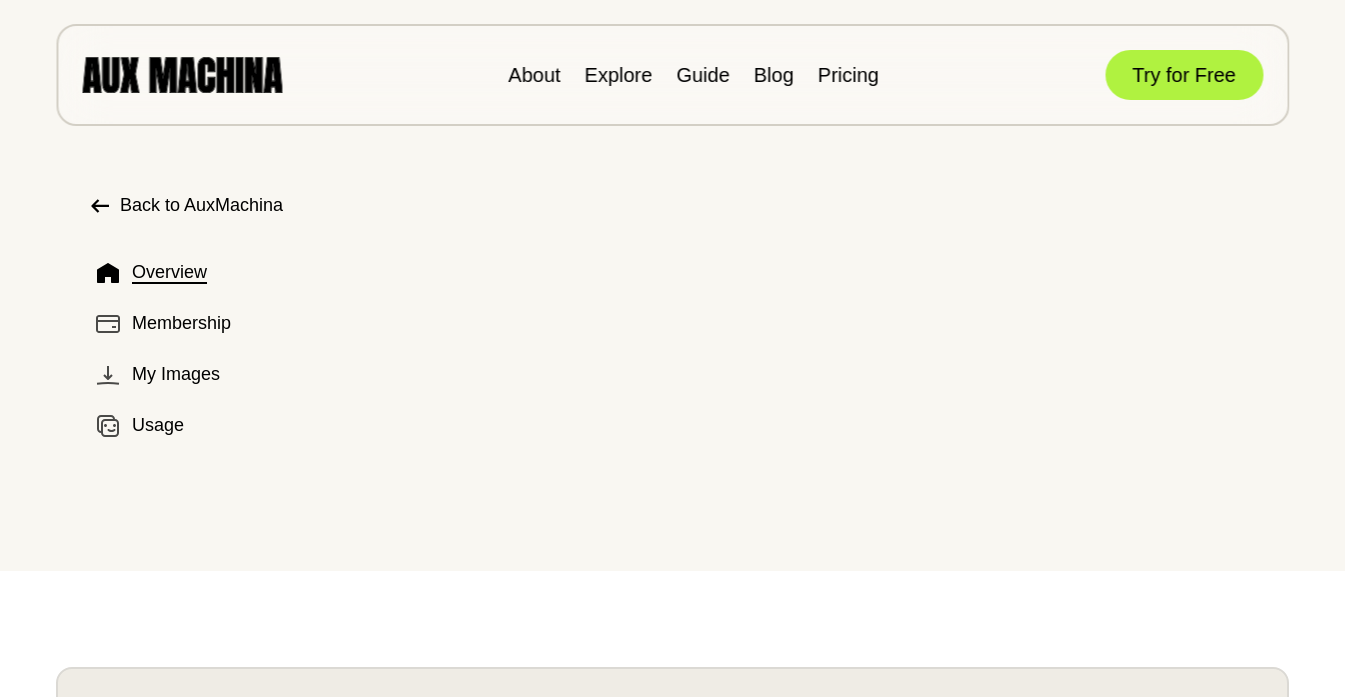 scroll, scrollTop: 0, scrollLeft: 0, axis: both 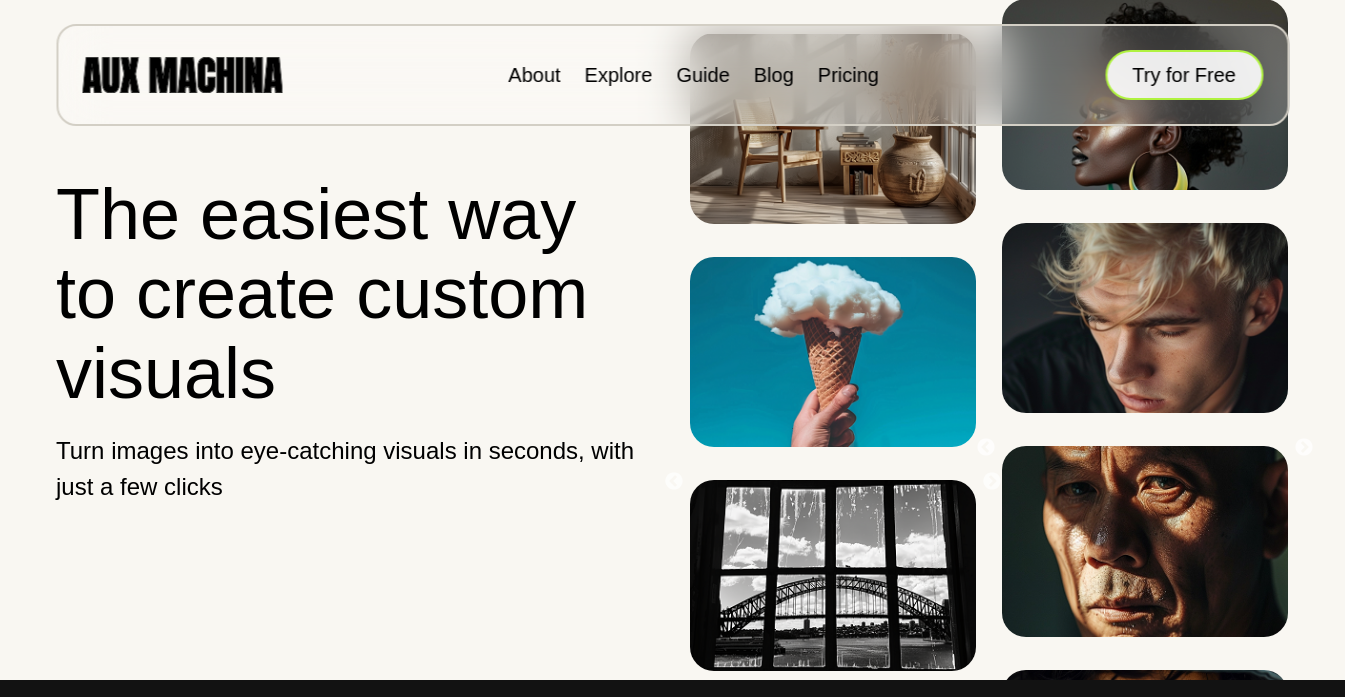 click on "Try for Free" at bounding box center [1184, 75] 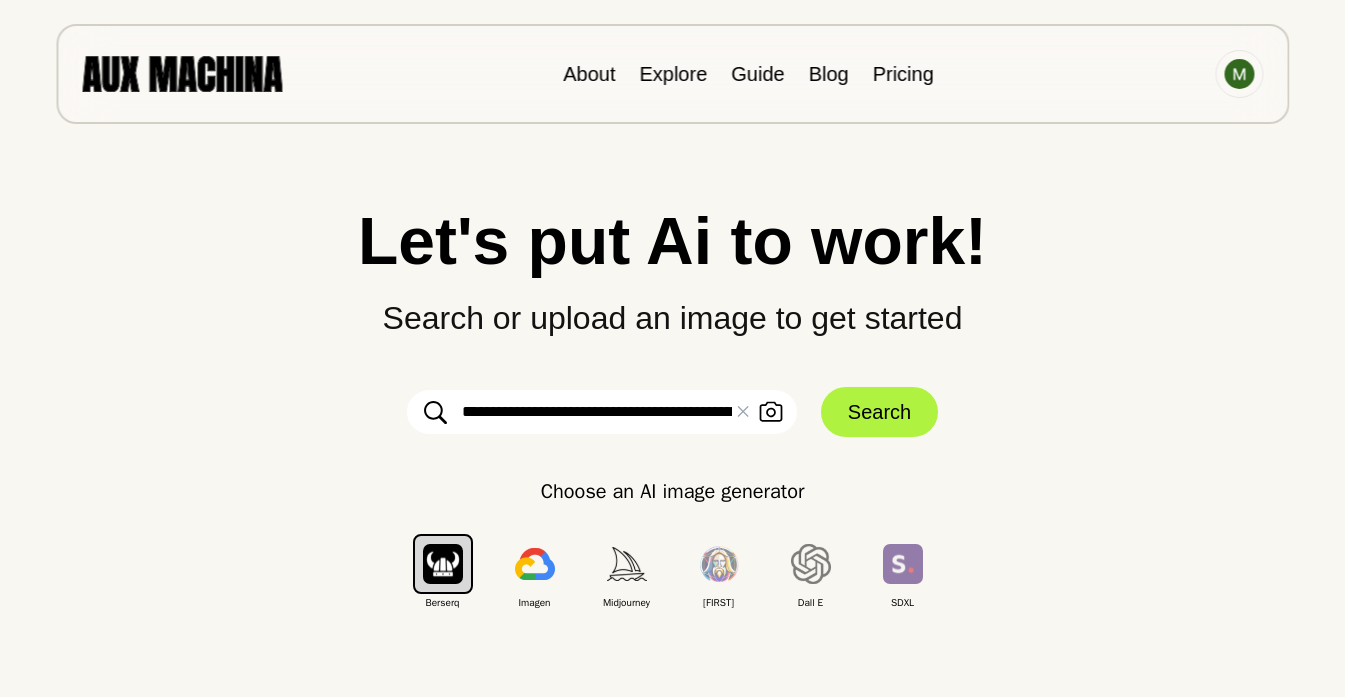 scroll, scrollTop: 0, scrollLeft: 0, axis: both 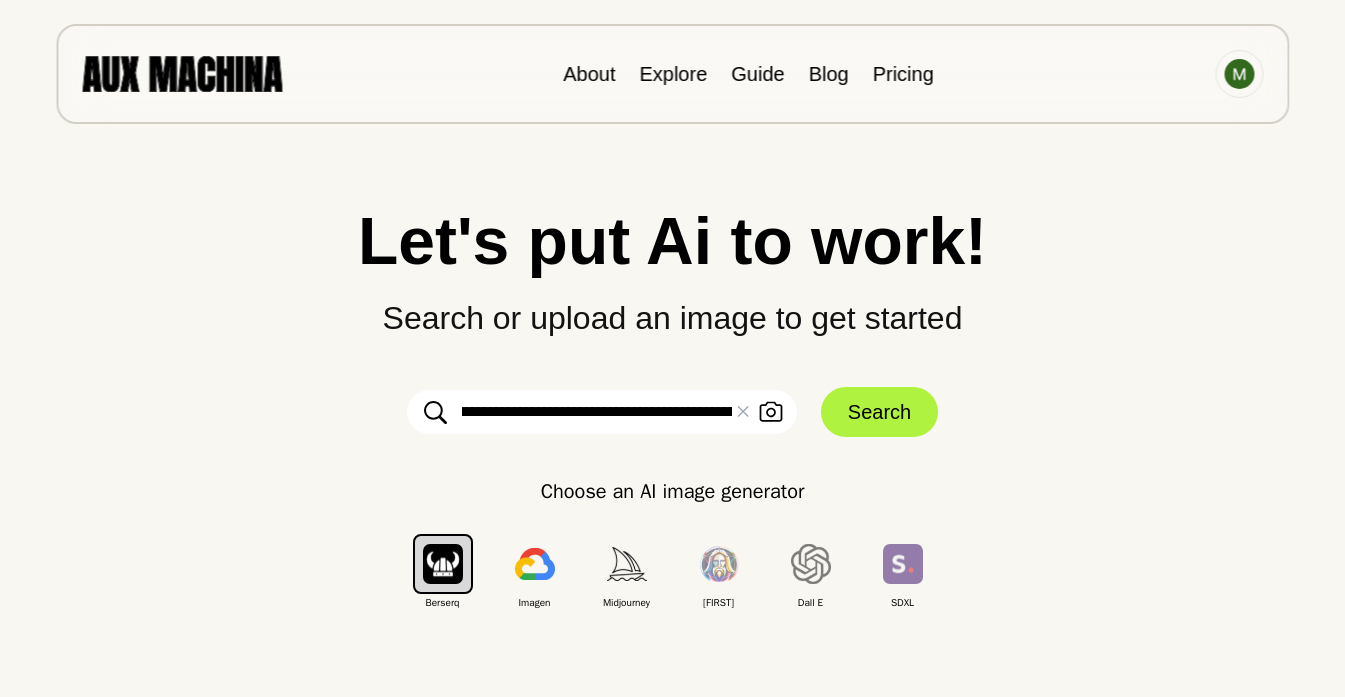 drag, startPoint x: 465, startPoint y: 407, endPoint x: 632, endPoint y: 432, distance: 168.86089 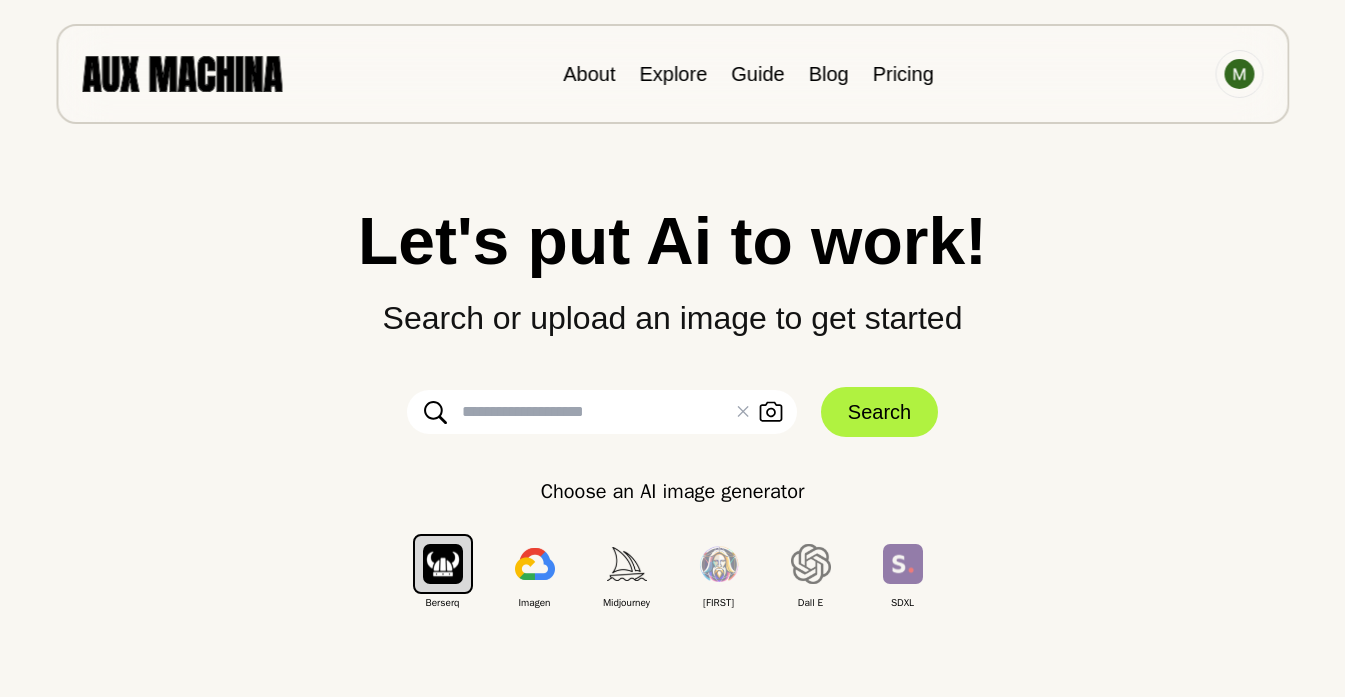 scroll, scrollTop: 0, scrollLeft: 0, axis: both 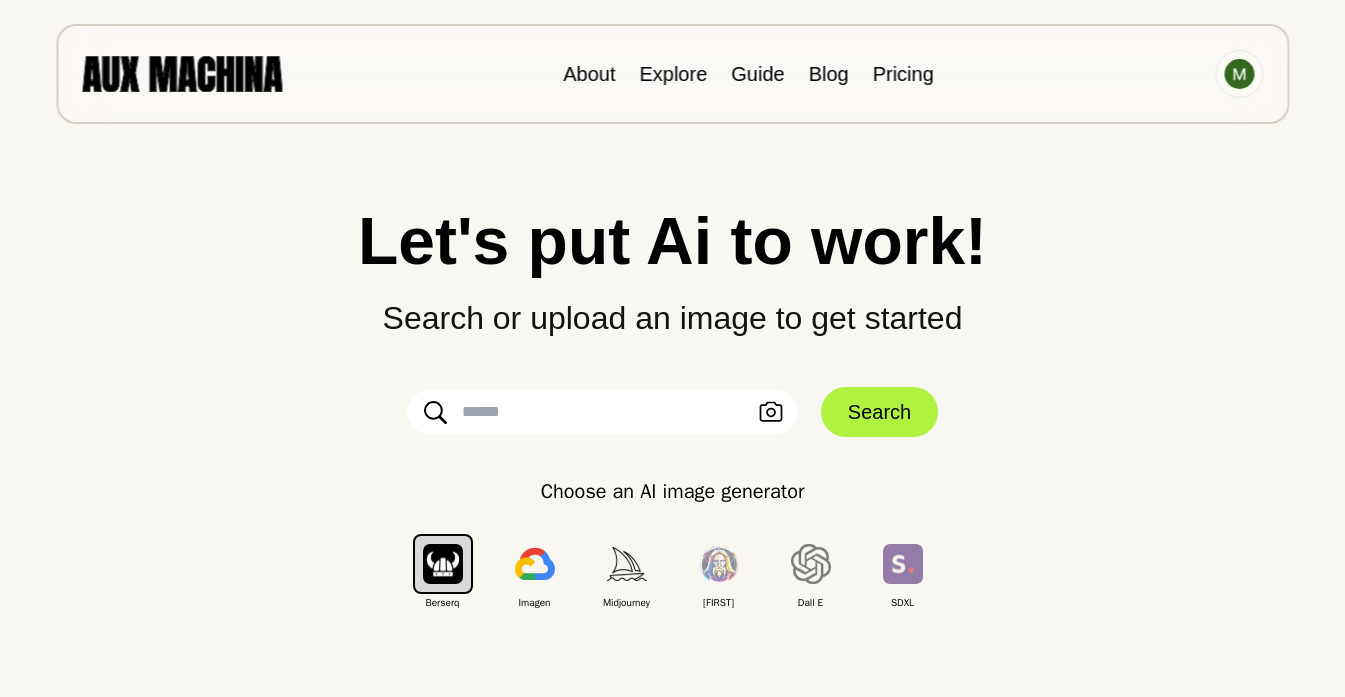 click at bounding box center (602, 412) 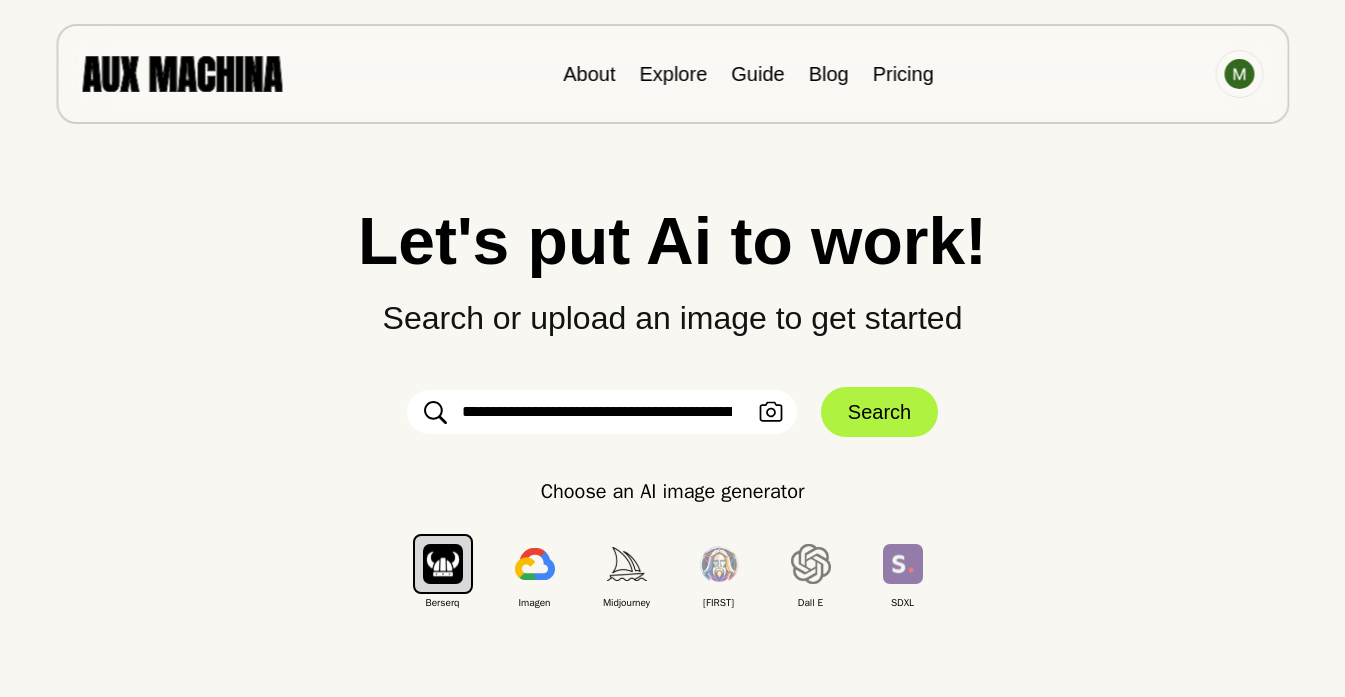 scroll, scrollTop: 0, scrollLeft: 857, axis: horizontal 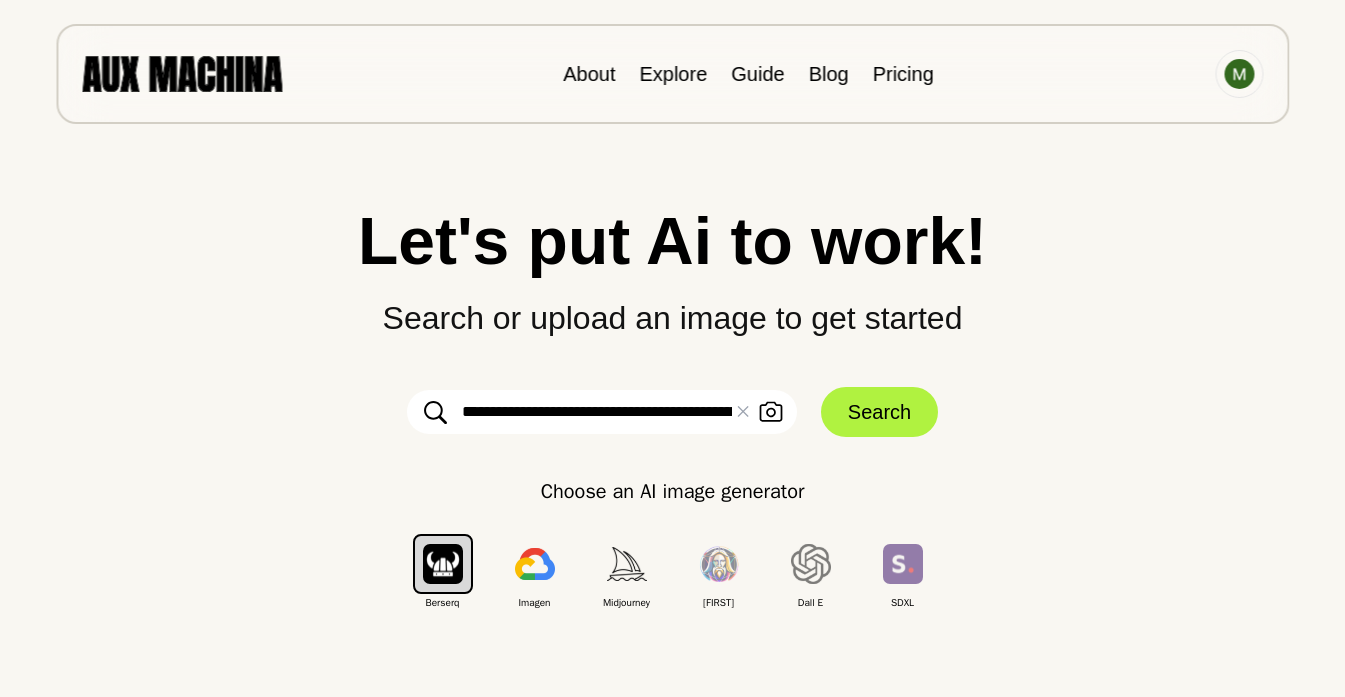 drag, startPoint x: 508, startPoint y: 415, endPoint x: 392, endPoint y: 408, distance: 116.21101 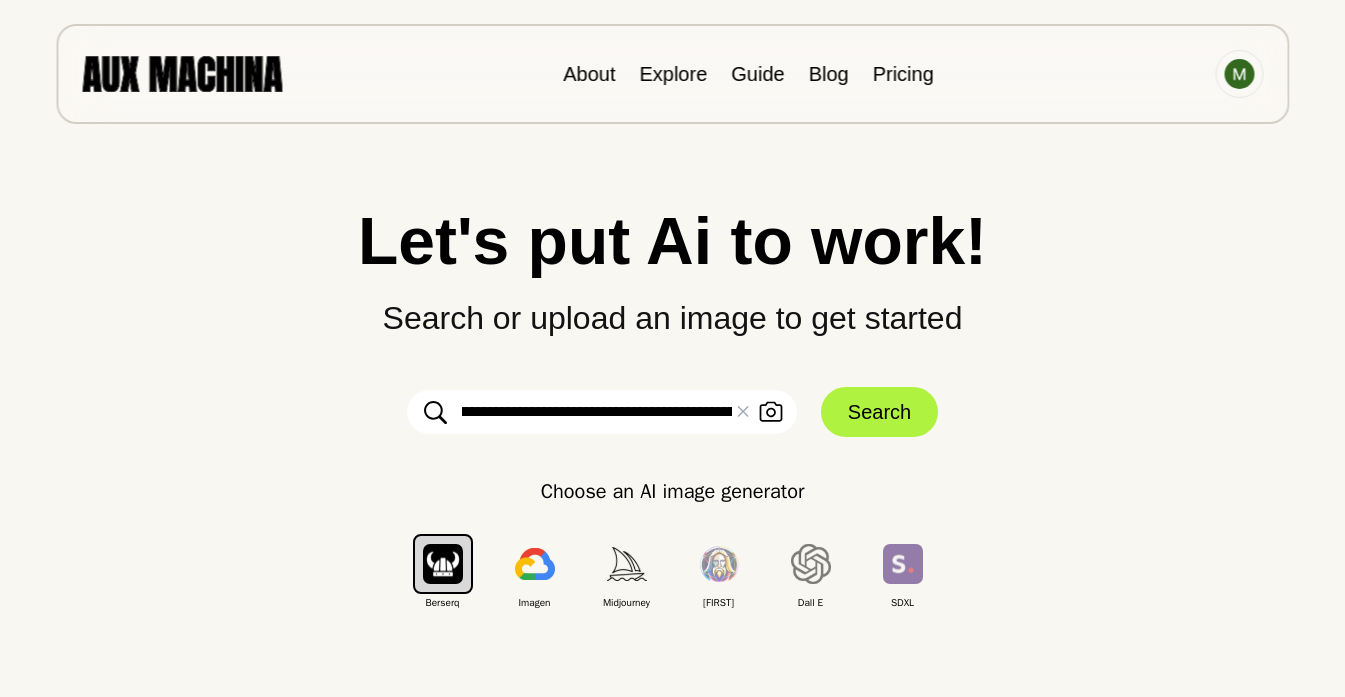scroll, scrollTop: 0, scrollLeft: 260, axis: horizontal 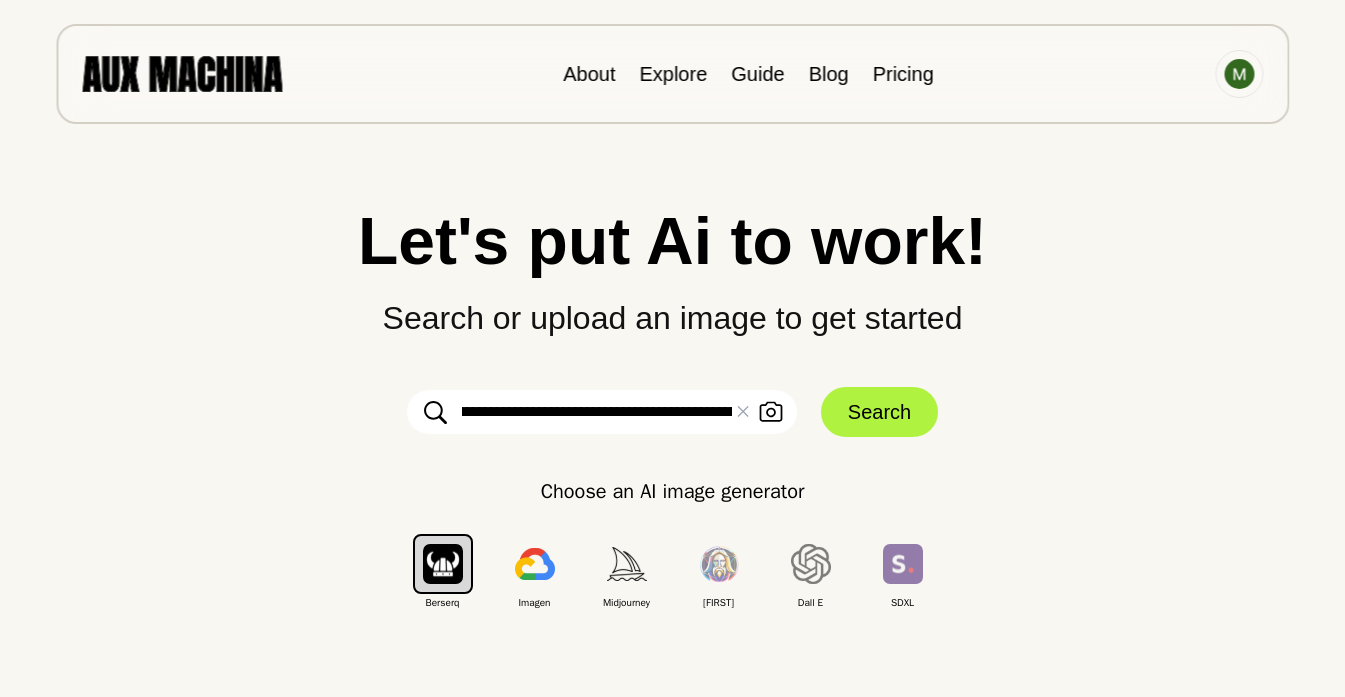 click on "**********" at bounding box center (602, 412) 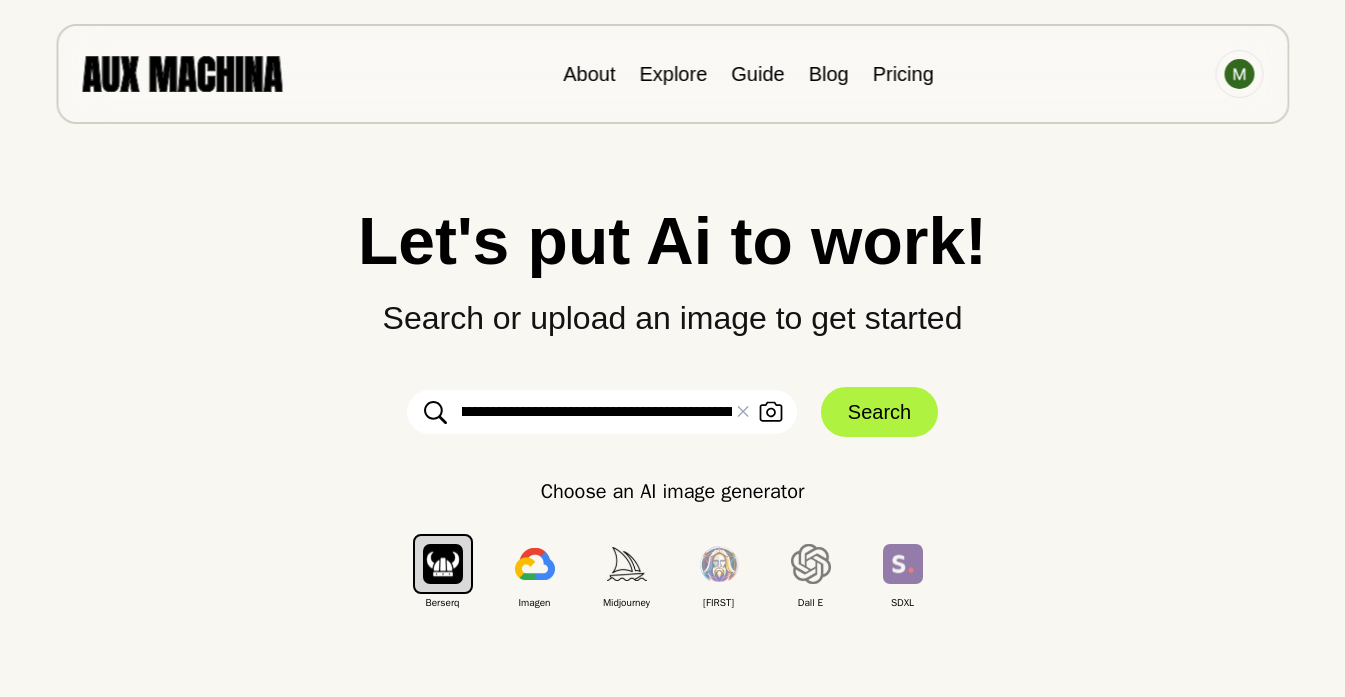 scroll, scrollTop: 0, scrollLeft: 364, axis: horizontal 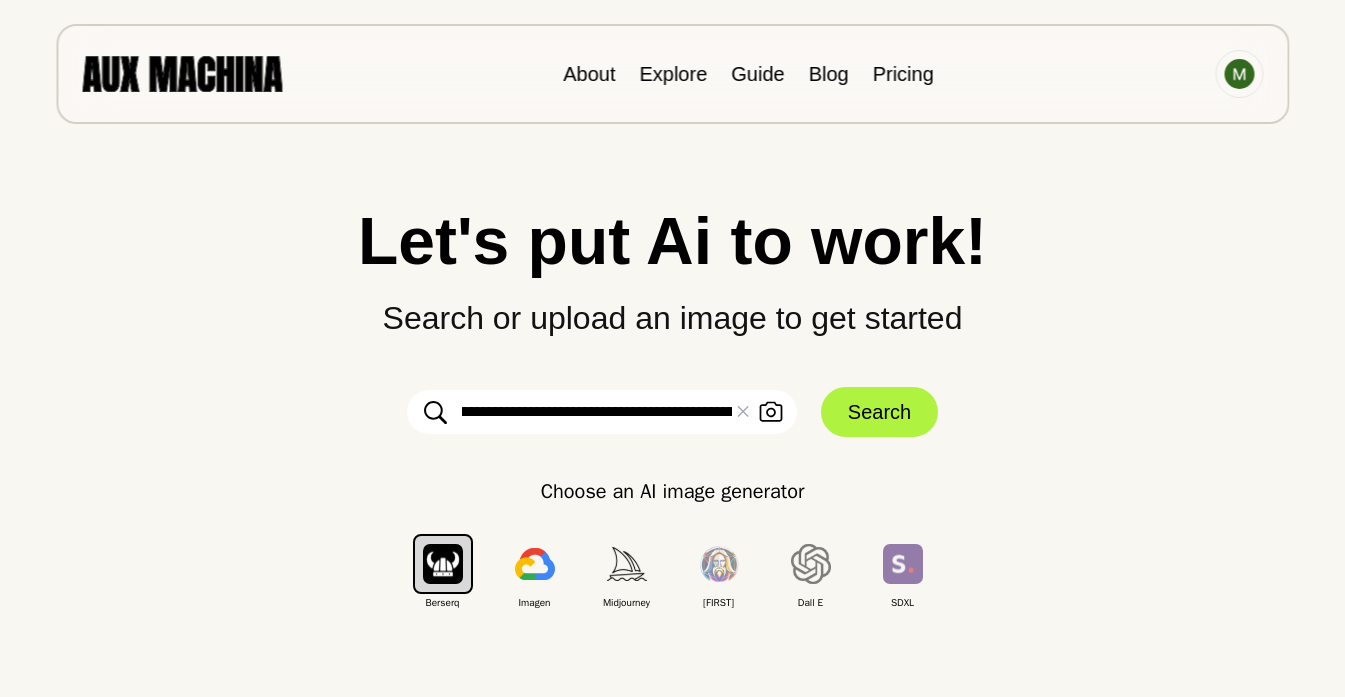 click on "**********" at bounding box center [602, 412] 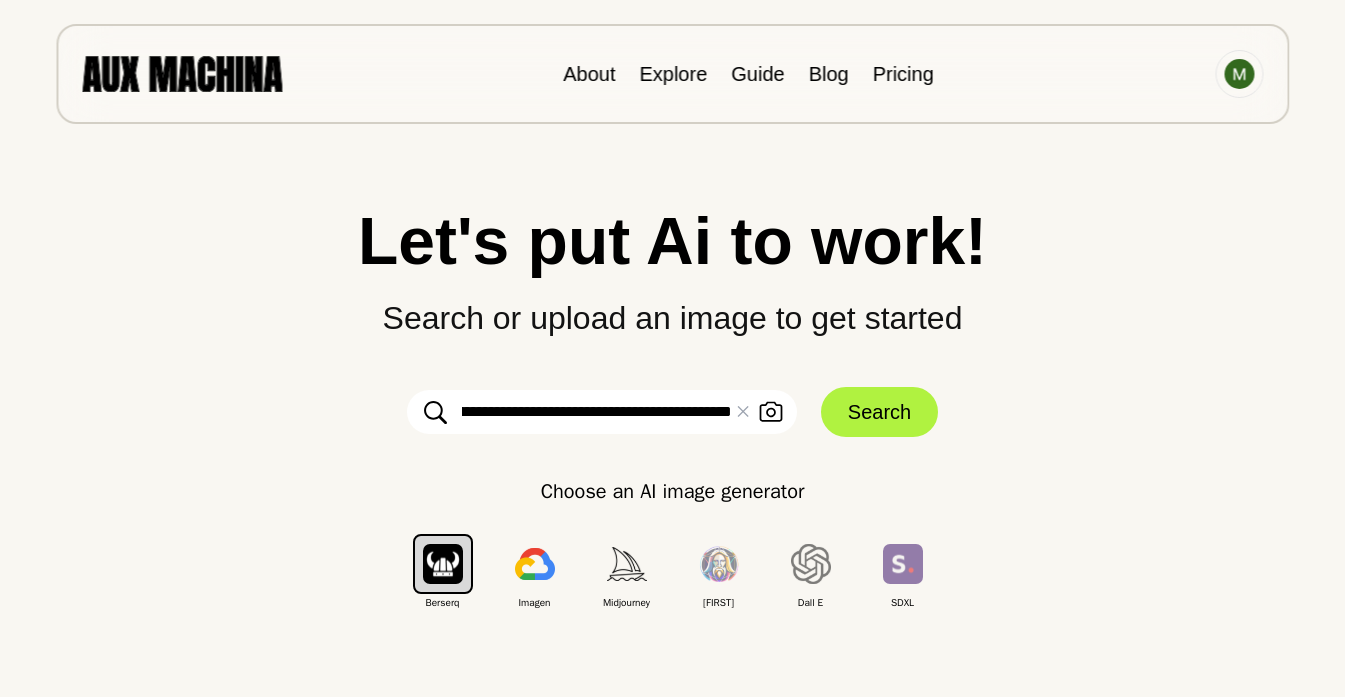 scroll, scrollTop: 0, scrollLeft: 1200, axis: horizontal 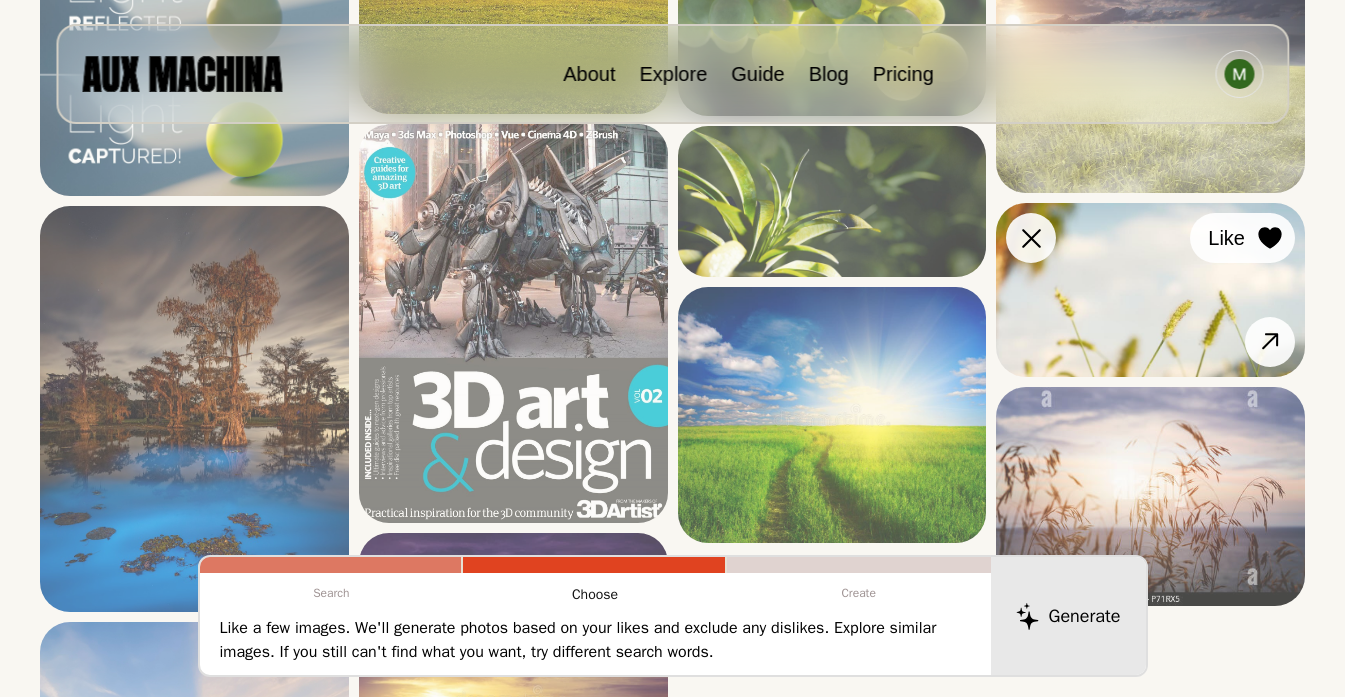 click 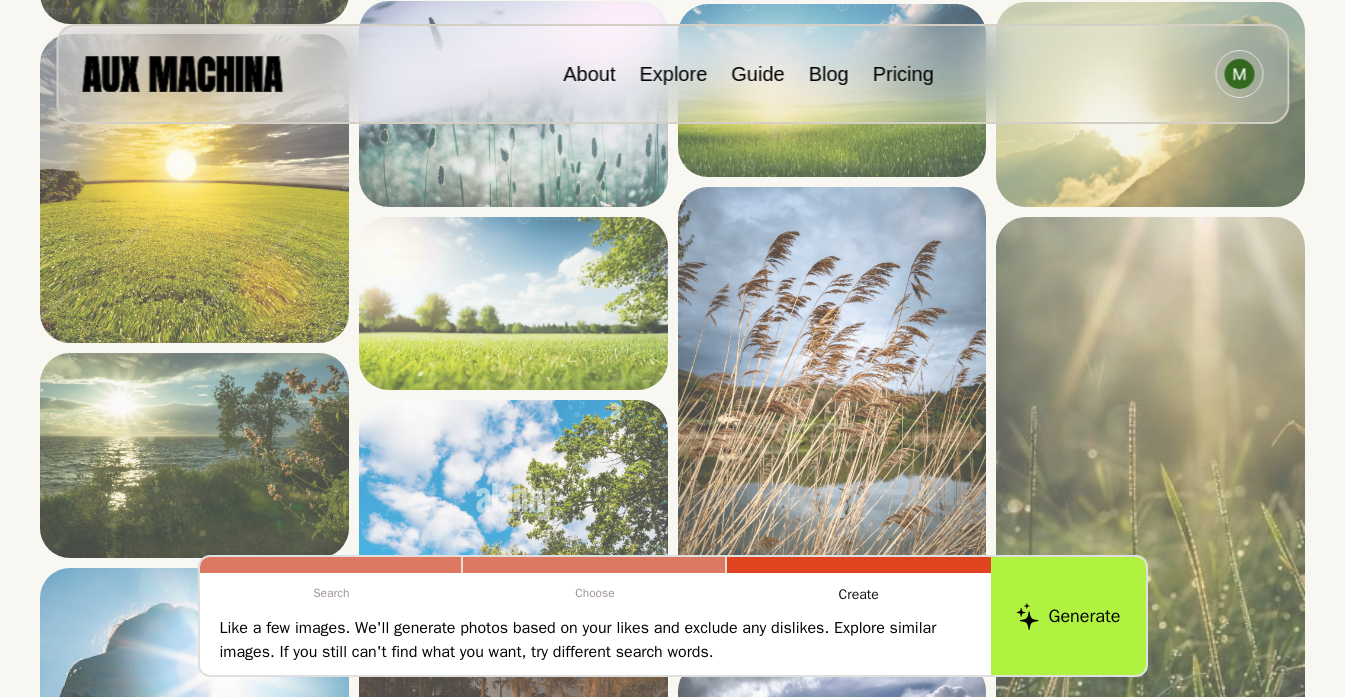 scroll, scrollTop: 476, scrollLeft: 0, axis: vertical 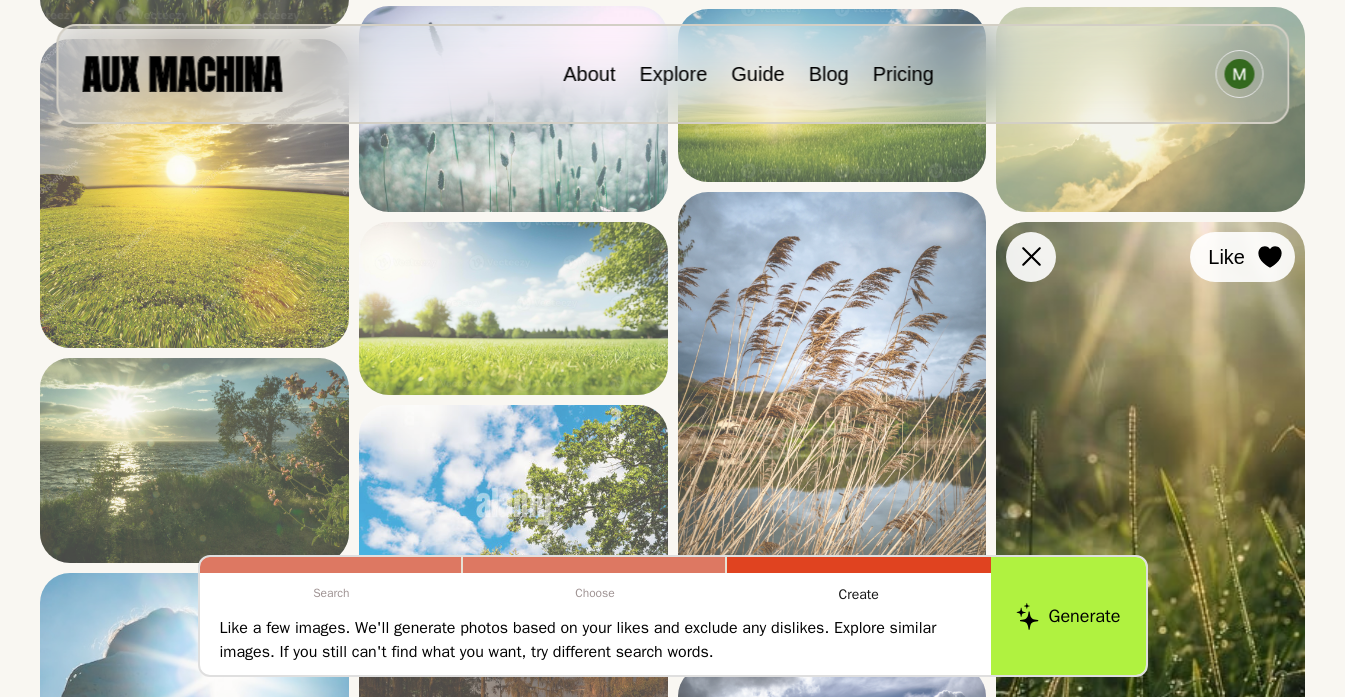 click 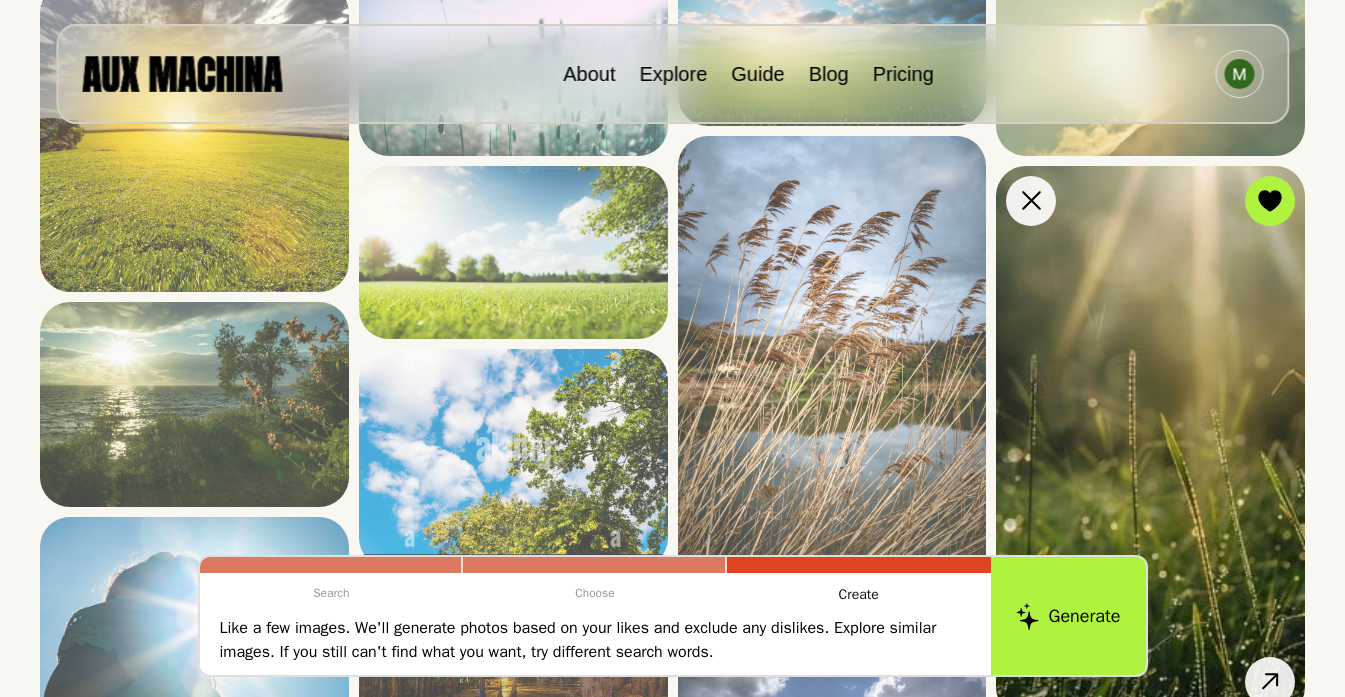 scroll, scrollTop: 521, scrollLeft: 0, axis: vertical 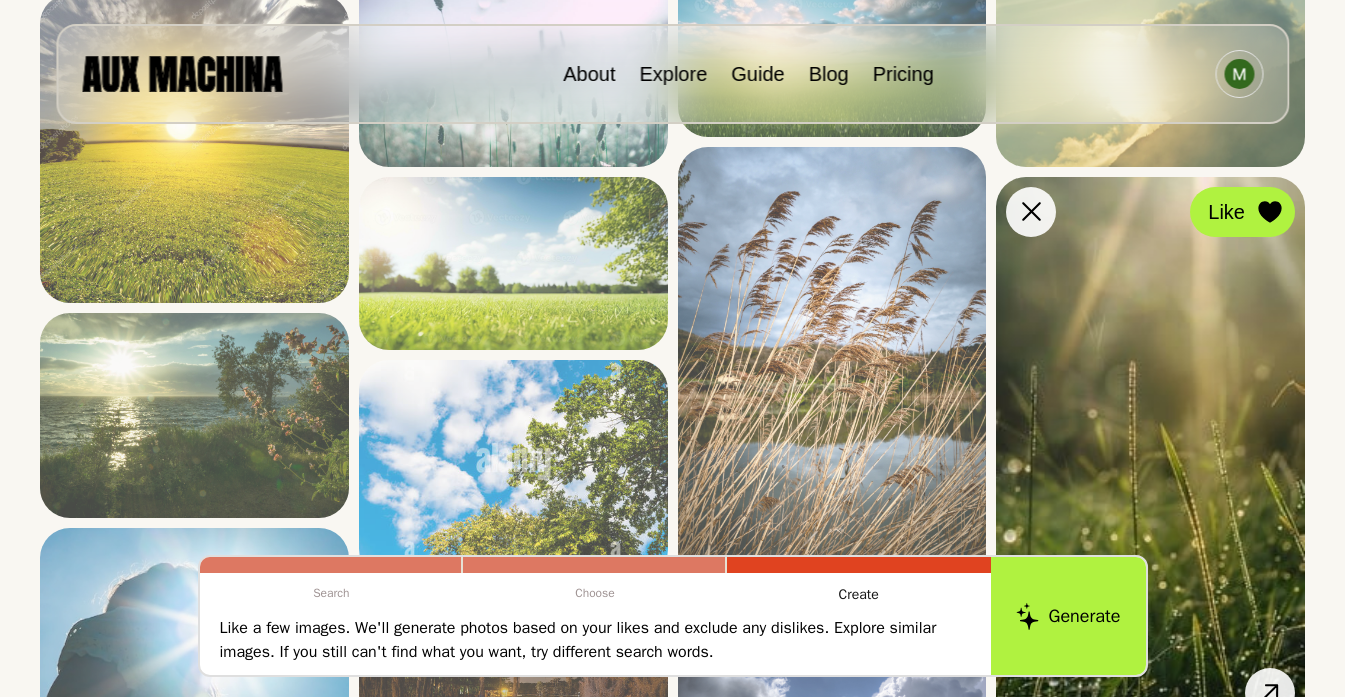 click 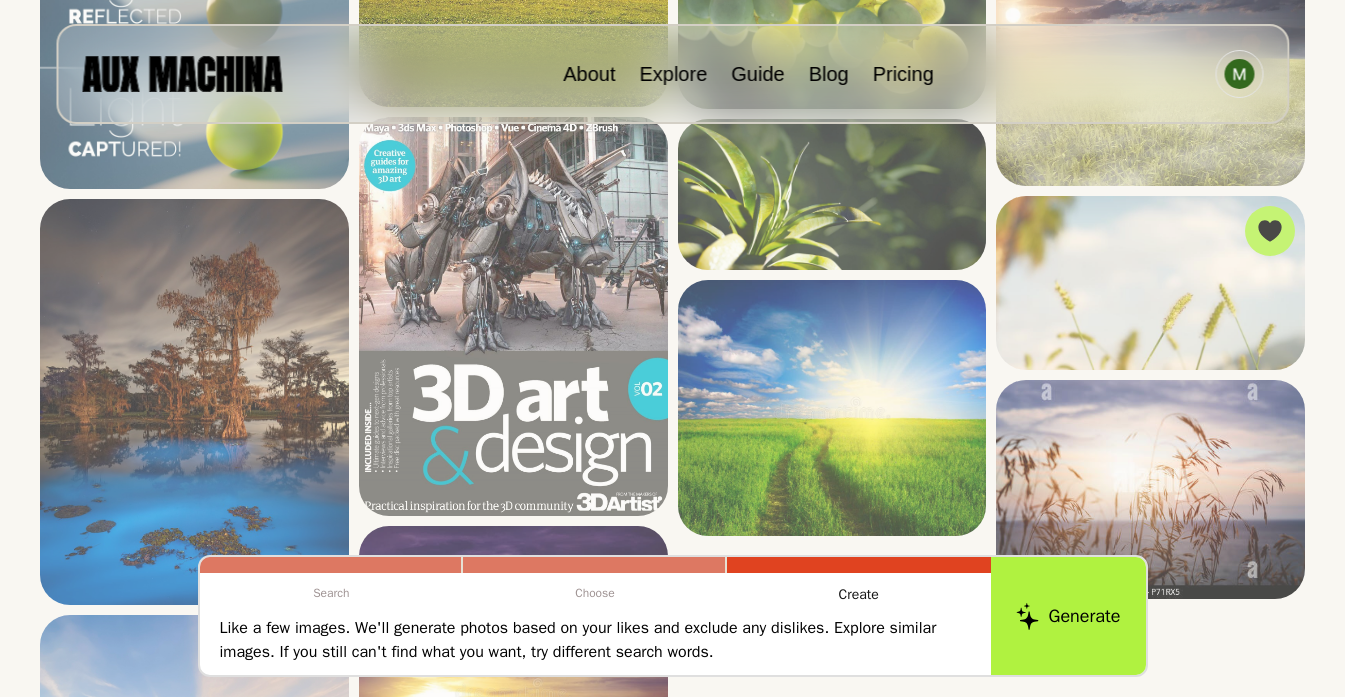 scroll, scrollTop: 2943, scrollLeft: 0, axis: vertical 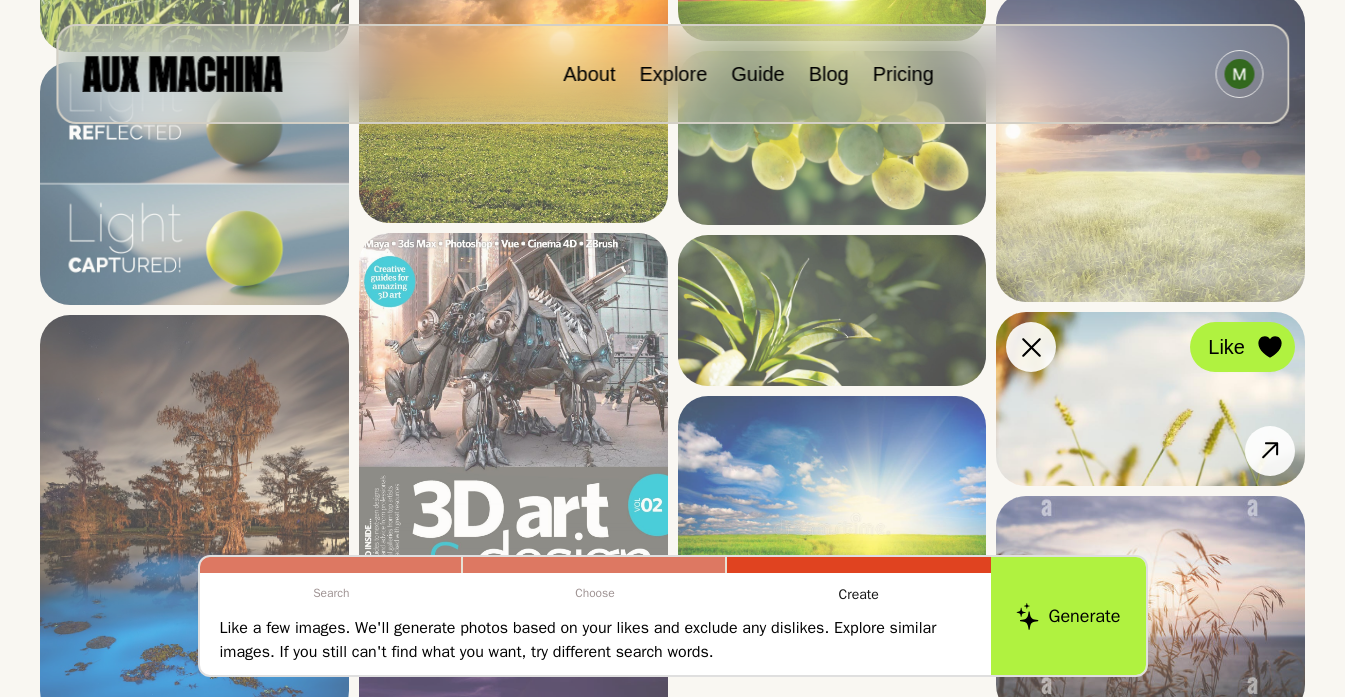 click 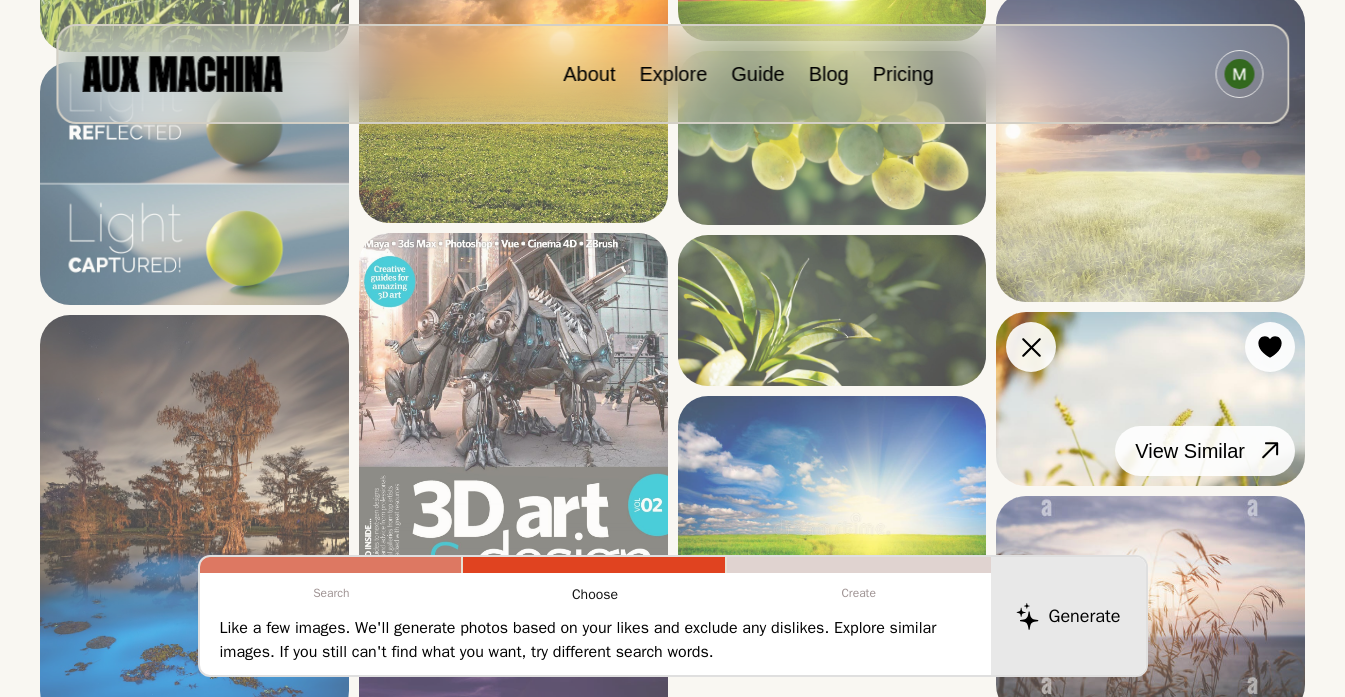 click 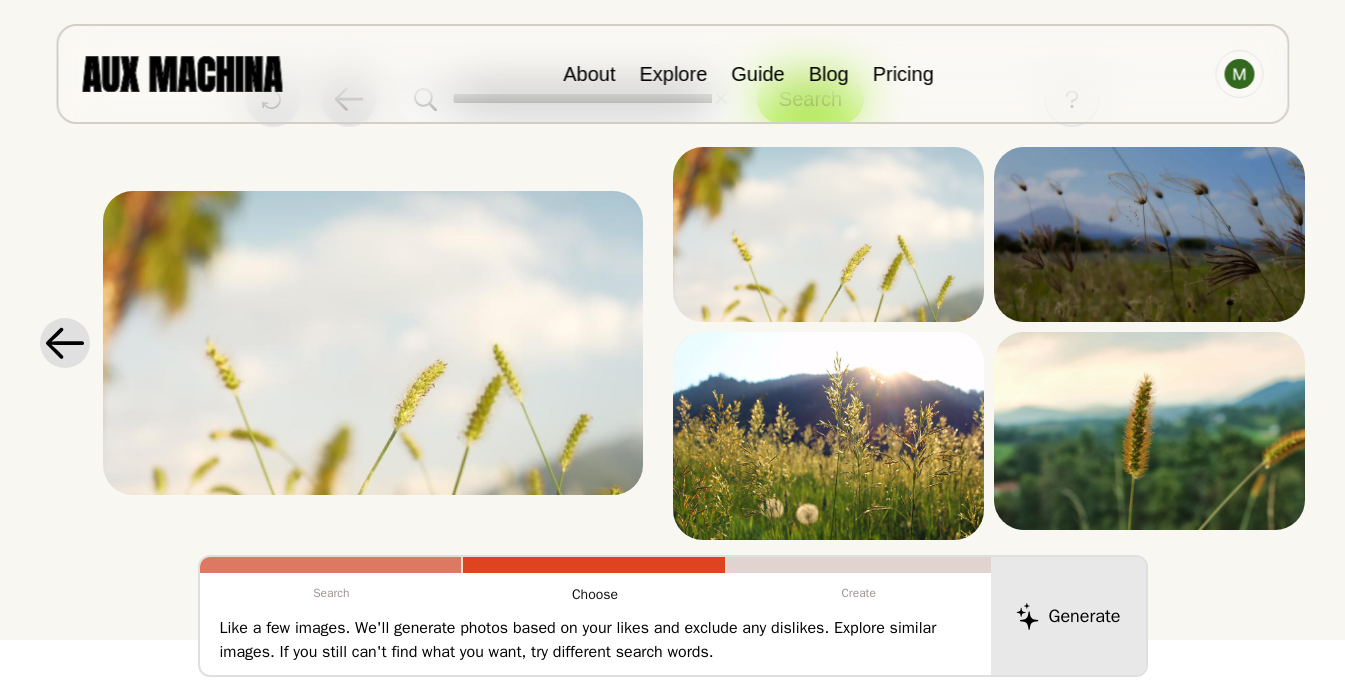 scroll, scrollTop: 95, scrollLeft: 0, axis: vertical 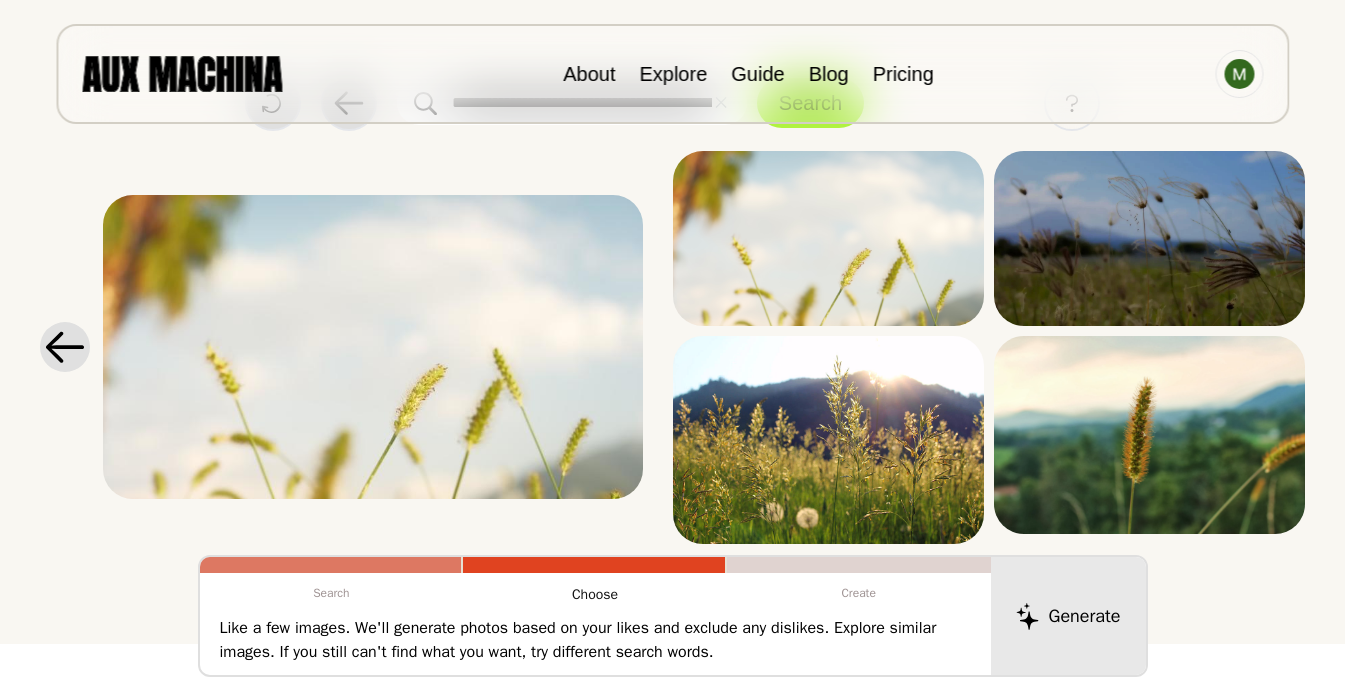 click 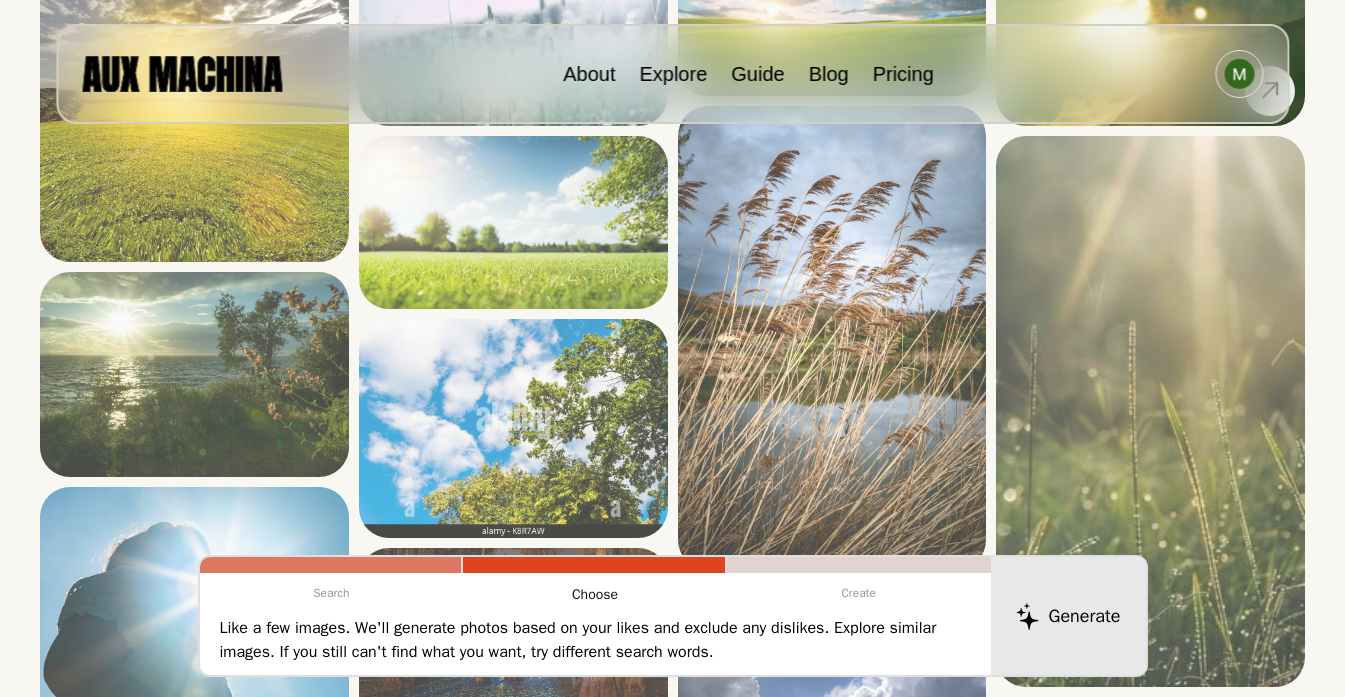 scroll, scrollTop: 583, scrollLeft: 0, axis: vertical 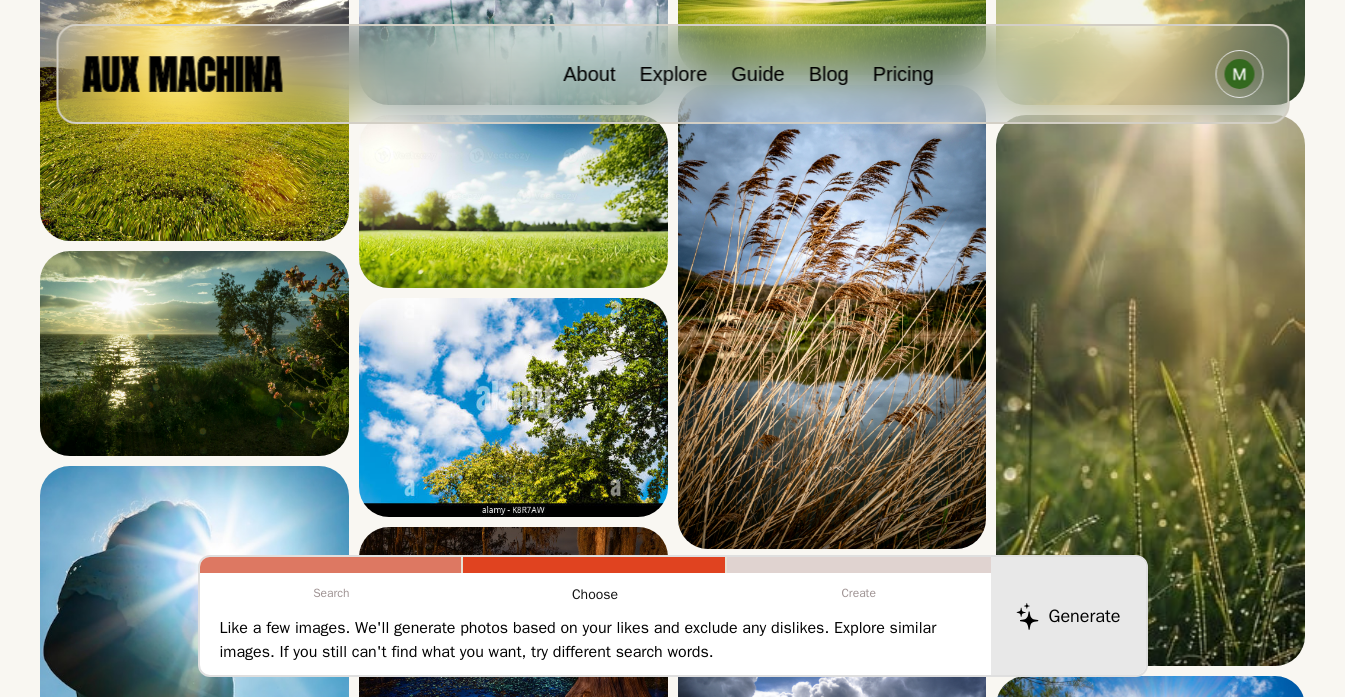 click on "Search Choose Create Like a few images. We'll generate photos based on your likes and exclude any dislikes. Explore similar images. If you still can't find what you want, try different search words. Generate" at bounding box center [673, 616] 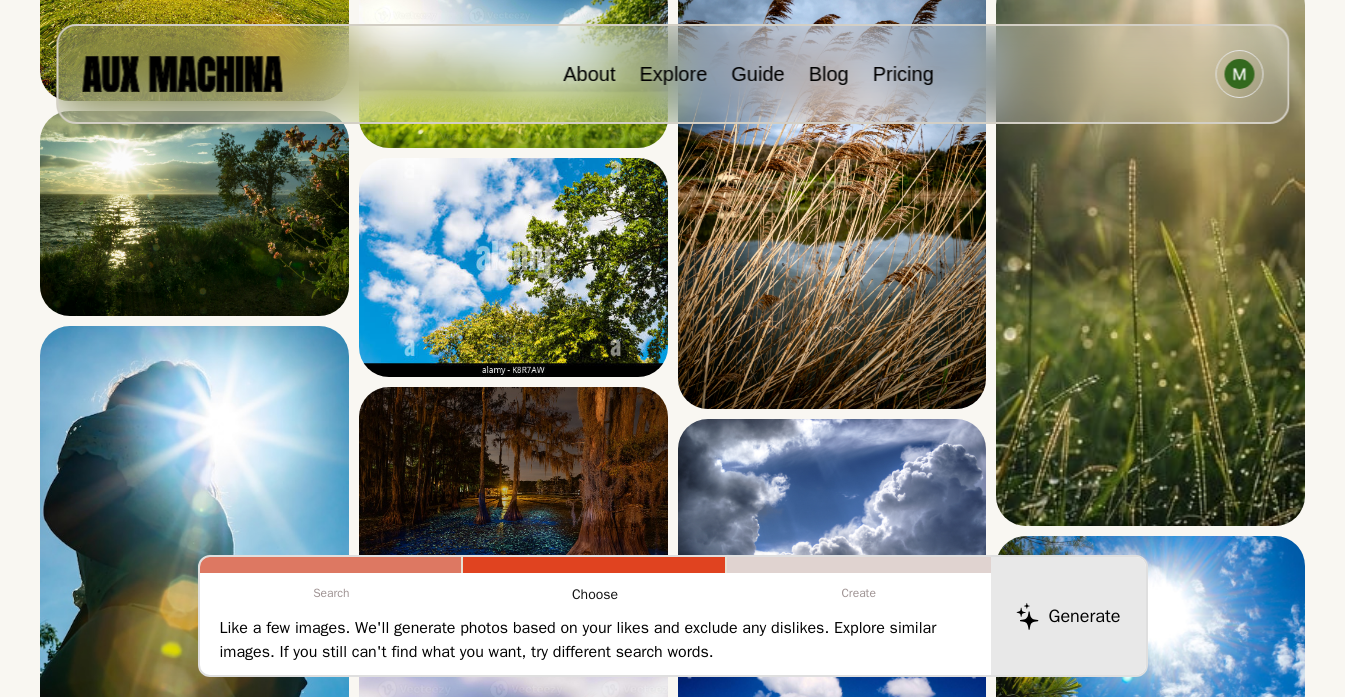 scroll, scrollTop: 732, scrollLeft: 0, axis: vertical 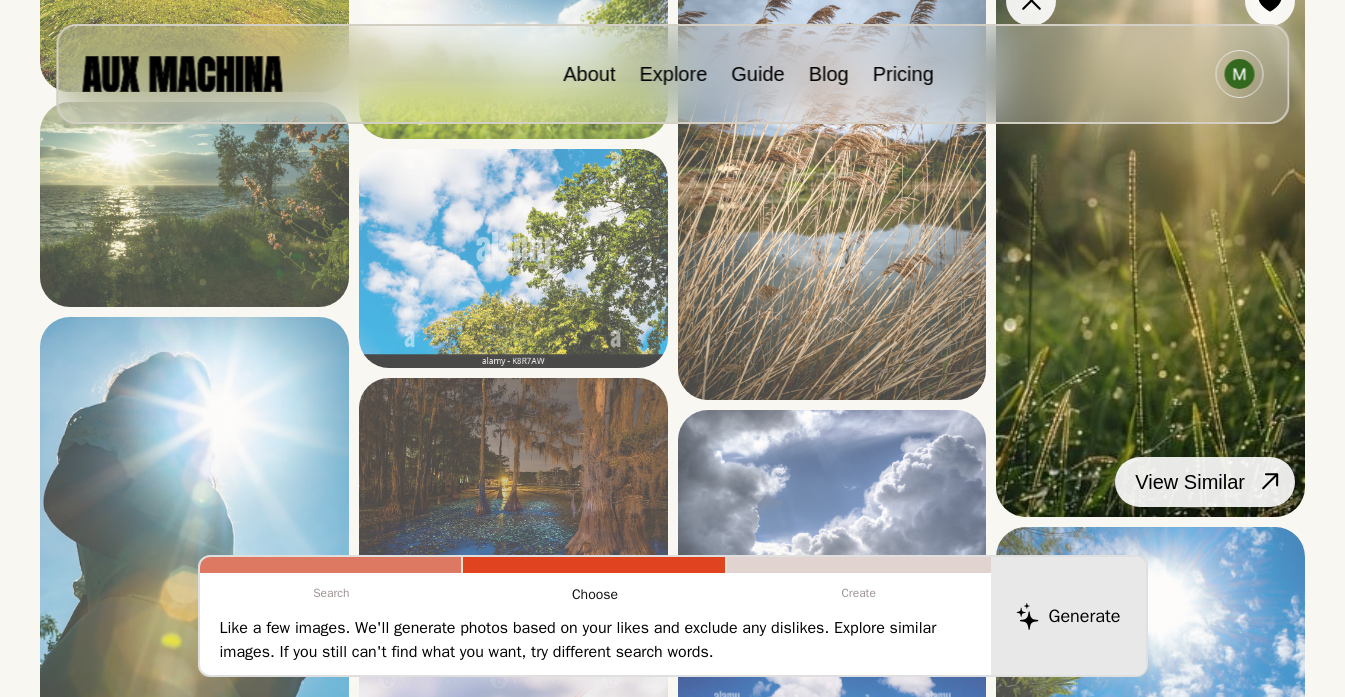 click 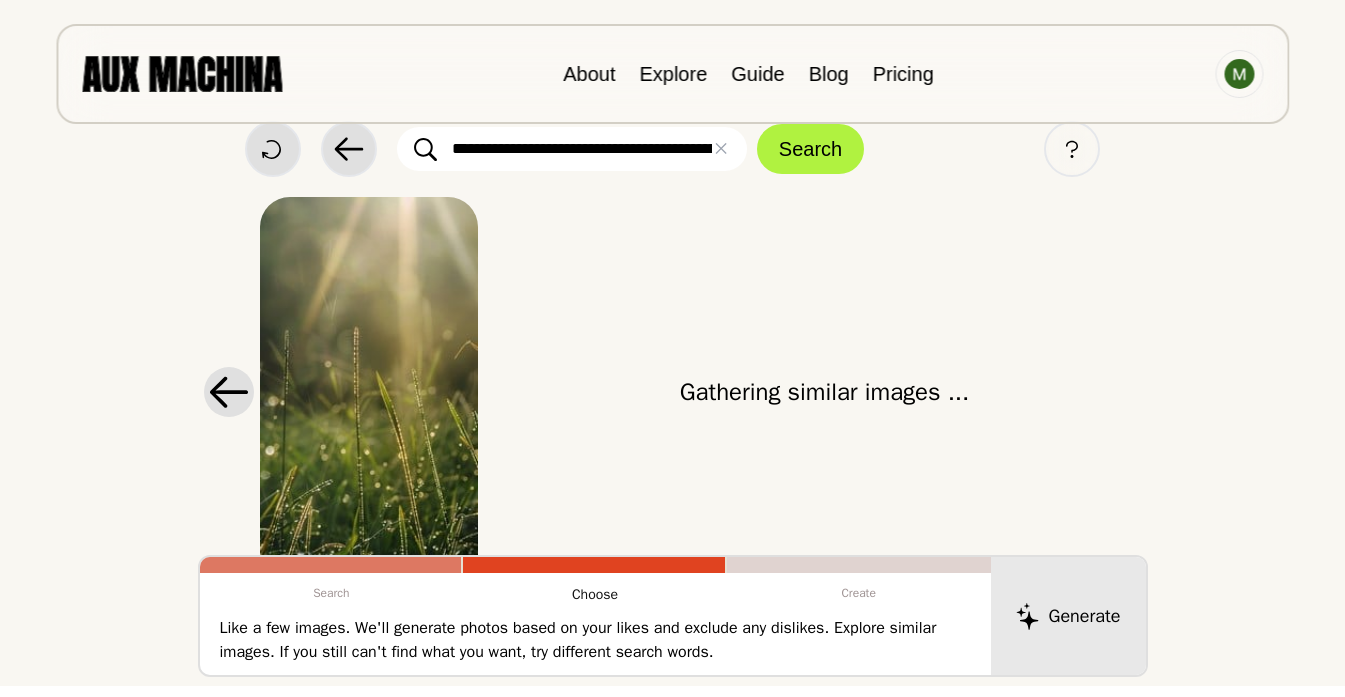 scroll, scrollTop: 47, scrollLeft: 0, axis: vertical 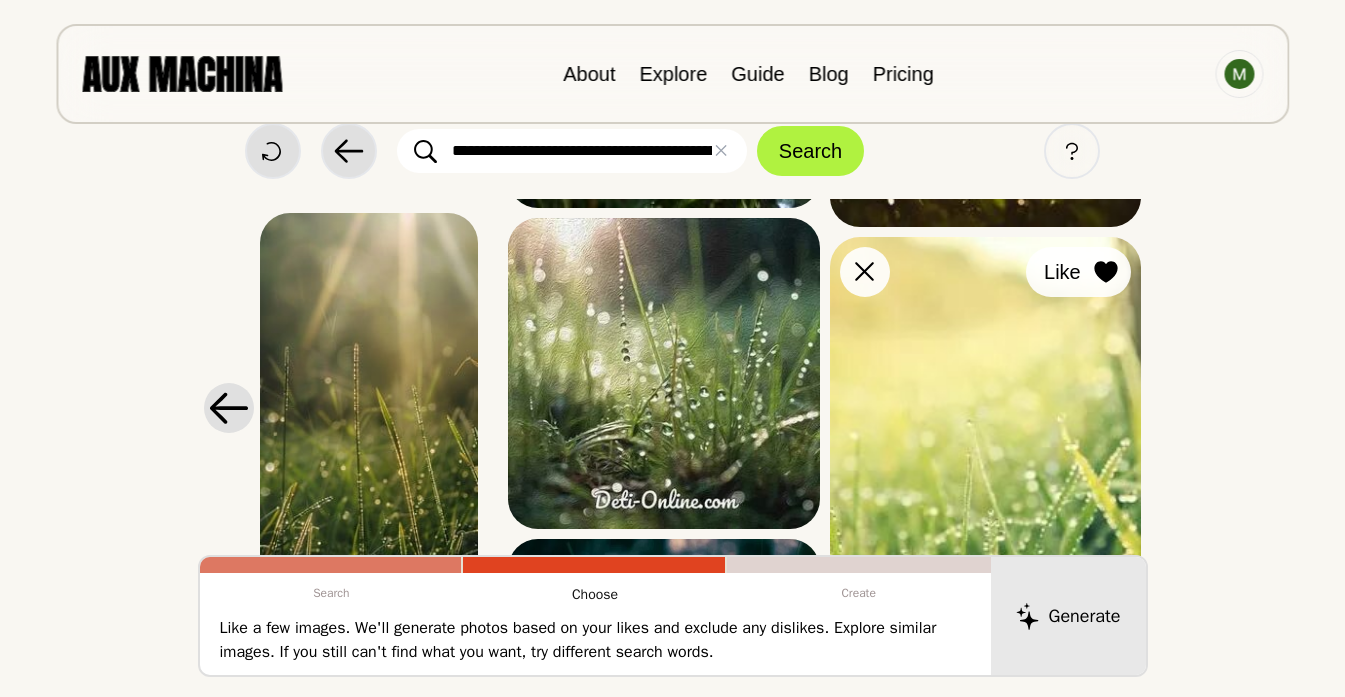 click at bounding box center (1106, 272) 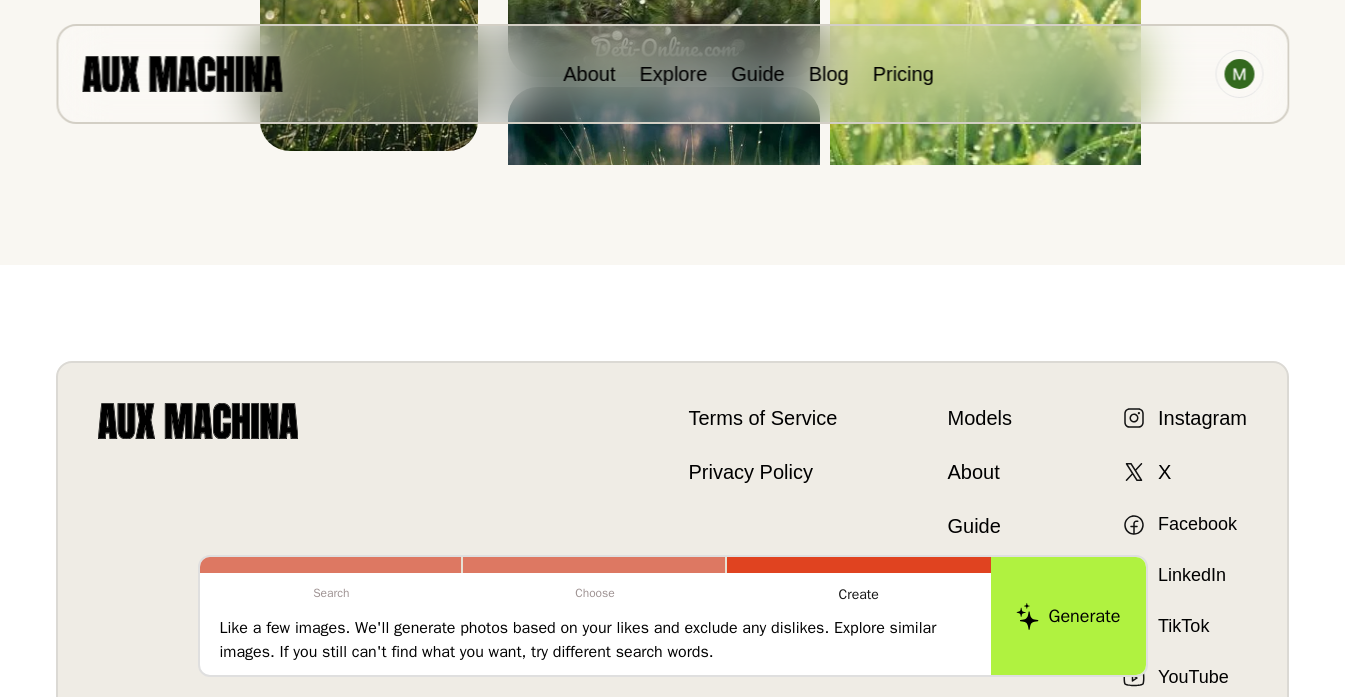 scroll, scrollTop: 332, scrollLeft: 0, axis: vertical 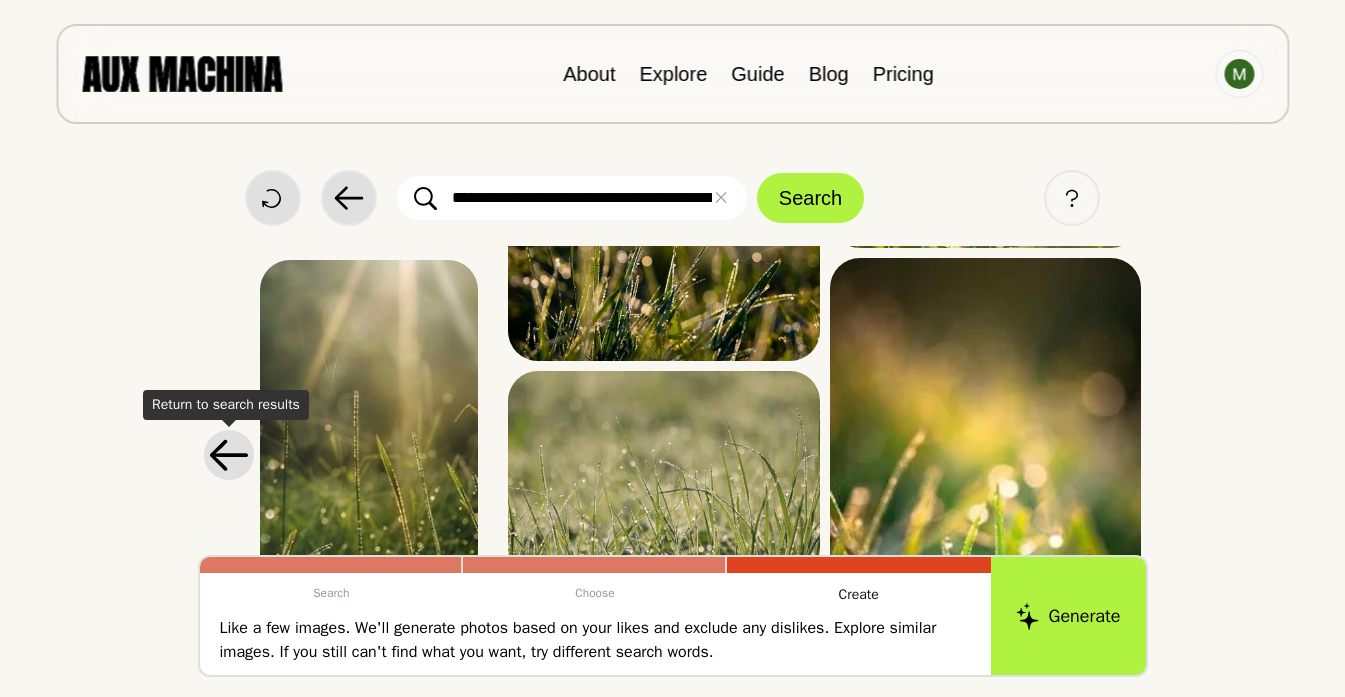 click 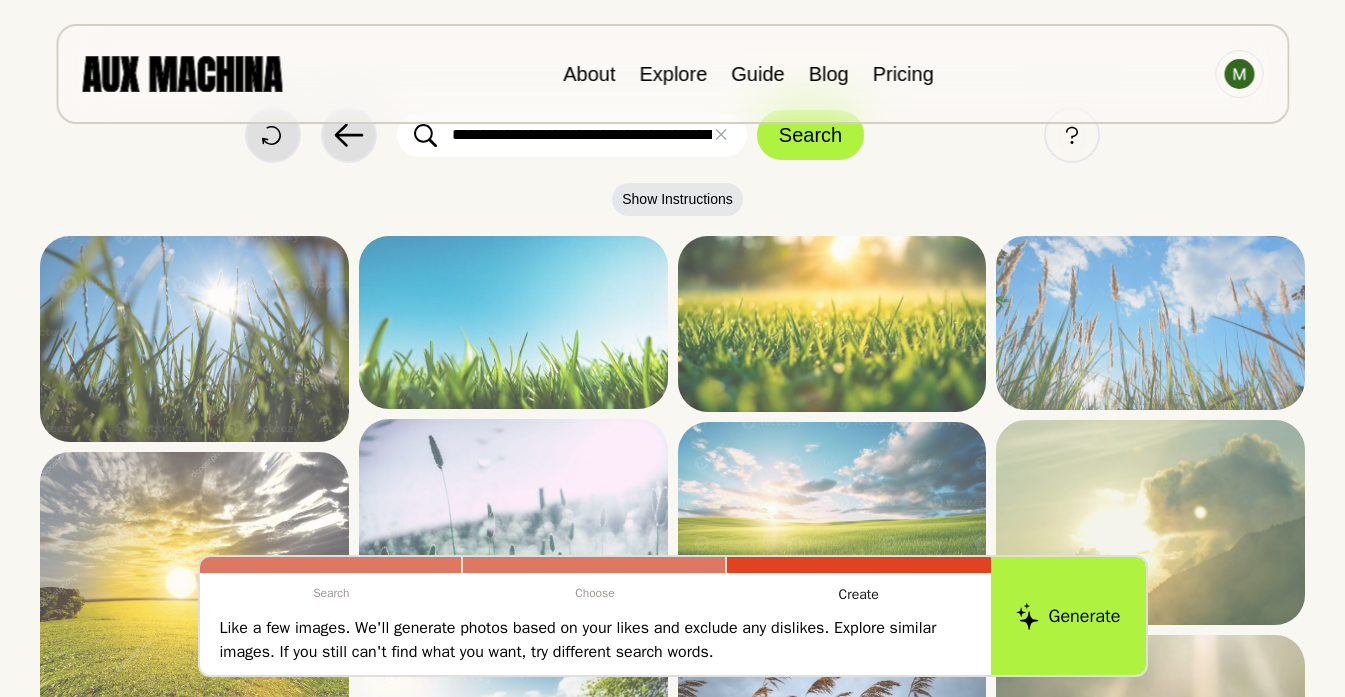 scroll, scrollTop: 62, scrollLeft: 0, axis: vertical 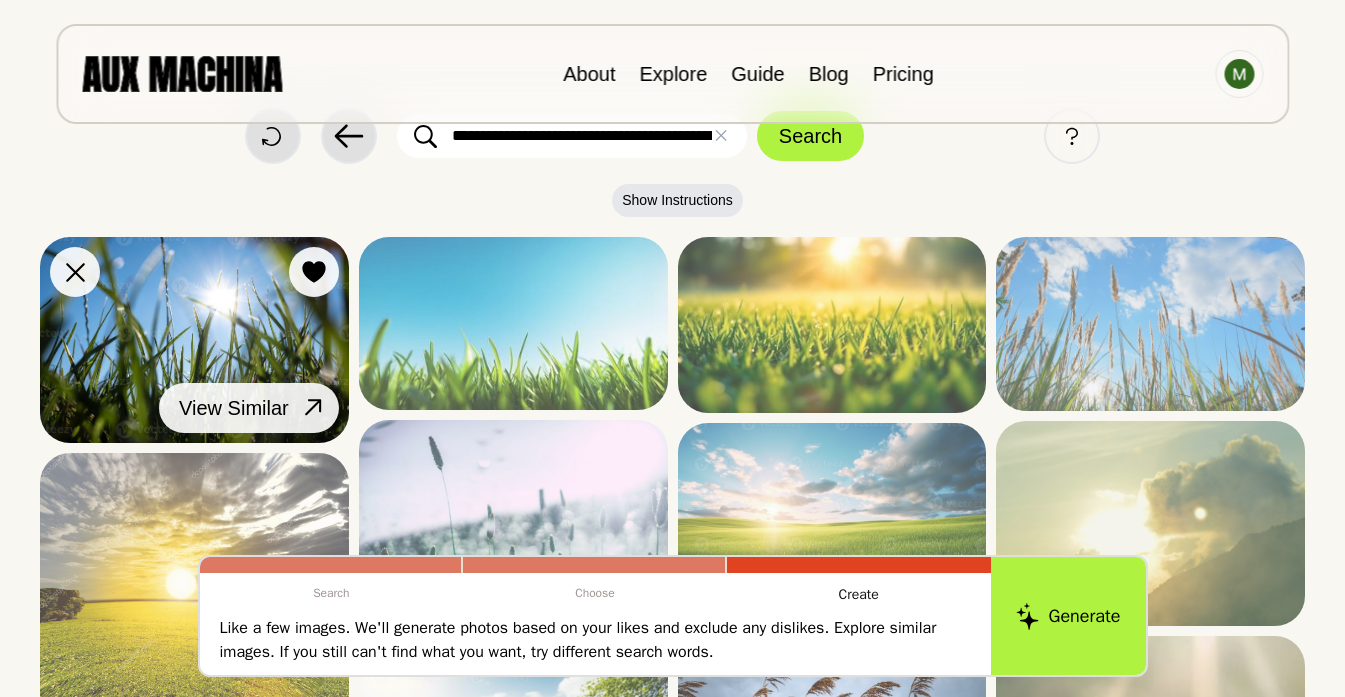 click on "View Similar" at bounding box center (234, 408) 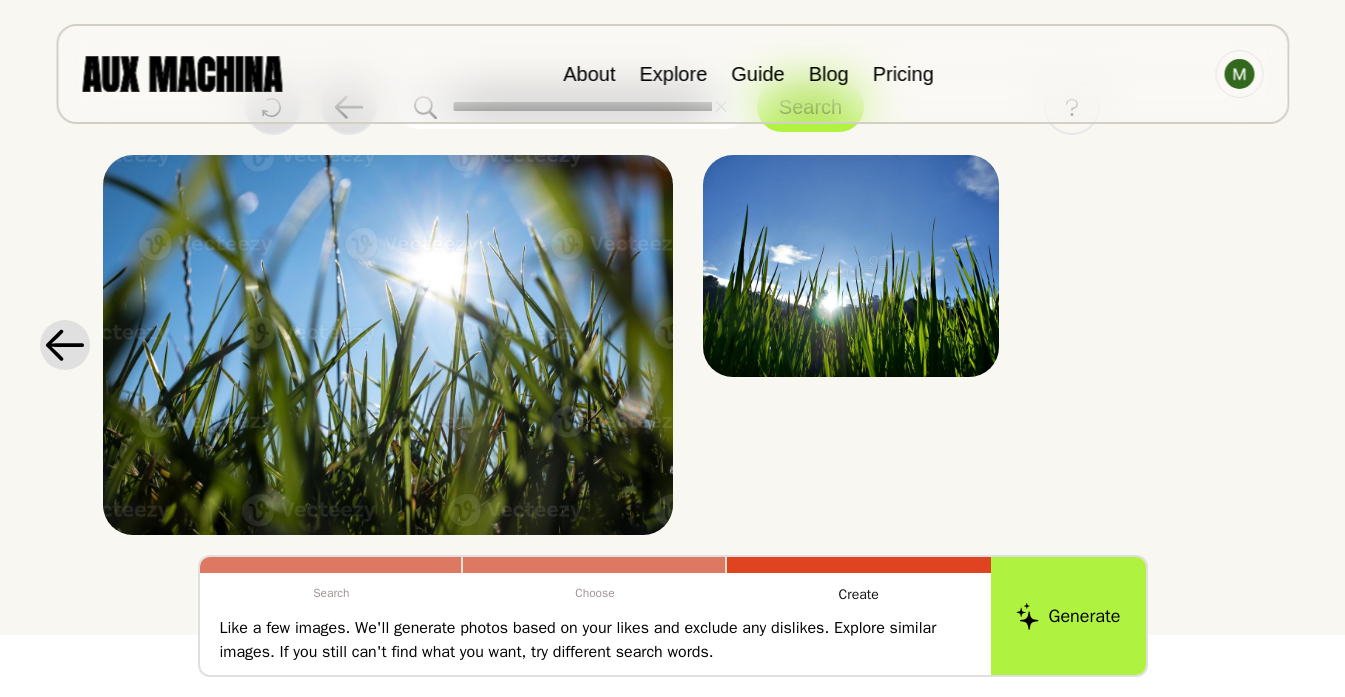 scroll, scrollTop: 96, scrollLeft: 0, axis: vertical 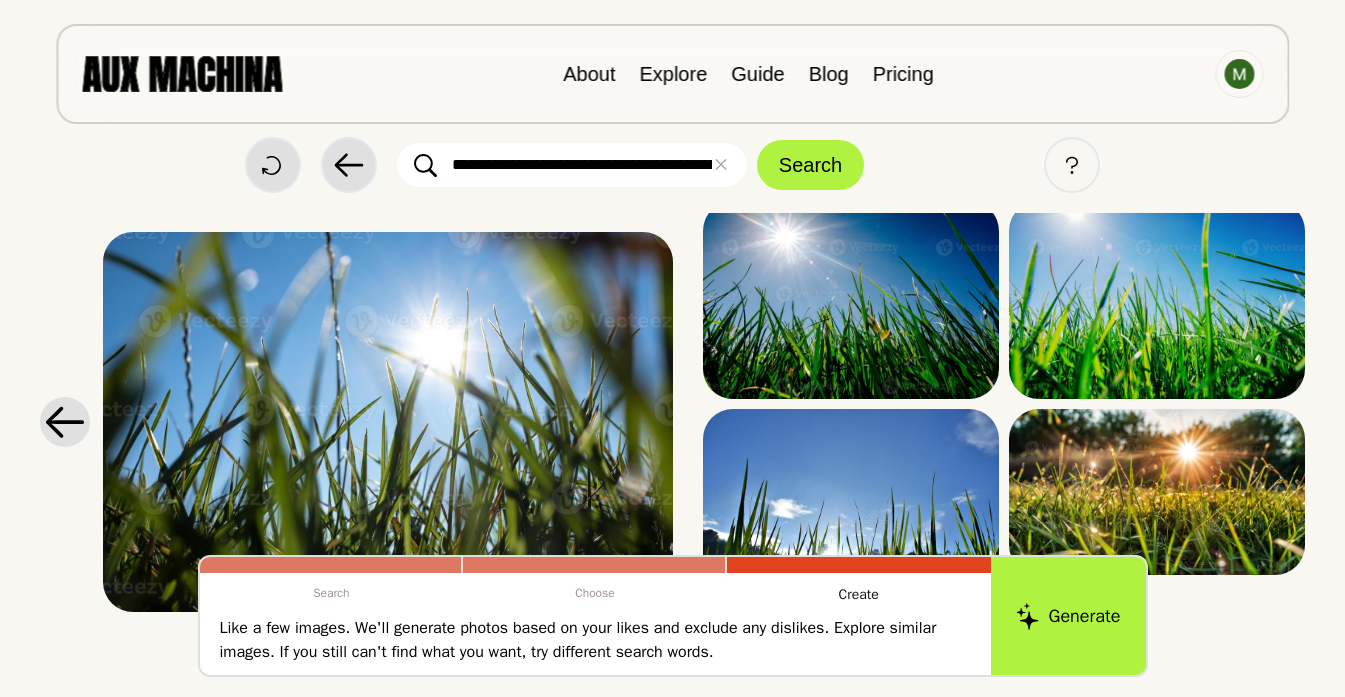 click 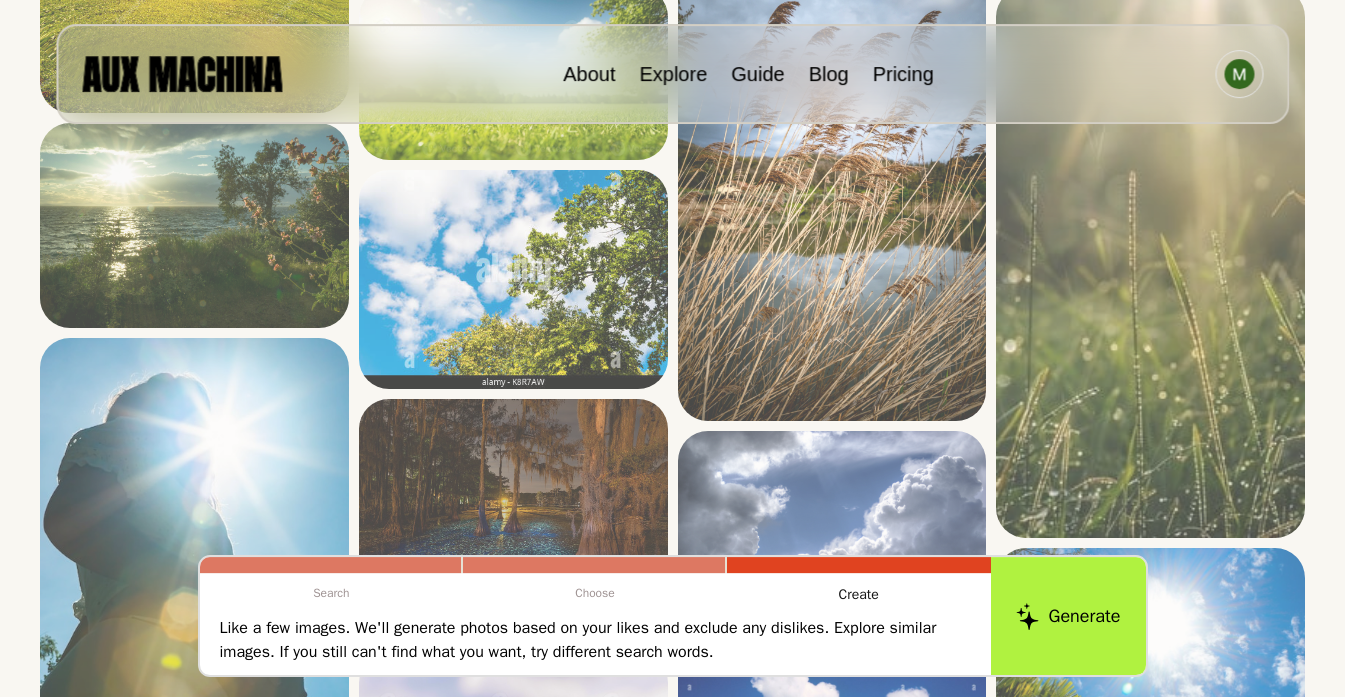 scroll, scrollTop: 0, scrollLeft: 0, axis: both 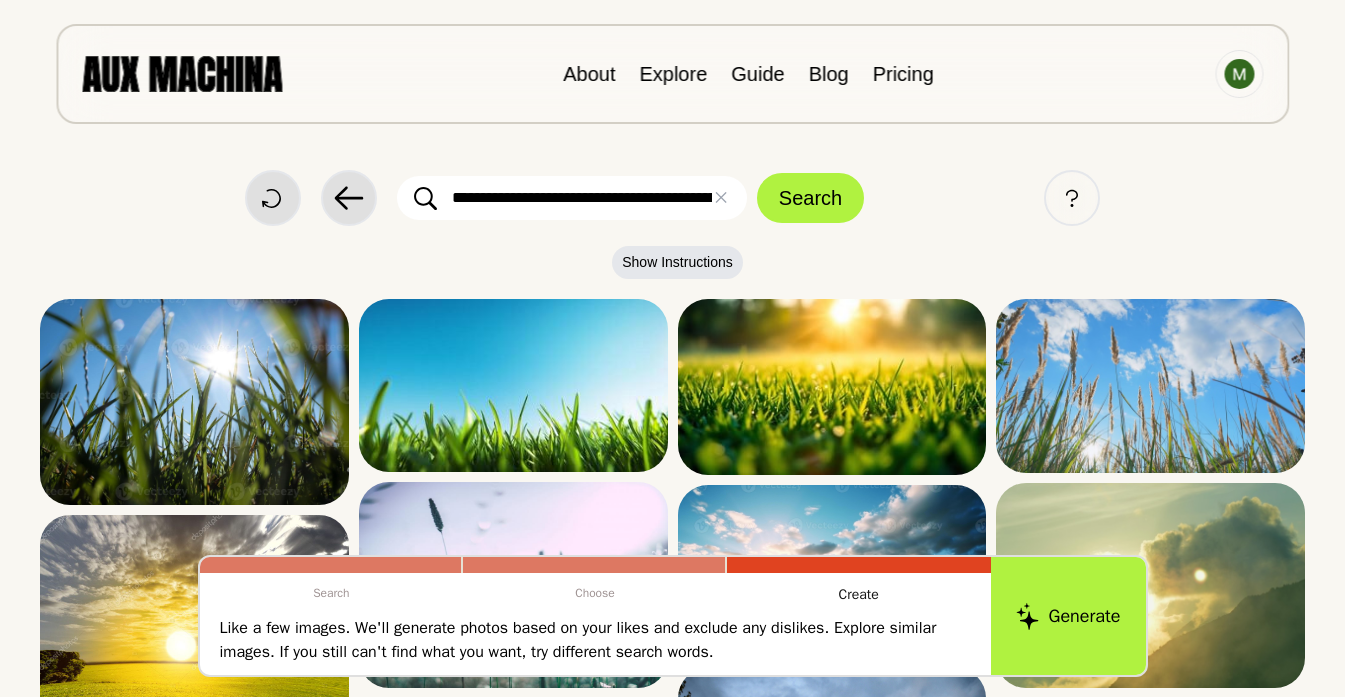 click on "**********" at bounding box center (572, 198) 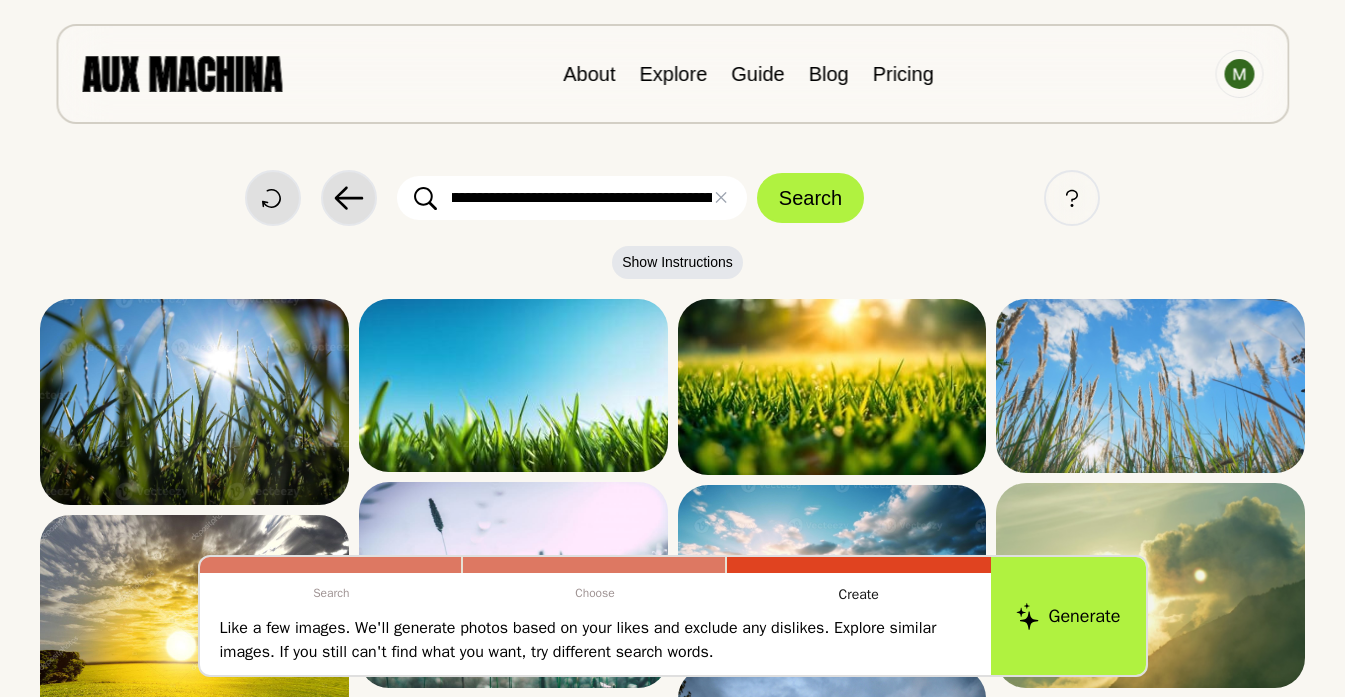 scroll, scrollTop: 0, scrollLeft: 908, axis: horizontal 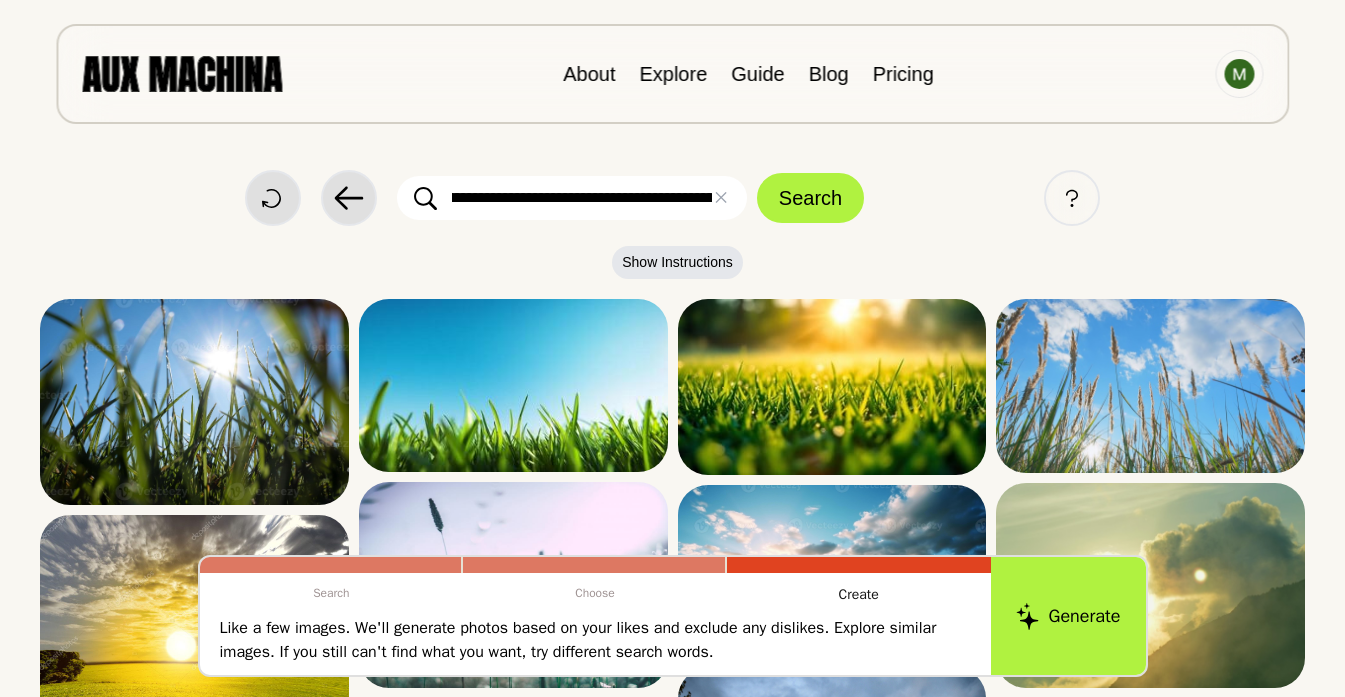drag, startPoint x: 677, startPoint y: 197, endPoint x: 467, endPoint y: 209, distance: 210.34258 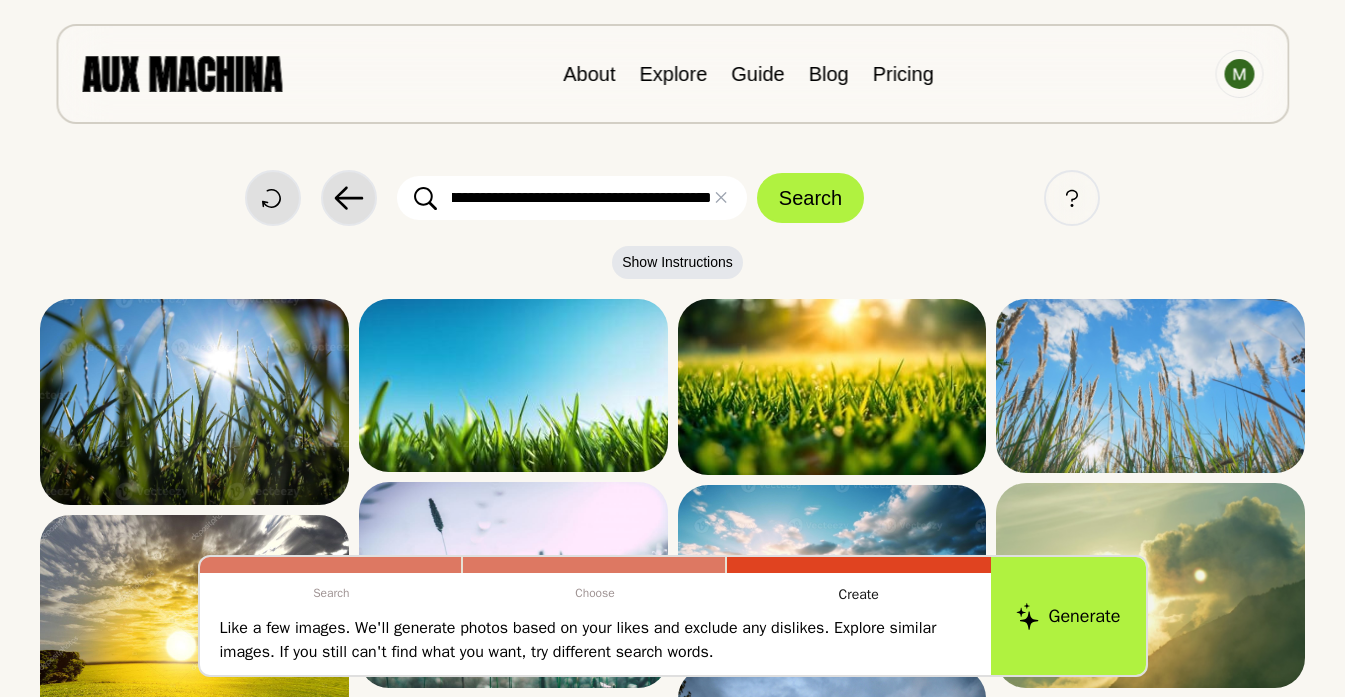 click on "**********" at bounding box center (572, 198) 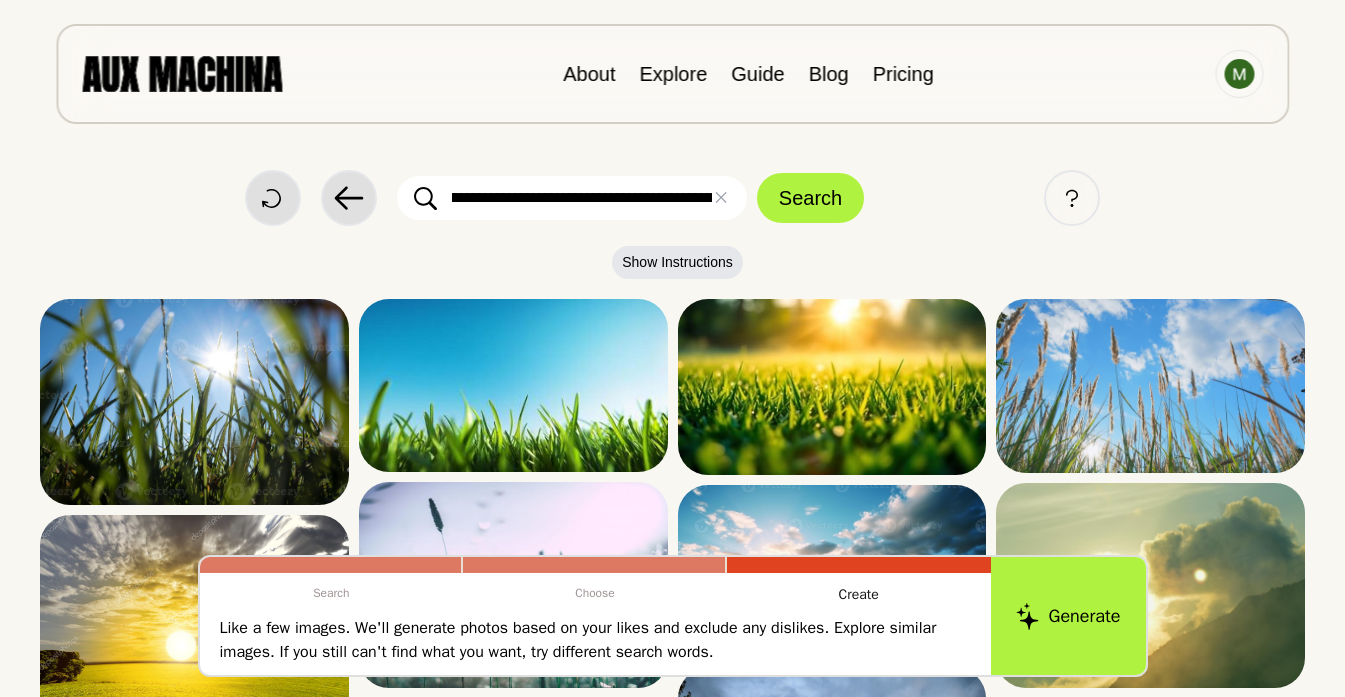 scroll, scrollTop: 0, scrollLeft: 554, axis: horizontal 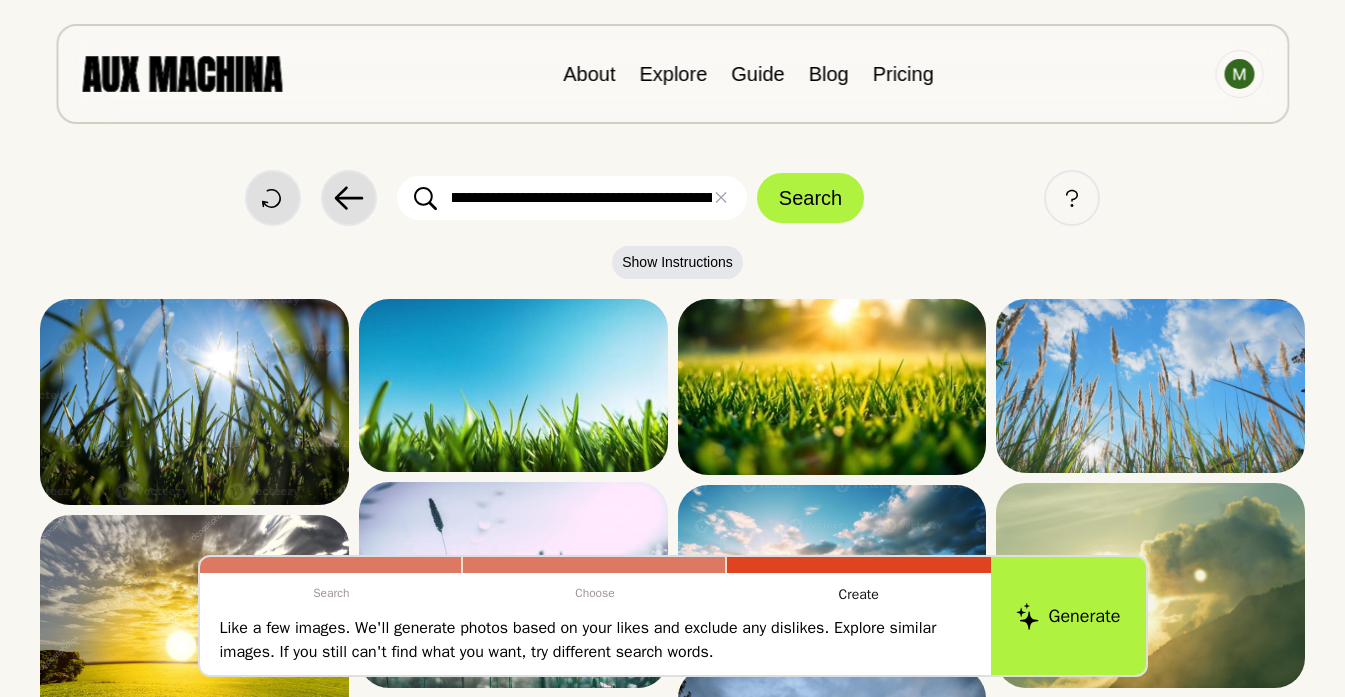 drag, startPoint x: 710, startPoint y: 203, endPoint x: 541, endPoint y: 203, distance: 169 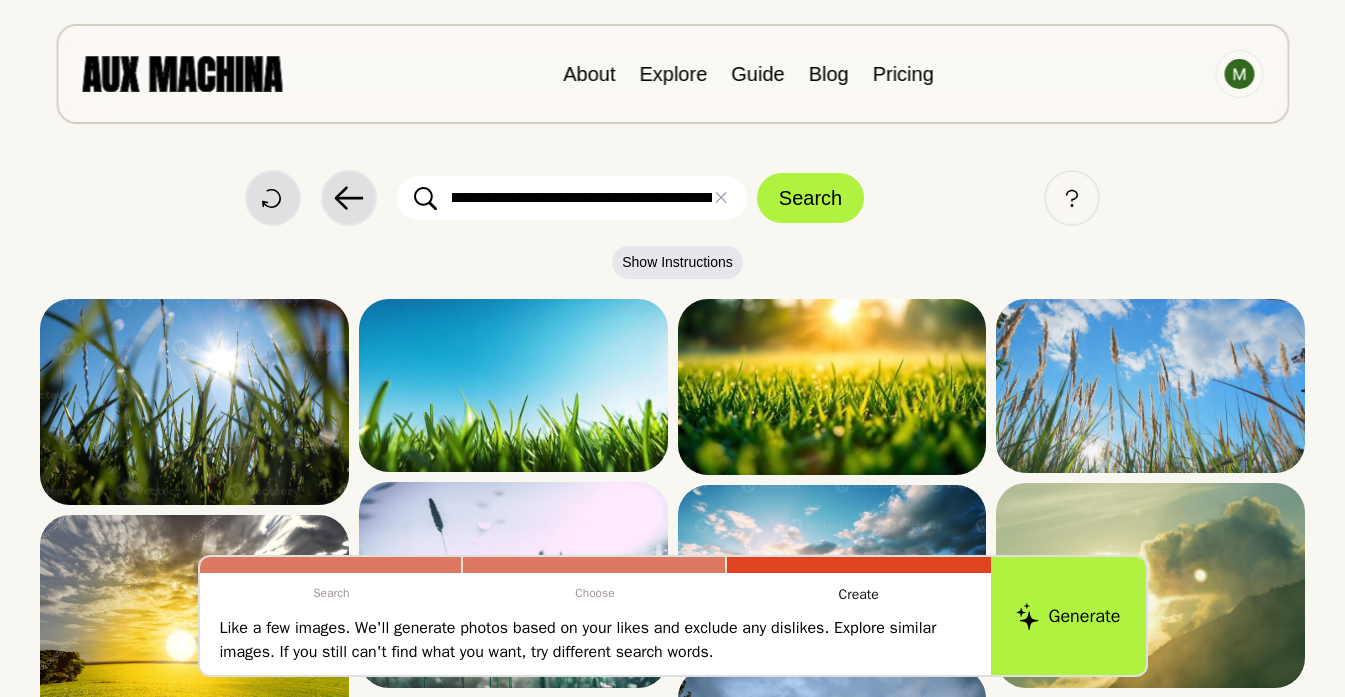 scroll, scrollTop: 0, scrollLeft: 709, axis: horizontal 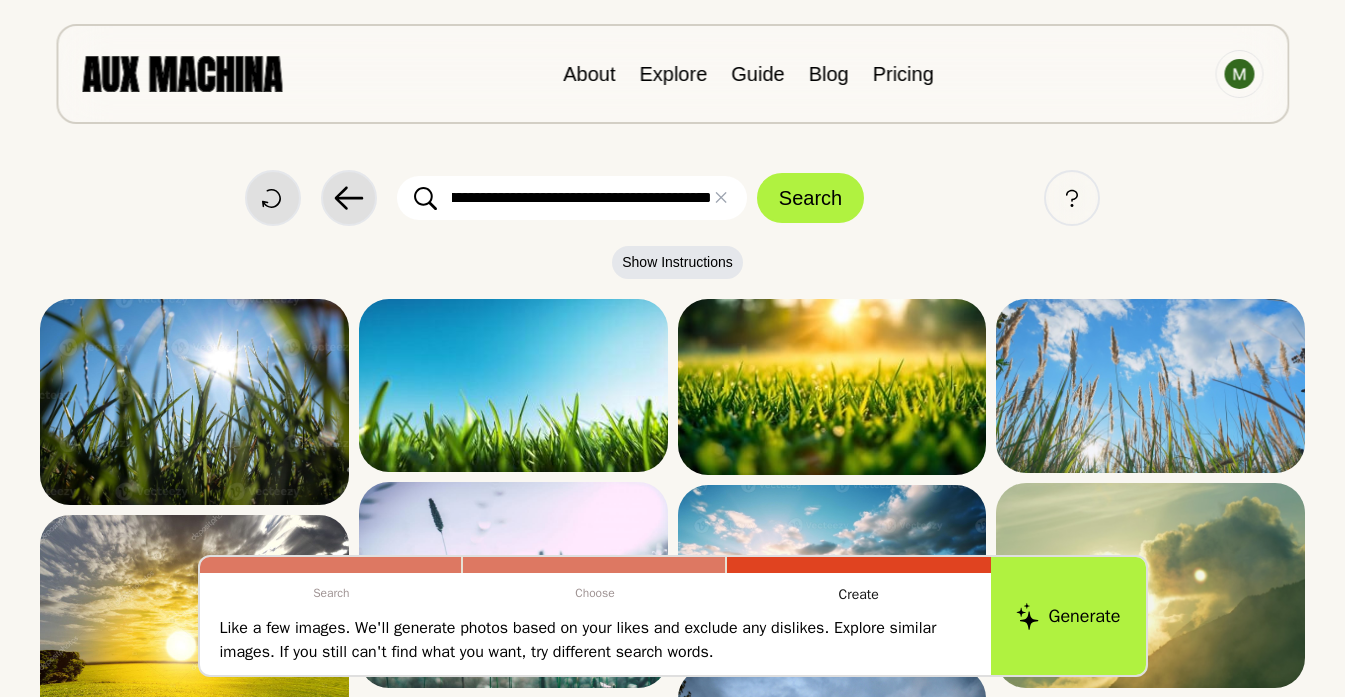 drag, startPoint x: 662, startPoint y: 200, endPoint x: 892, endPoint y: 208, distance: 230.13908 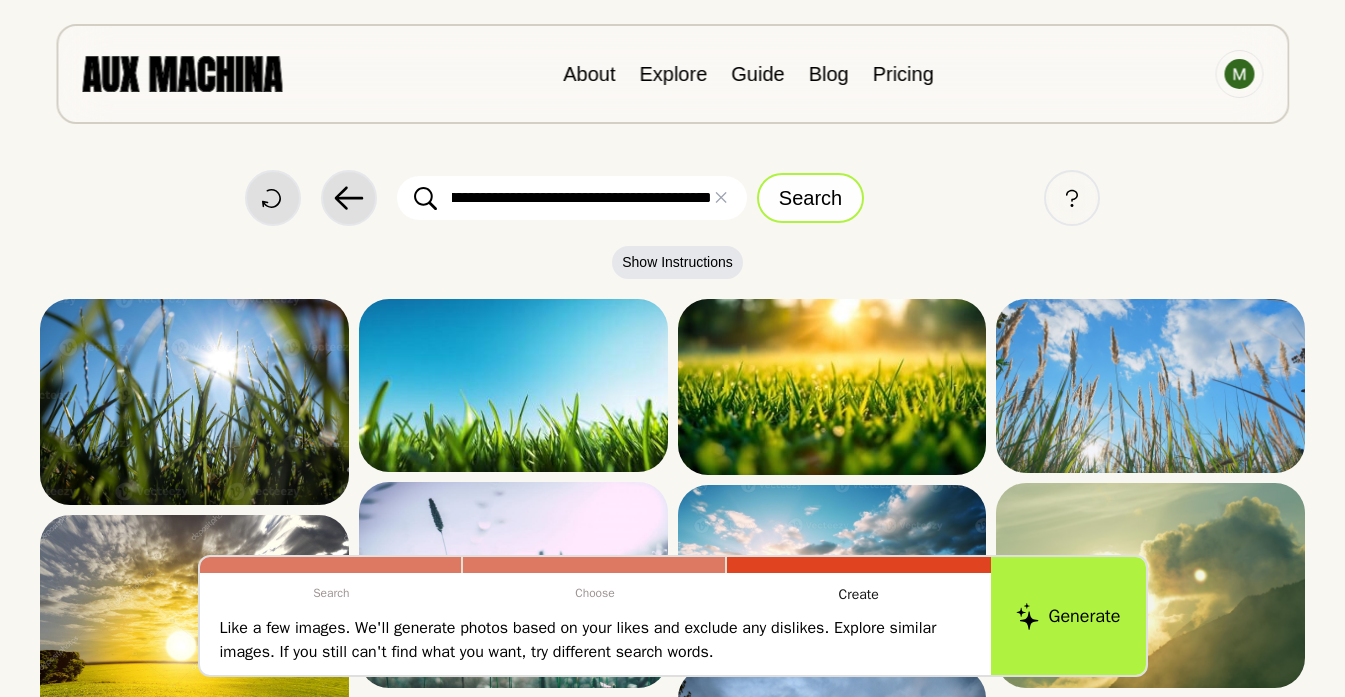 type on "**********" 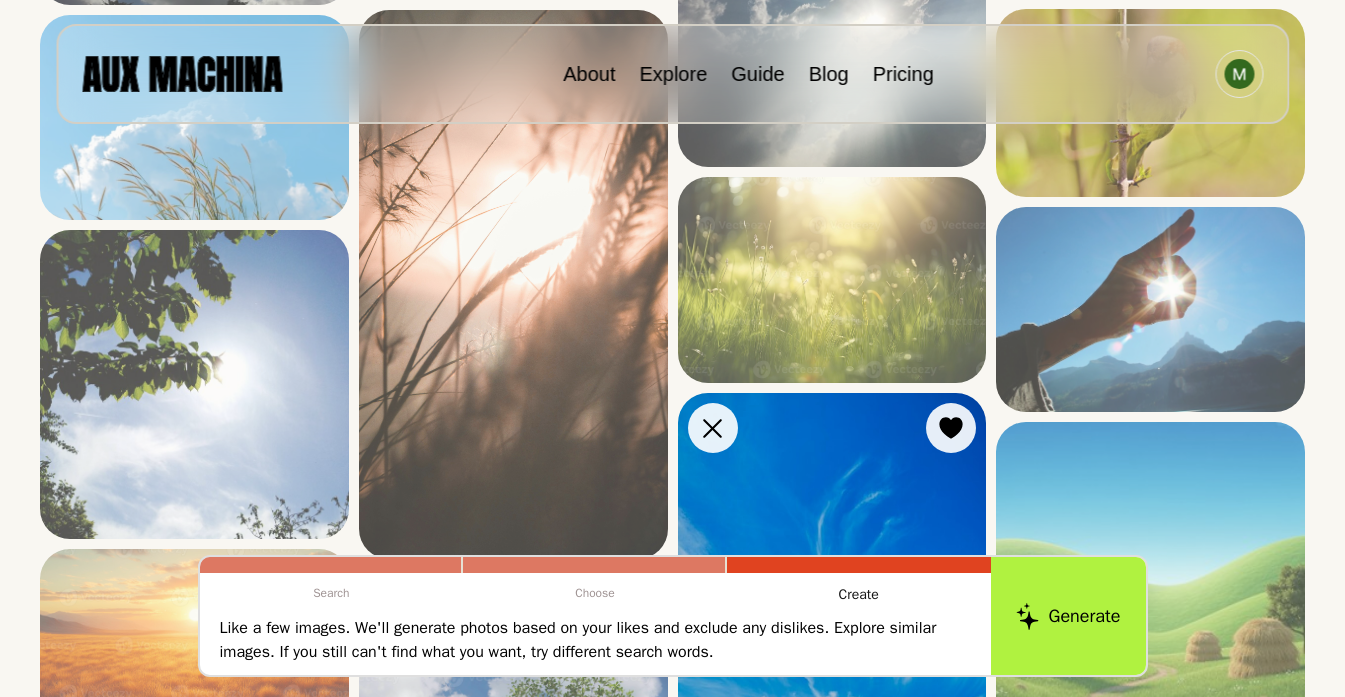 scroll, scrollTop: 1424, scrollLeft: 0, axis: vertical 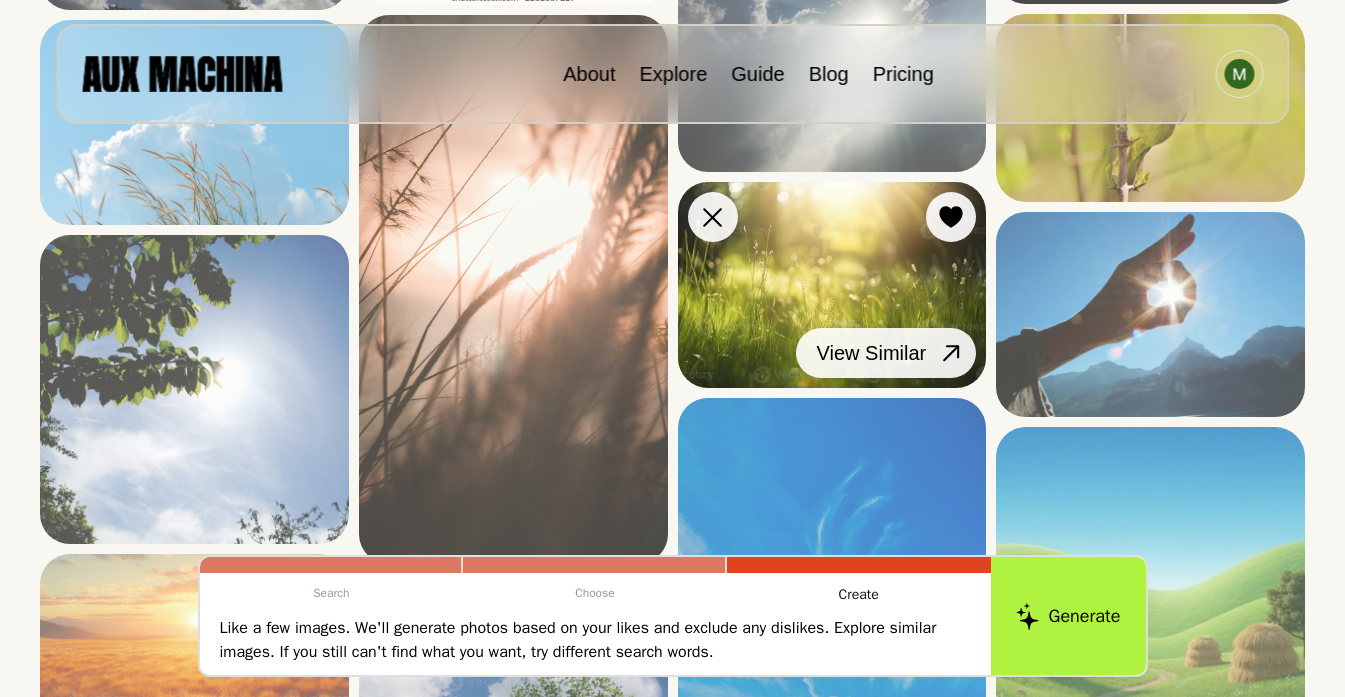 click on "View Similar" at bounding box center [886, 353] 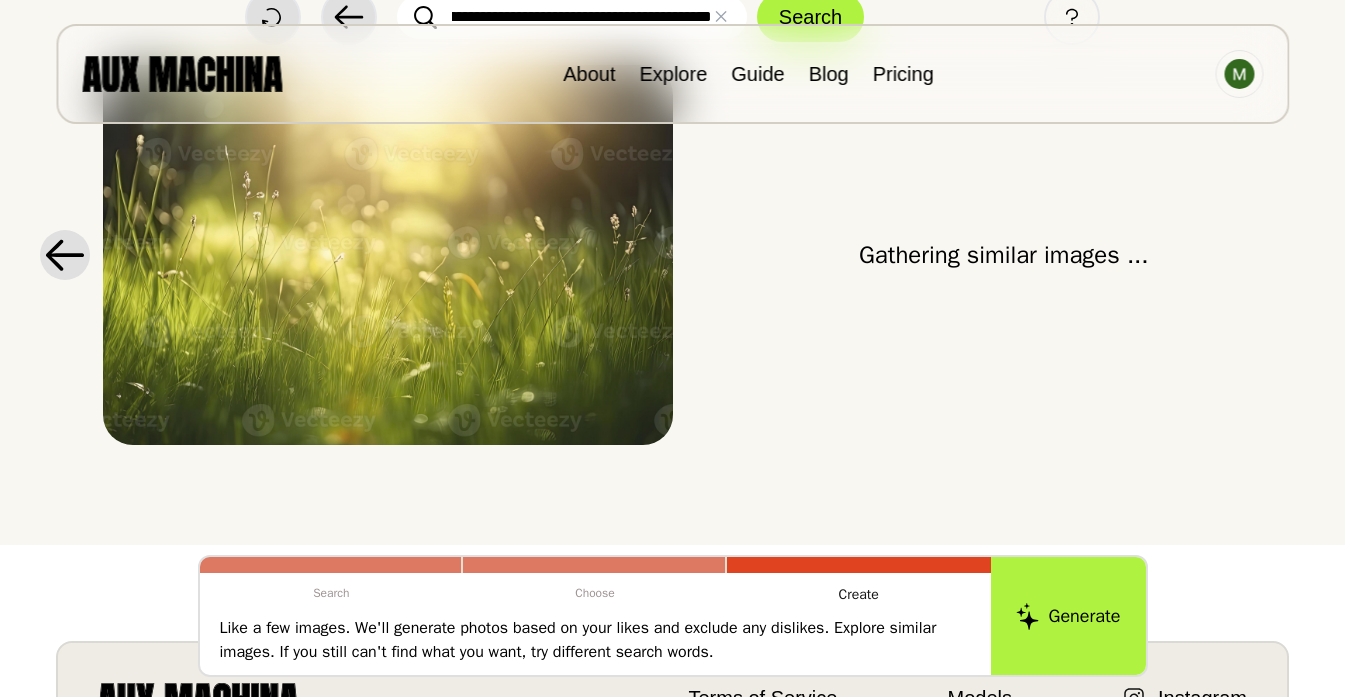 scroll, scrollTop: 80, scrollLeft: 0, axis: vertical 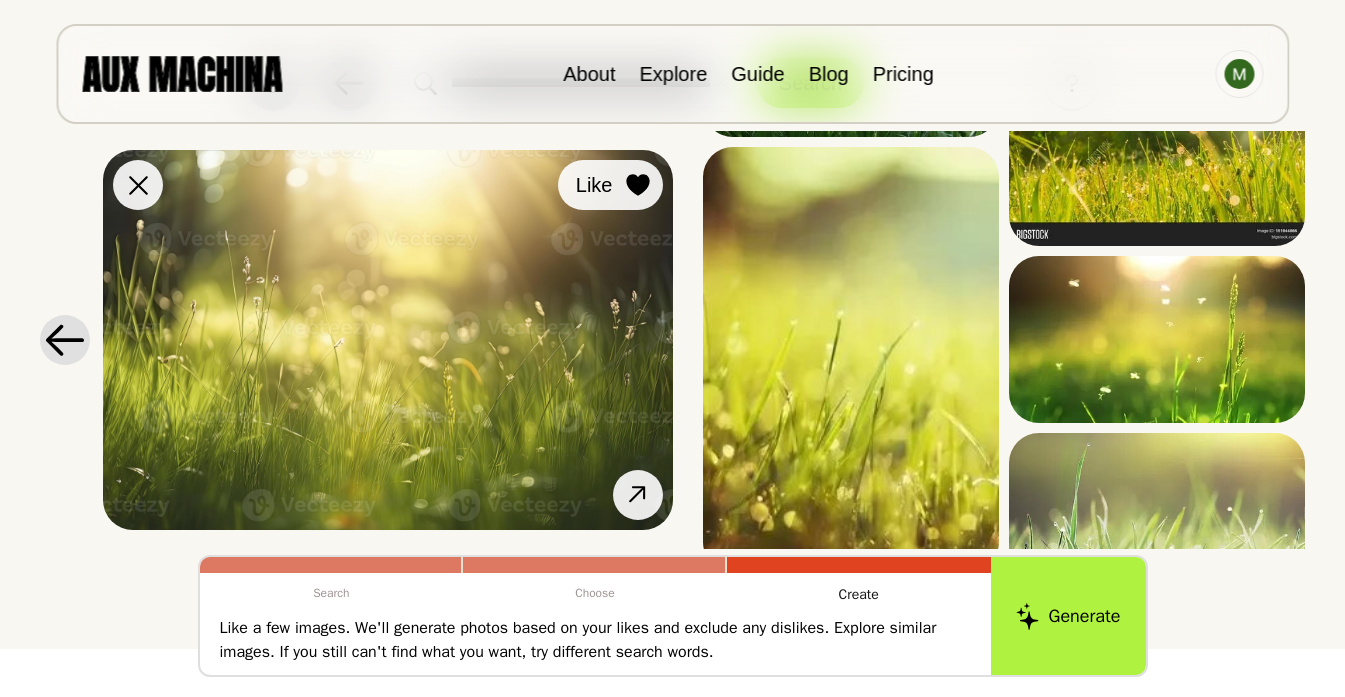 click 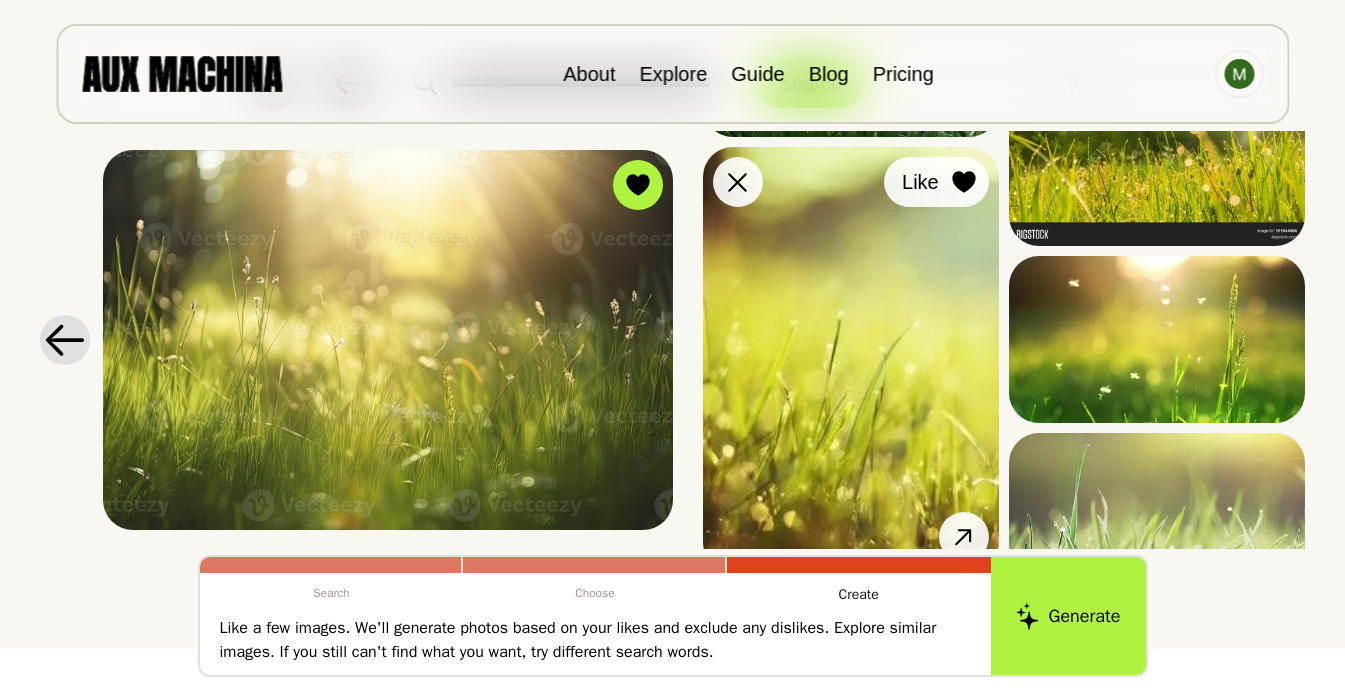 click 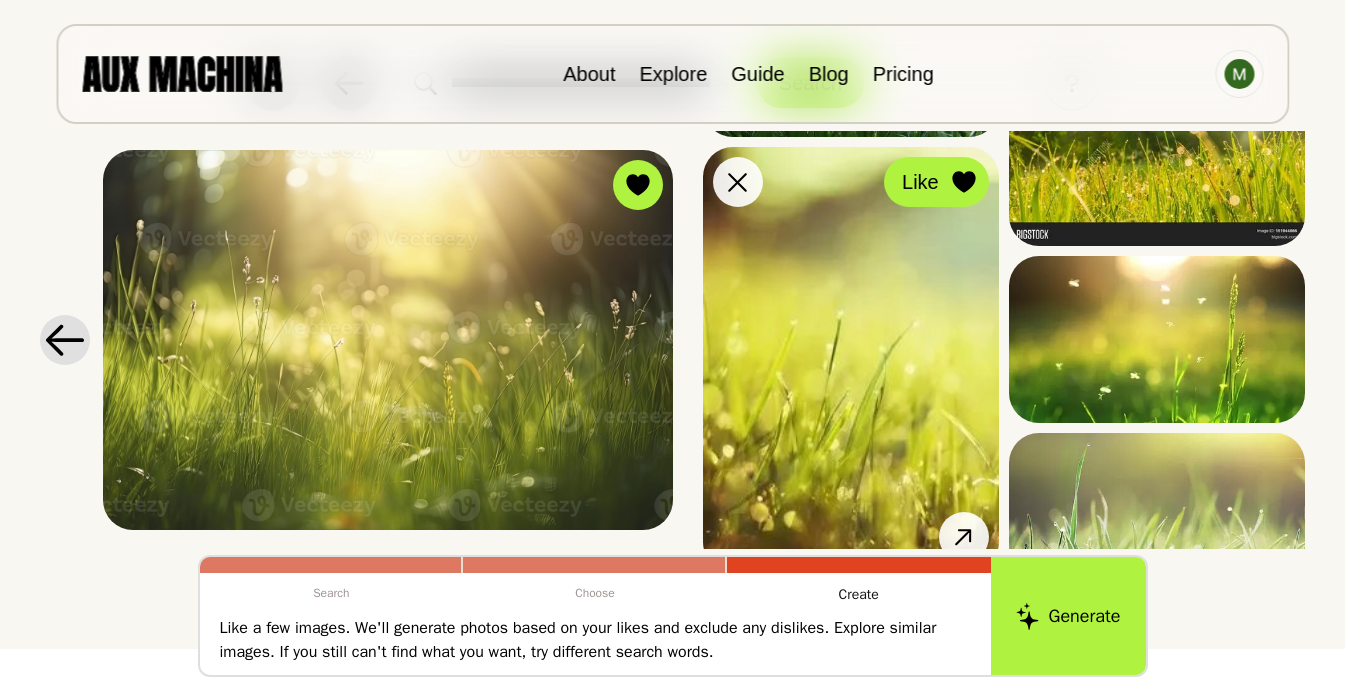 click 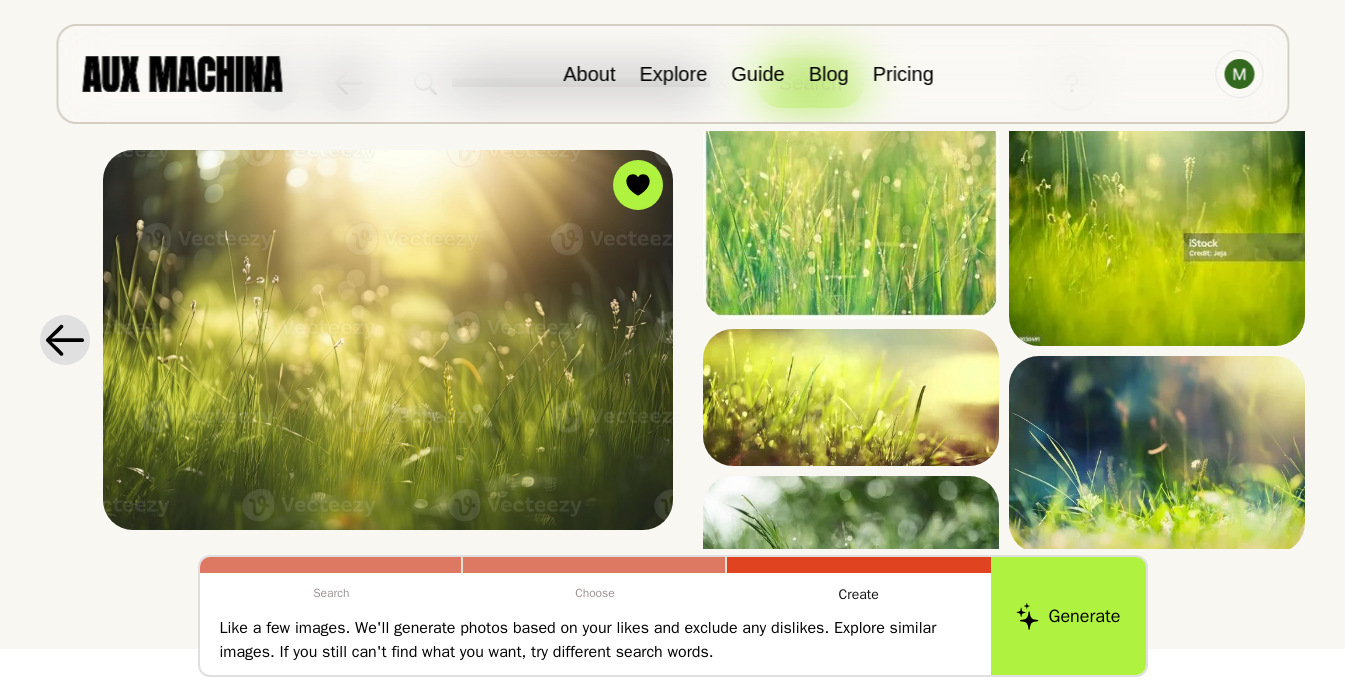scroll, scrollTop: 0, scrollLeft: 0, axis: both 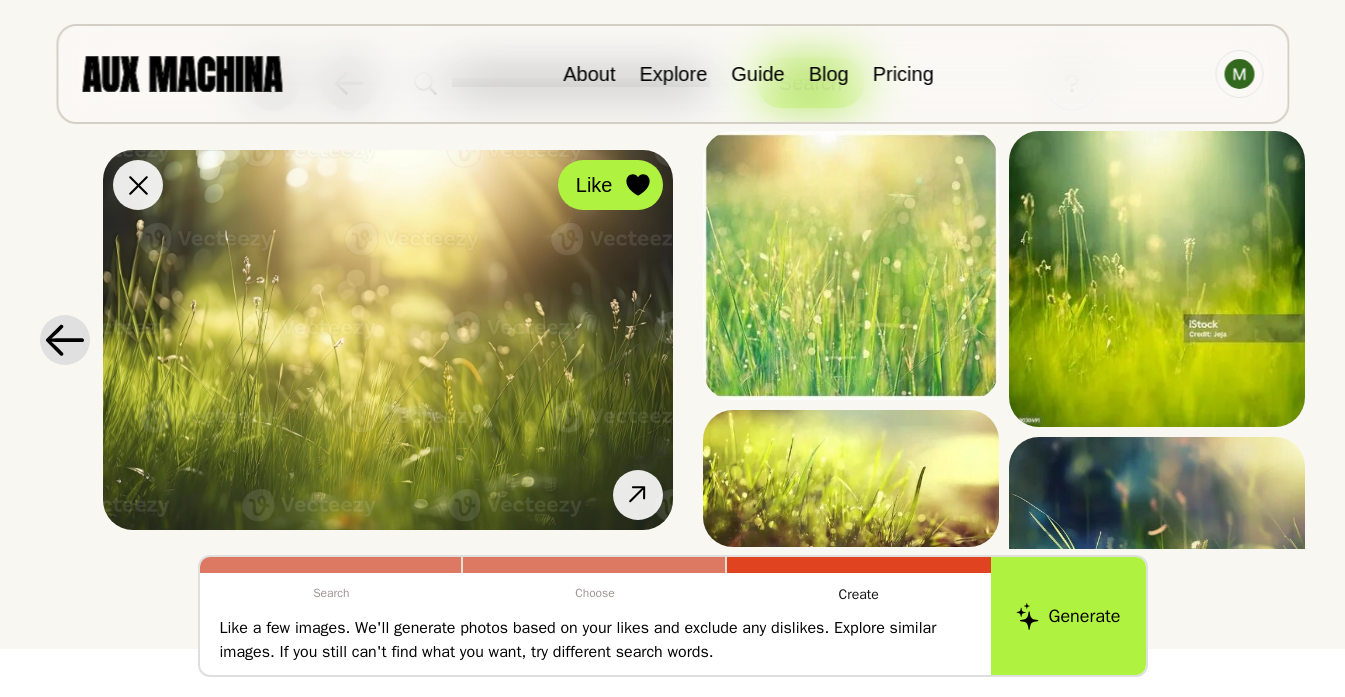 click 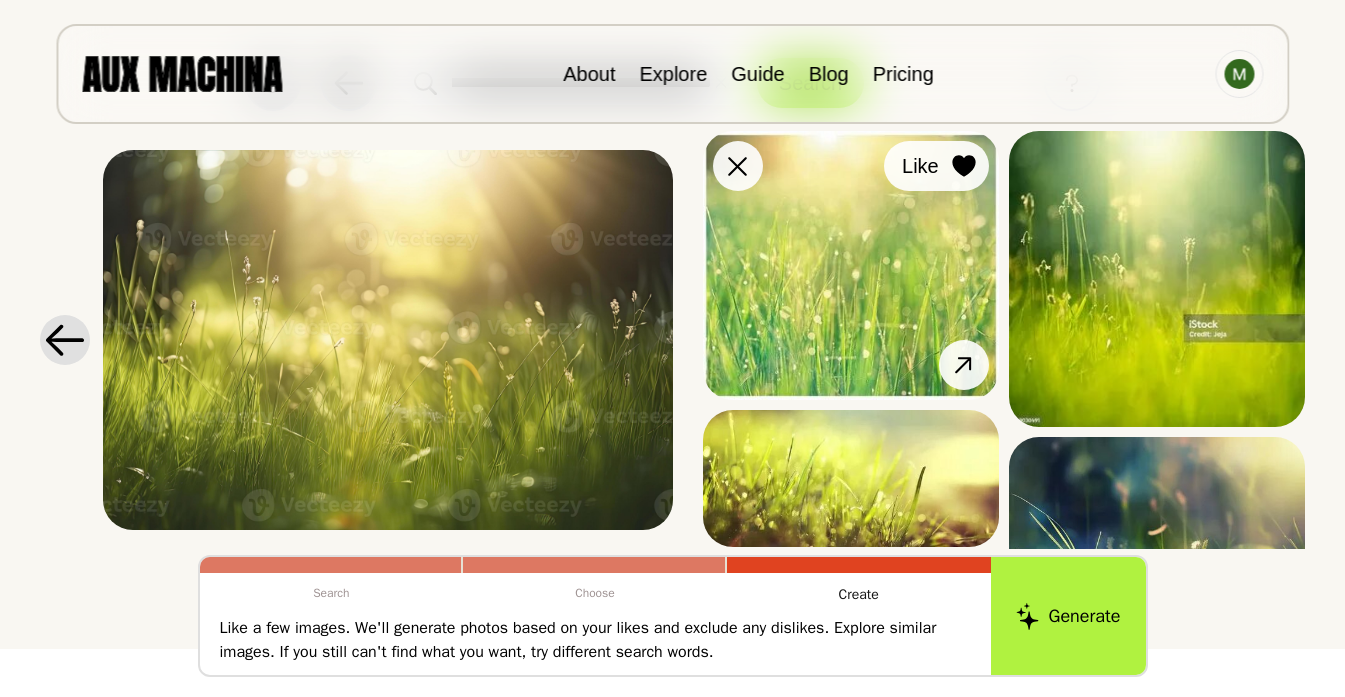 click 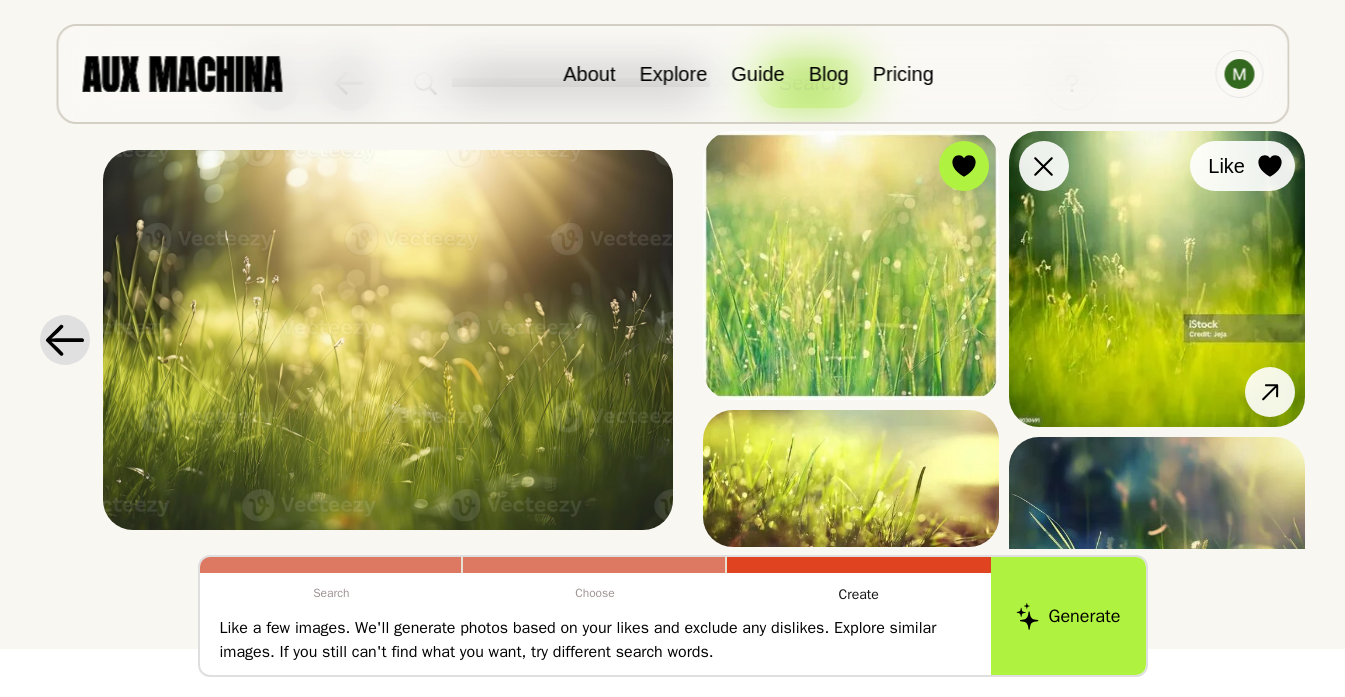 click 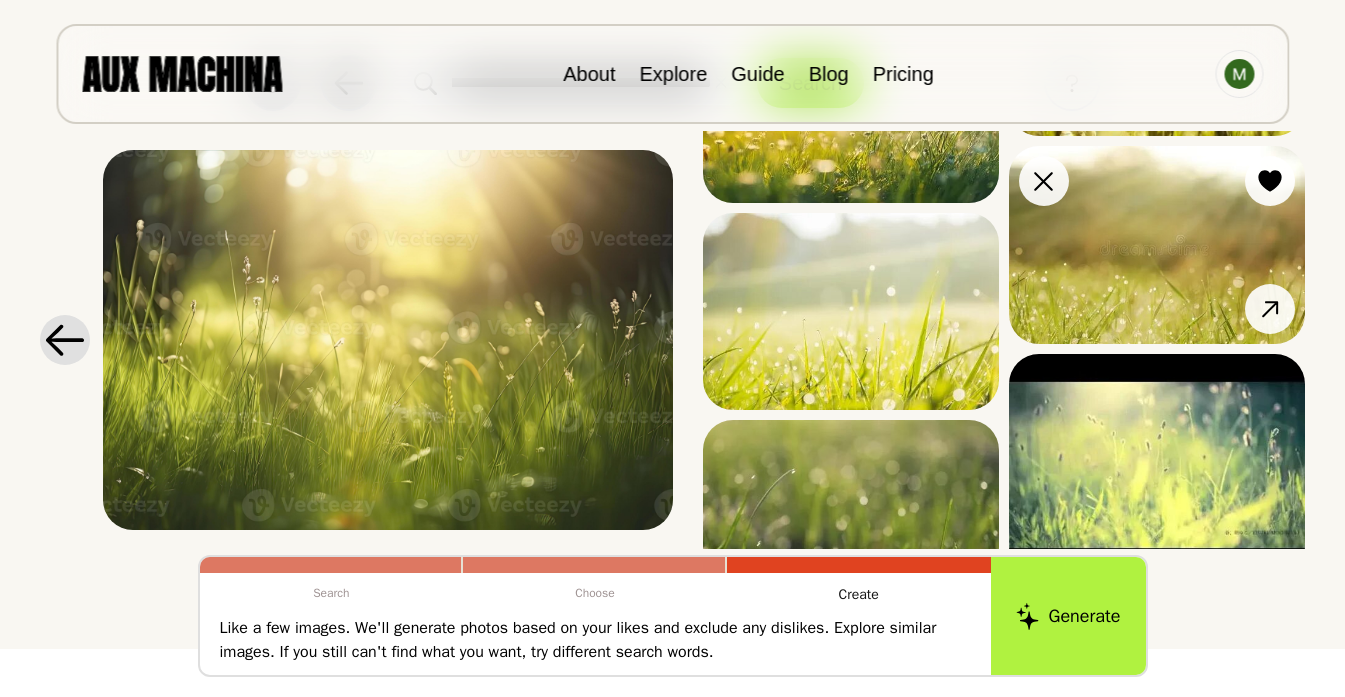 scroll, scrollTop: 1597, scrollLeft: 0, axis: vertical 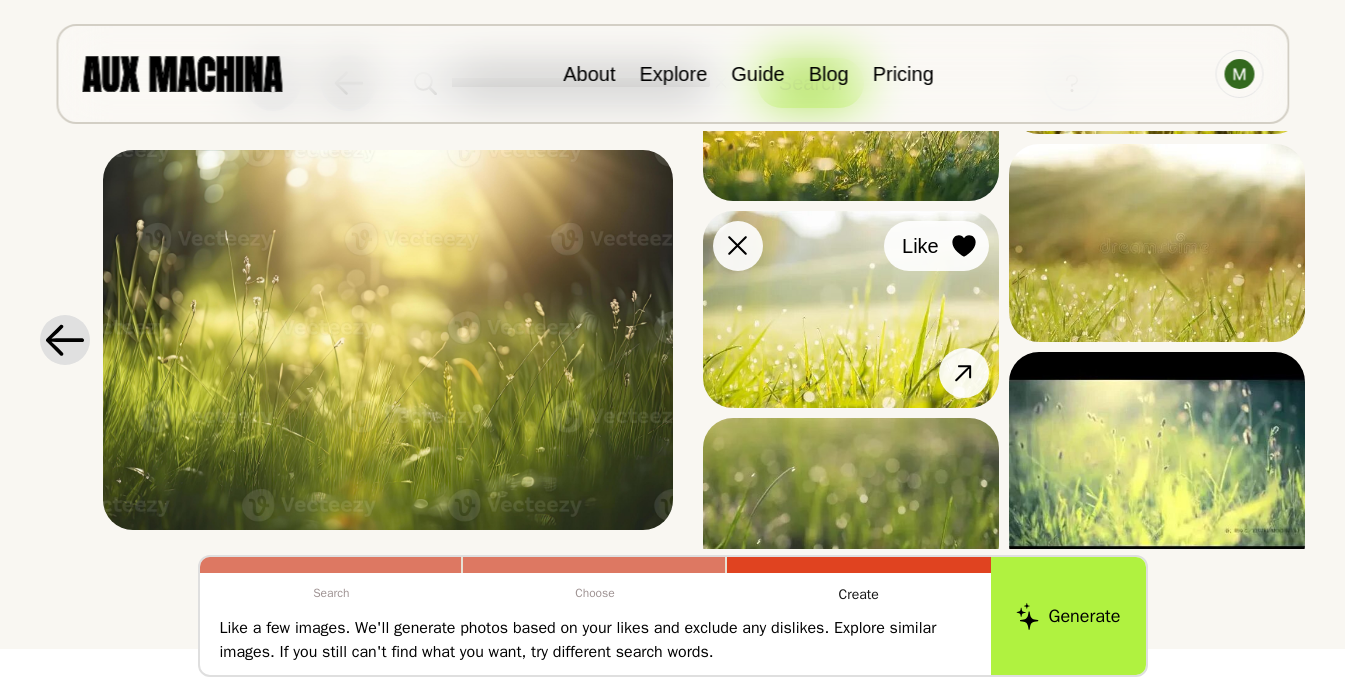 click 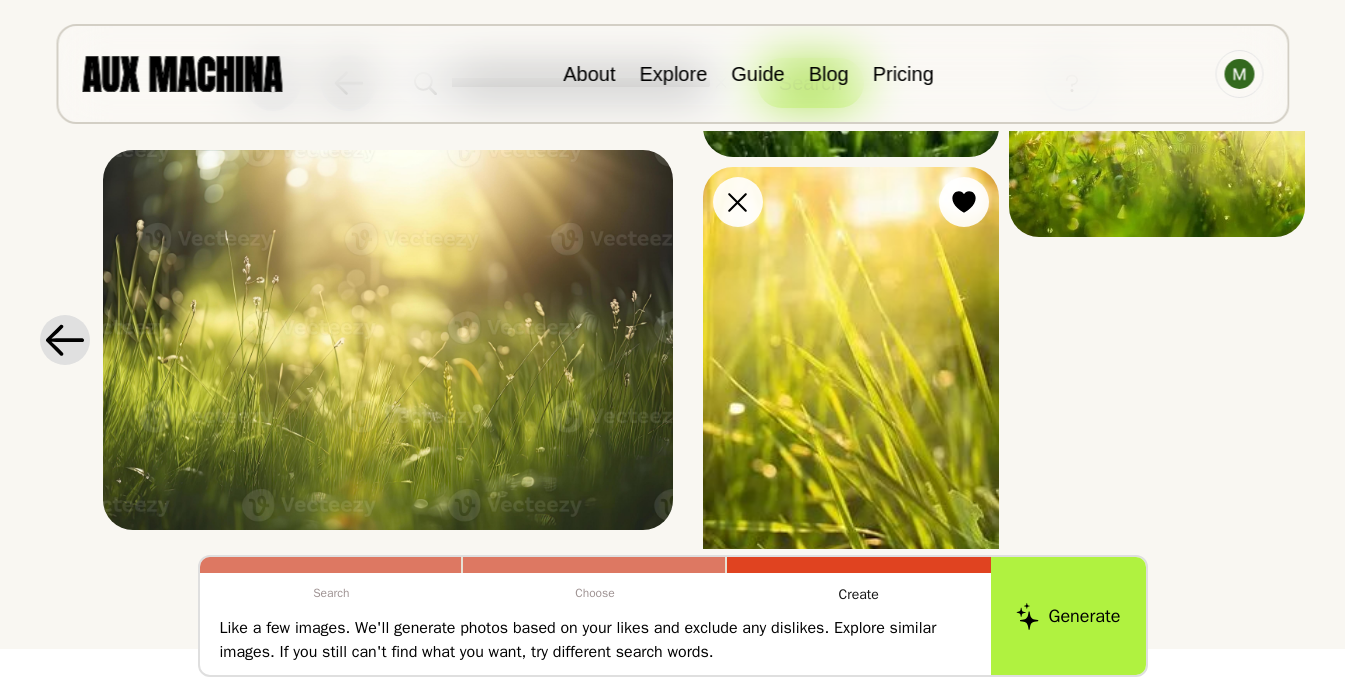 scroll, scrollTop: 4243, scrollLeft: 0, axis: vertical 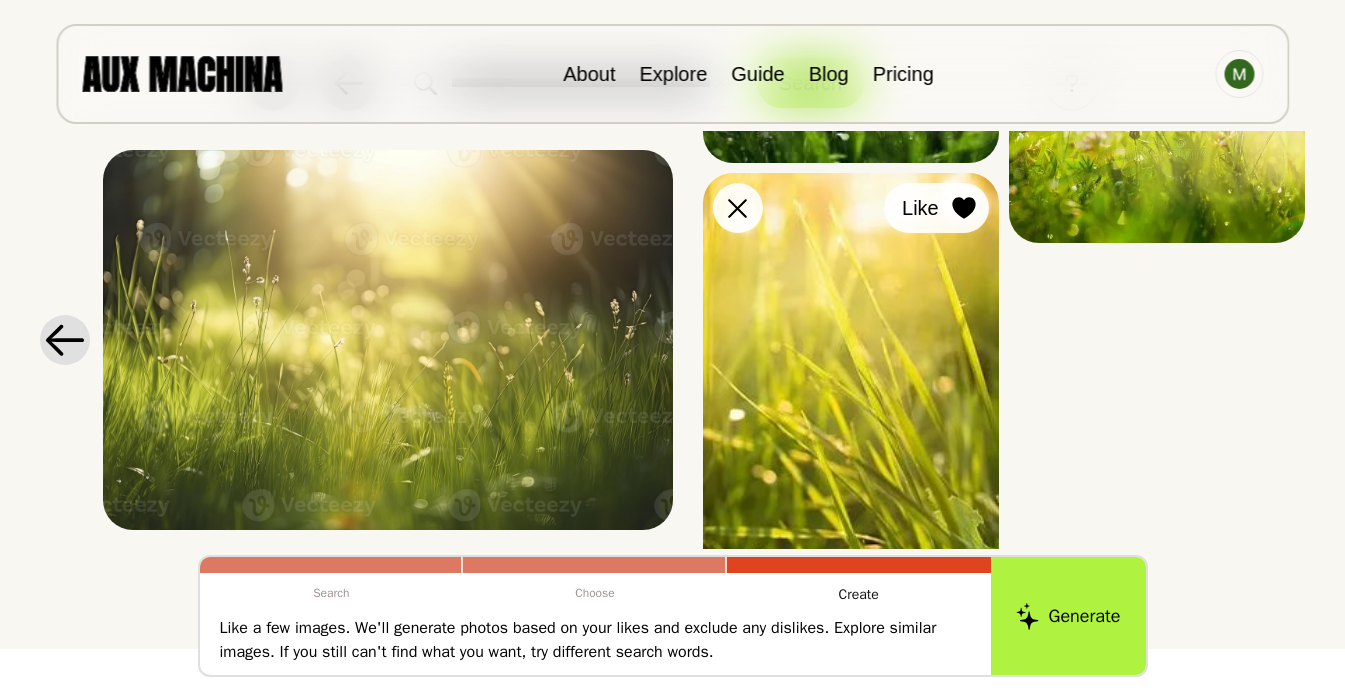 click 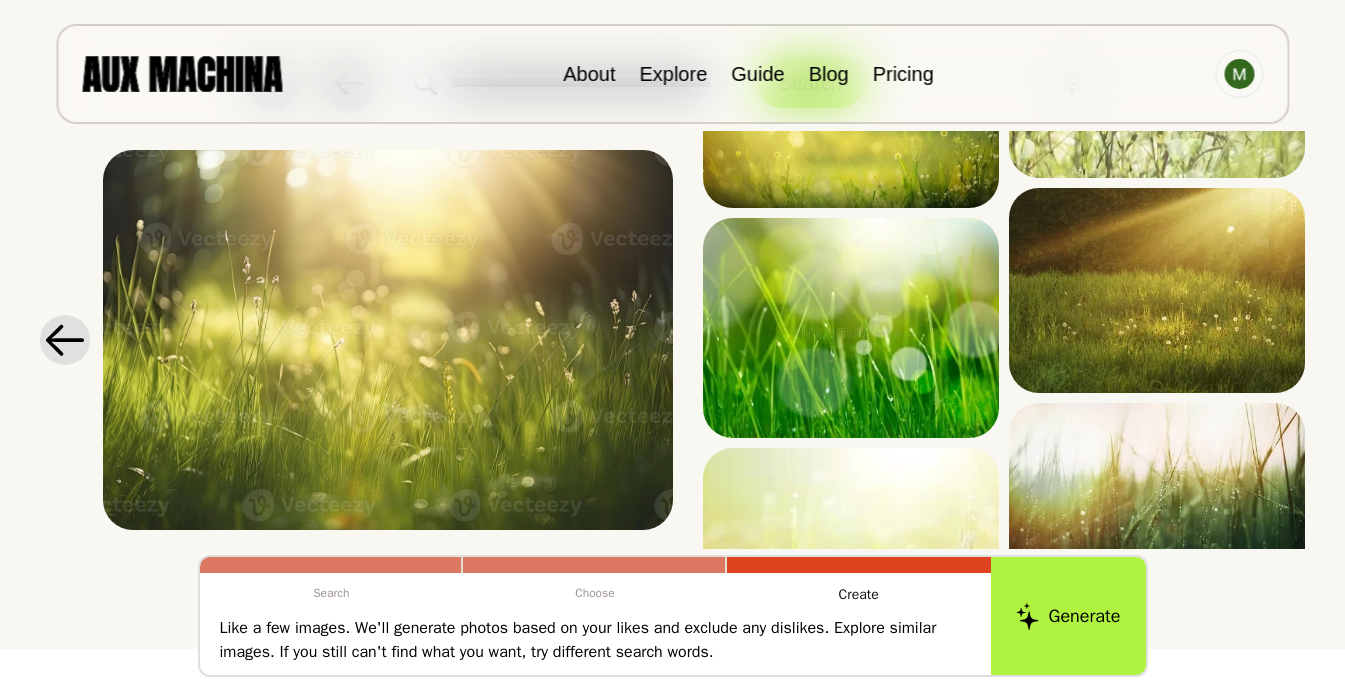 scroll, scrollTop: 3503, scrollLeft: 0, axis: vertical 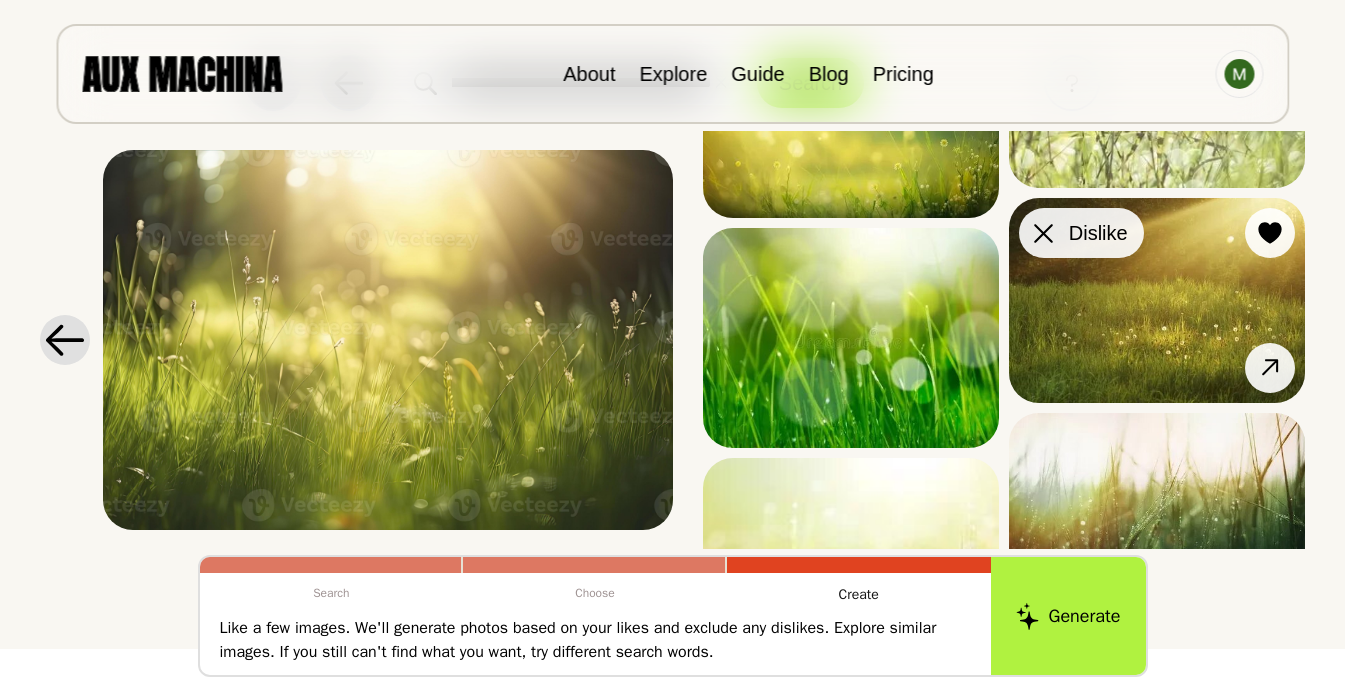 click 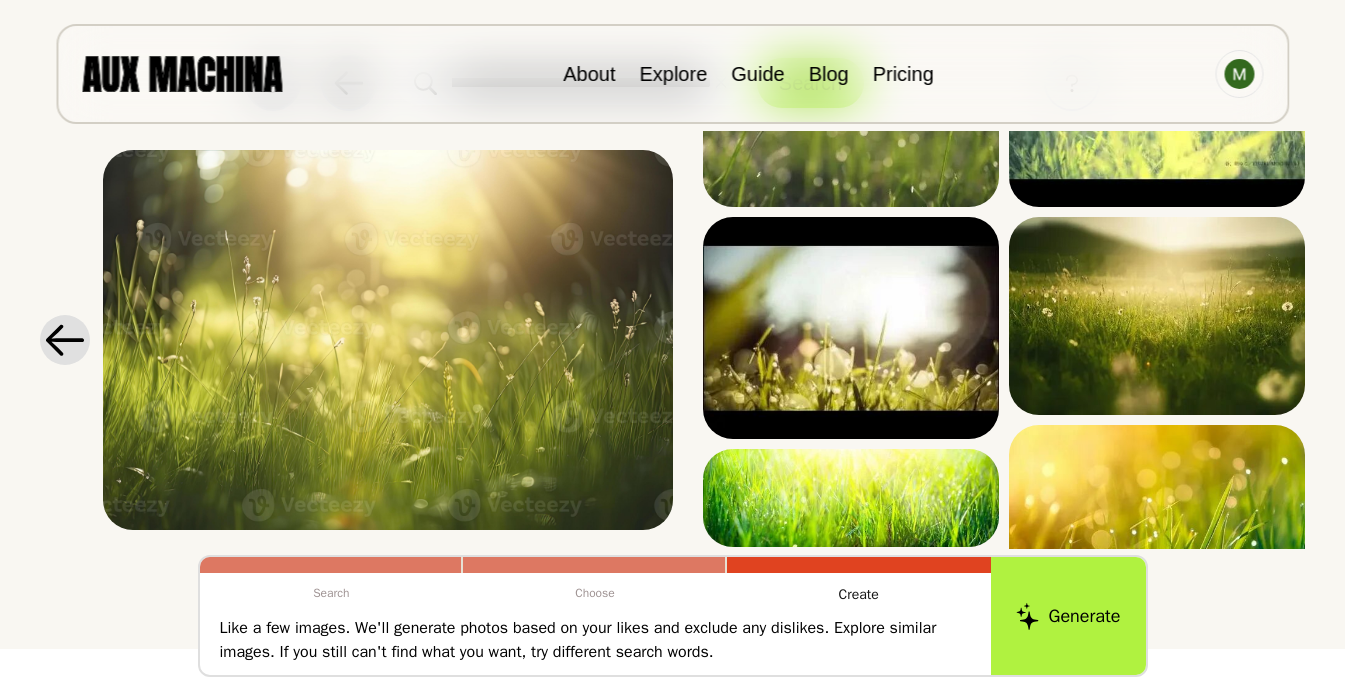 scroll, scrollTop: 1953, scrollLeft: 0, axis: vertical 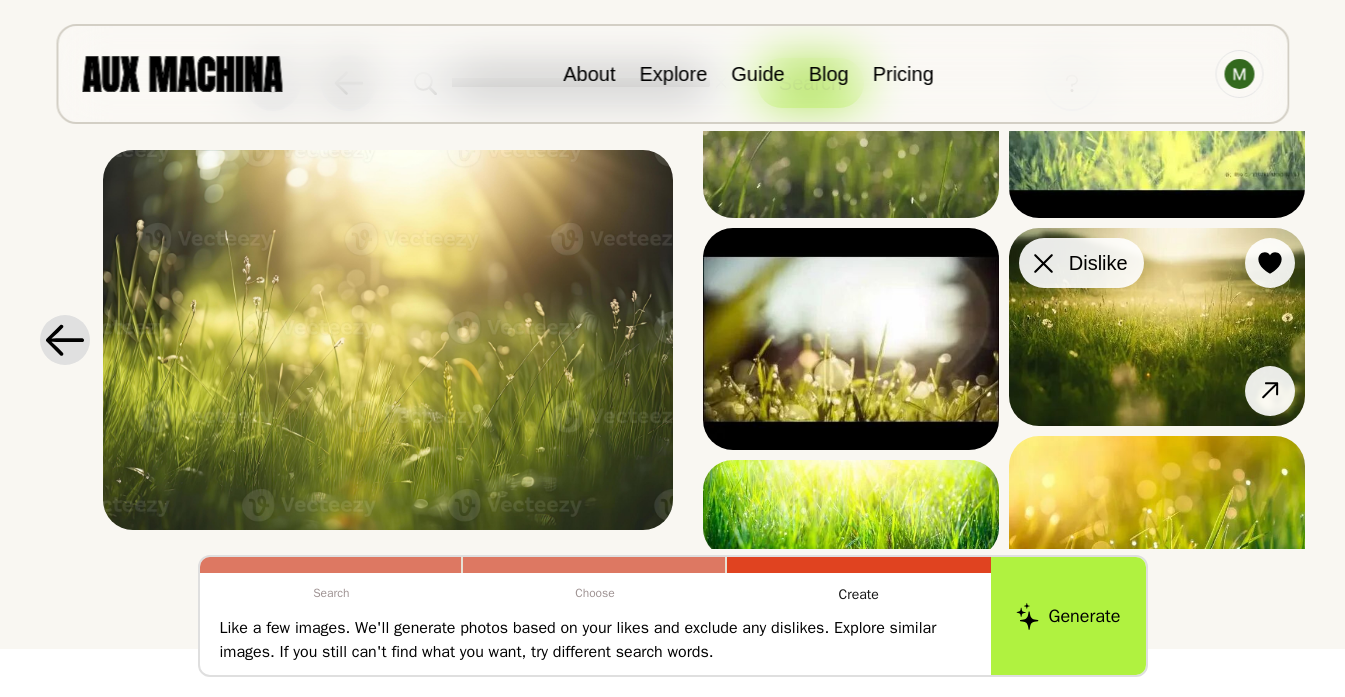 click 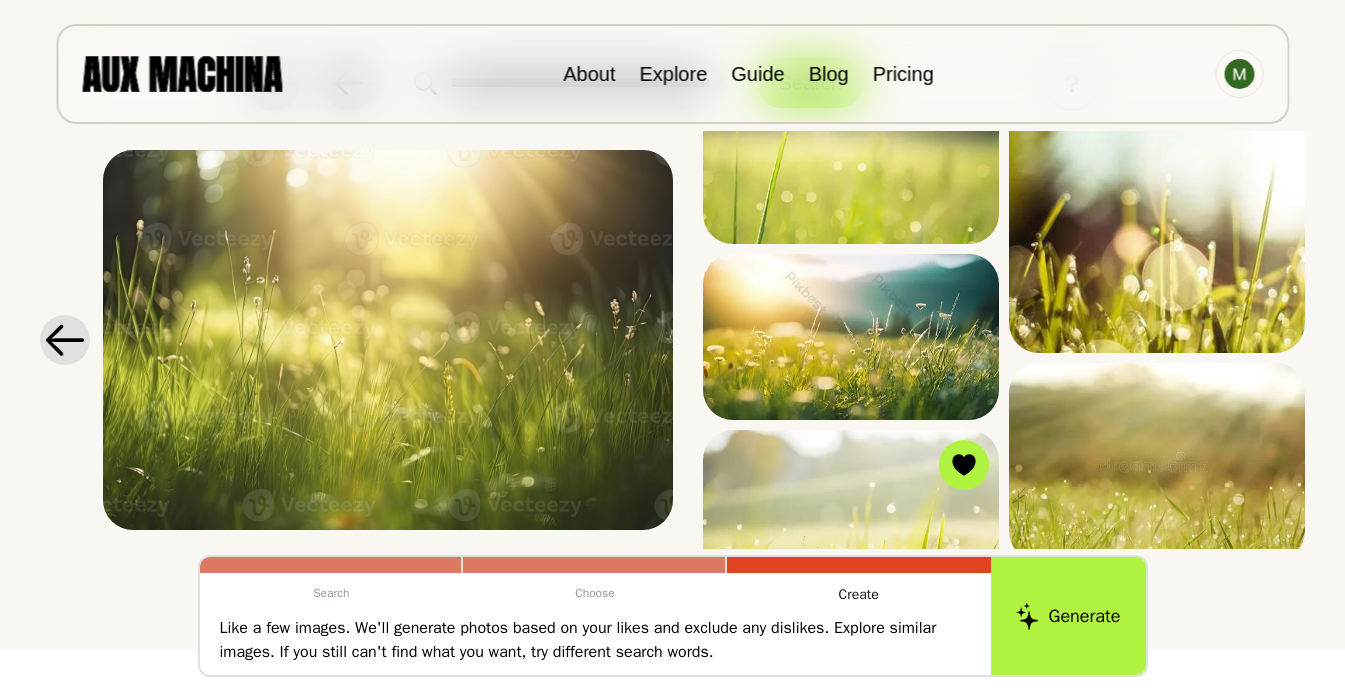 scroll, scrollTop: 1374, scrollLeft: 0, axis: vertical 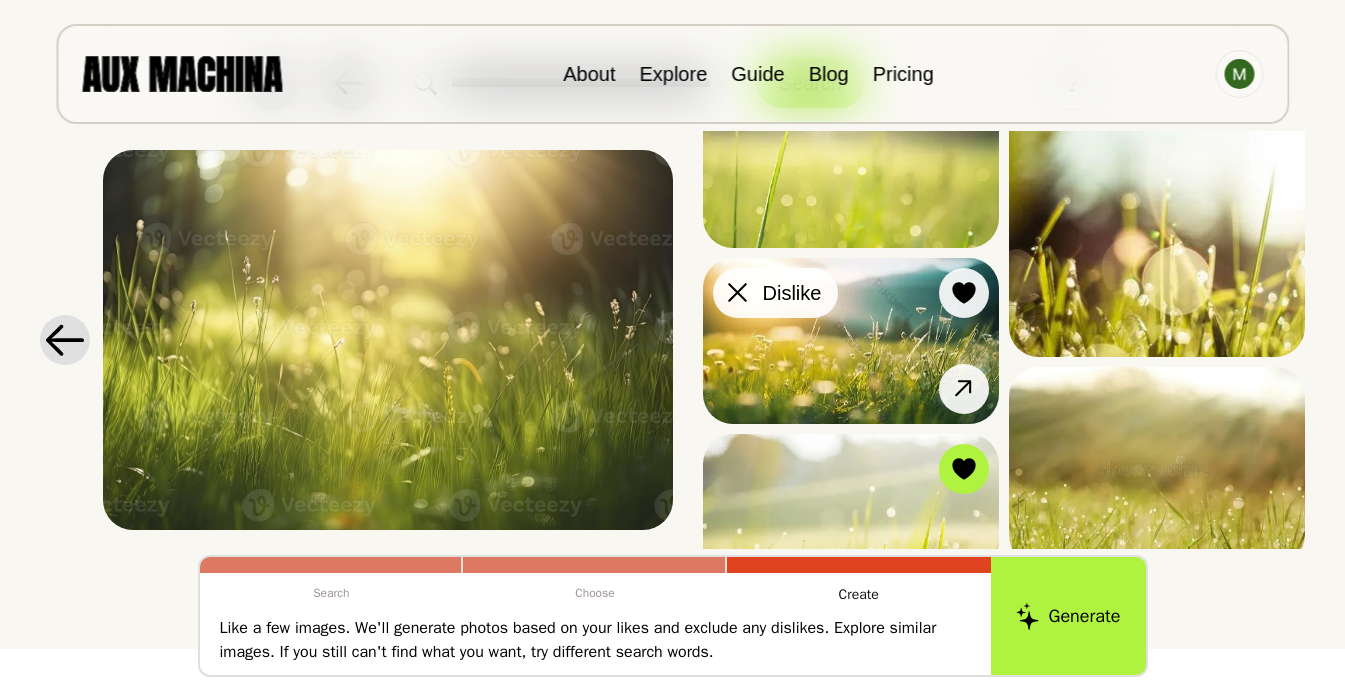 click at bounding box center [738, 293] 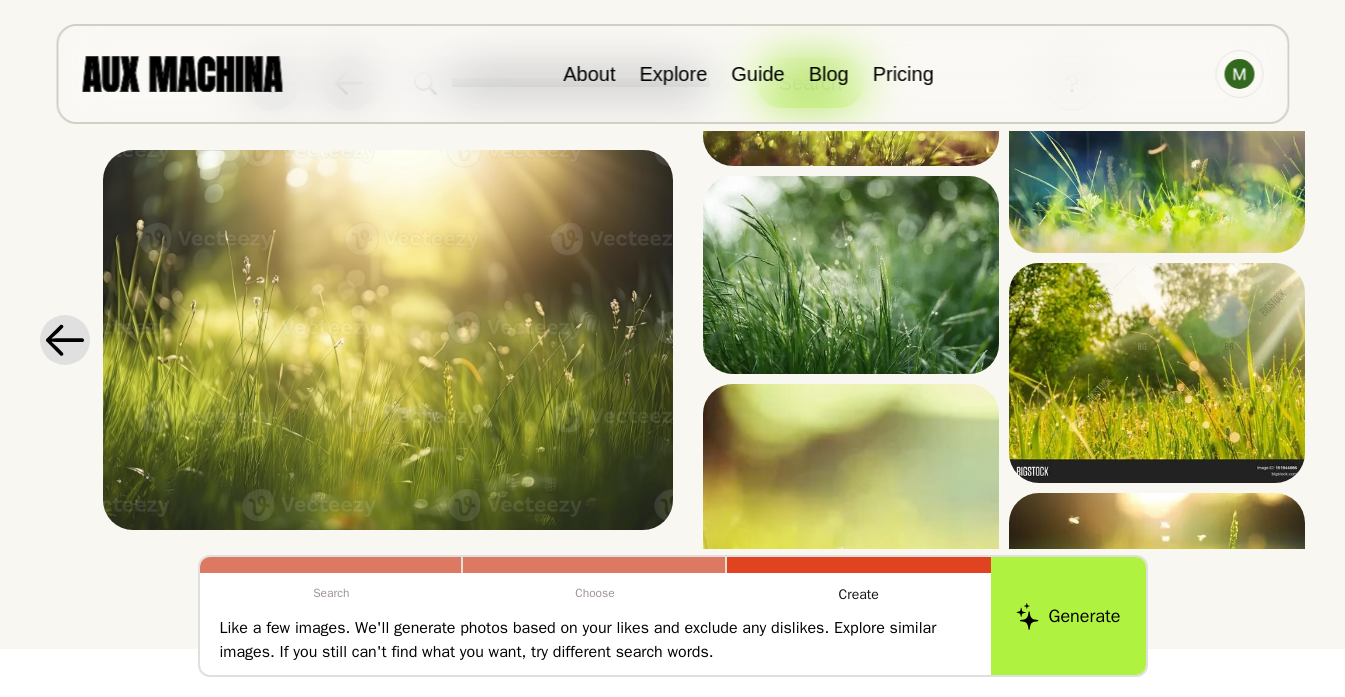 scroll, scrollTop: 371, scrollLeft: 0, axis: vertical 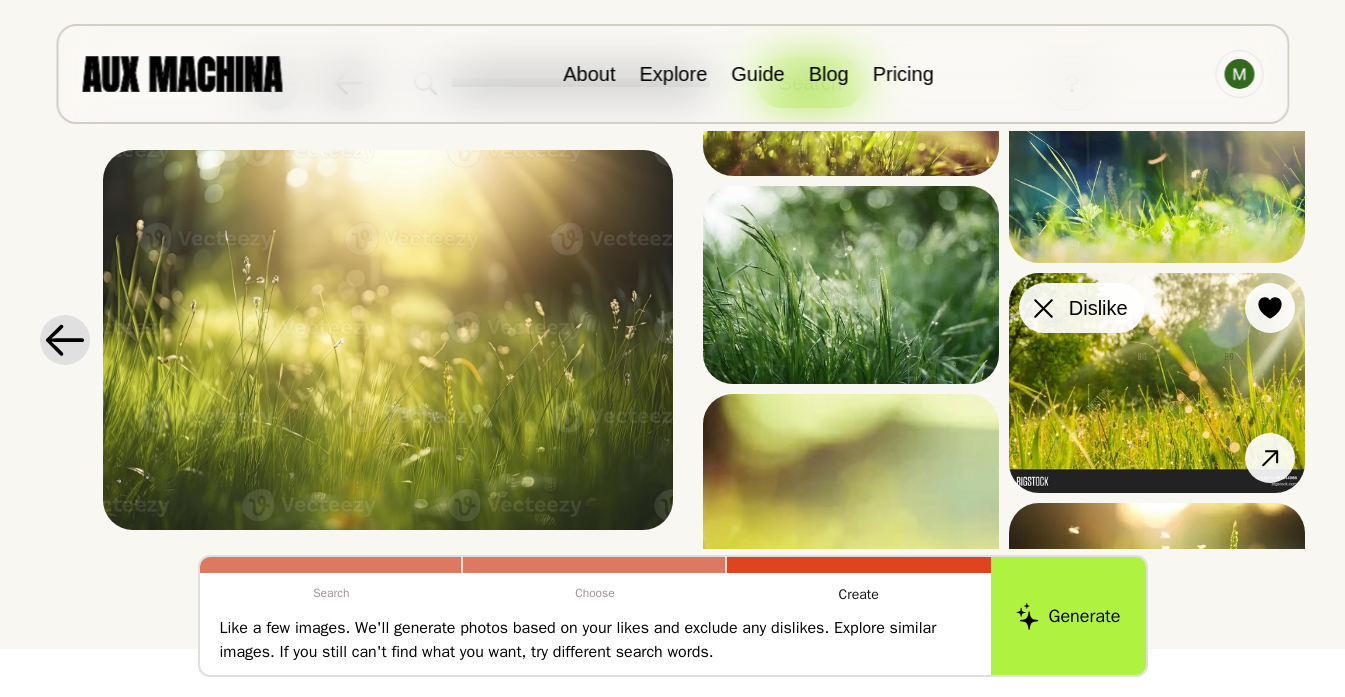 click 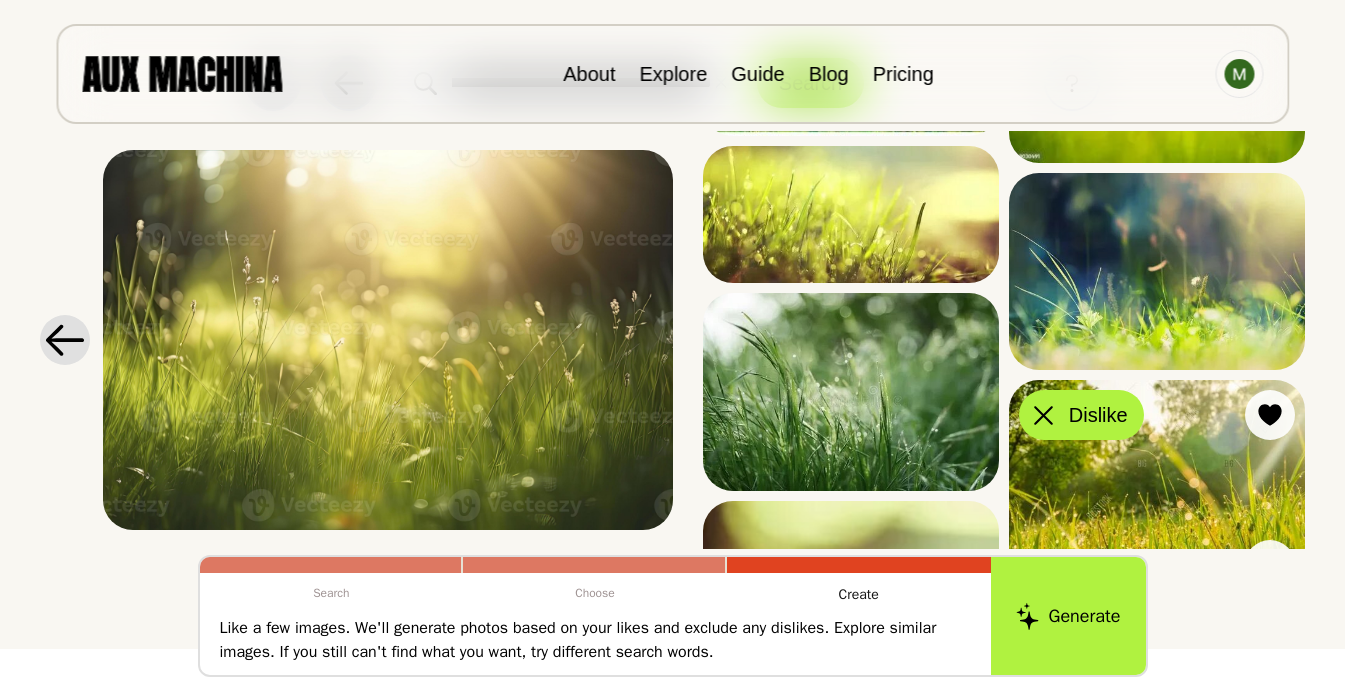 scroll, scrollTop: 257, scrollLeft: 0, axis: vertical 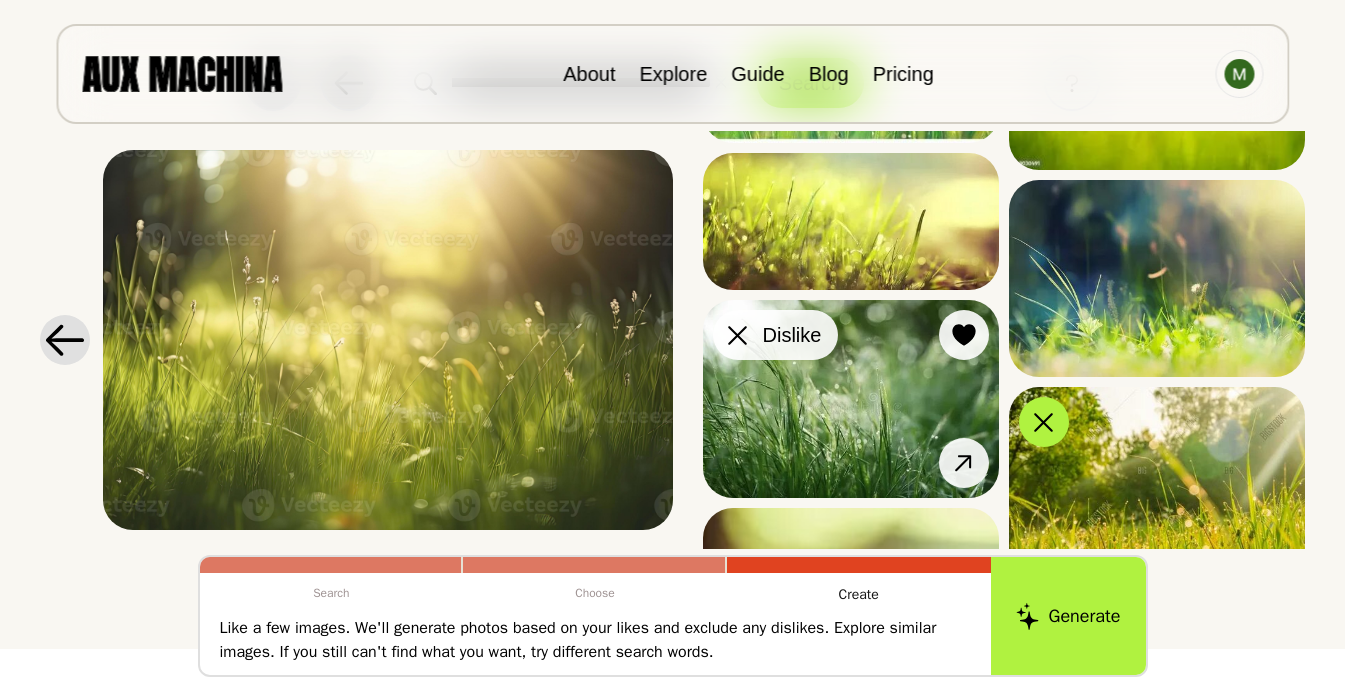 click 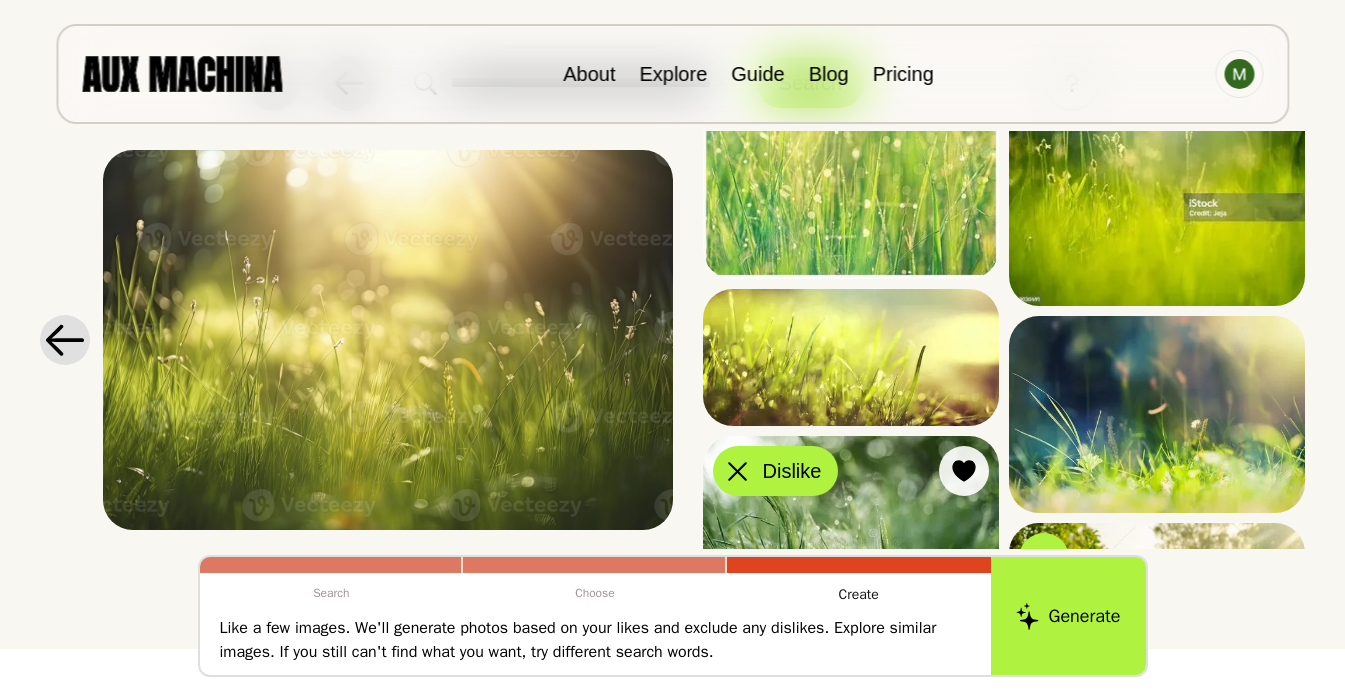 scroll, scrollTop: 119, scrollLeft: 0, axis: vertical 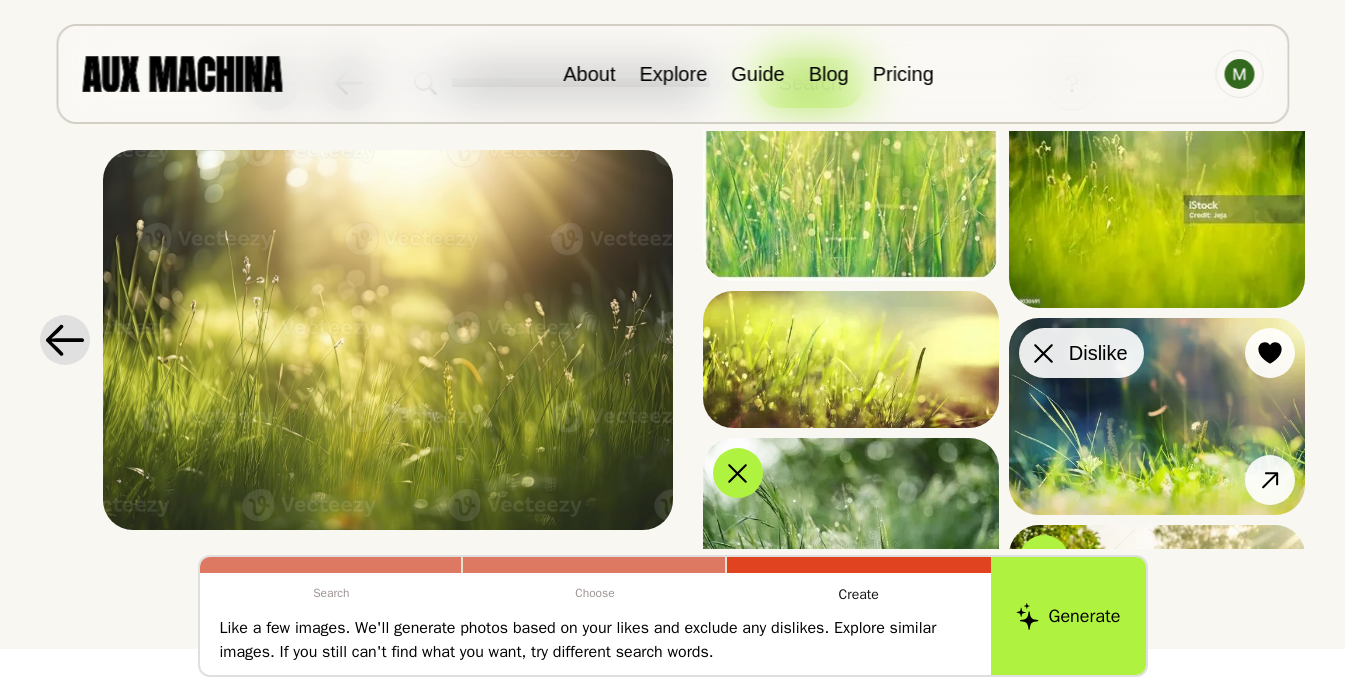 click 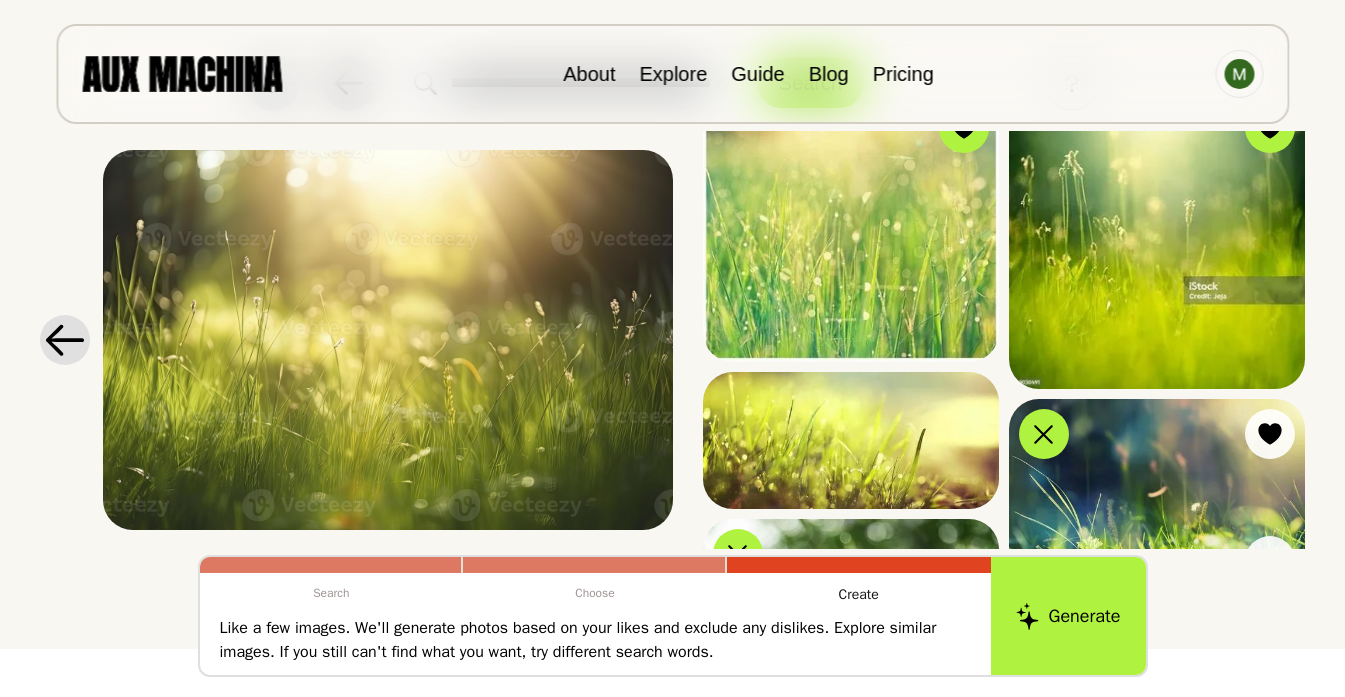 scroll, scrollTop: 0, scrollLeft: 0, axis: both 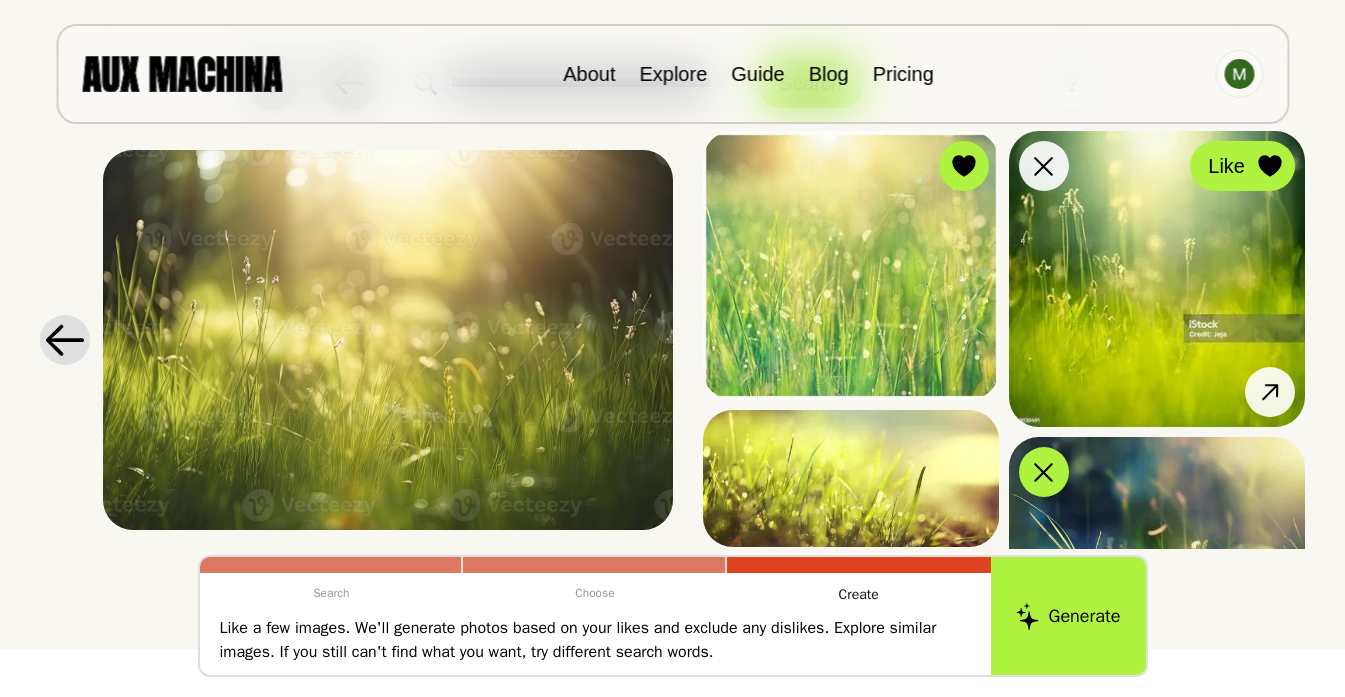 click 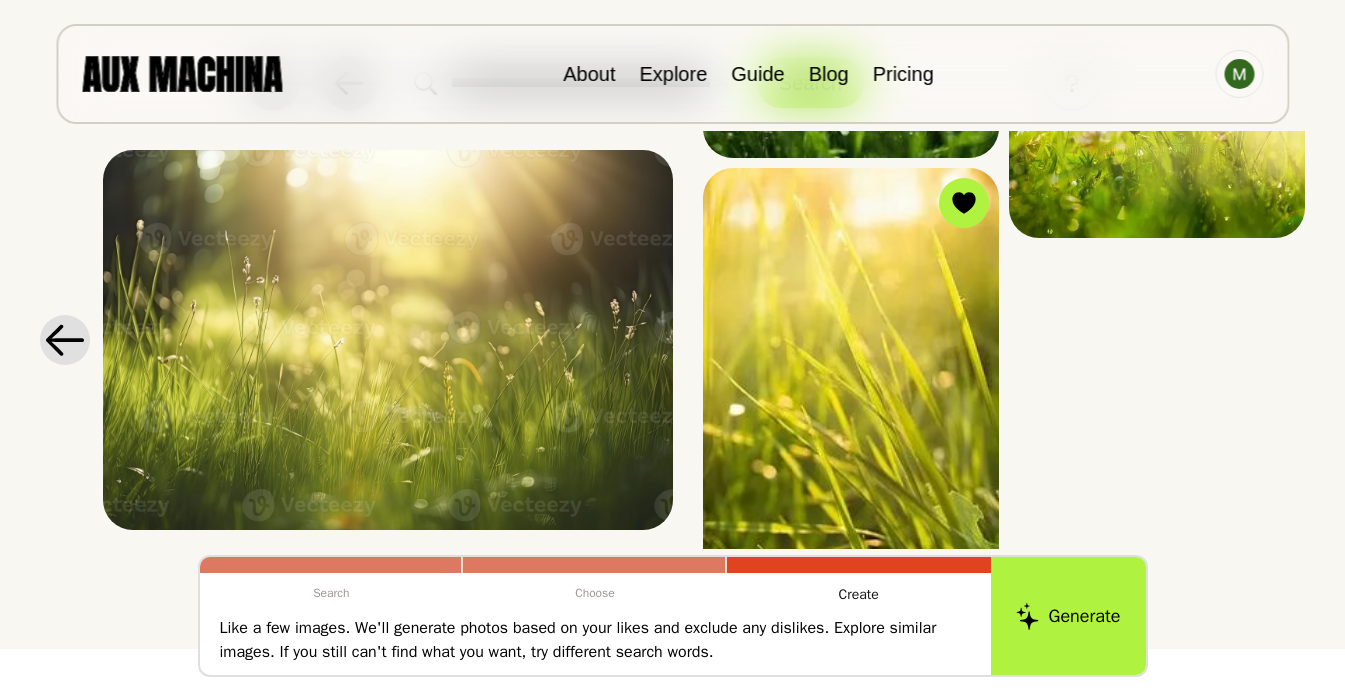 scroll, scrollTop: 4313, scrollLeft: 0, axis: vertical 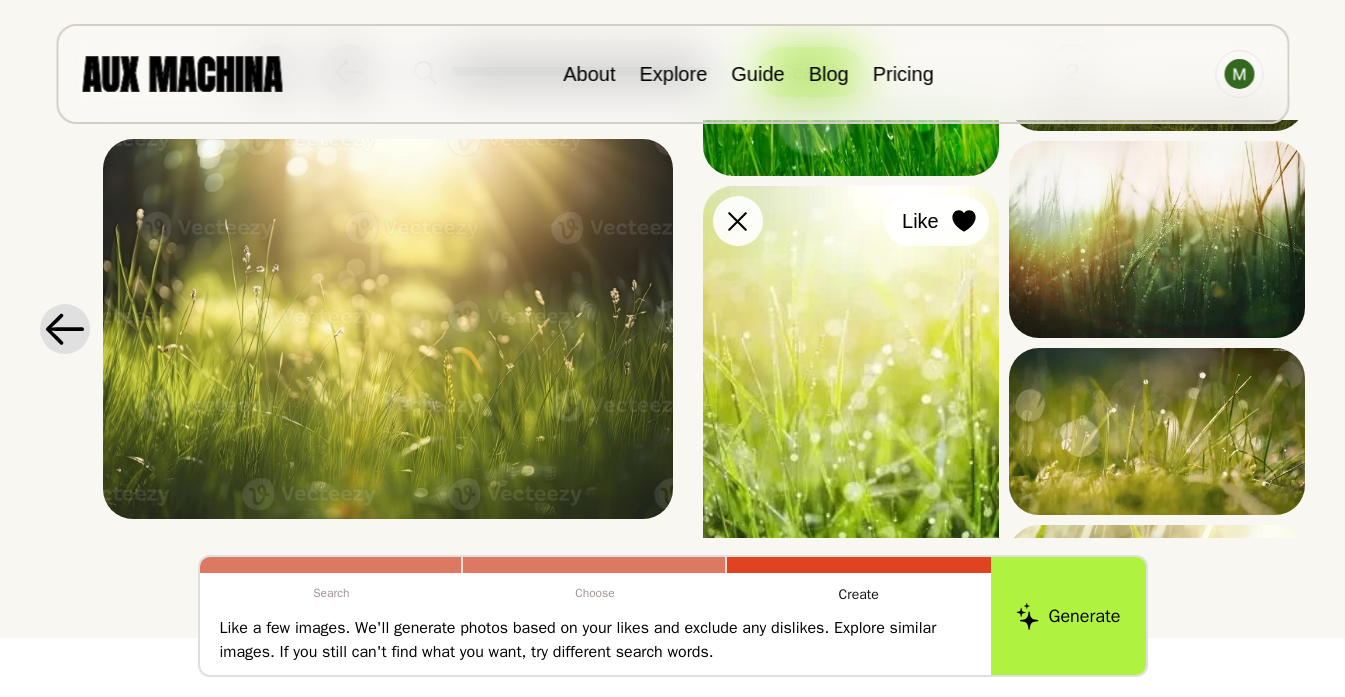 click 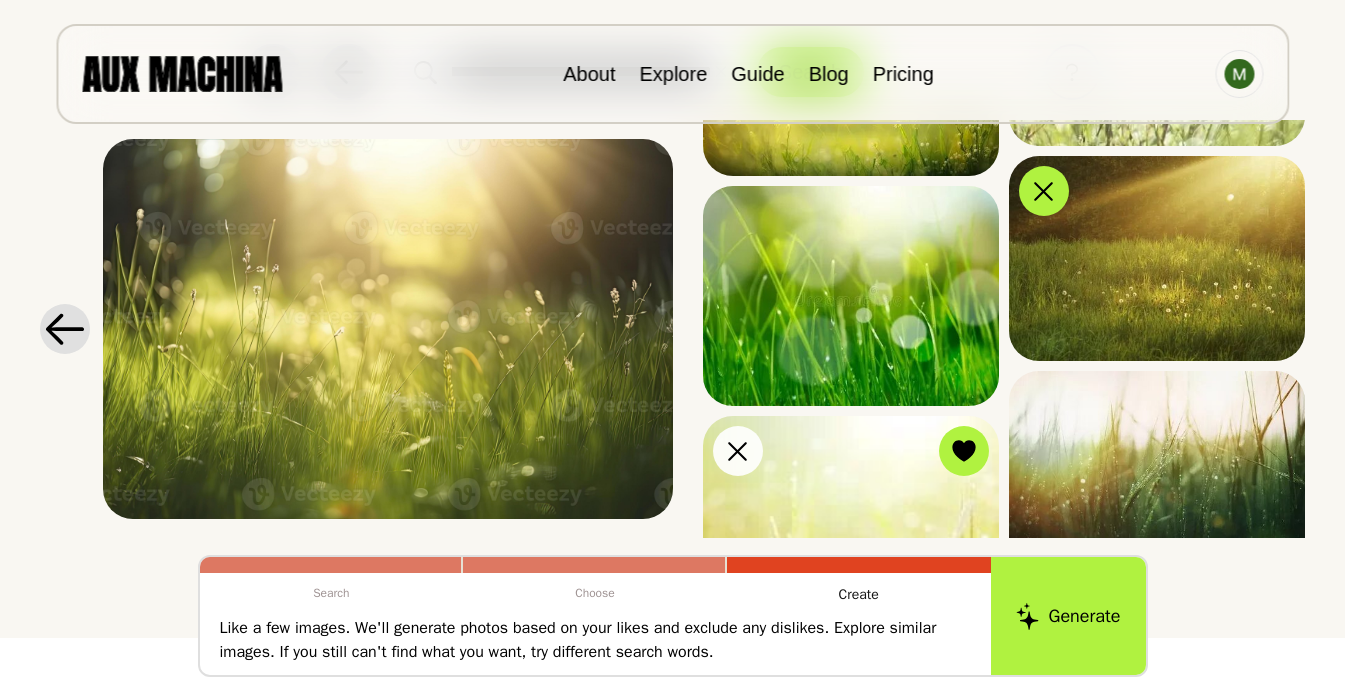 scroll, scrollTop: 3418, scrollLeft: 0, axis: vertical 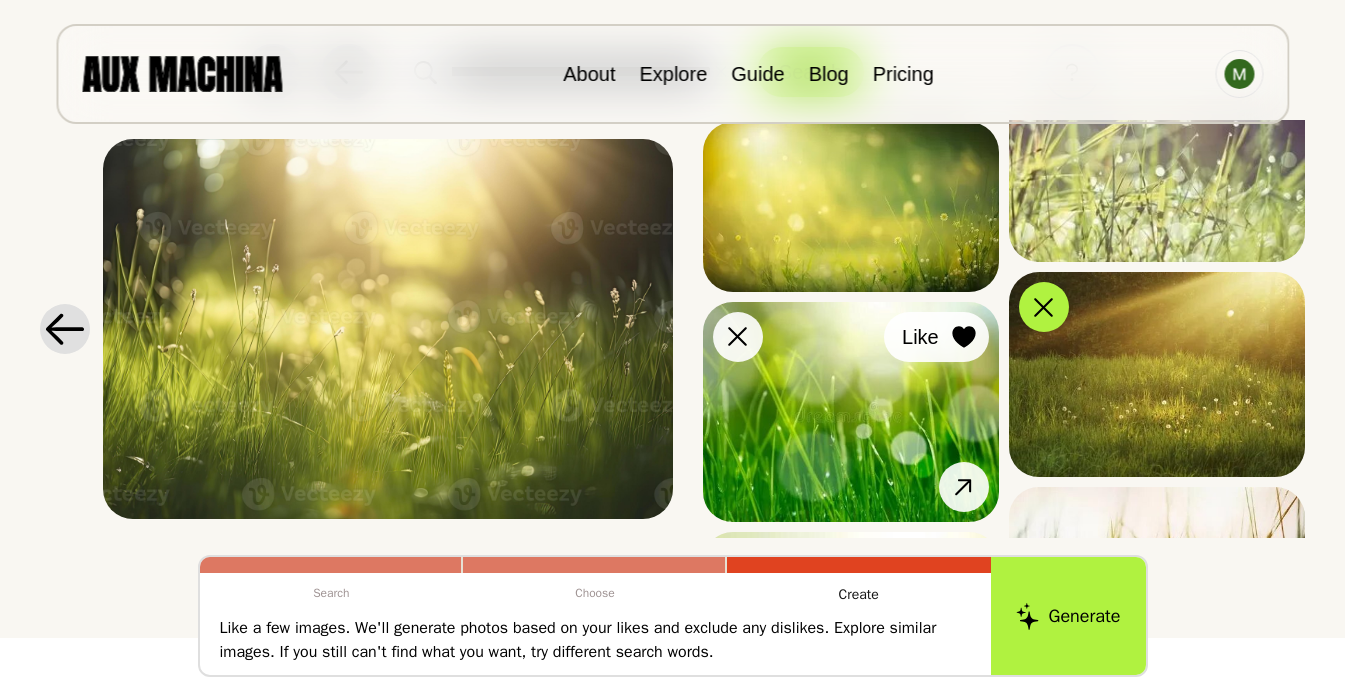 click 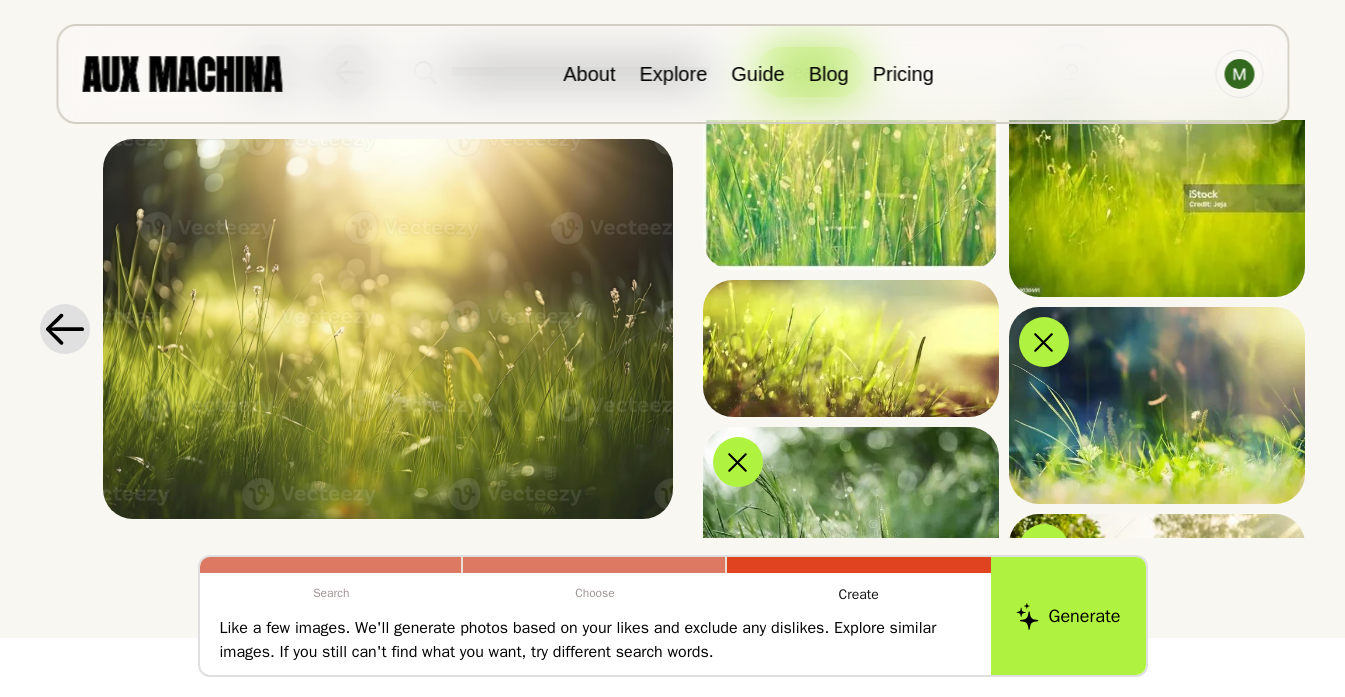 scroll, scrollTop: 0, scrollLeft: 0, axis: both 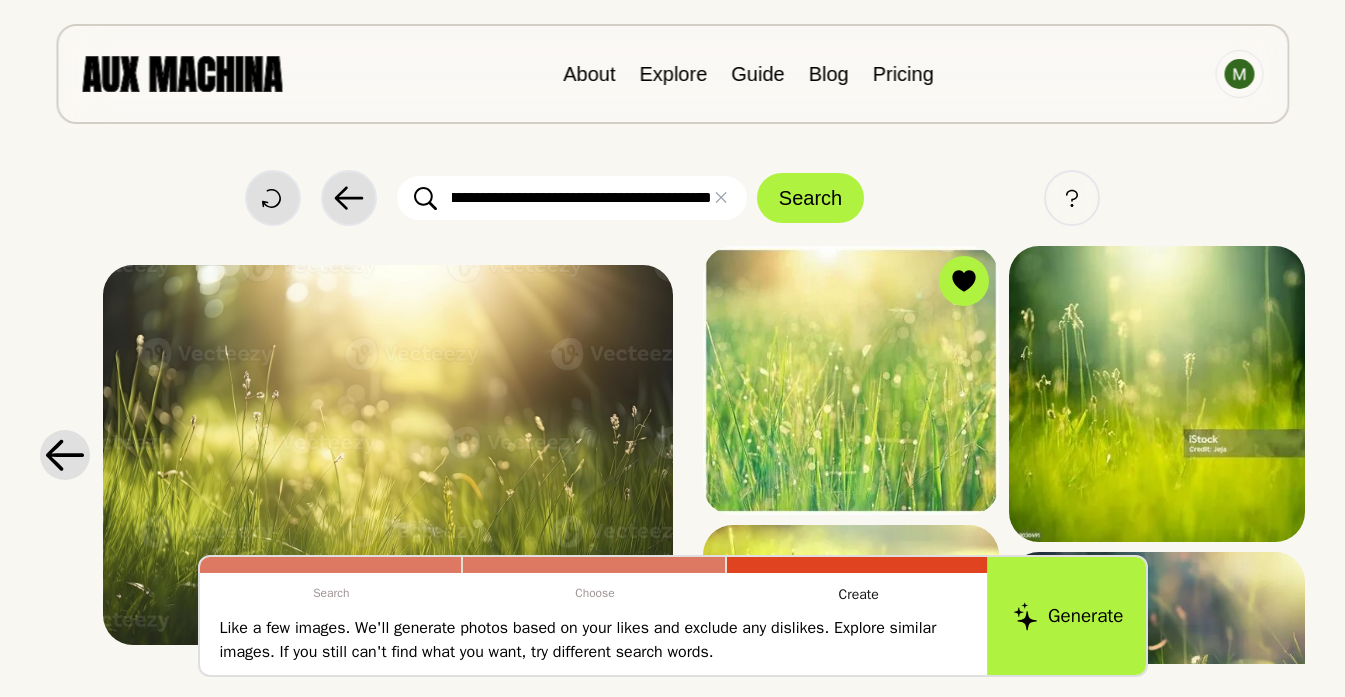 click on "Generate" at bounding box center [1068, 616] 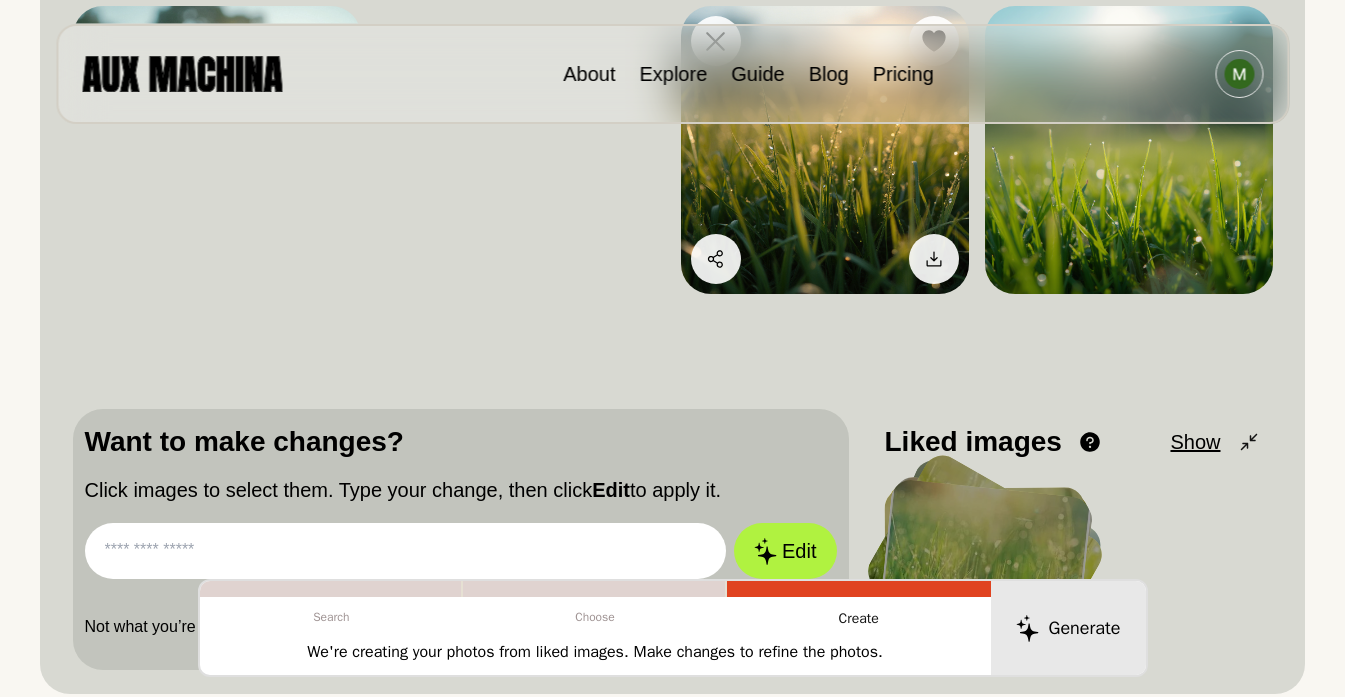 scroll, scrollTop: 464, scrollLeft: 0, axis: vertical 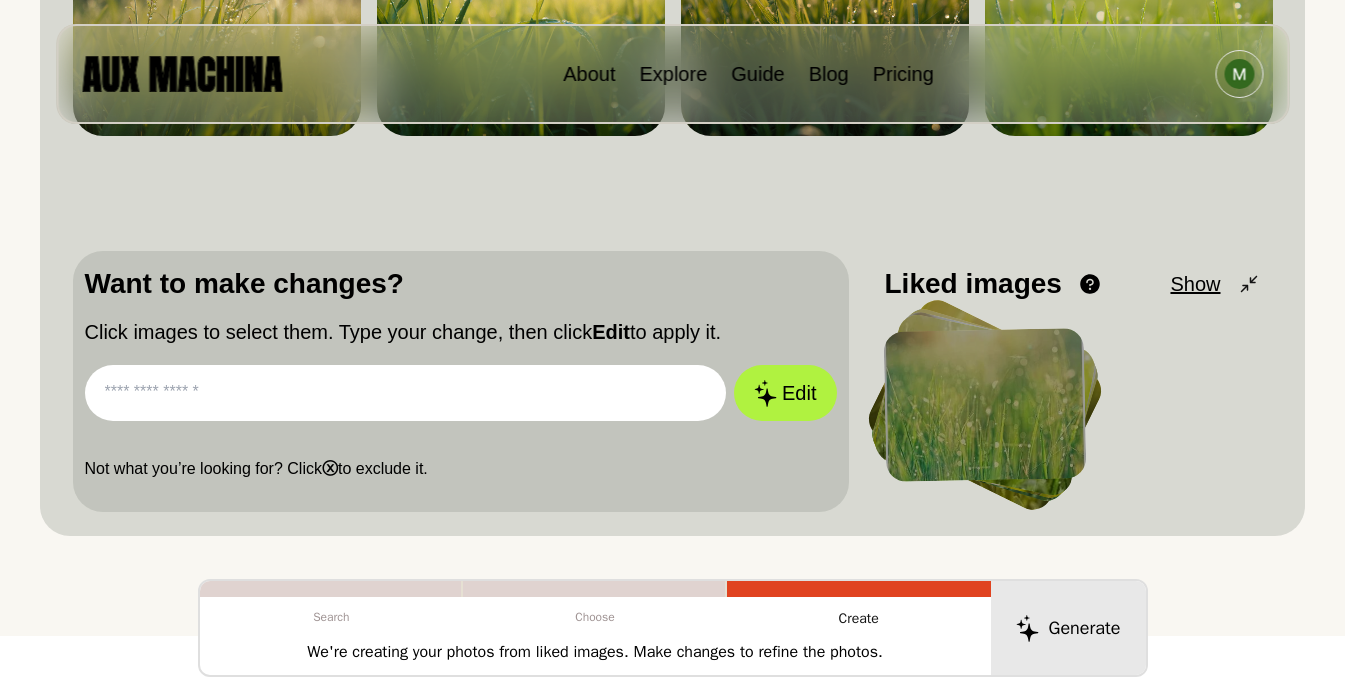 click on "Show" at bounding box center [1195, 284] 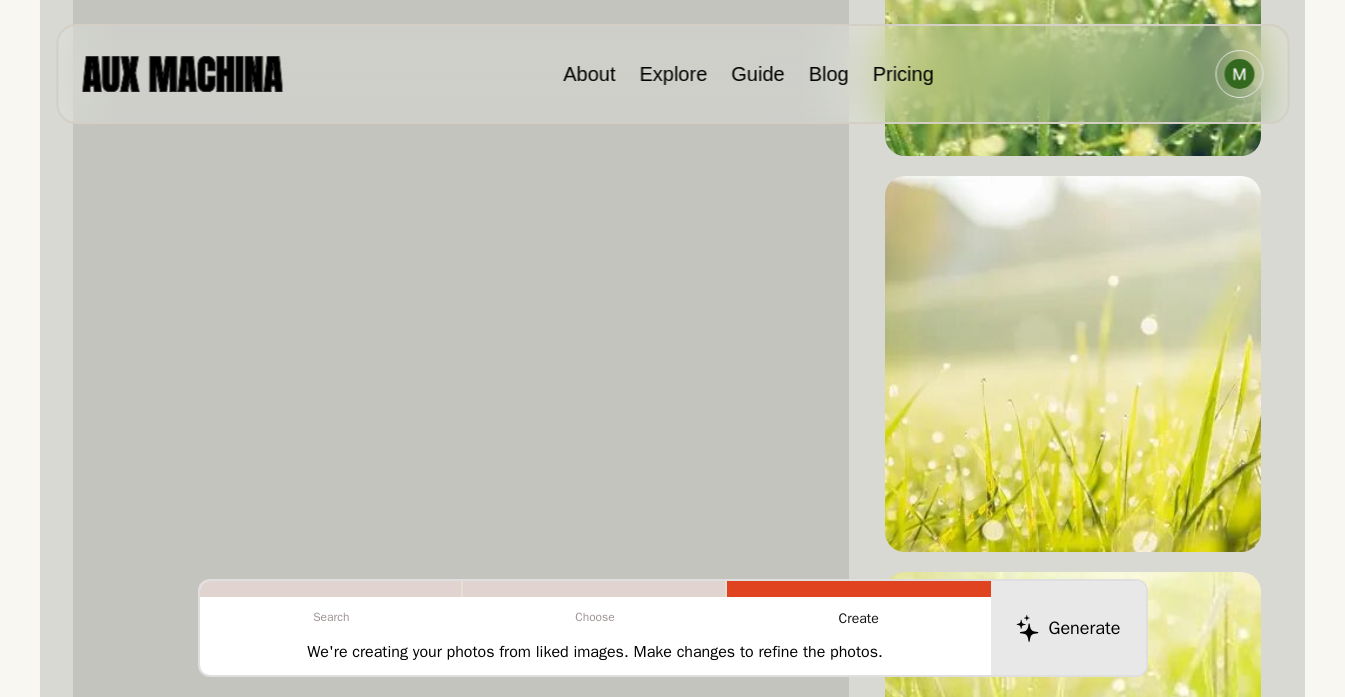 scroll, scrollTop: 1801, scrollLeft: 0, axis: vertical 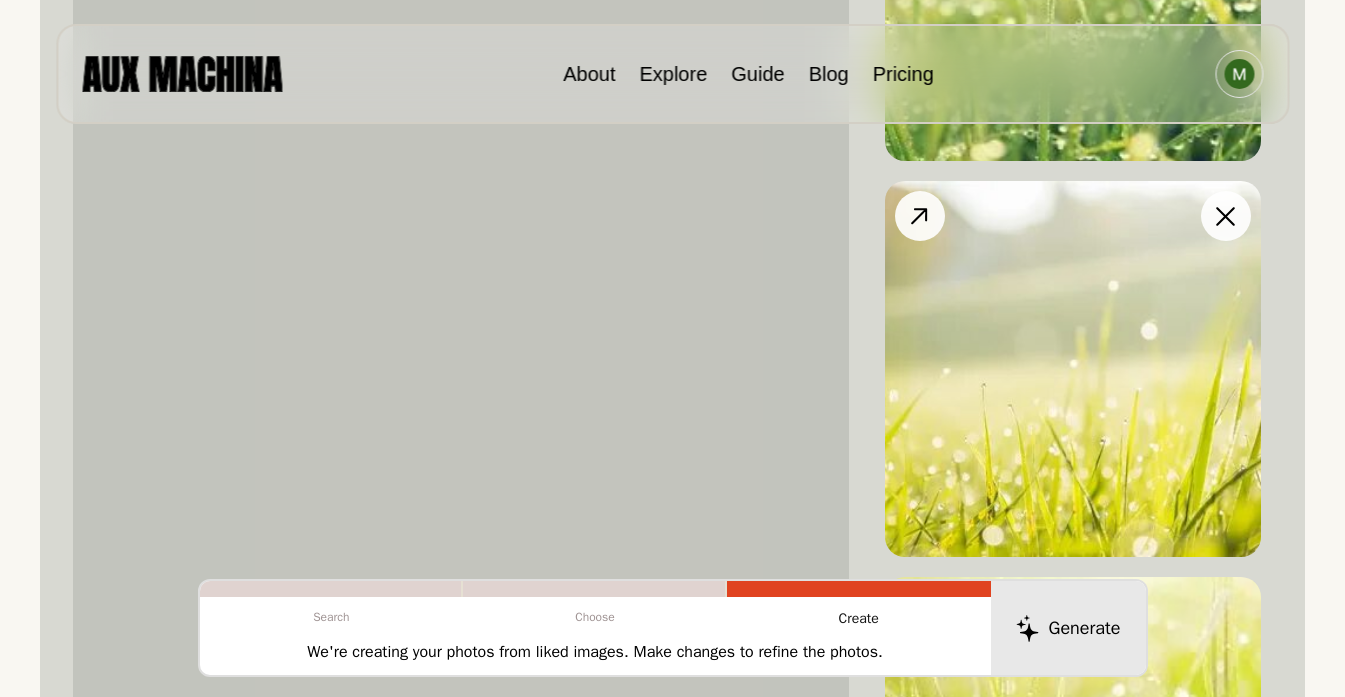 type 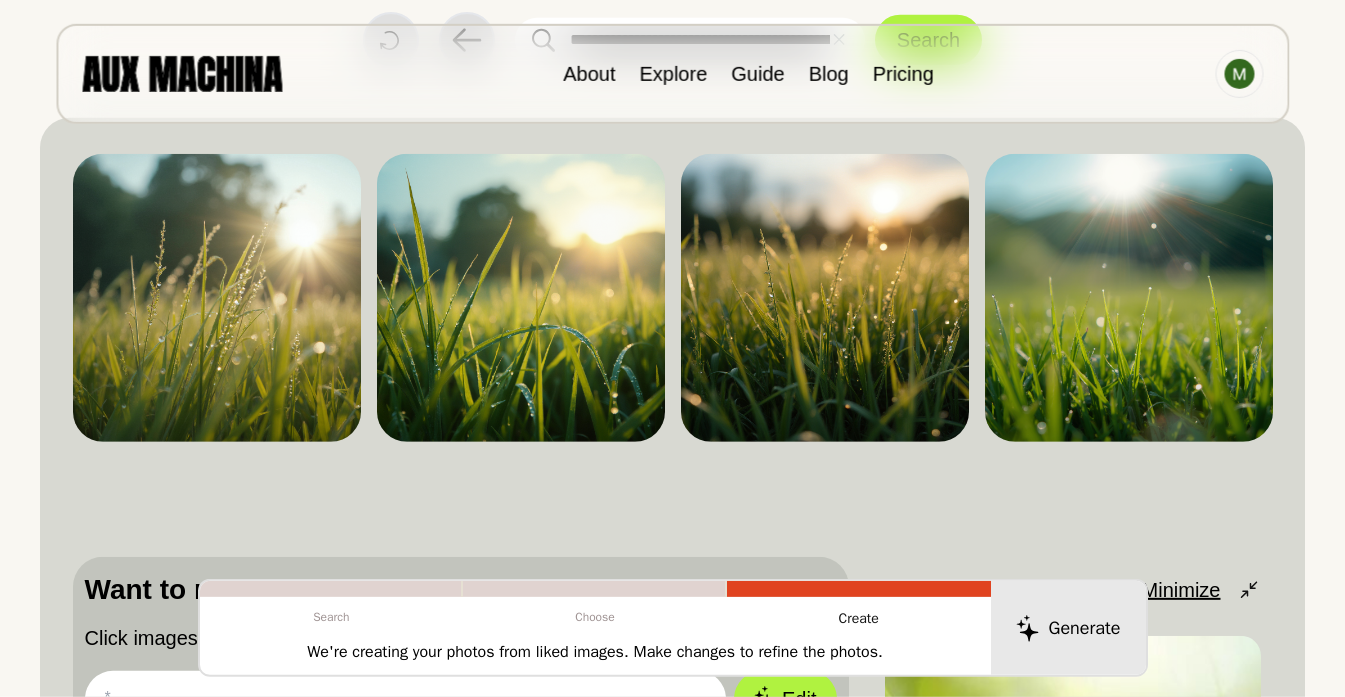 scroll, scrollTop: 148, scrollLeft: 0, axis: vertical 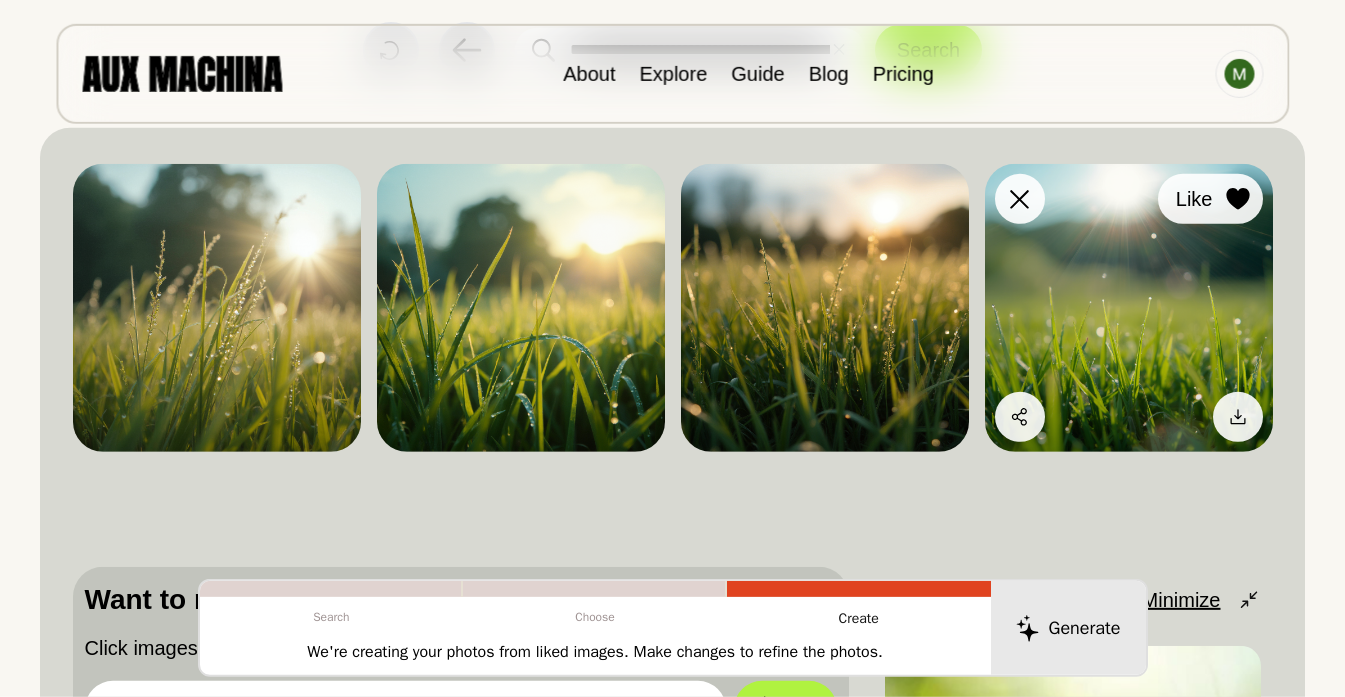 click 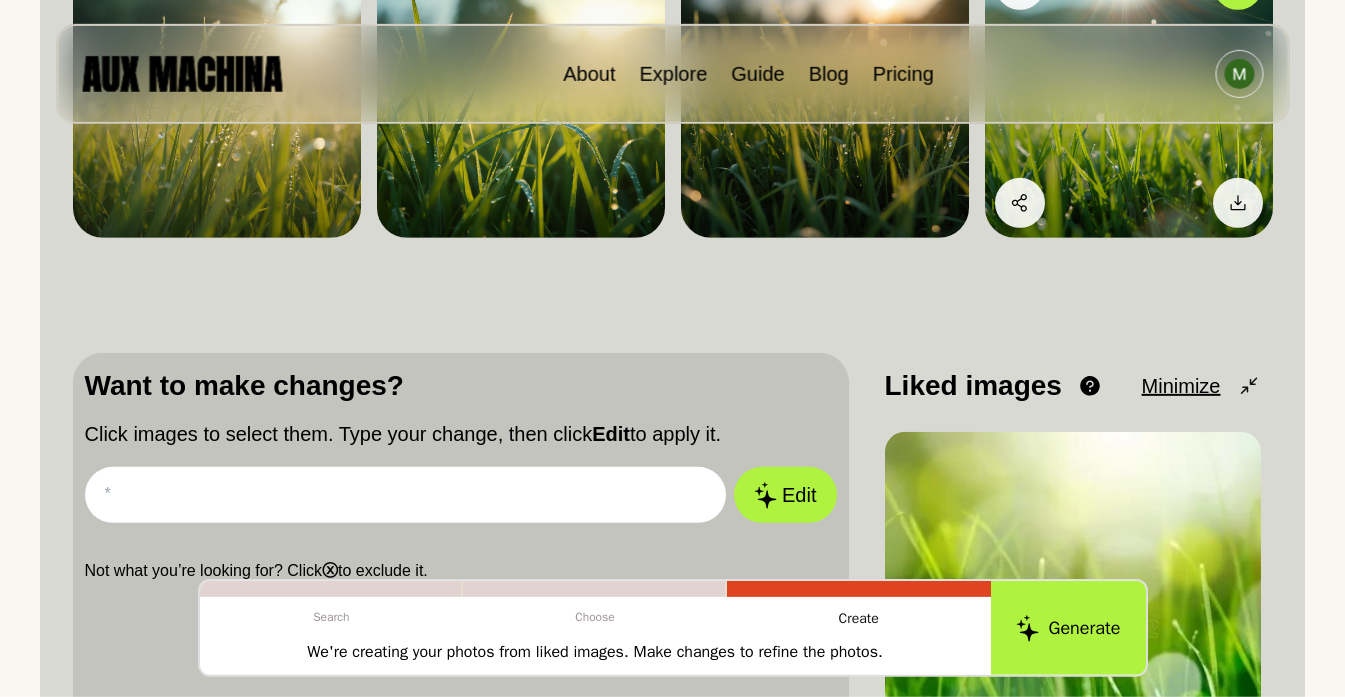 scroll, scrollTop: 366, scrollLeft: 0, axis: vertical 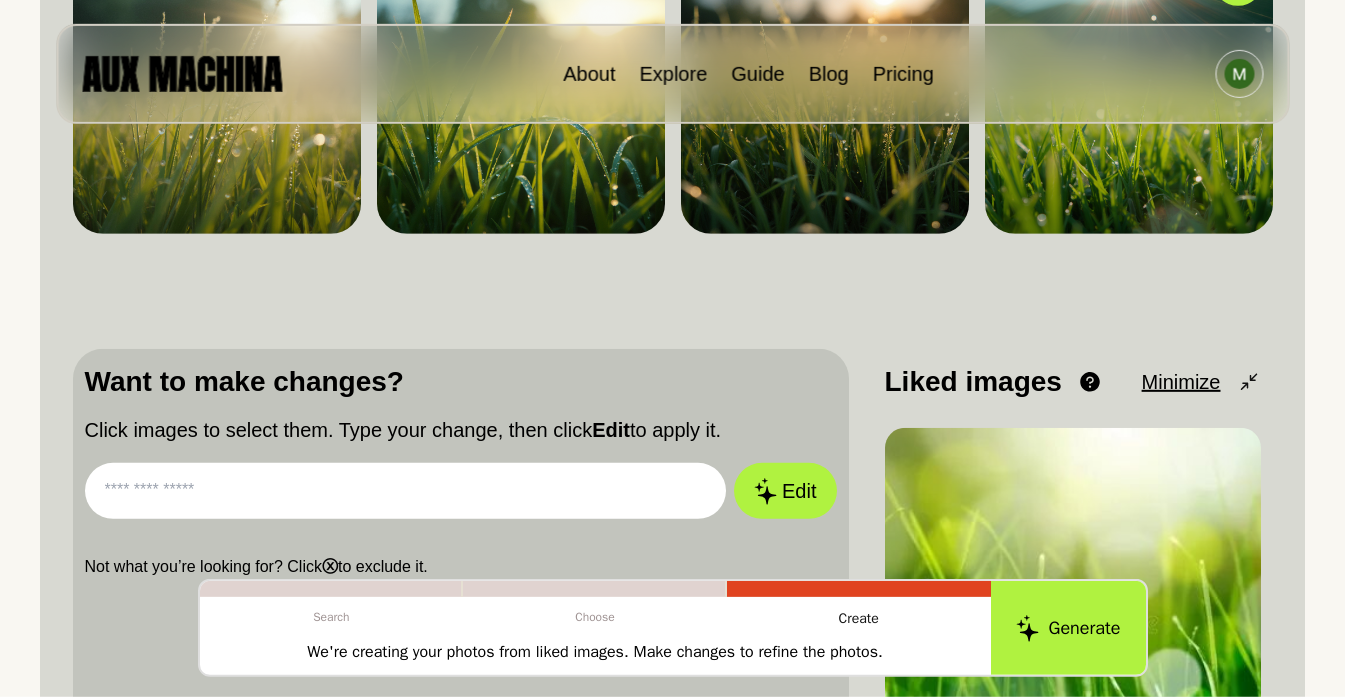 click at bounding box center (406, 491) 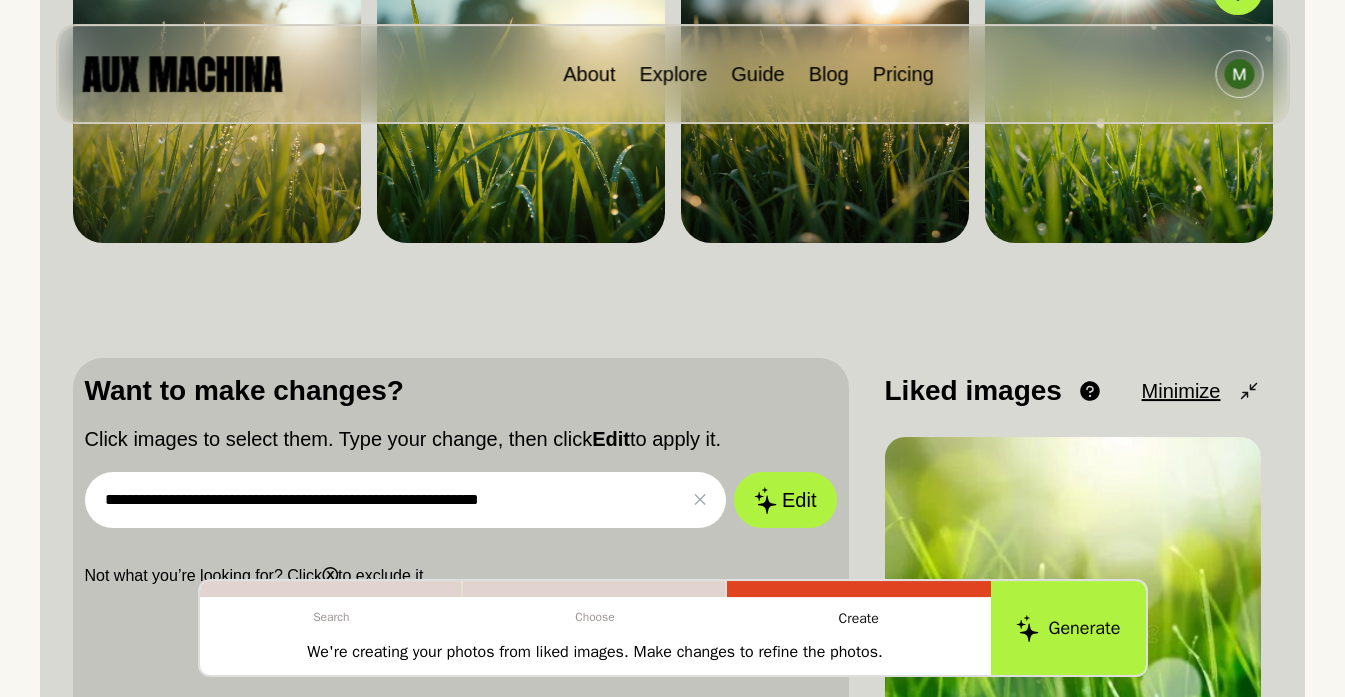 scroll, scrollTop: 358, scrollLeft: 0, axis: vertical 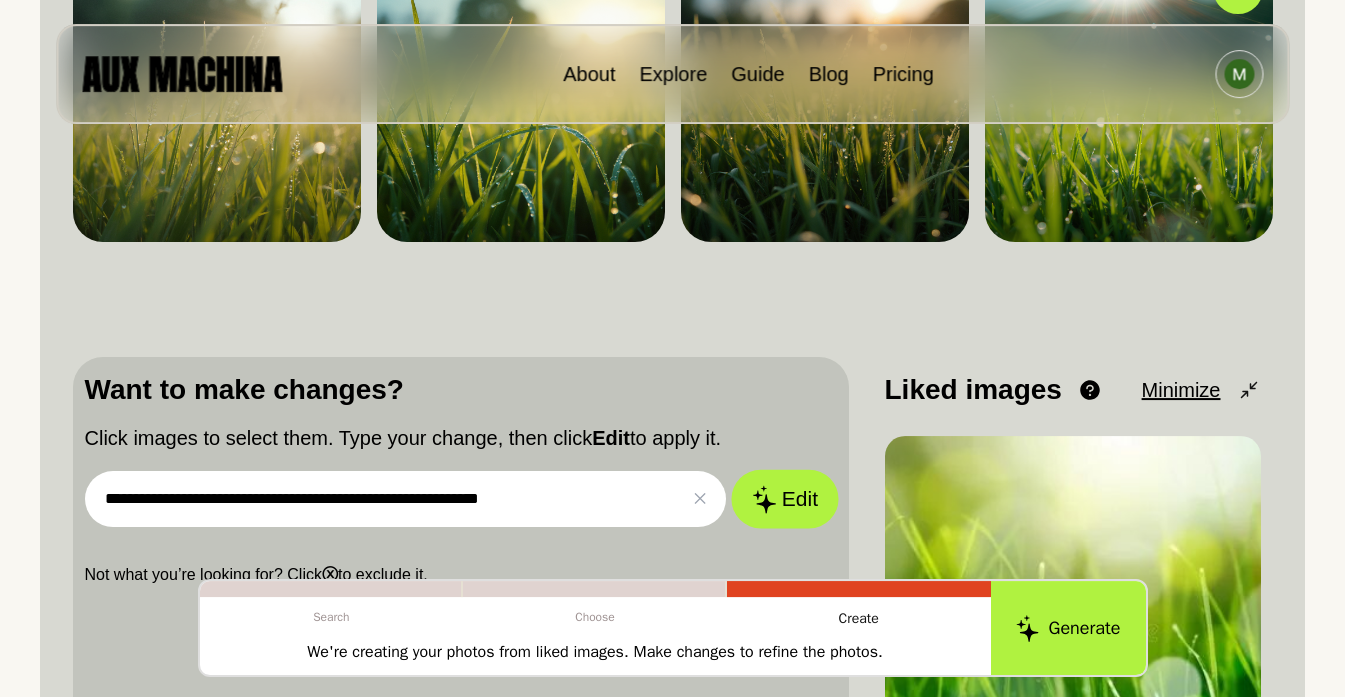 click on "Edit" at bounding box center (785, 499) 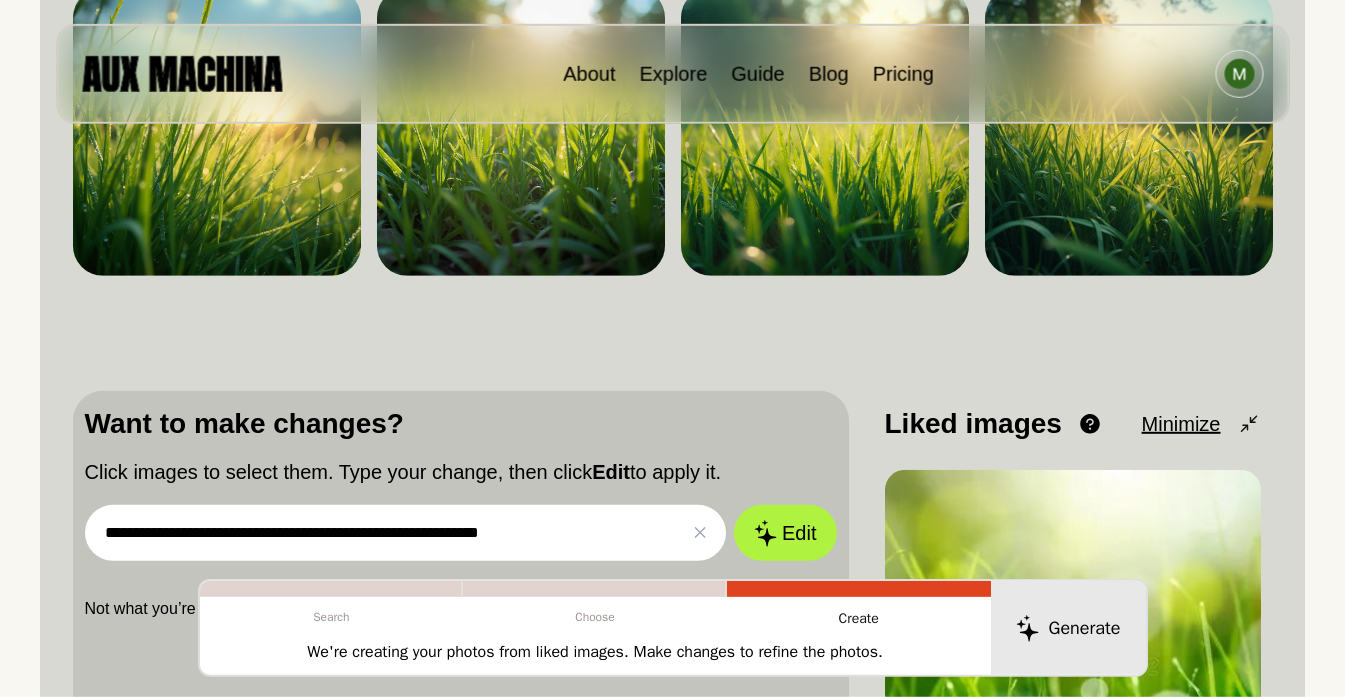 scroll, scrollTop: 338, scrollLeft: 0, axis: vertical 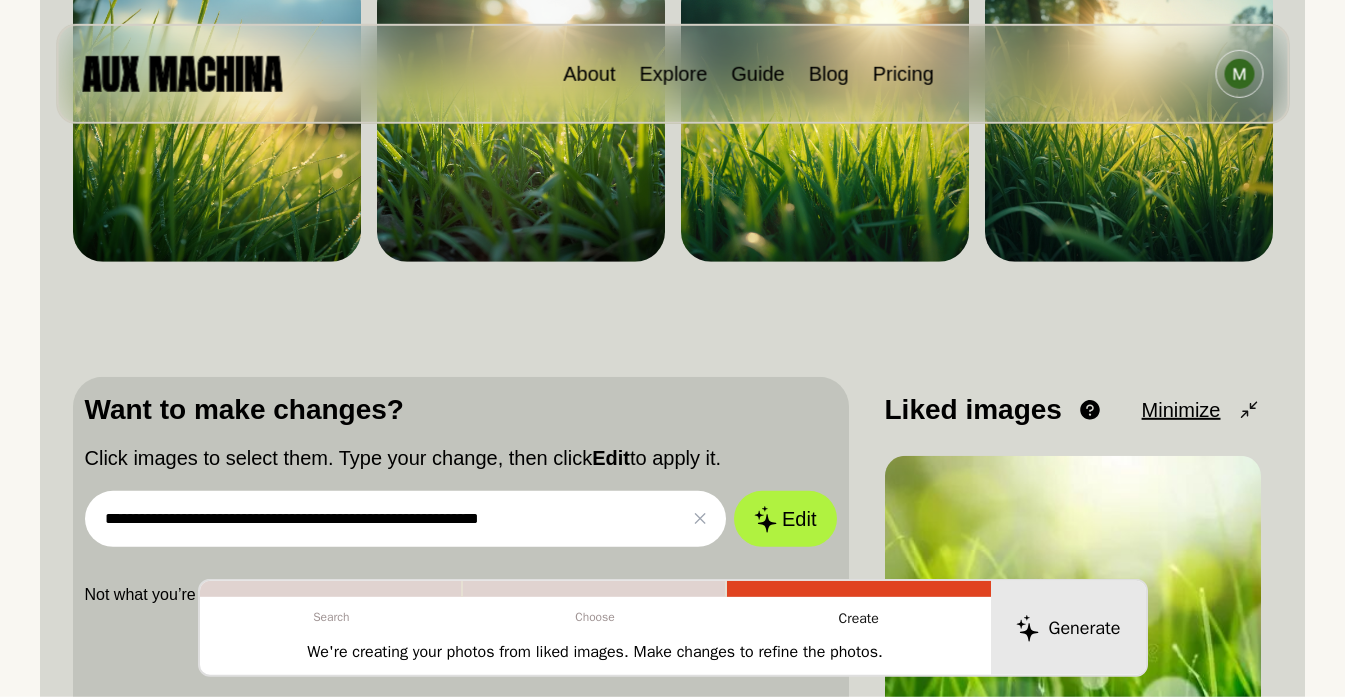 drag, startPoint x: 592, startPoint y: 517, endPoint x: 117, endPoint y: 467, distance: 477.62433 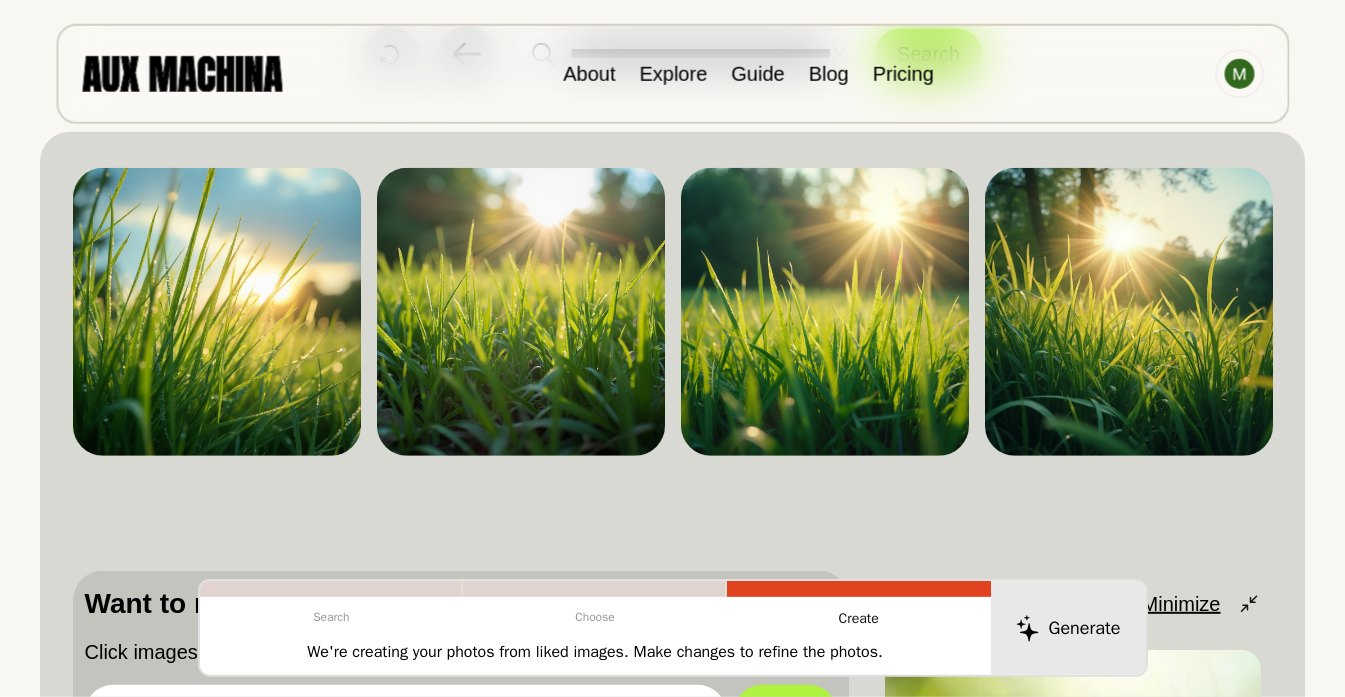 scroll, scrollTop: 105, scrollLeft: 0, axis: vertical 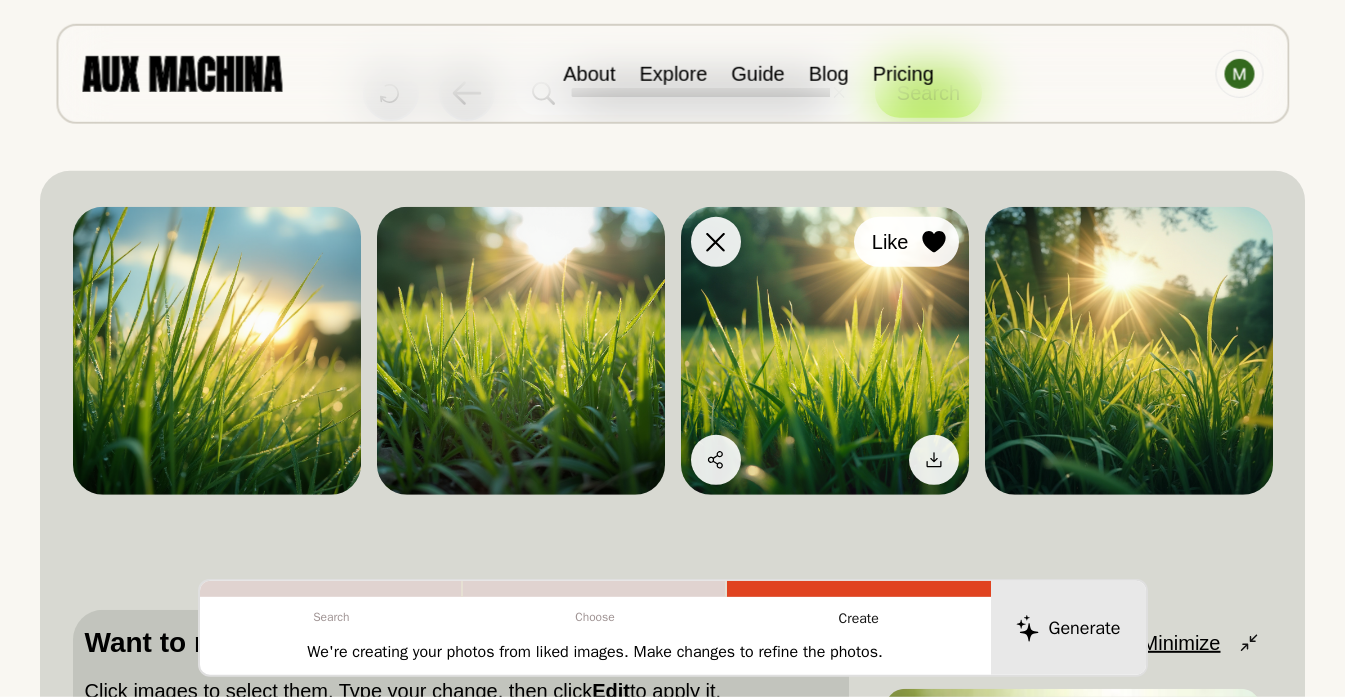 type on "**********" 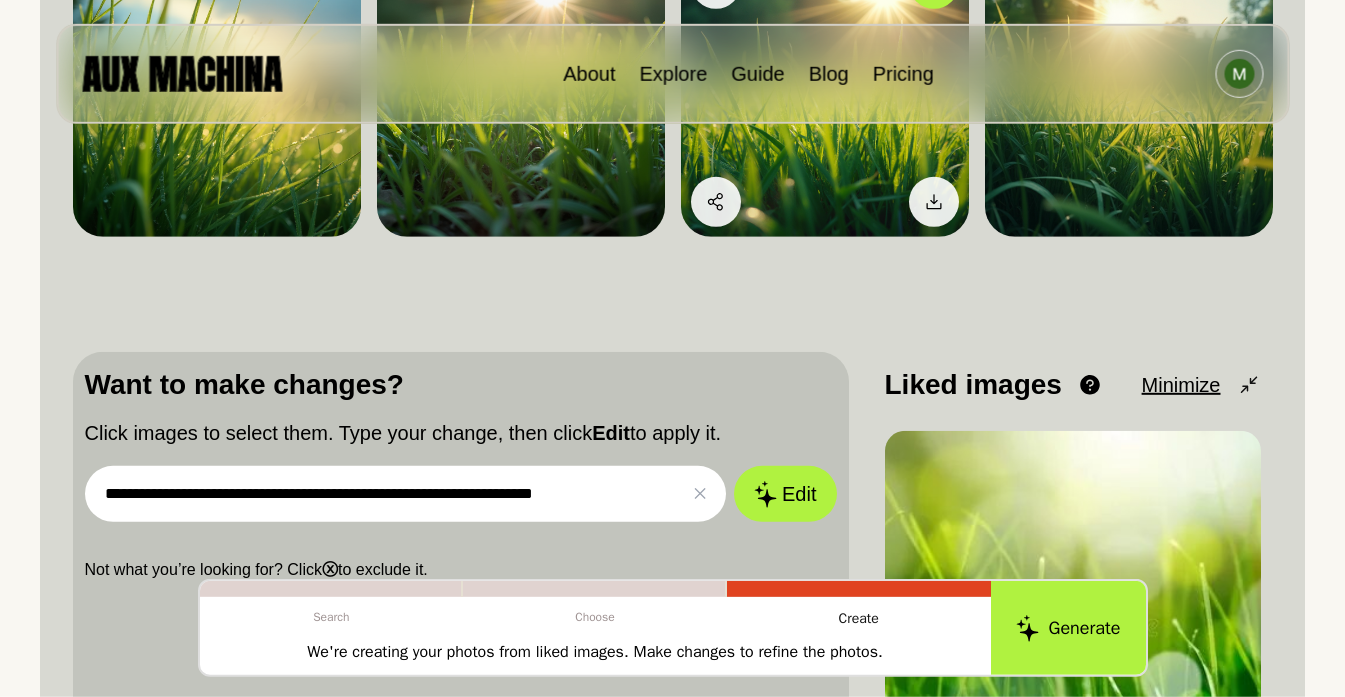 scroll, scrollTop: 367, scrollLeft: 0, axis: vertical 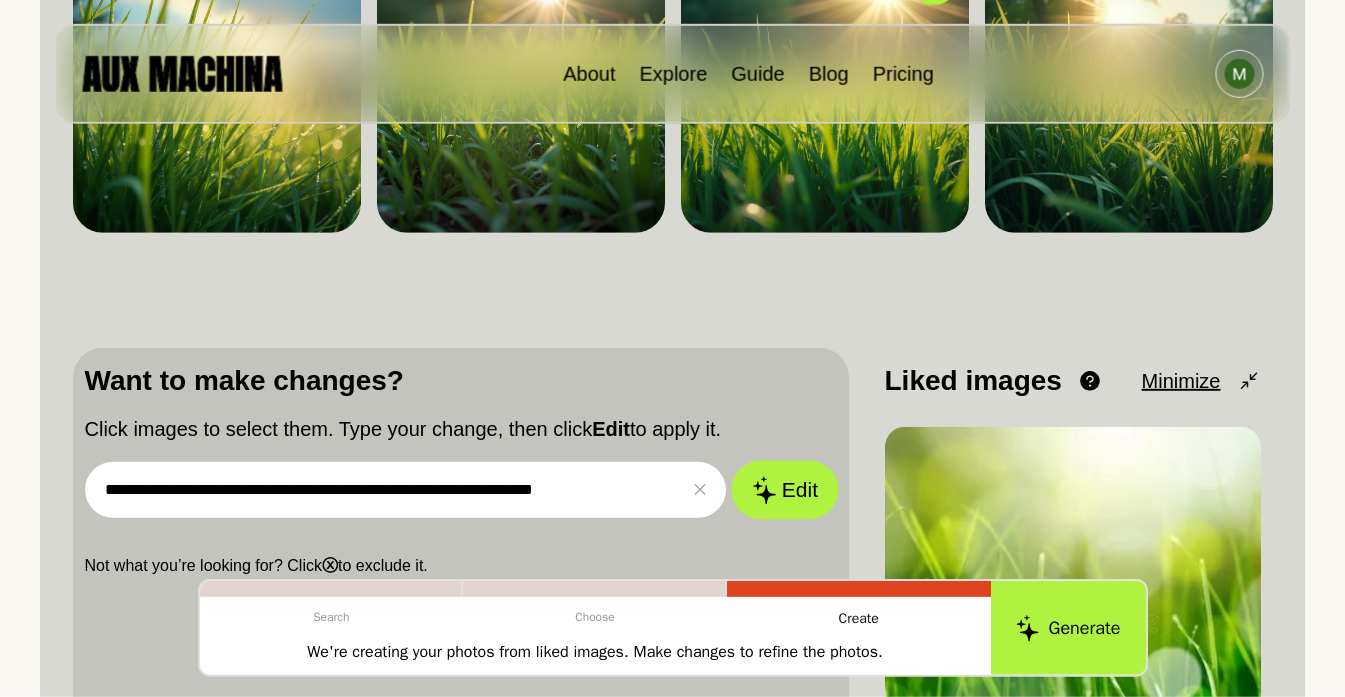 click on "Edit" at bounding box center (785, 490) 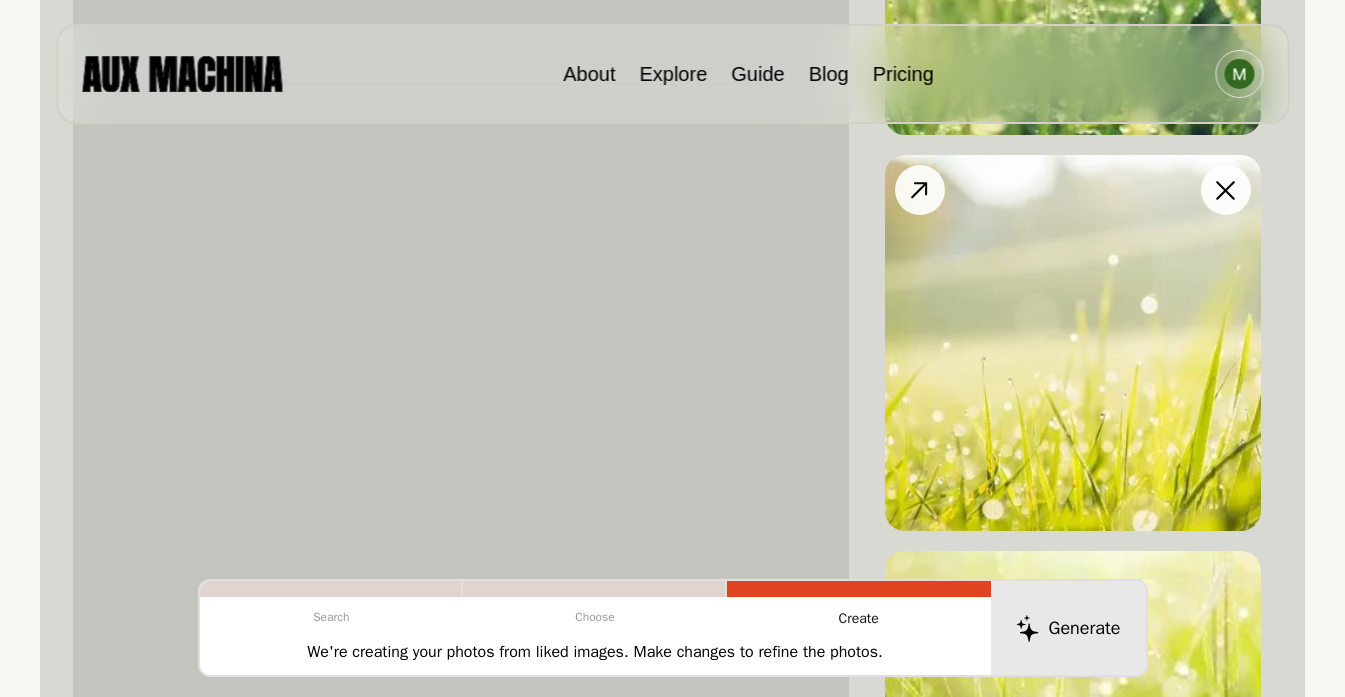 scroll, scrollTop: 1830, scrollLeft: 0, axis: vertical 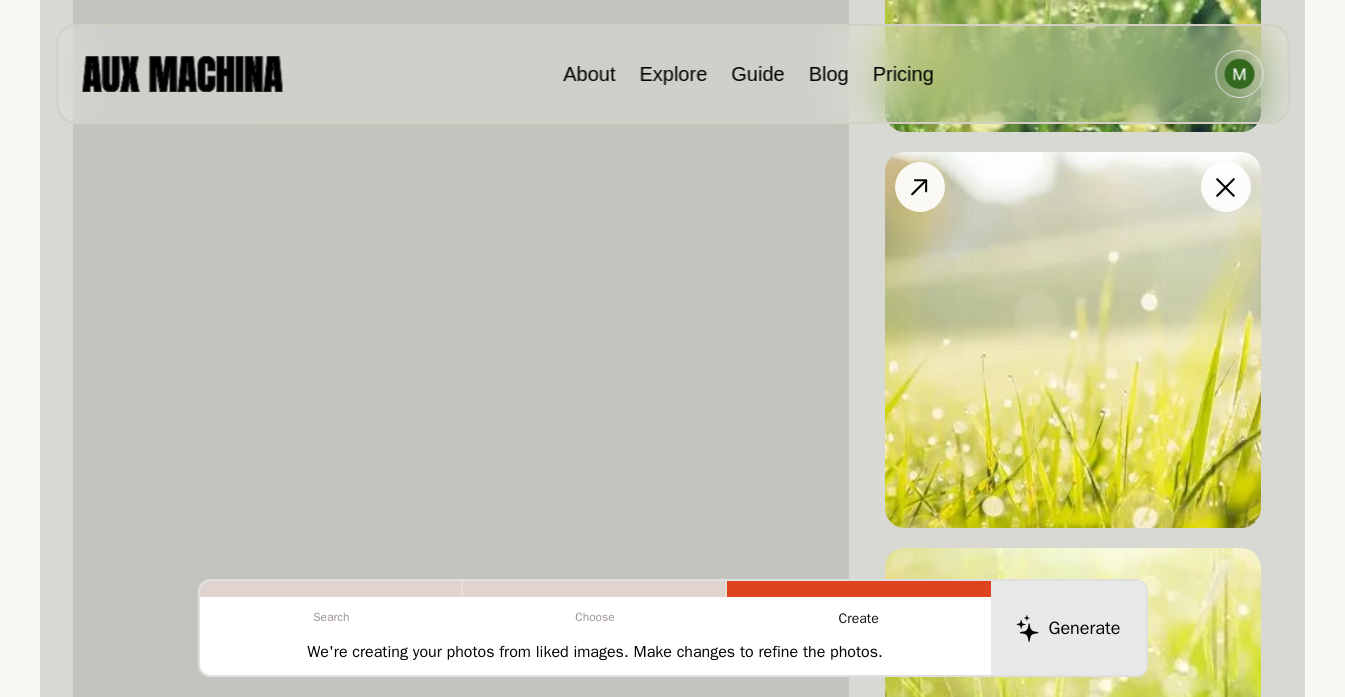 type 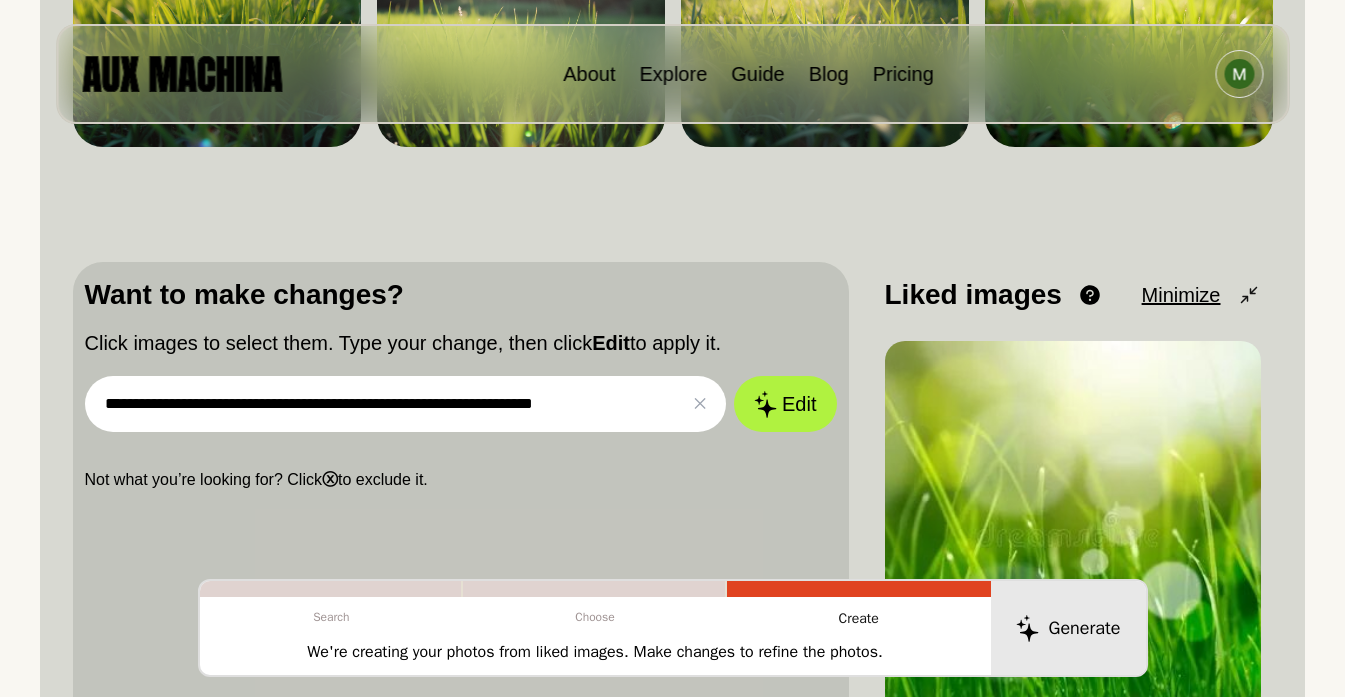 scroll, scrollTop: 441, scrollLeft: 0, axis: vertical 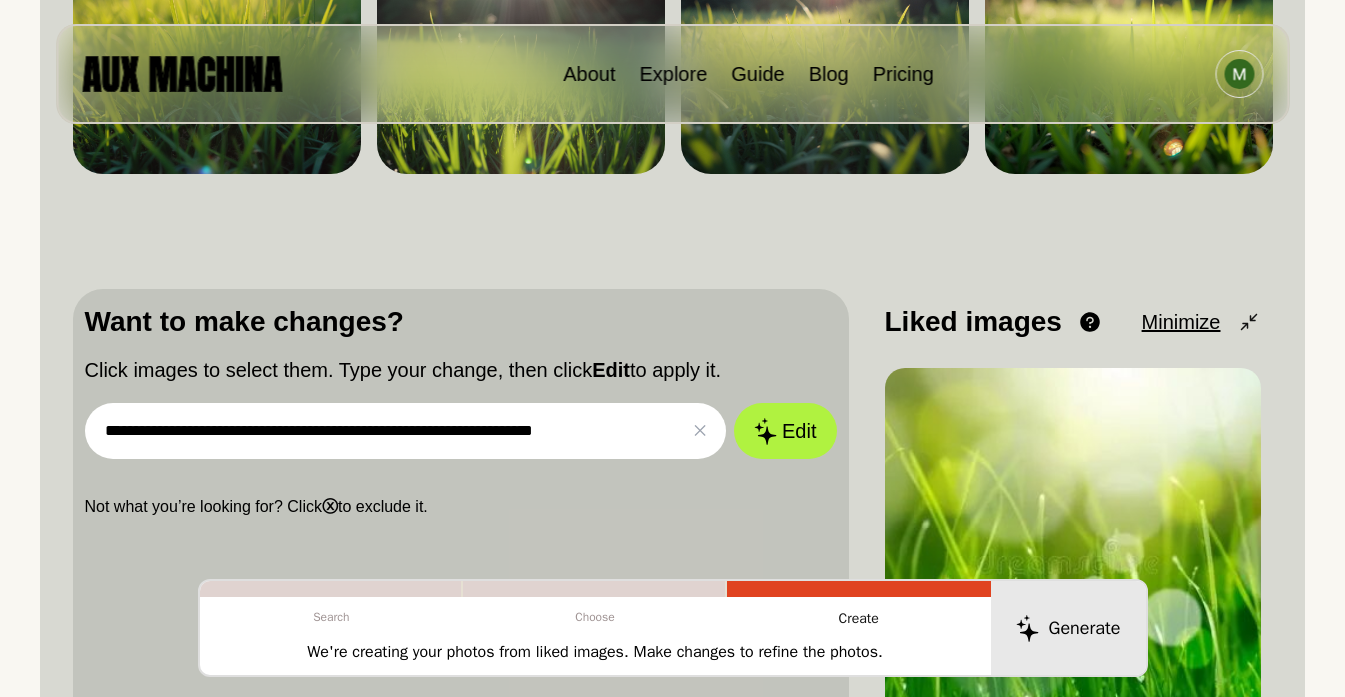 drag, startPoint x: 344, startPoint y: 437, endPoint x: 478, endPoint y: 436, distance: 134.00374 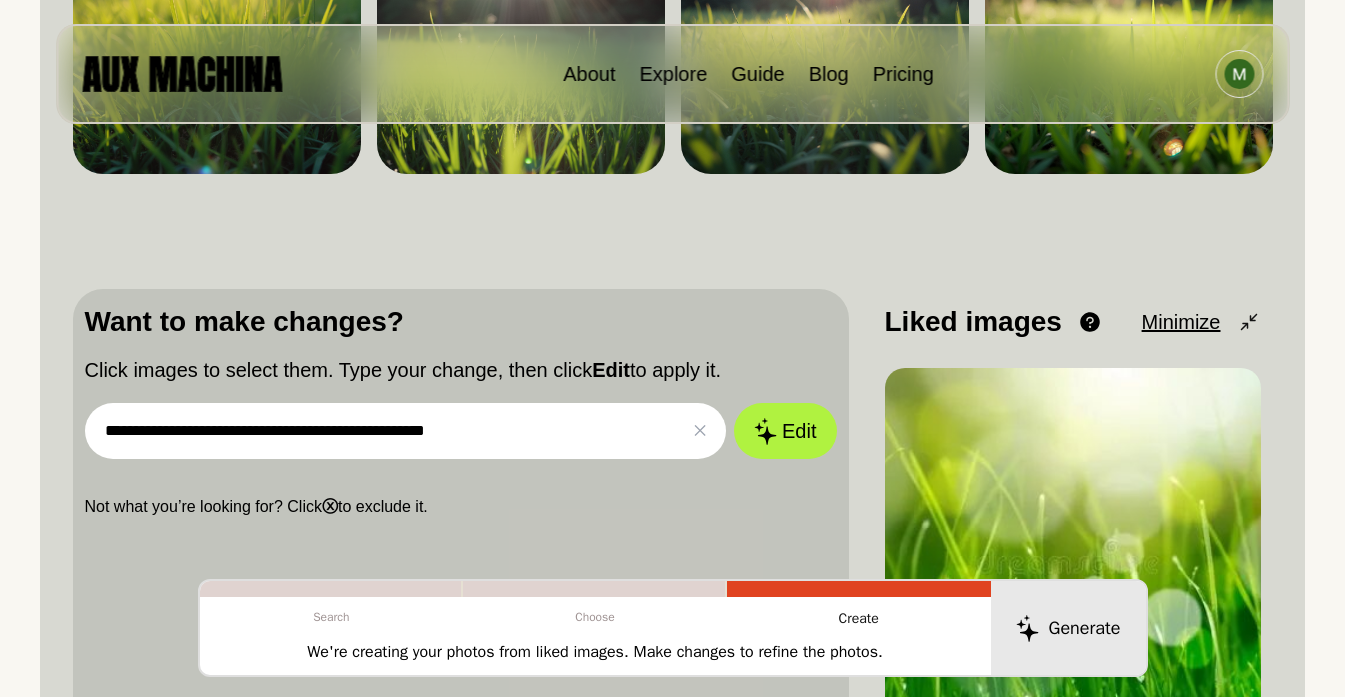 click on "**********" at bounding box center (406, 431) 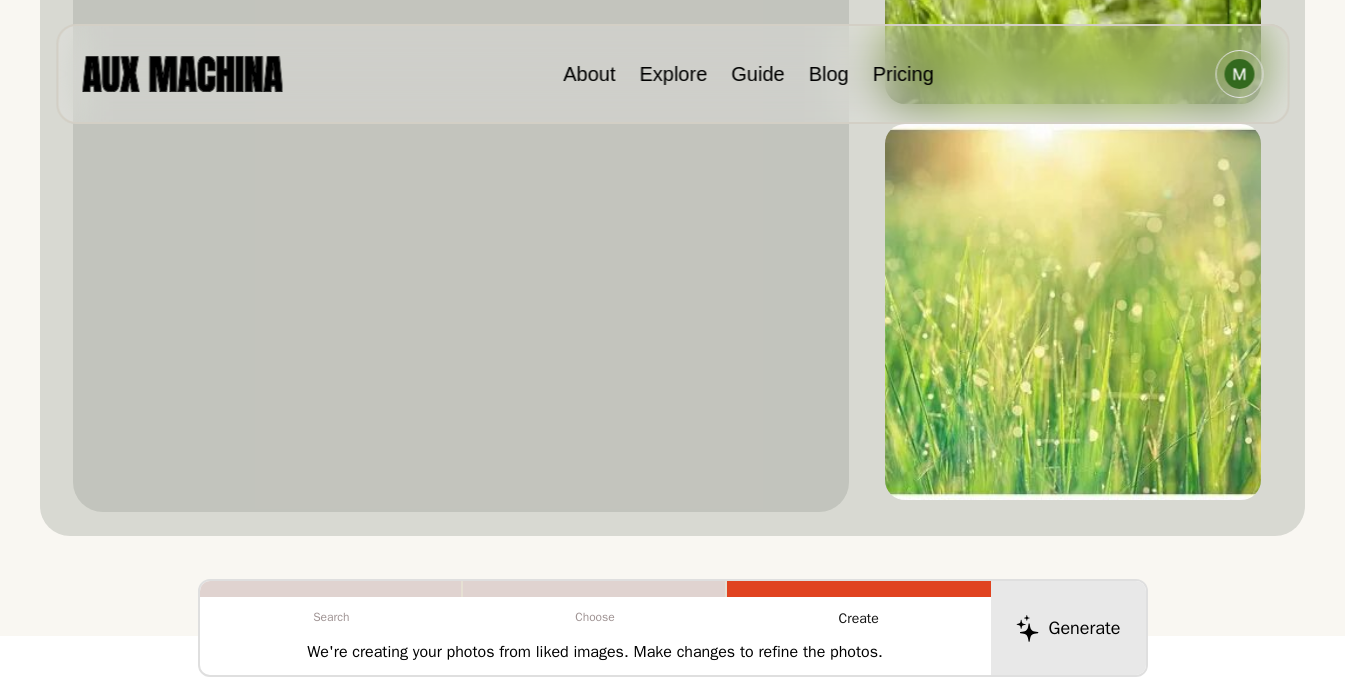scroll, scrollTop: 2618, scrollLeft: 0, axis: vertical 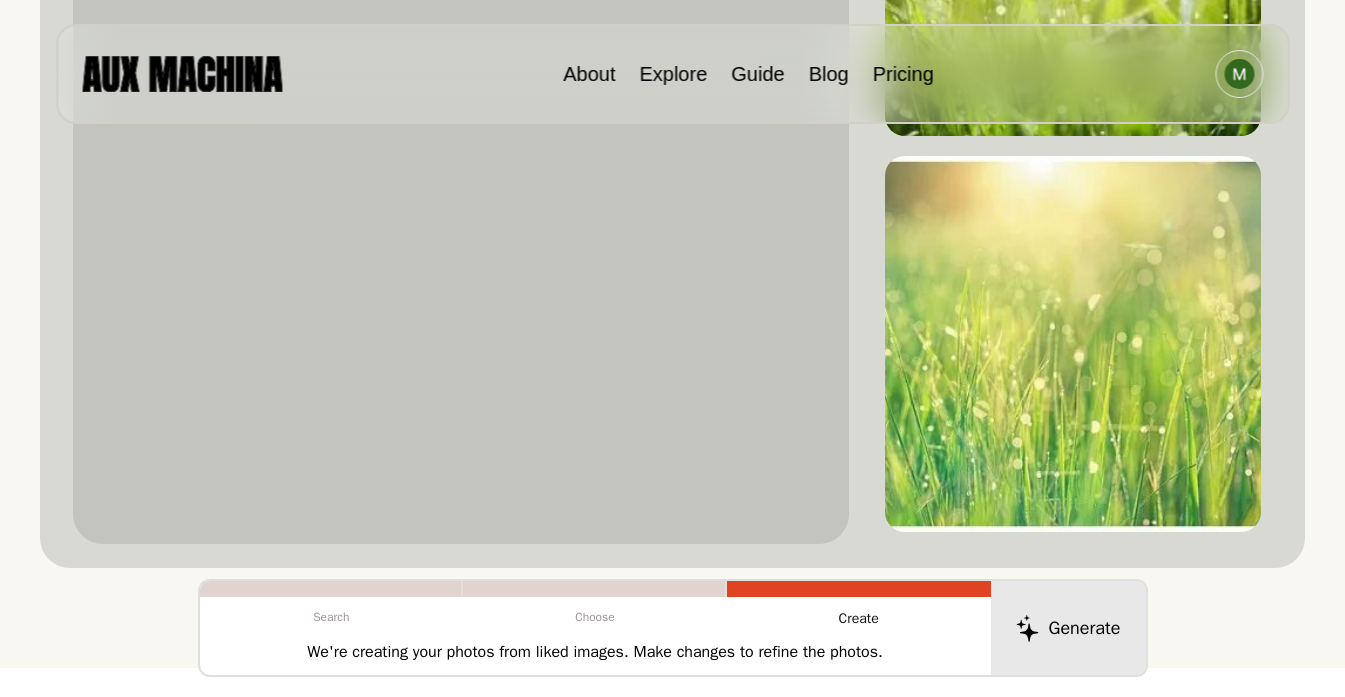 click 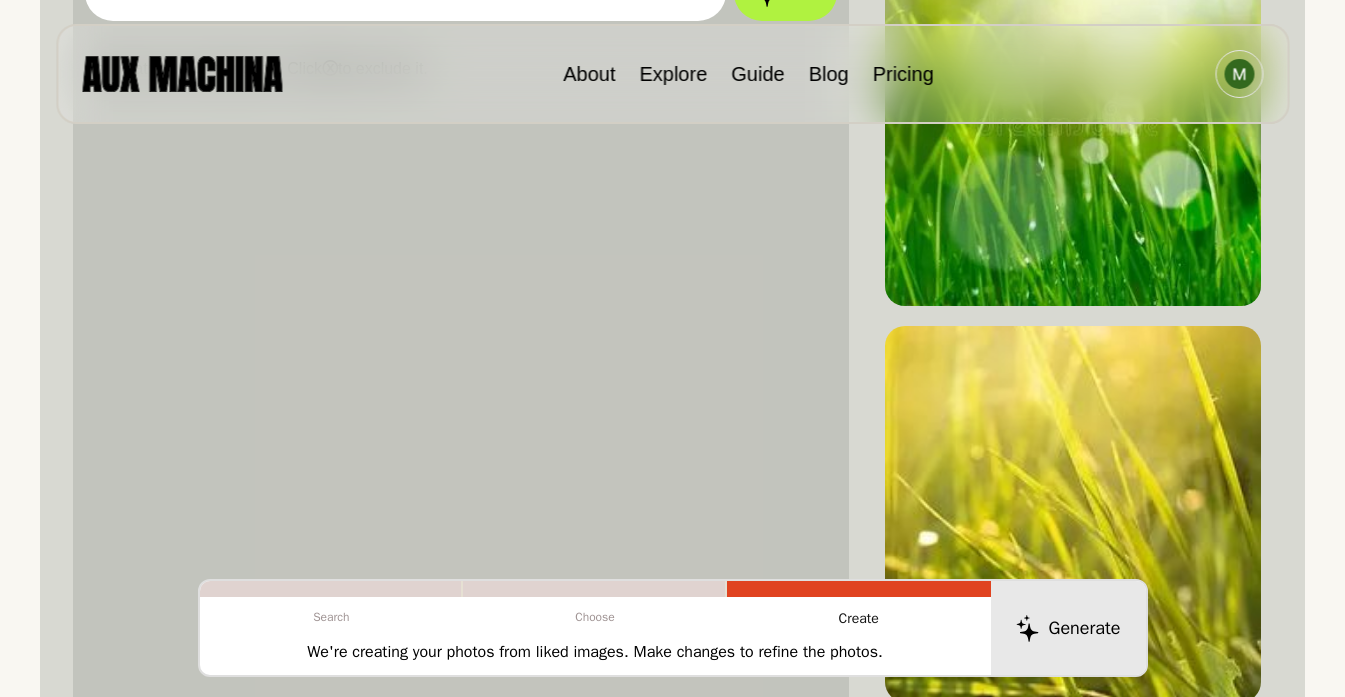 scroll, scrollTop: 856, scrollLeft: 0, axis: vertical 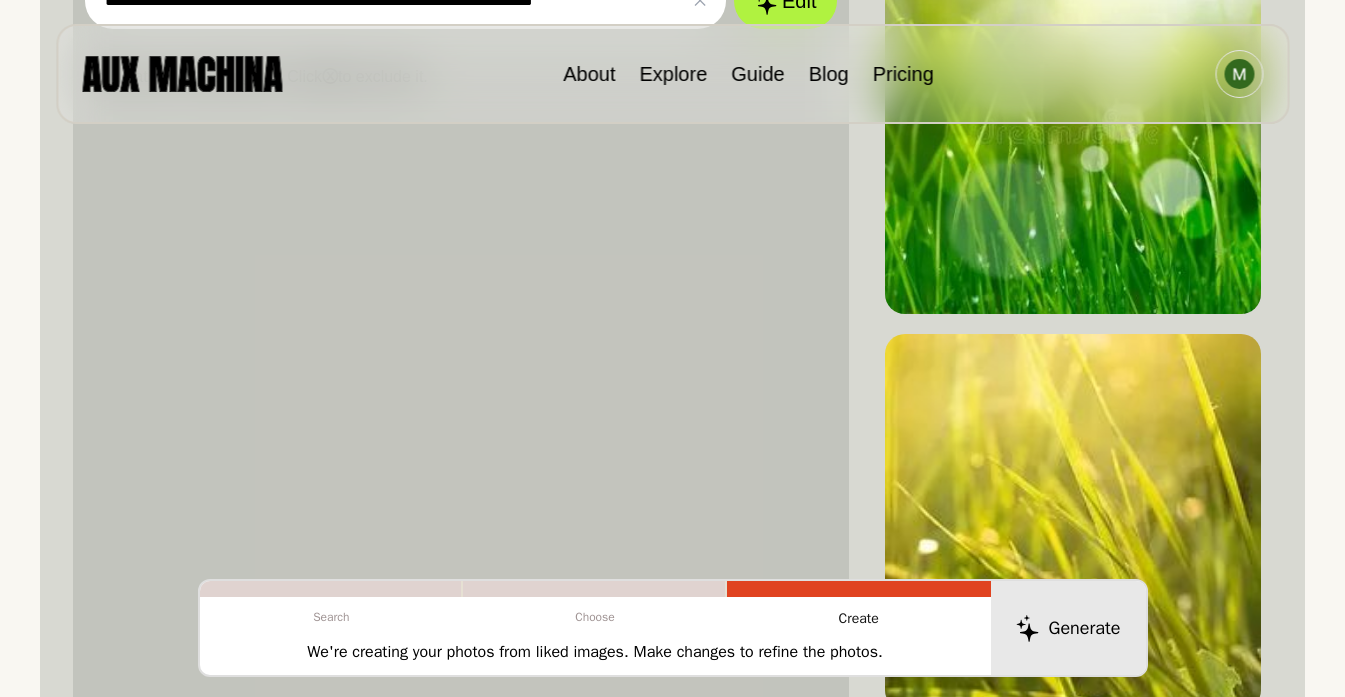 click 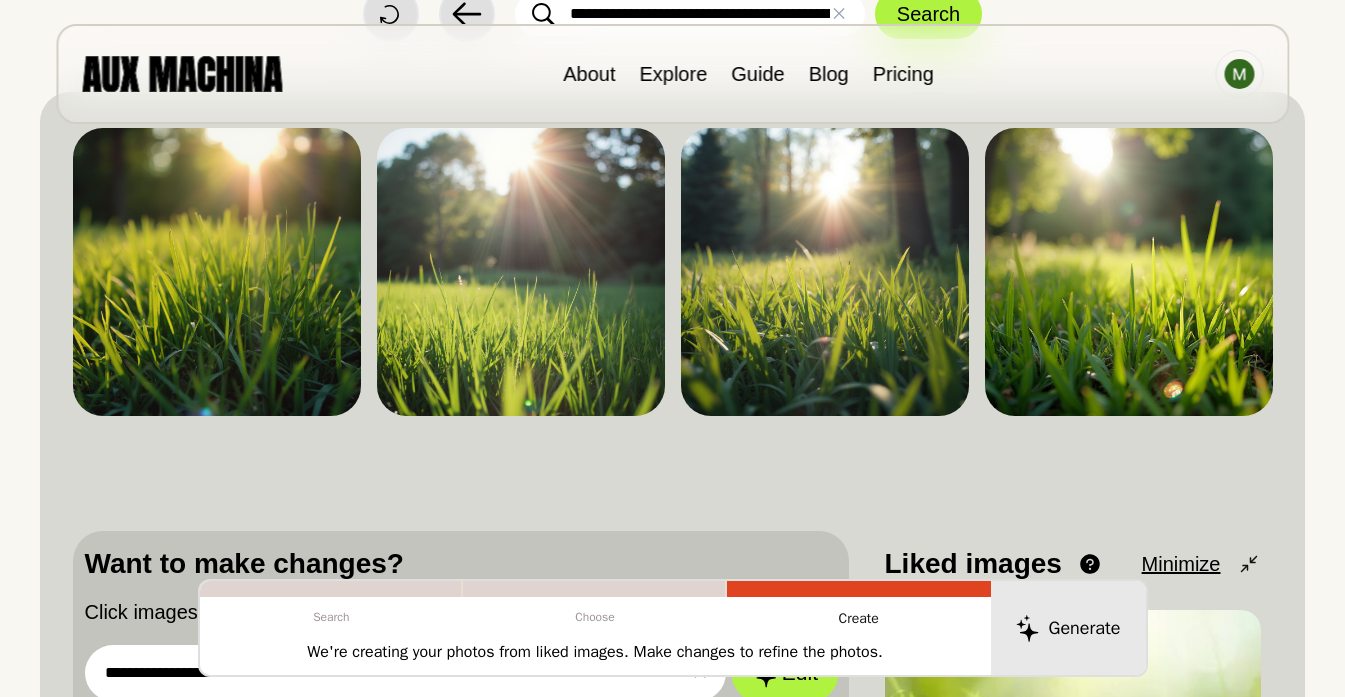 scroll, scrollTop: 160, scrollLeft: 0, axis: vertical 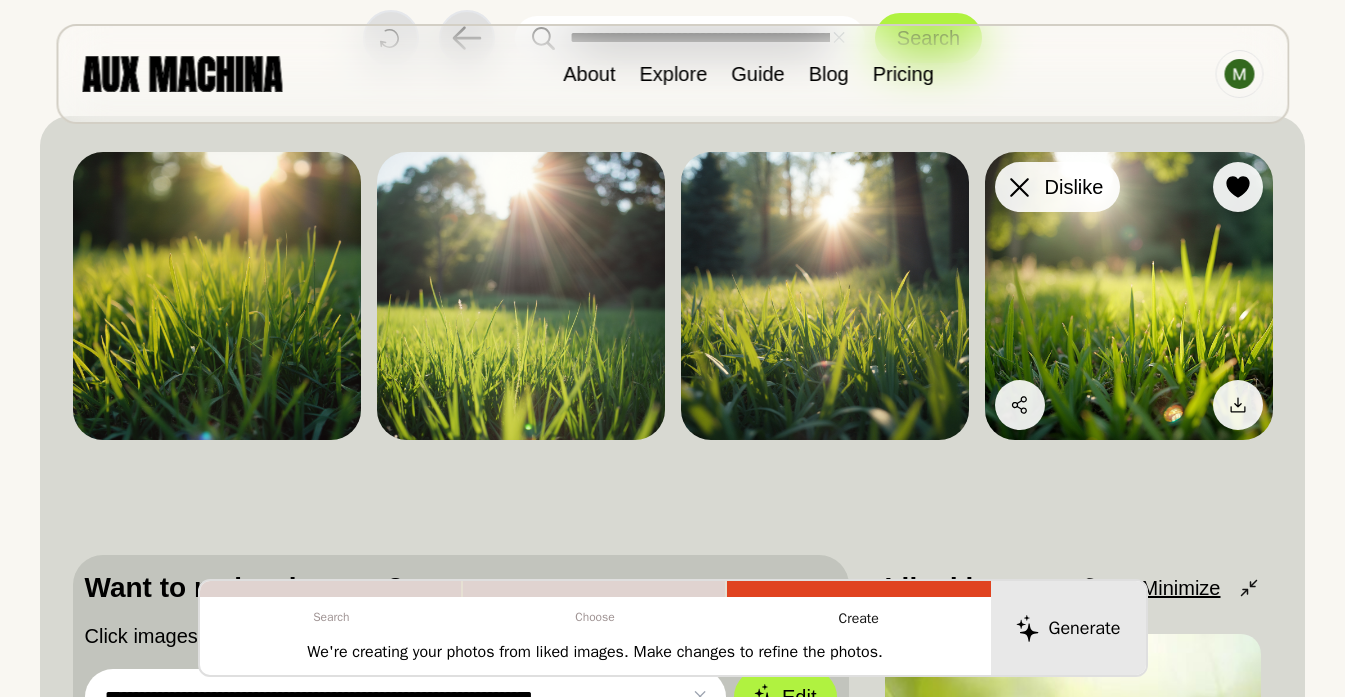 click at bounding box center [1020, 187] 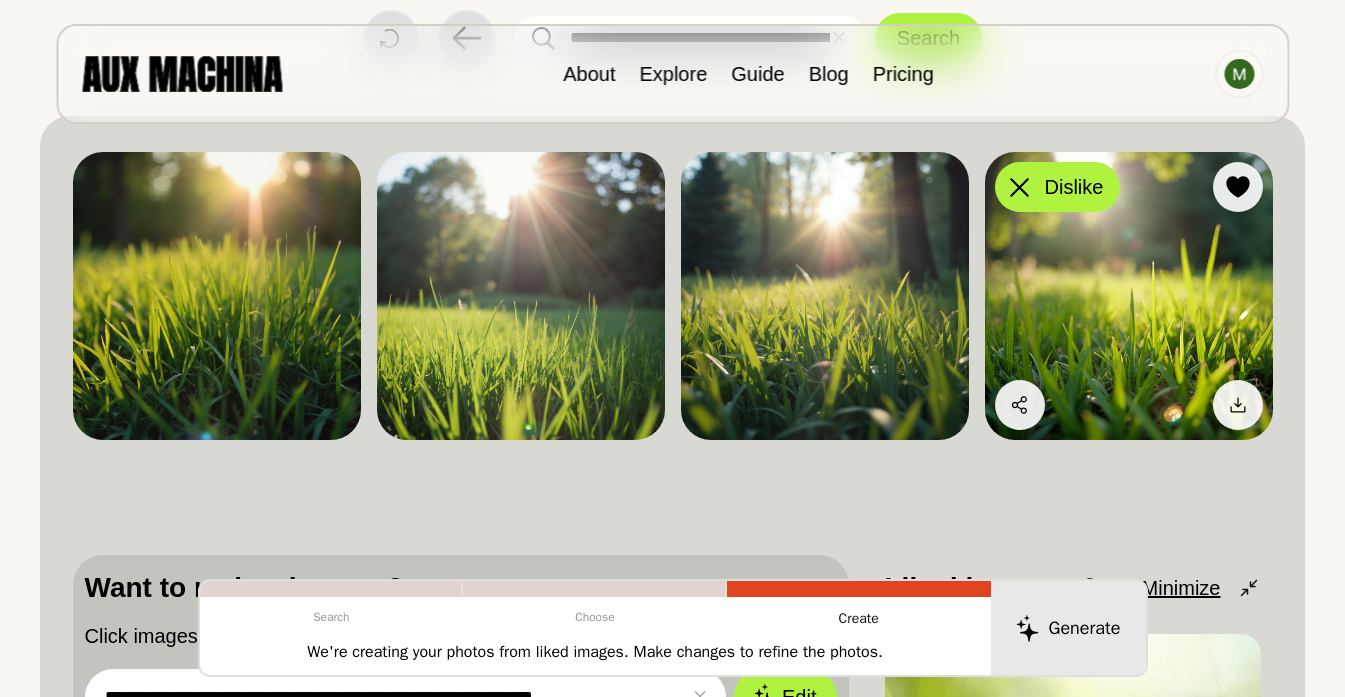 click at bounding box center (1020, 187) 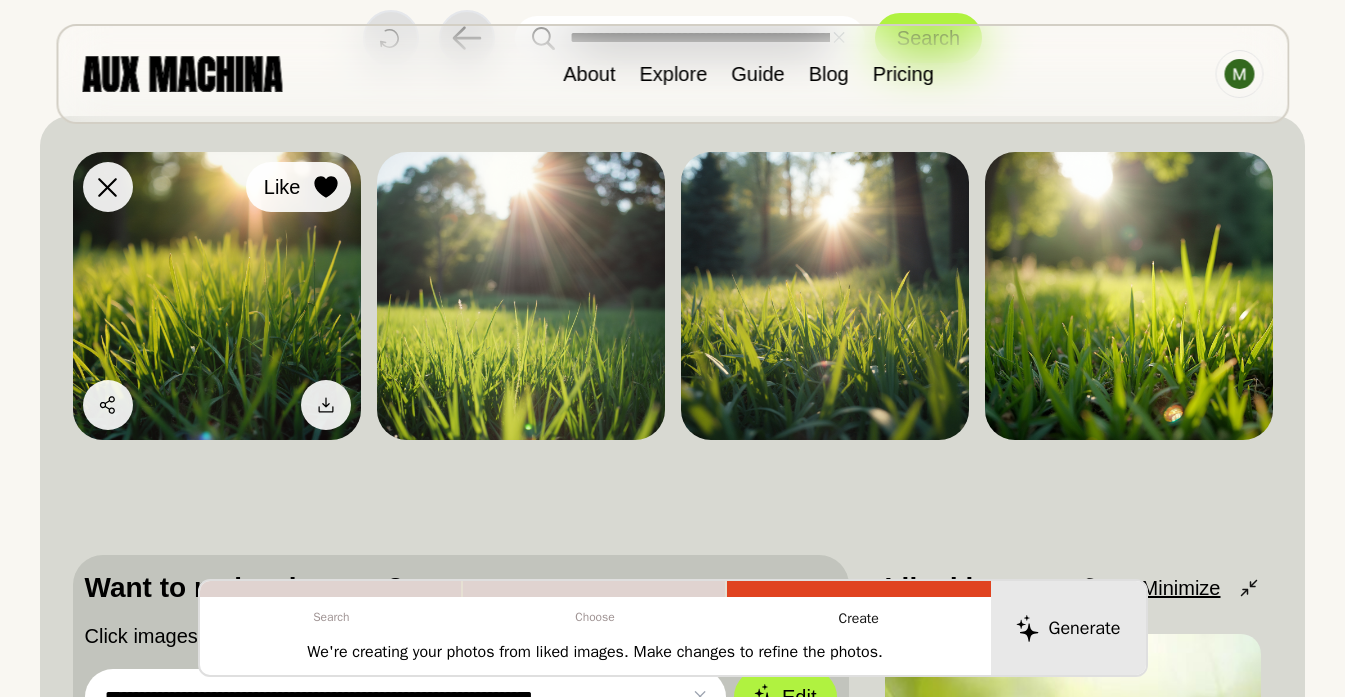 click 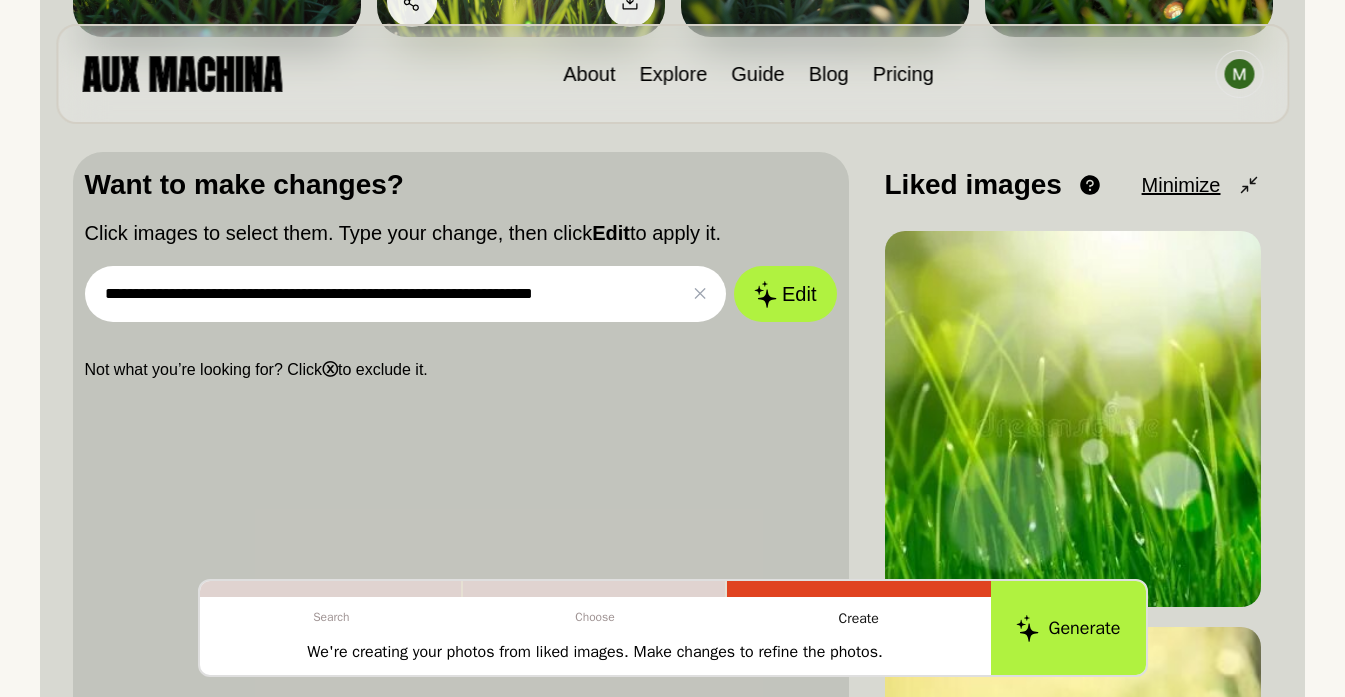 scroll, scrollTop: 589, scrollLeft: 0, axis: vertical 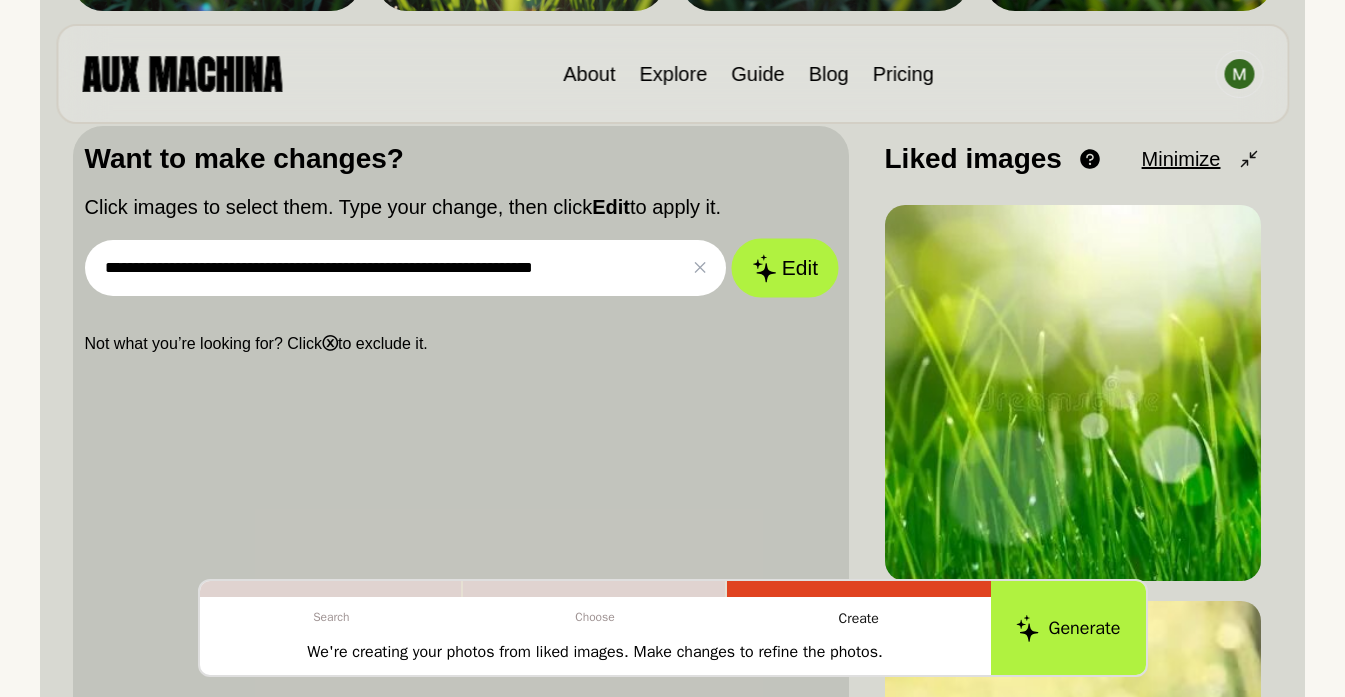 click on "Edit" at bounding box center [785, 268] 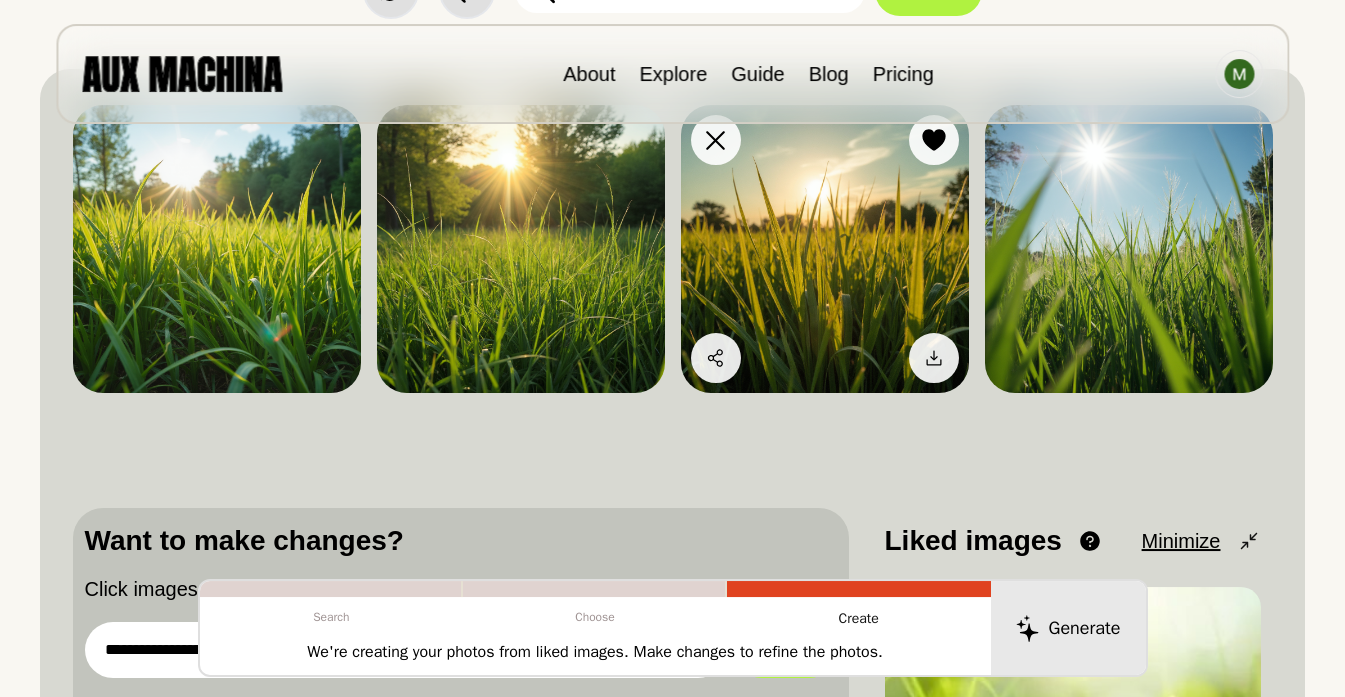 scroll, scrollTop: 209, scrollLeft: 0, axis: vertical 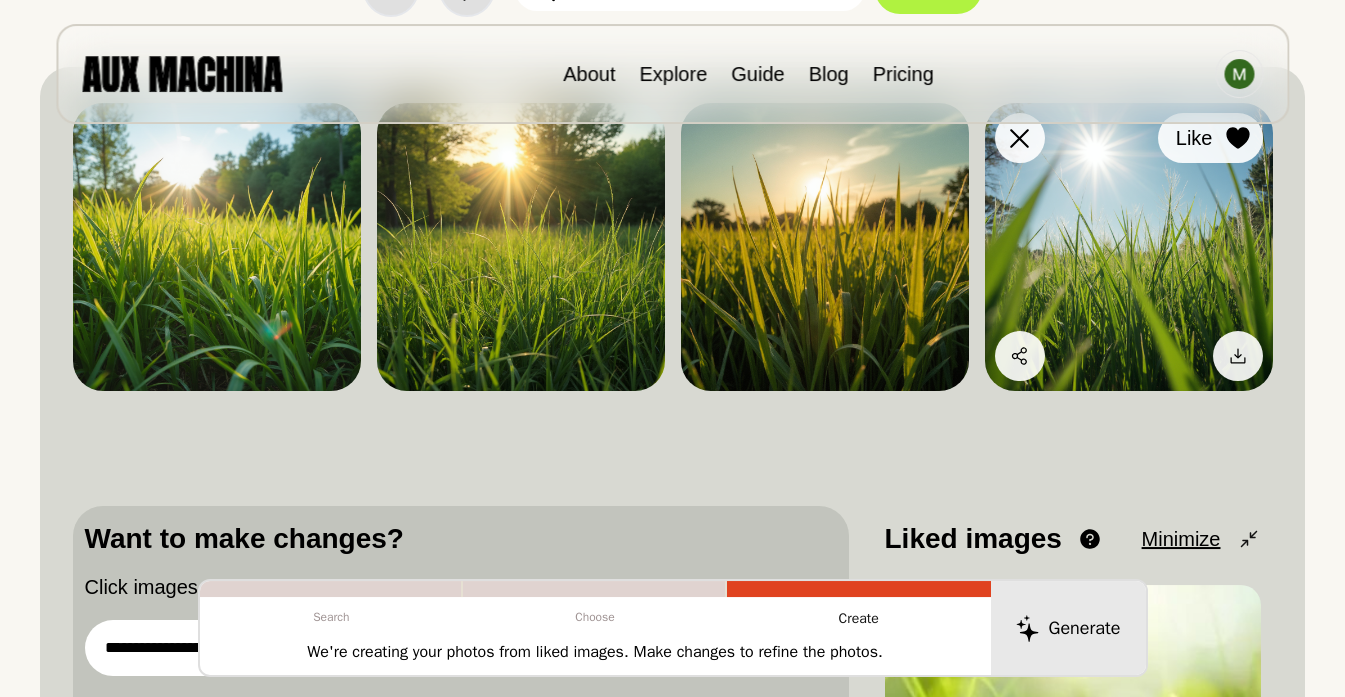 click on "Like" at bounding box center (1210, 138) 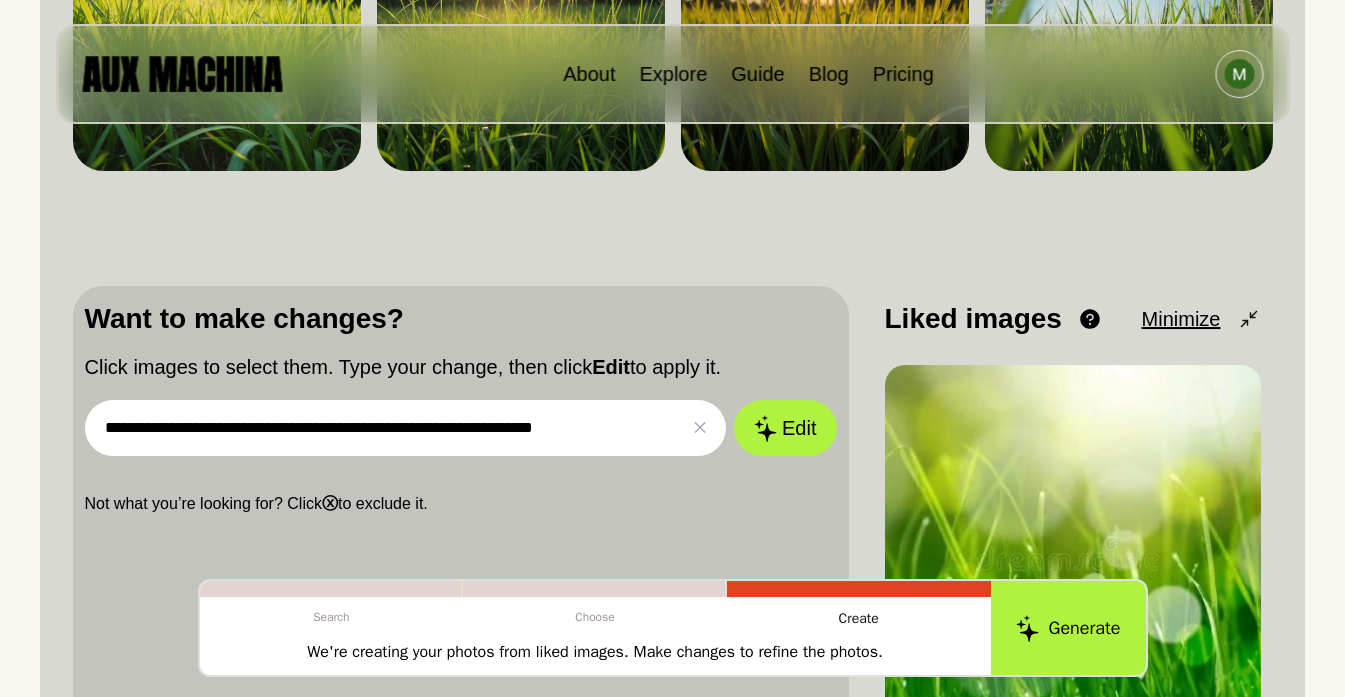 scroll, scrollTop: 433, scrollLeft: 0, axis: vertical 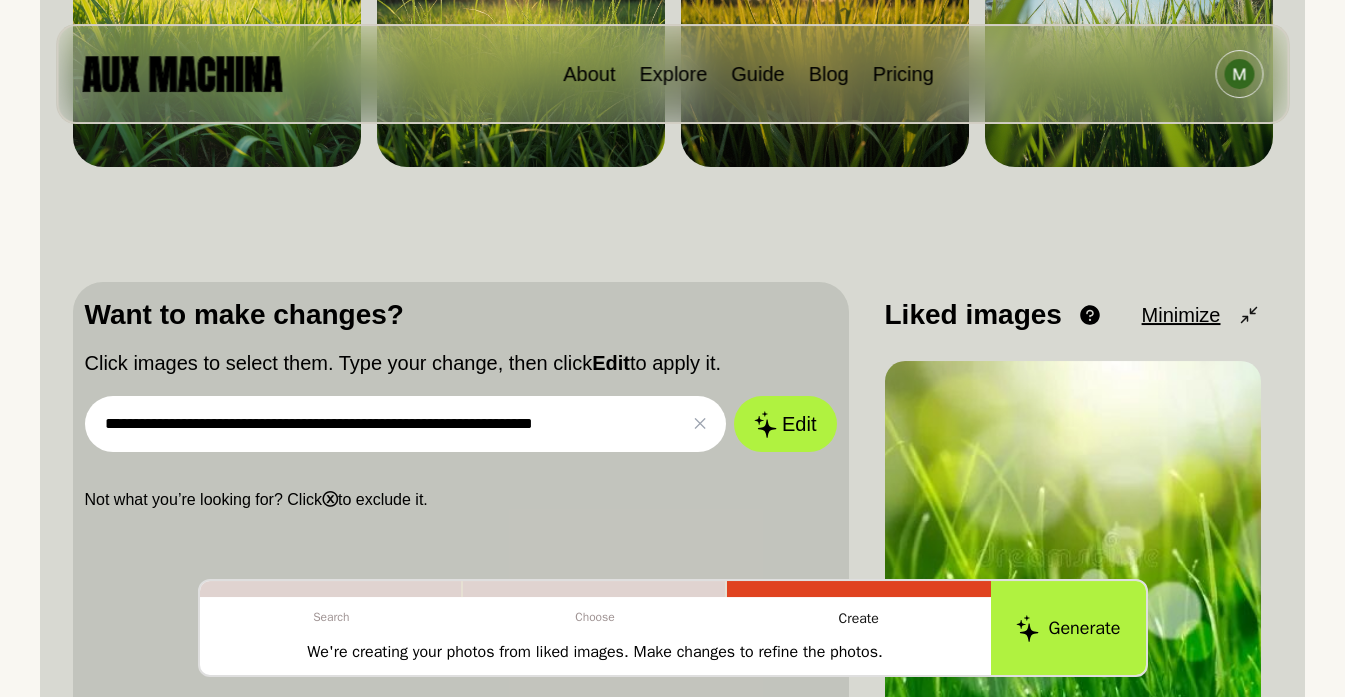 drag, startPoint x: 662, startPoint y: 421, endPoint x: -51, endPoint y: 423, distance: 713.0028 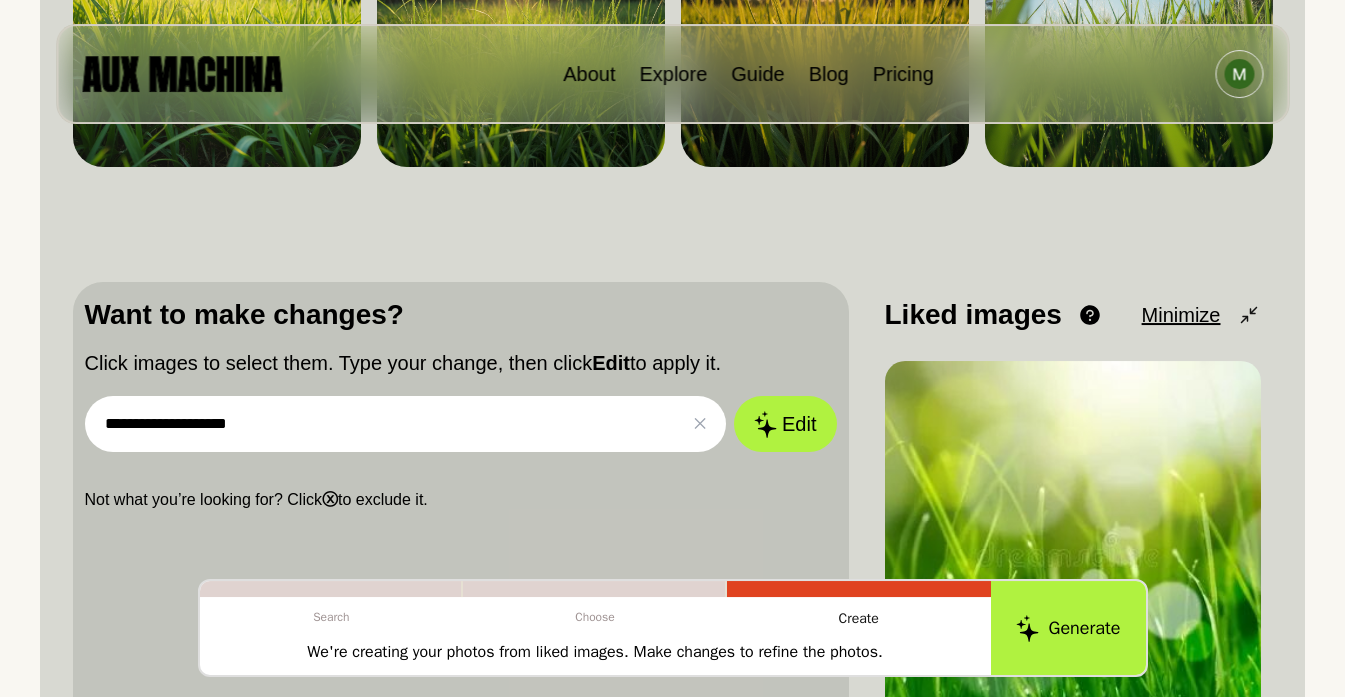 type on "**********" 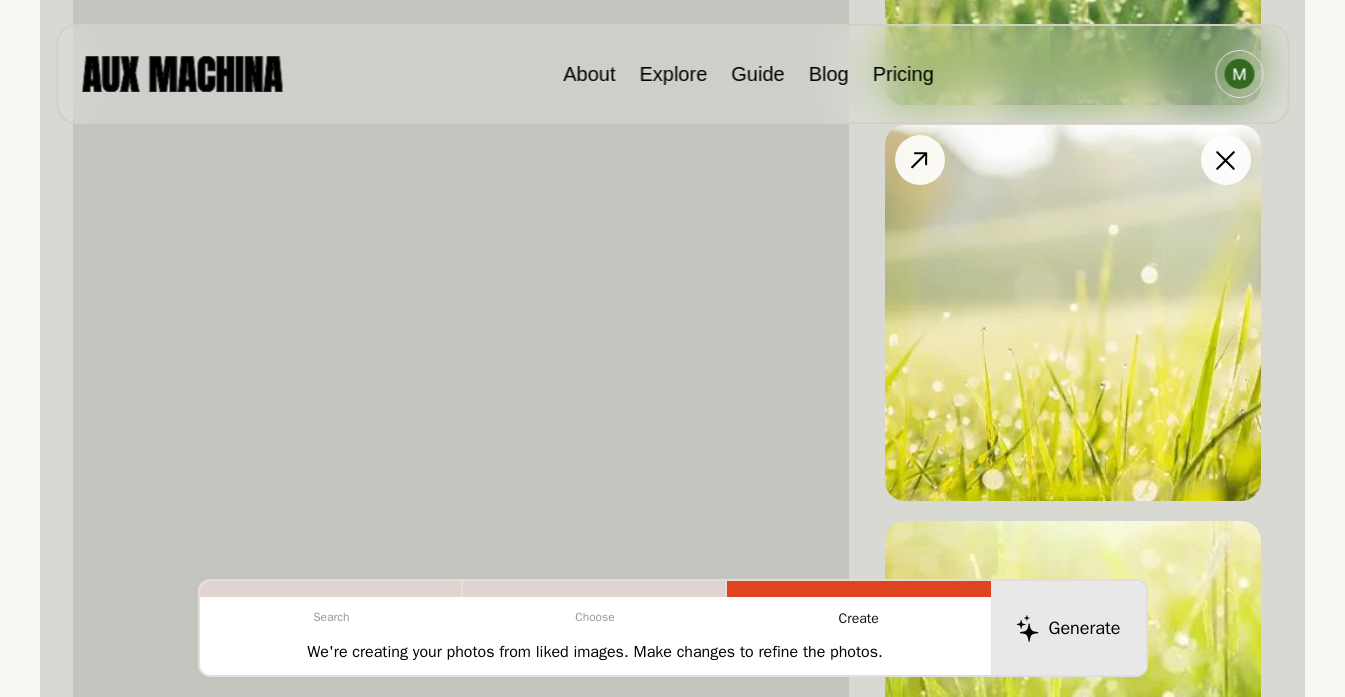 scroll, scrollTop: 1436, scrollLeft: 0, axis: vertical 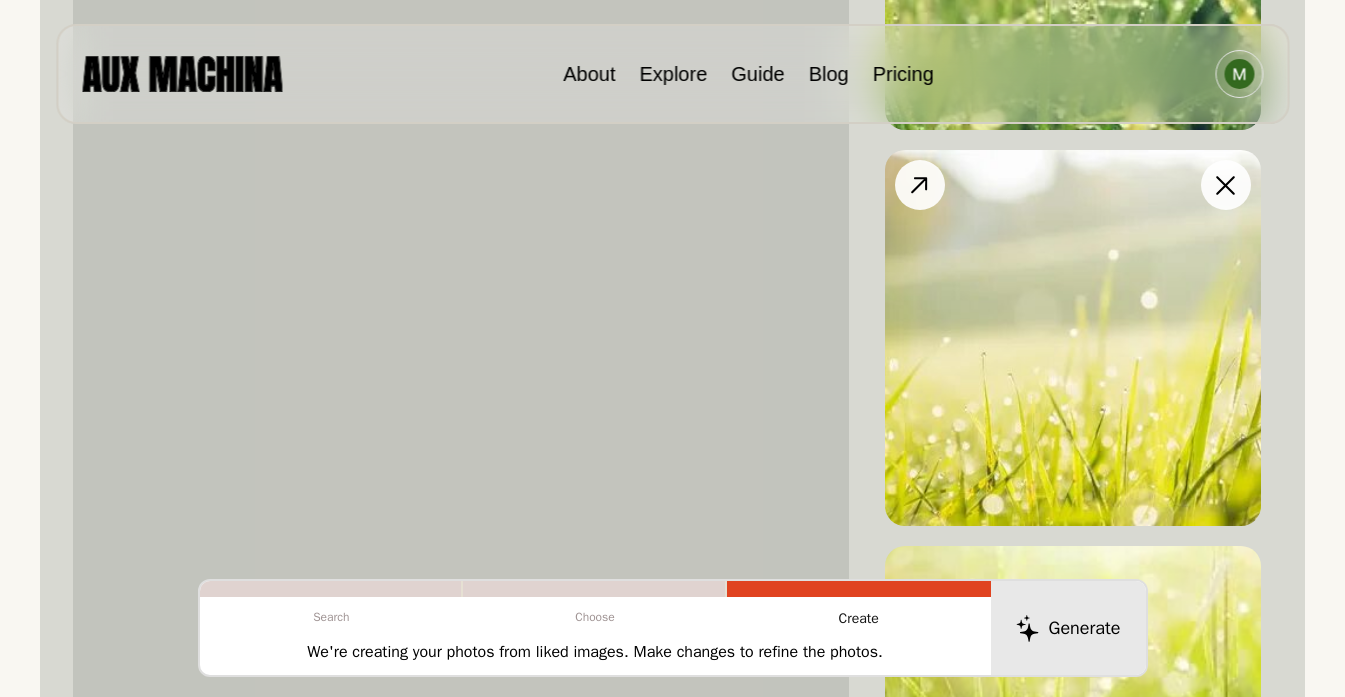 click at bounding box center (1073, 338) 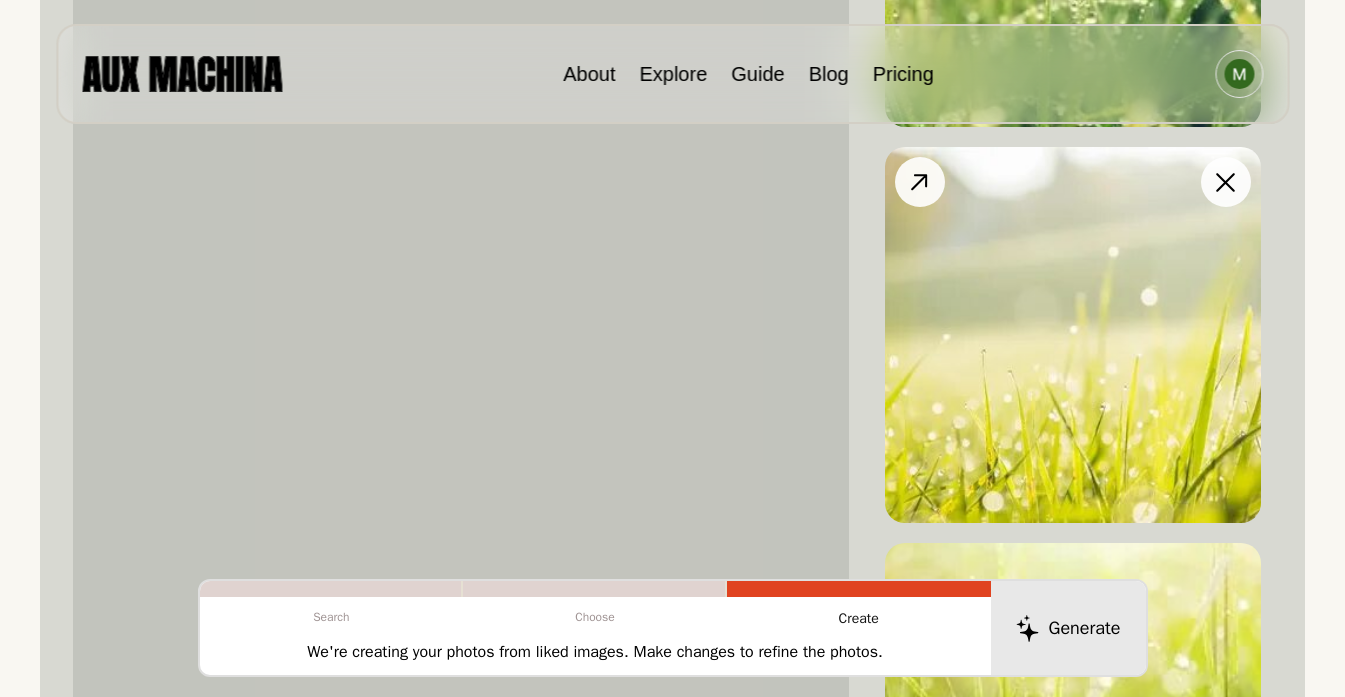 scroll, scrollTop: 1437, scrollLeft: 0, axis: vertical 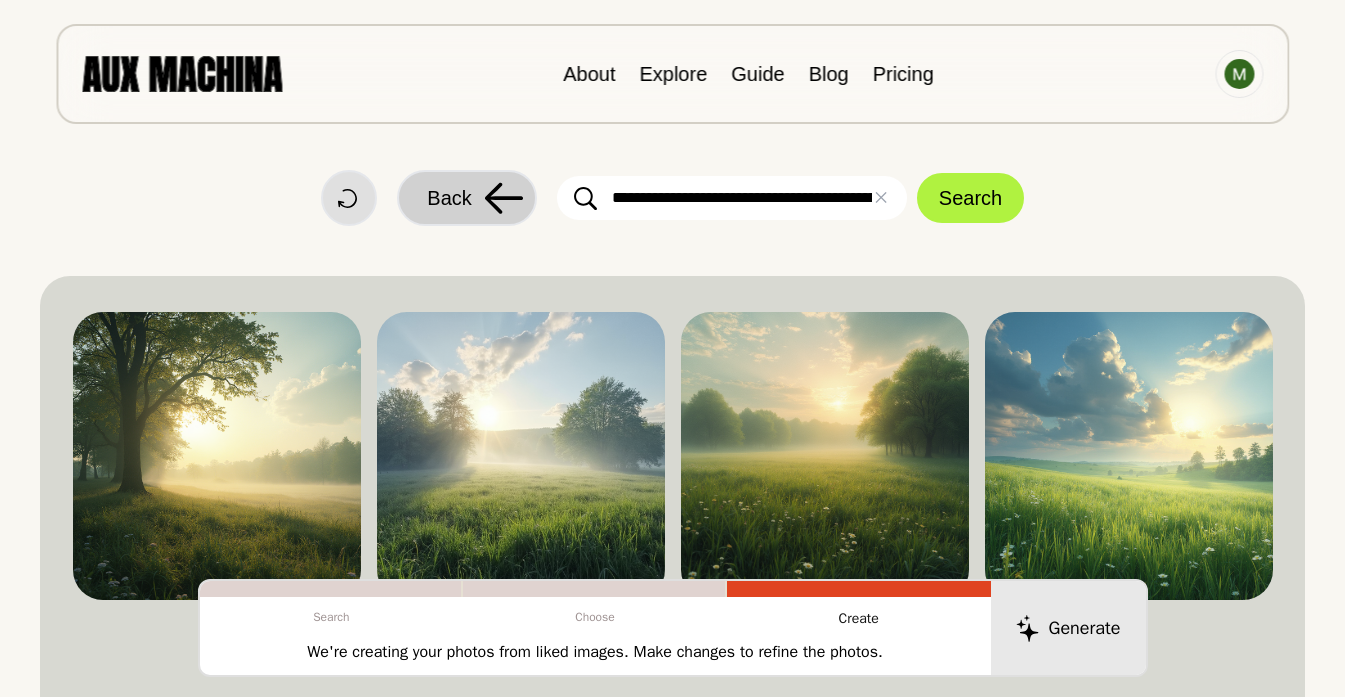 click on "Back" at bounding box center [449, 198] 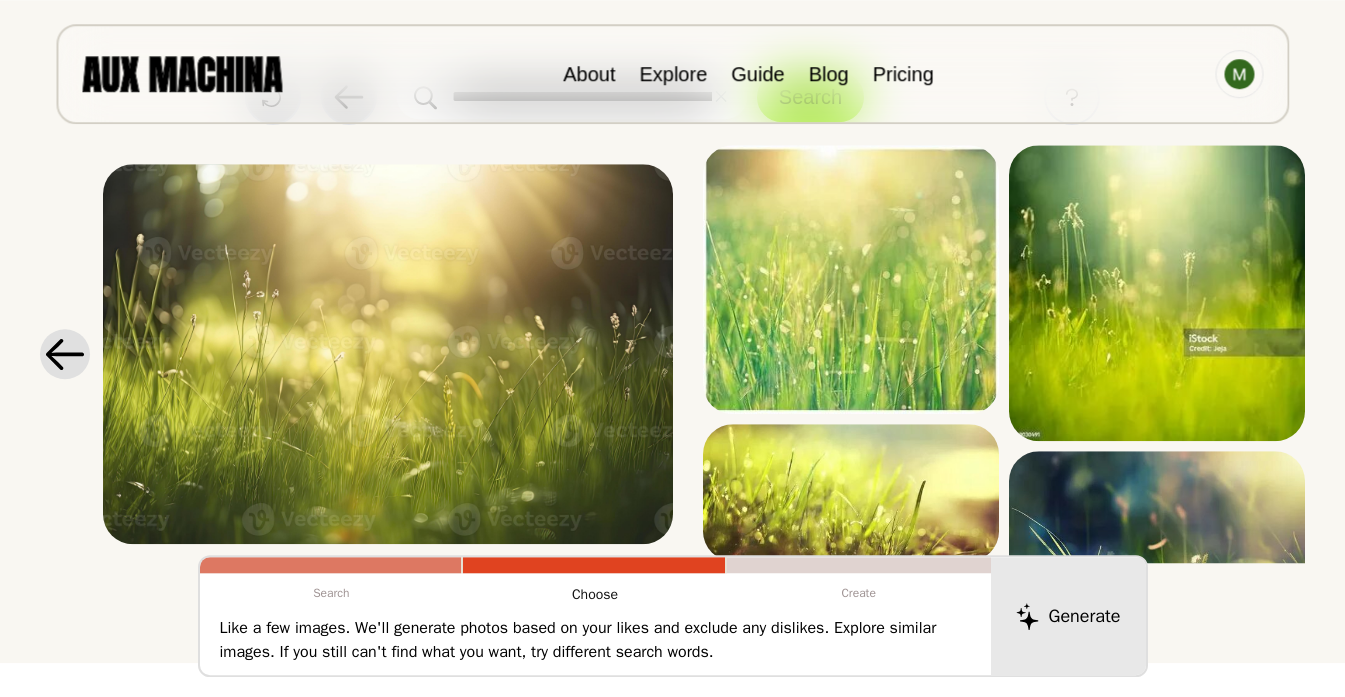 scroll, scrollTop: 110, scrollLeft: 0, axis: vertical 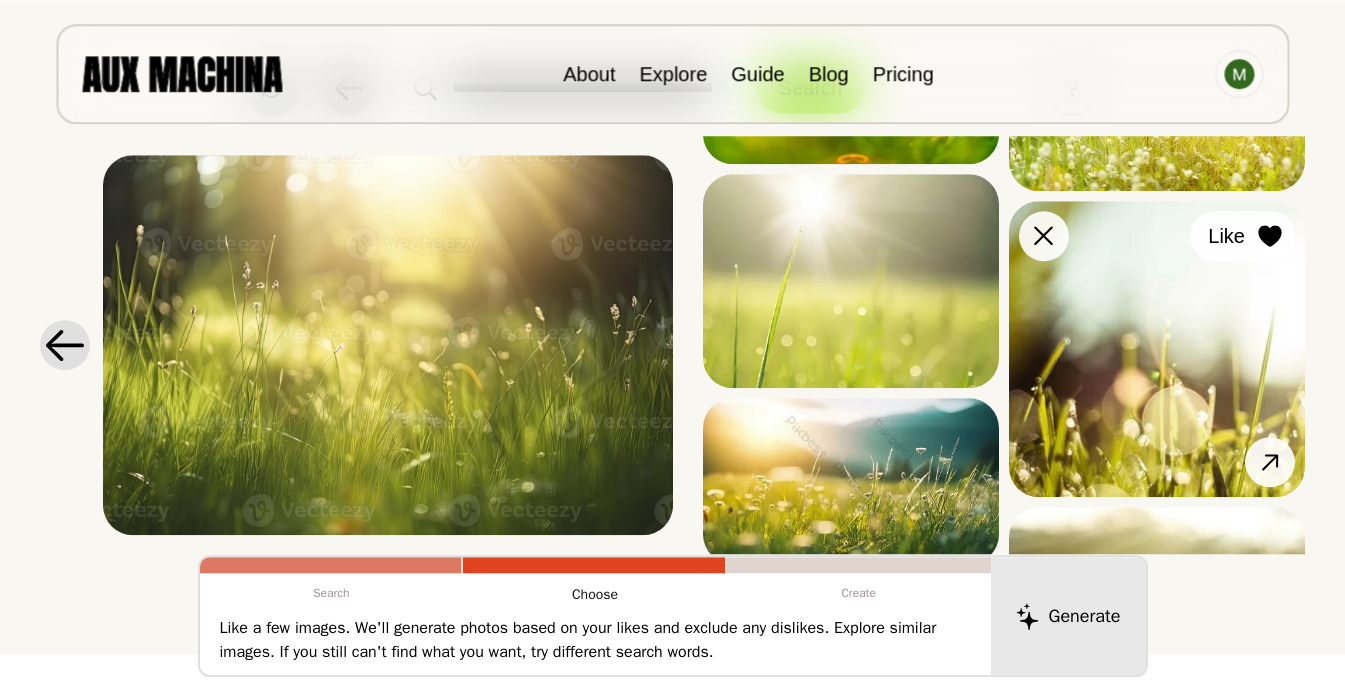 click 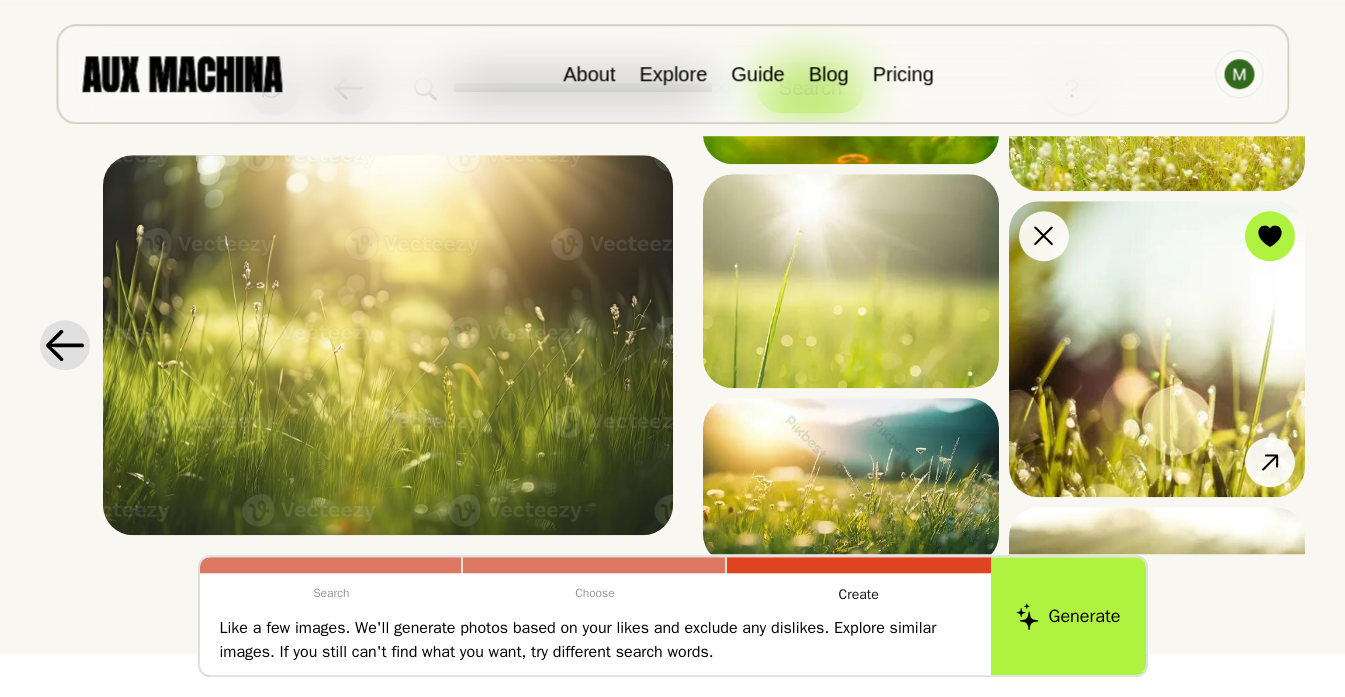 type 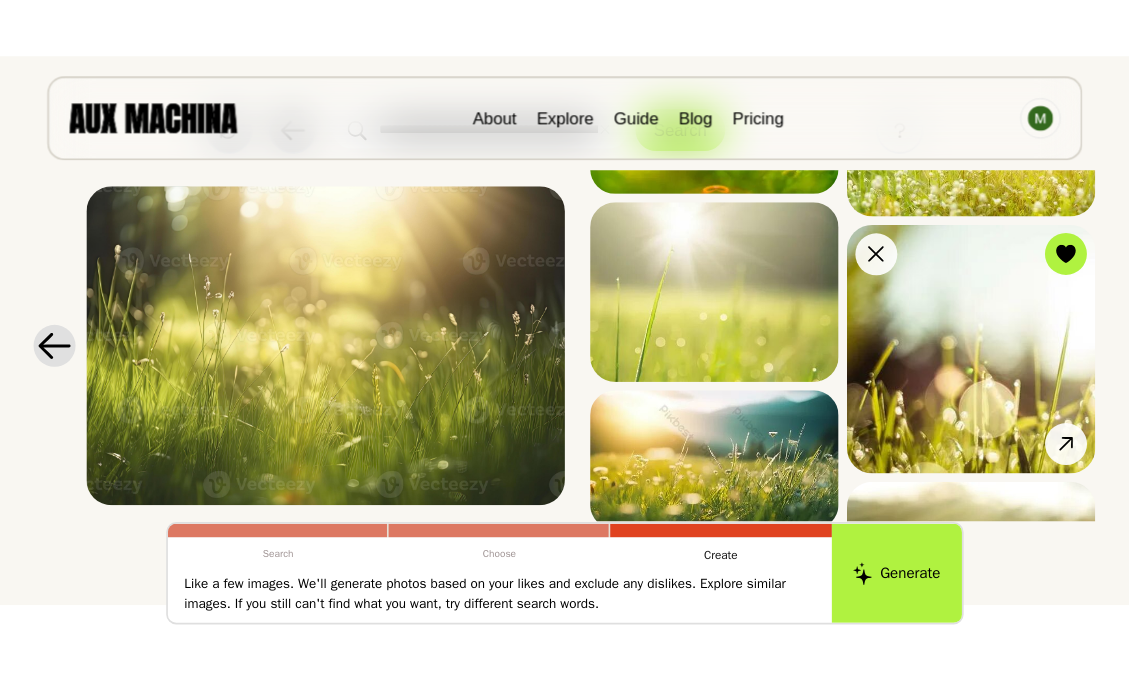 scroll, scrollTop: 1051, scrollLeft: 0, axis: vertical 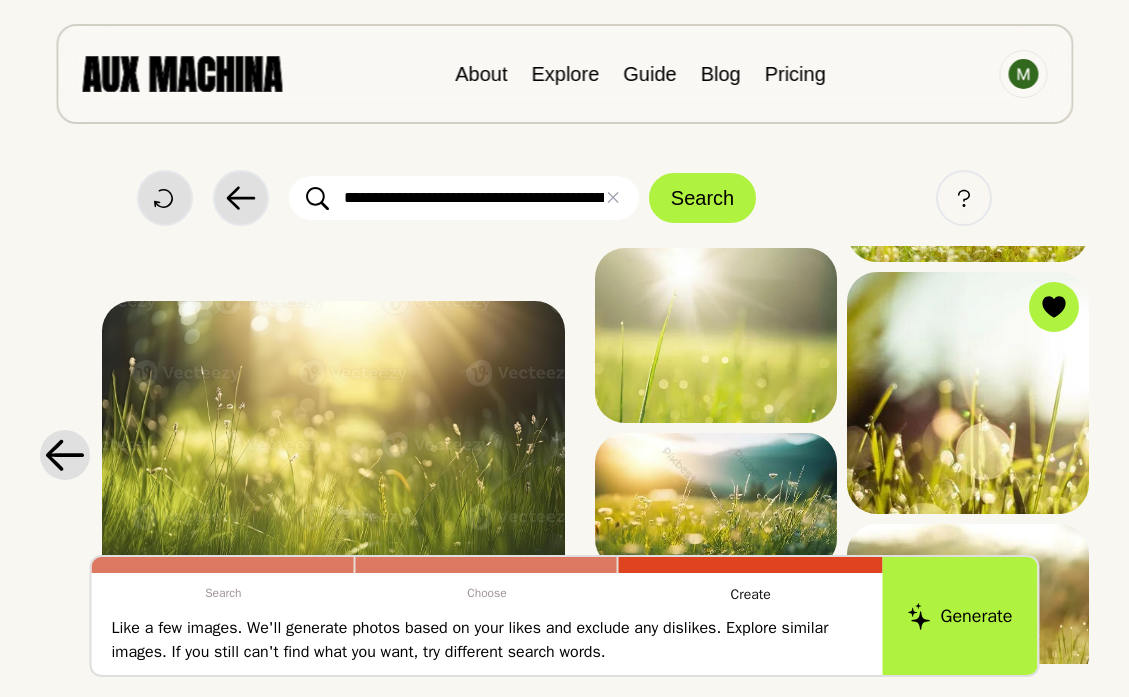click on "**********" at bounding box center (464, 198) 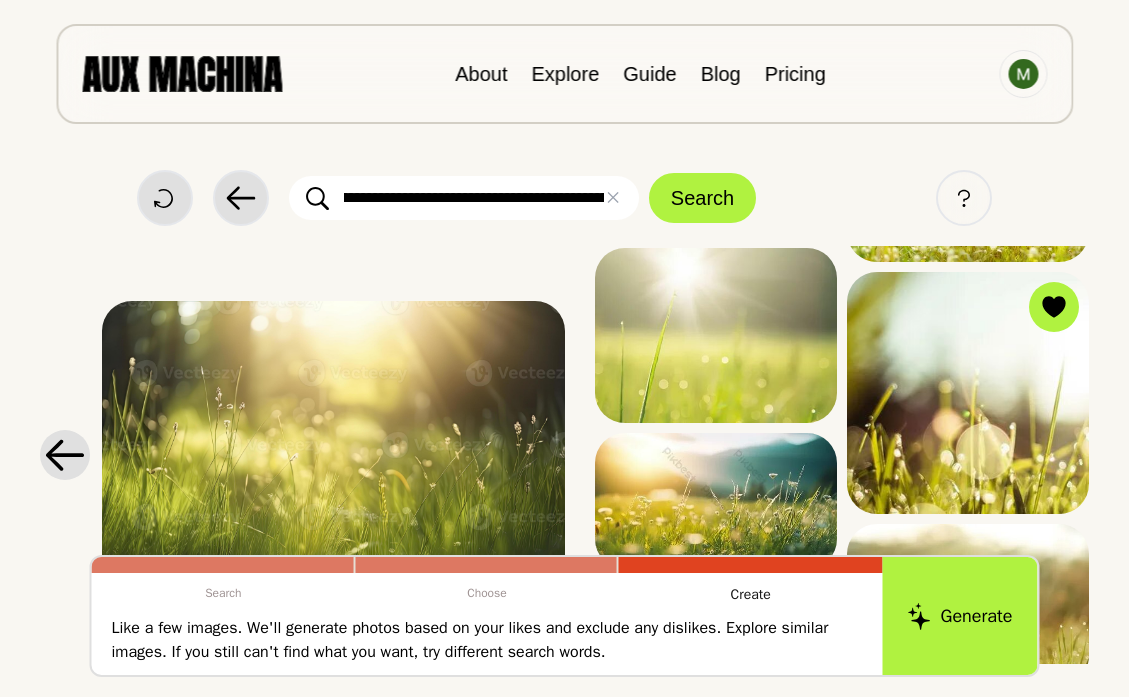 scroll, scrollTop: 0, scrollLeft: 248, axis: horizontal 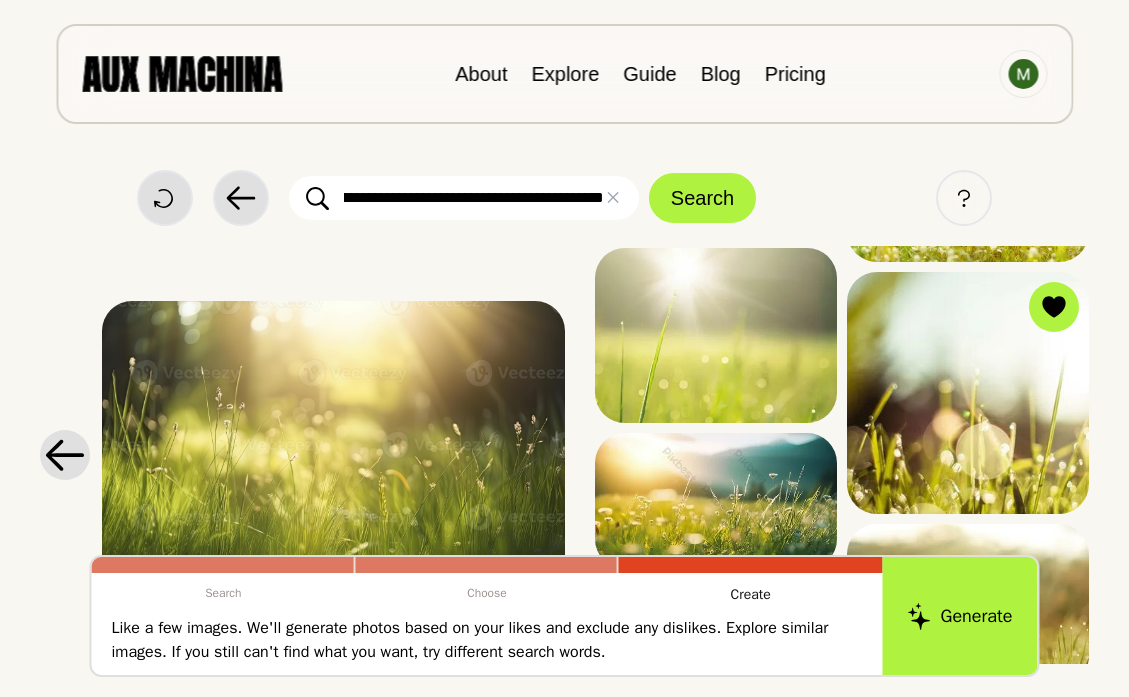 drag, startPoint x: 461, startPoint y: 198, endPoint x: 779, endPoint y: 198, distance: 318 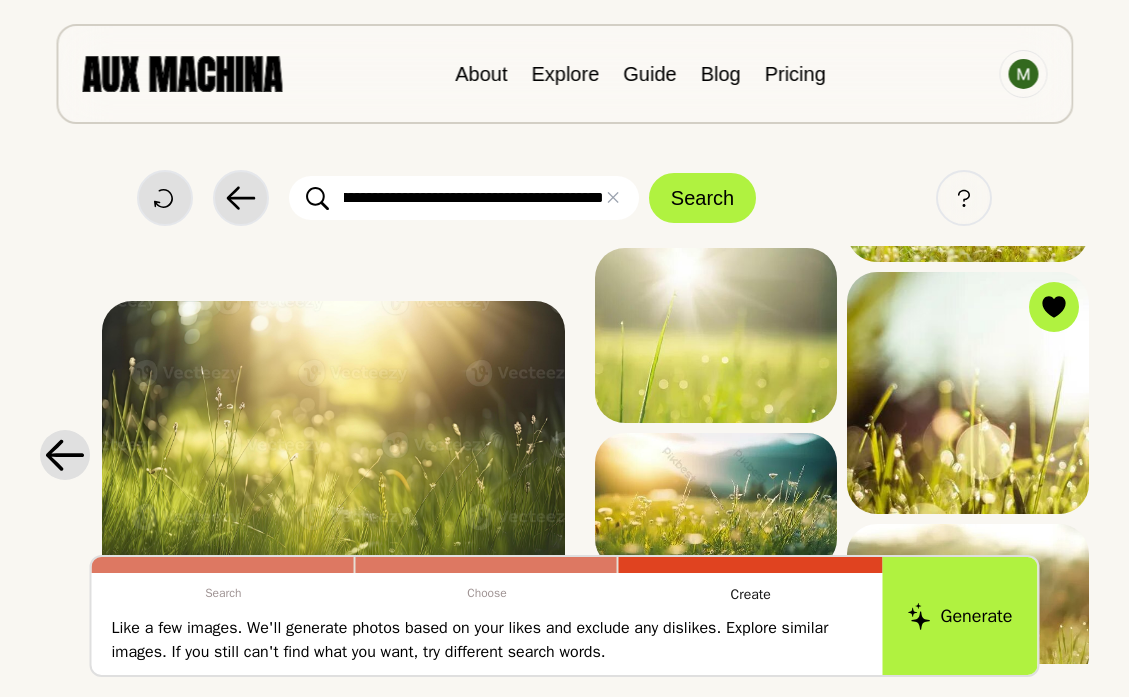 click on "**********" at bounding box center (464, 198) 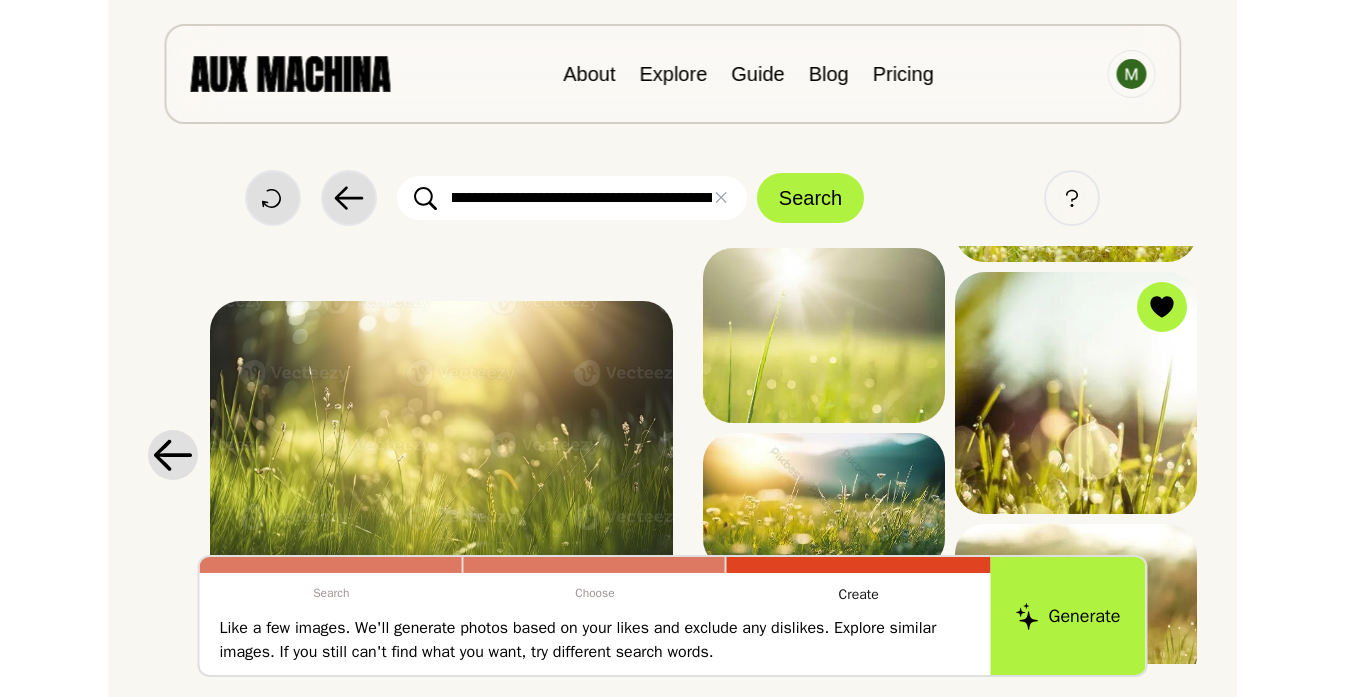 scroll, scrollTop: 0, scrollLeft: 171, axis: horizontal 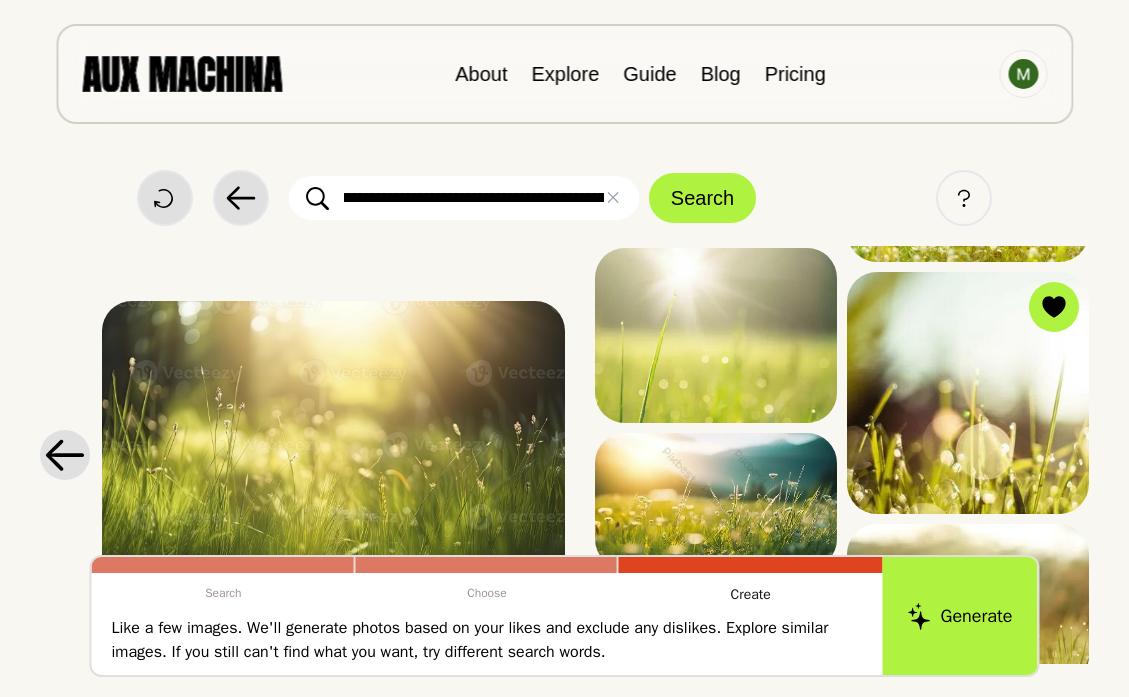 click on "**********" at bounding box center [464, 198] 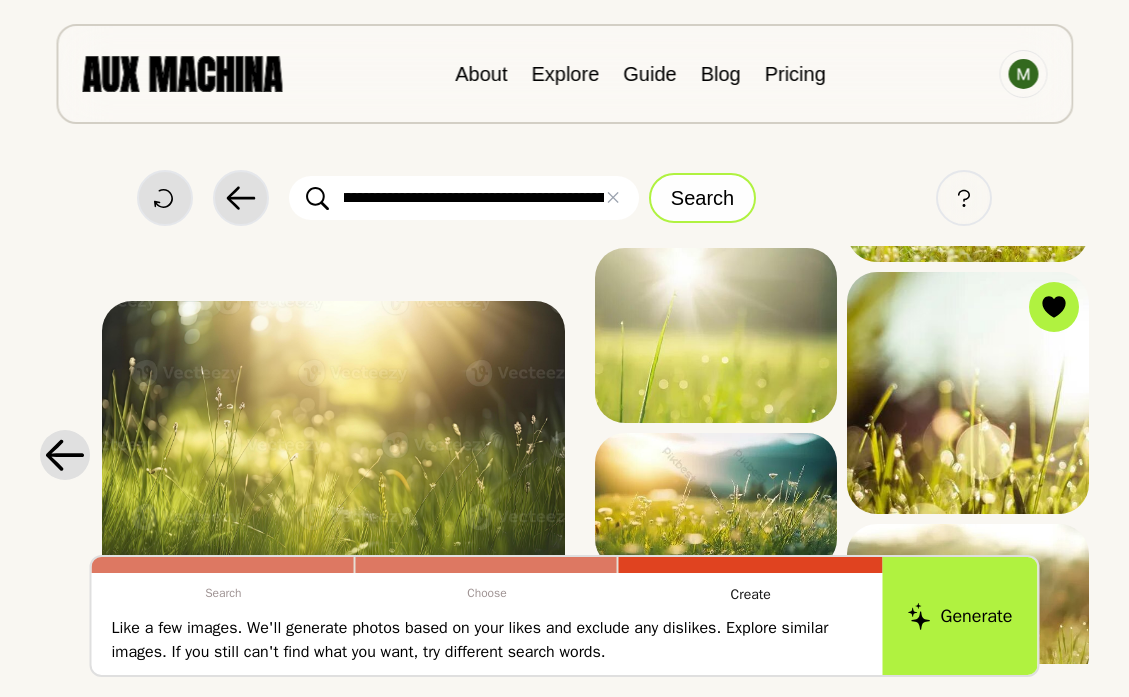 type on "**********" 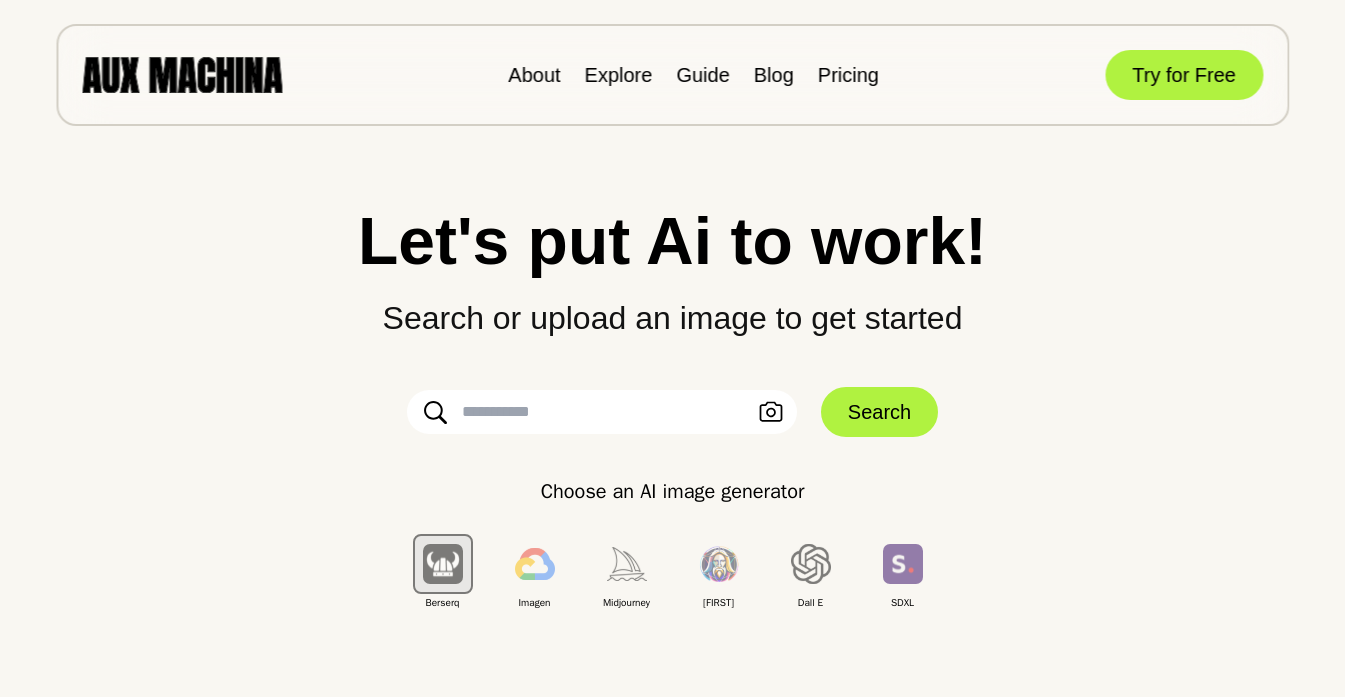scroll, scrollTop: 0, scrollLeft: 0, axis: both 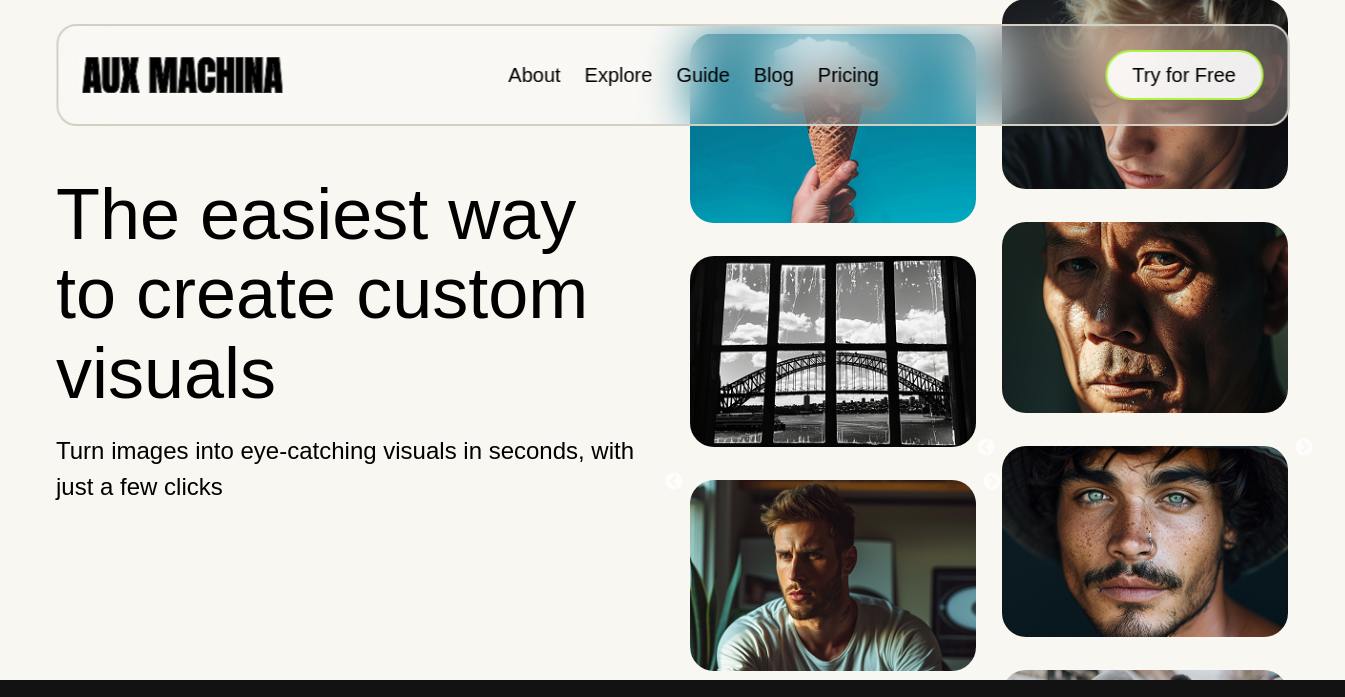 click on "Try for Free" at bounding box center [1184, 75] 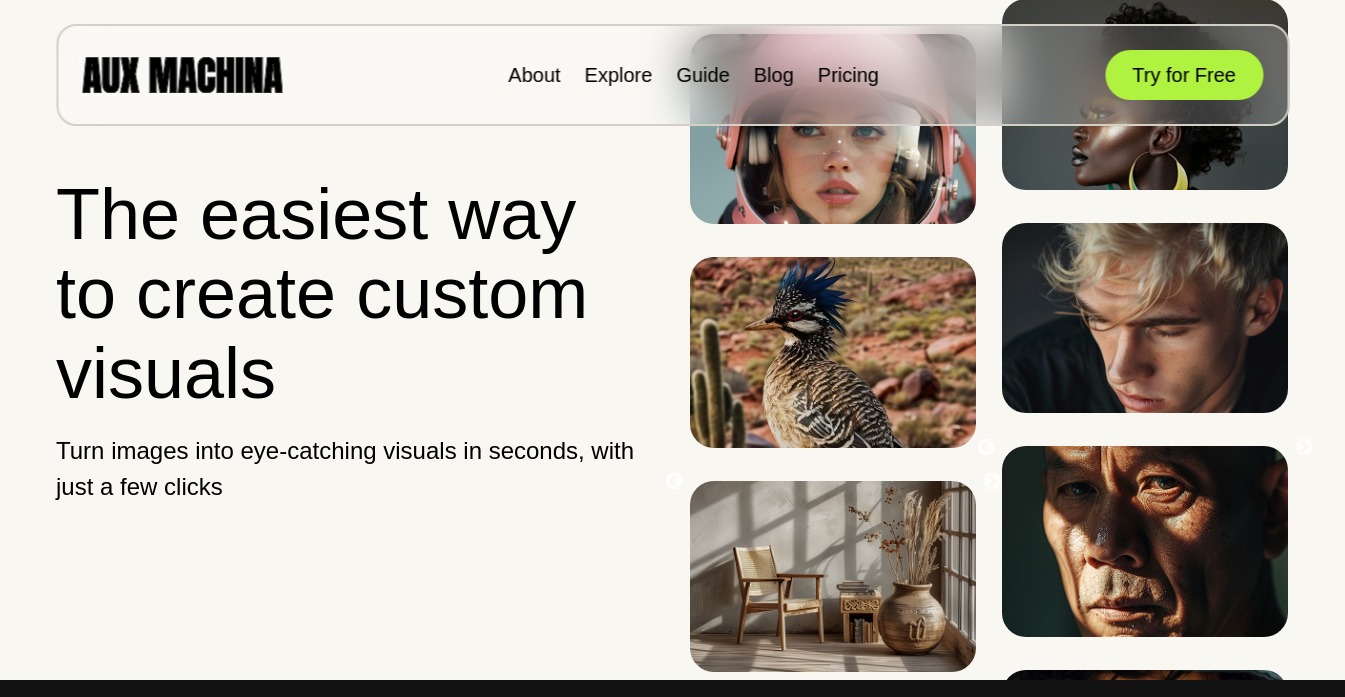 scroll, scrollTop: 0, scrollLeft: 0, axis: both 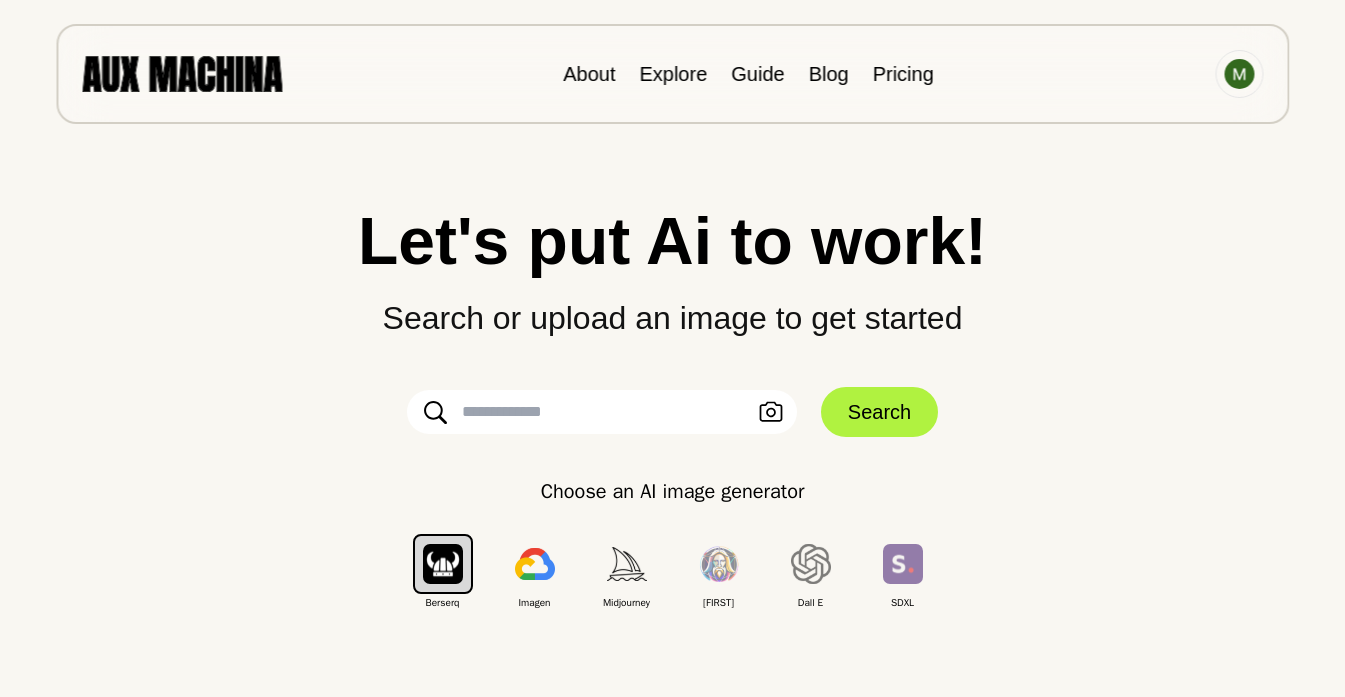 click at bounding box center (602, 412) 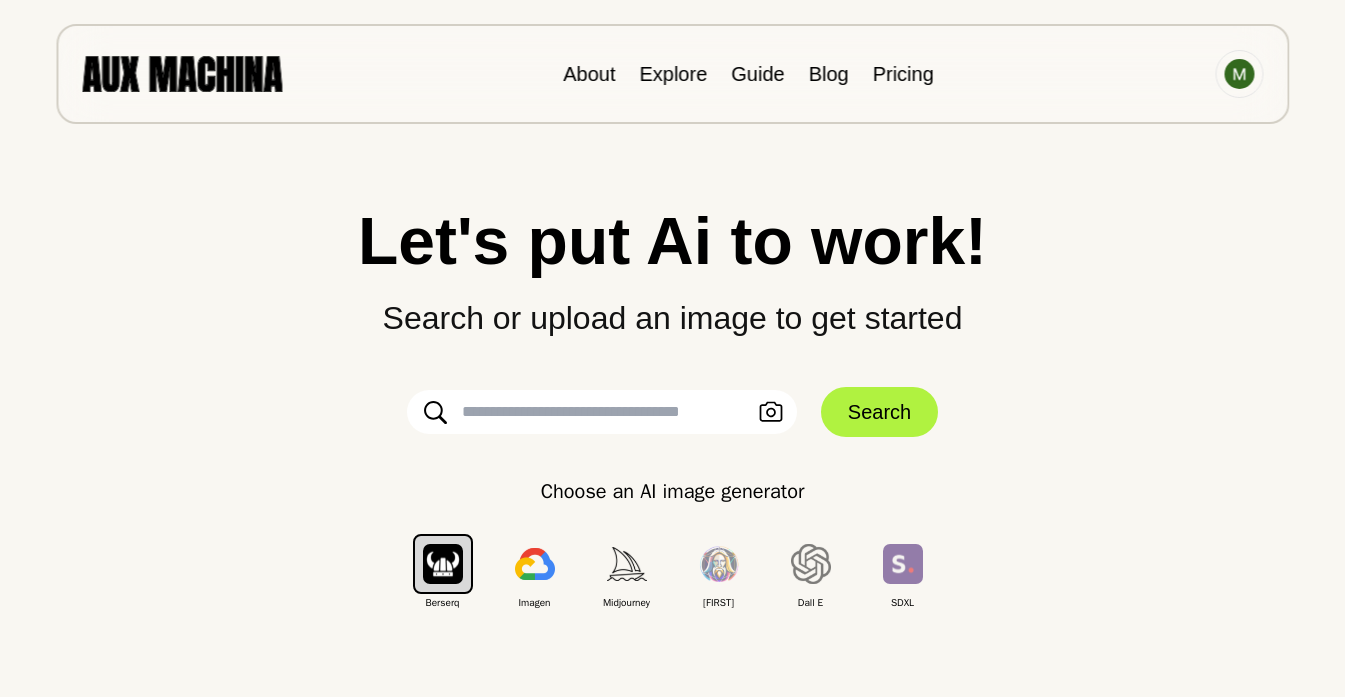 click at bounding box center (602, 412) 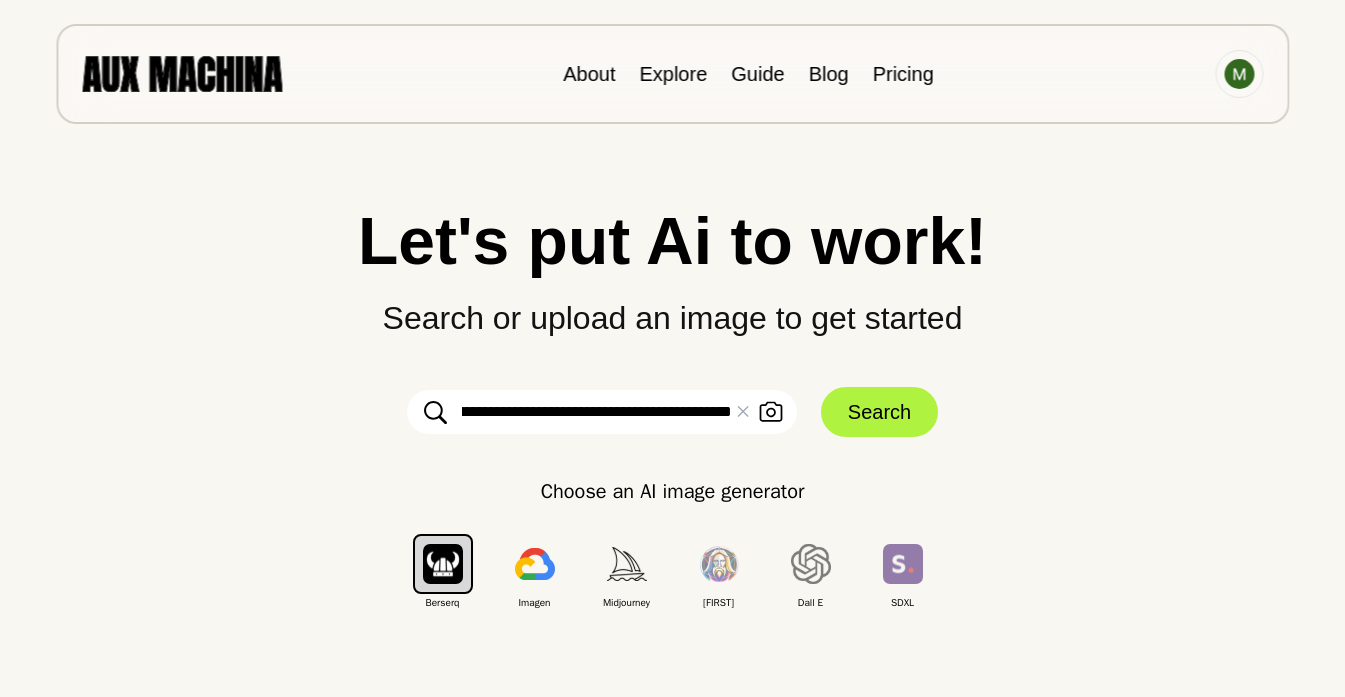 scroll, scrollTop: 0, scrollLeft: 117, axis: horizontal 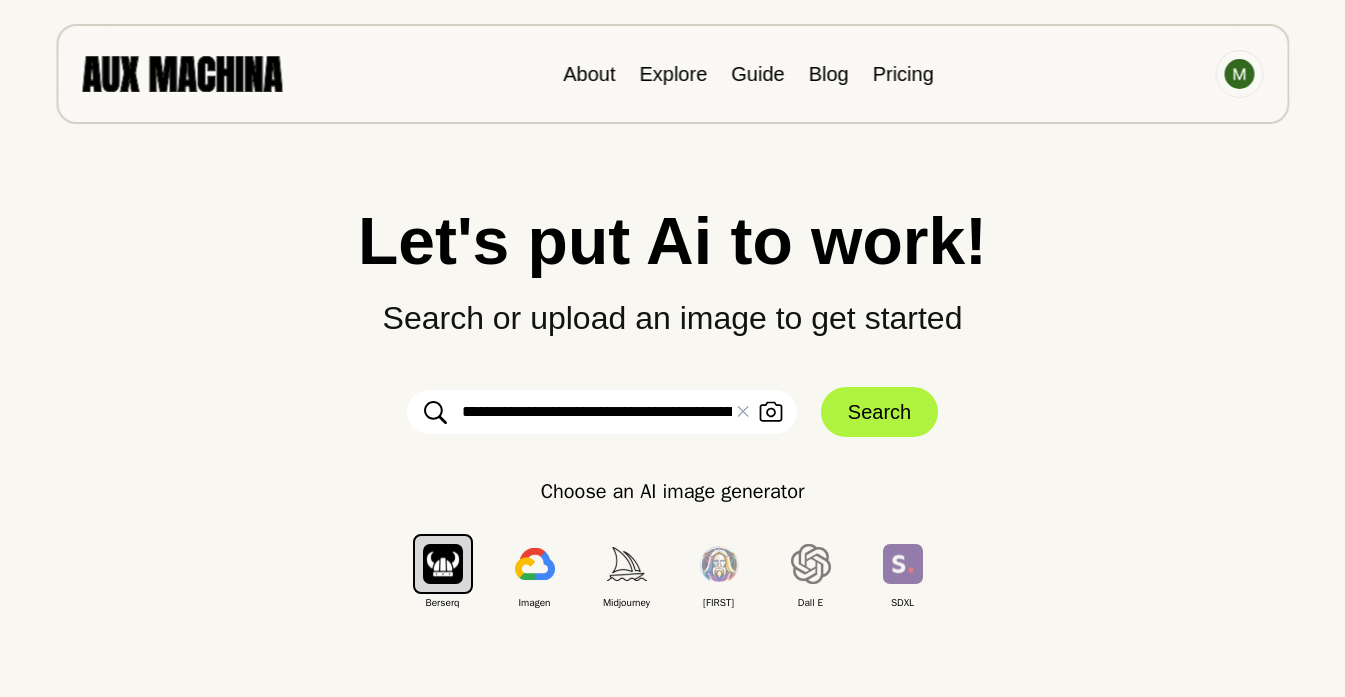 drag, startPoint x: 491, startPoint y: 415, endPoint x: 389, endPoint y: 407, distance: 102.31325 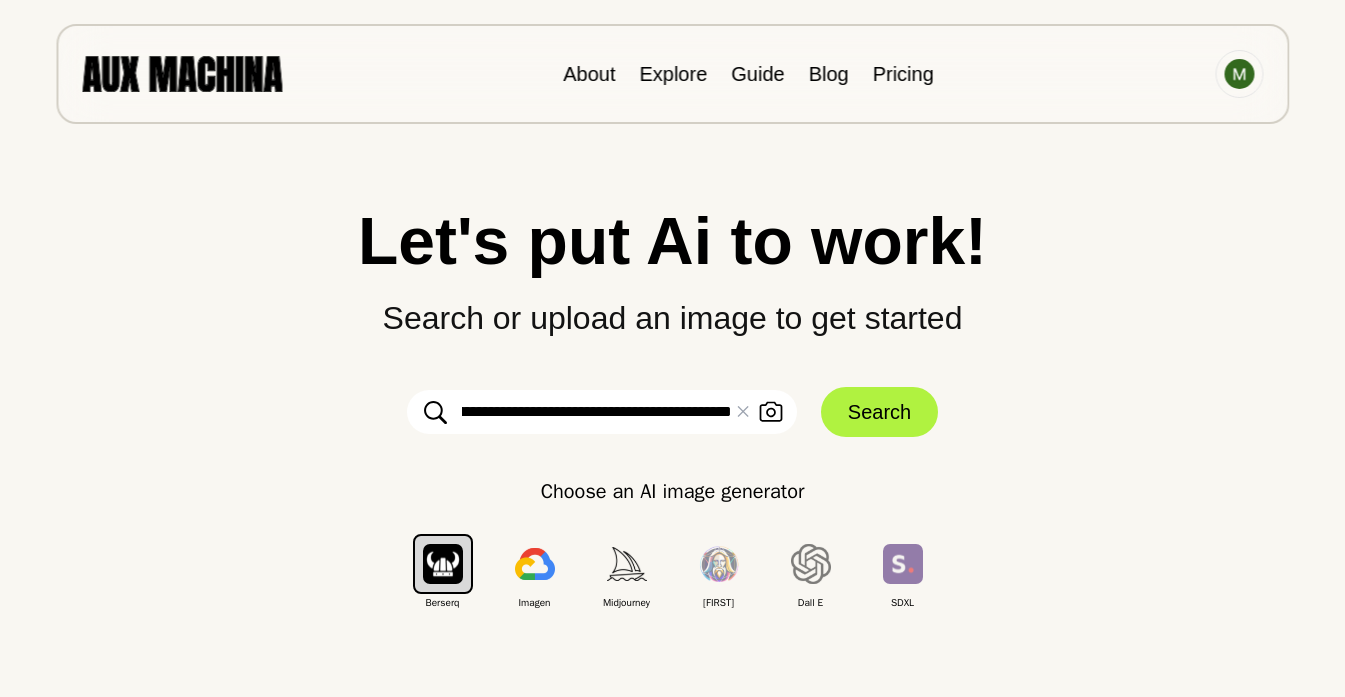 scroll, scrollTop: 0, scrollLeft: 528, axis: horizontal 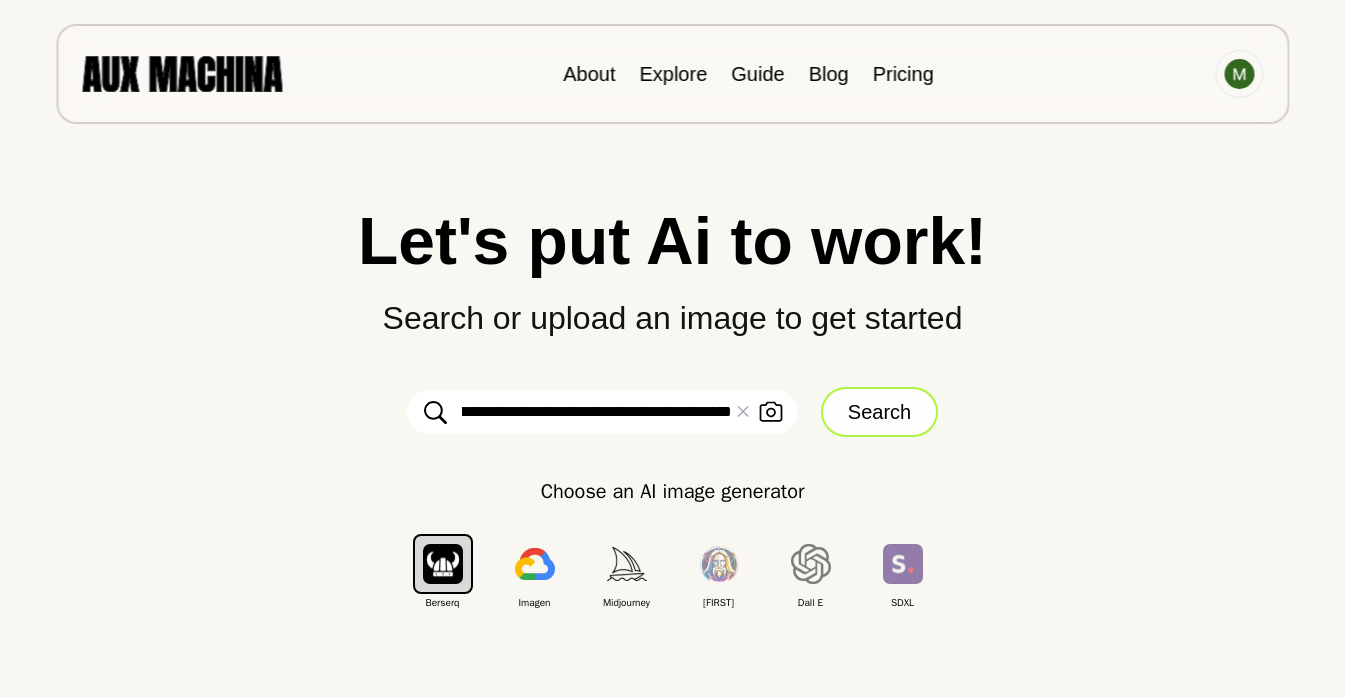 type on "**********" 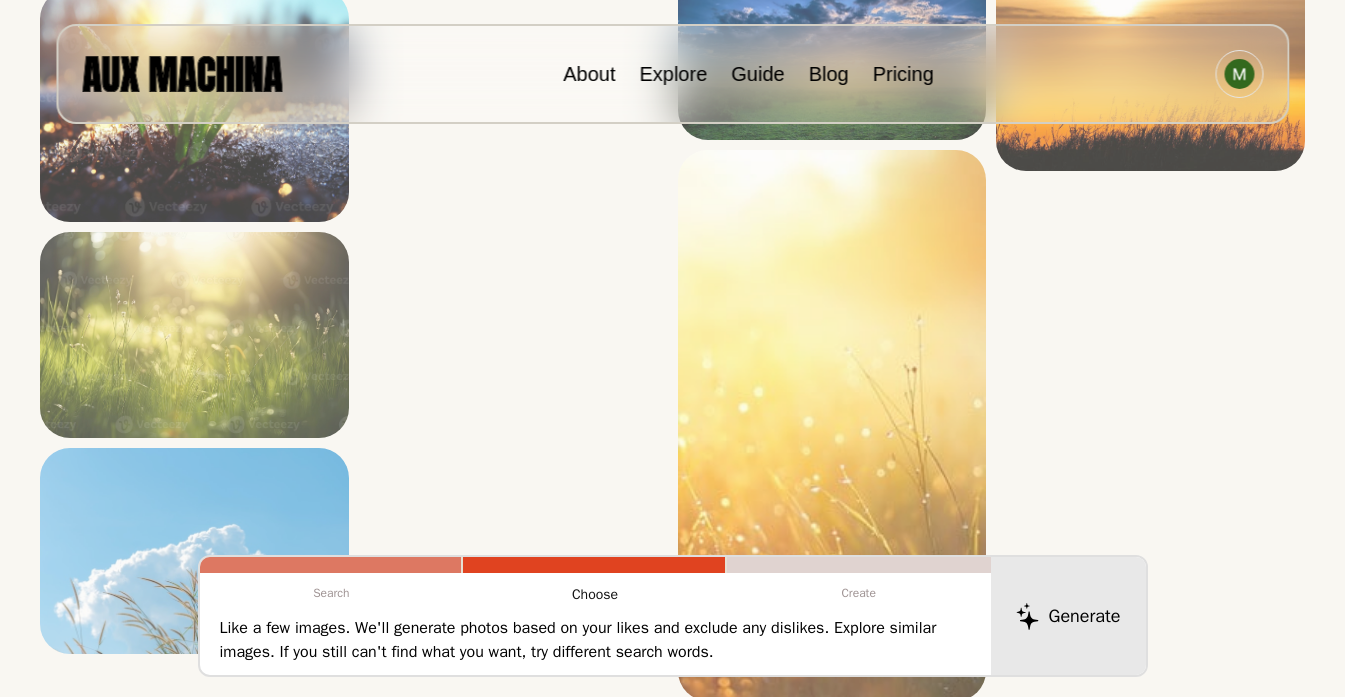 scroll, scrollTop: 3646, scrollLeft: 0, axis: vertical 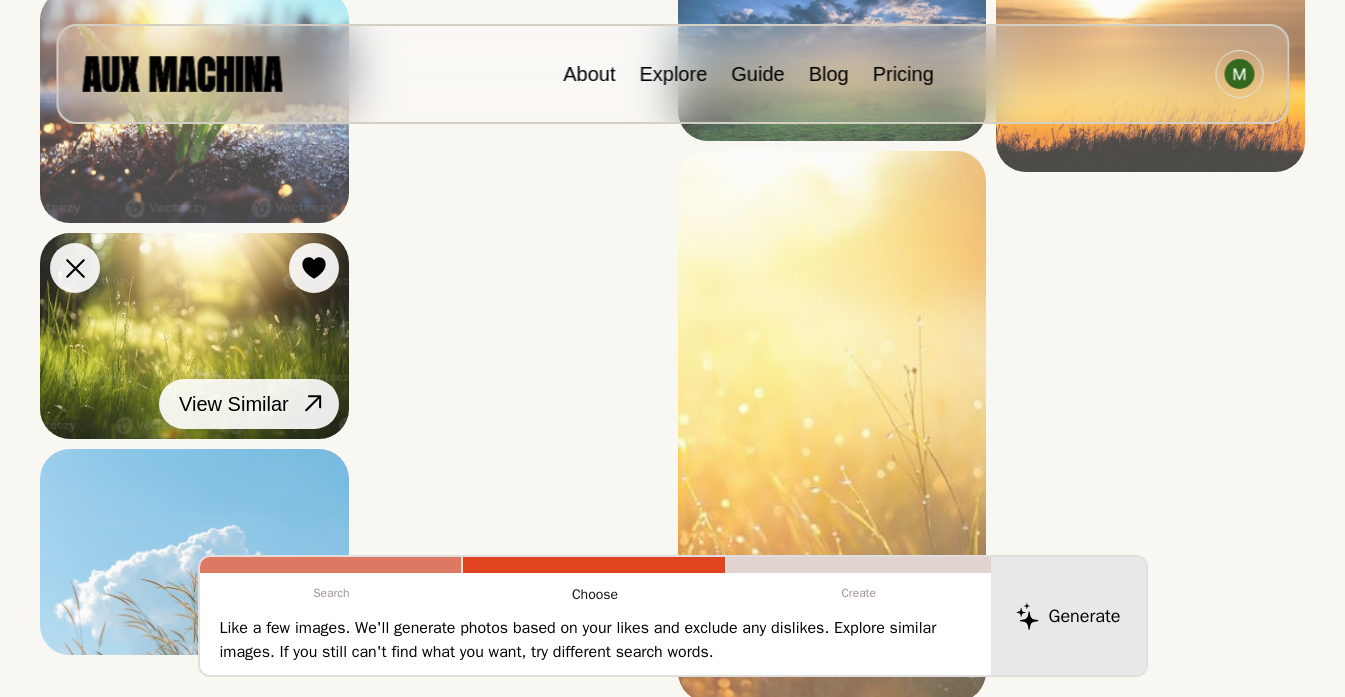 click 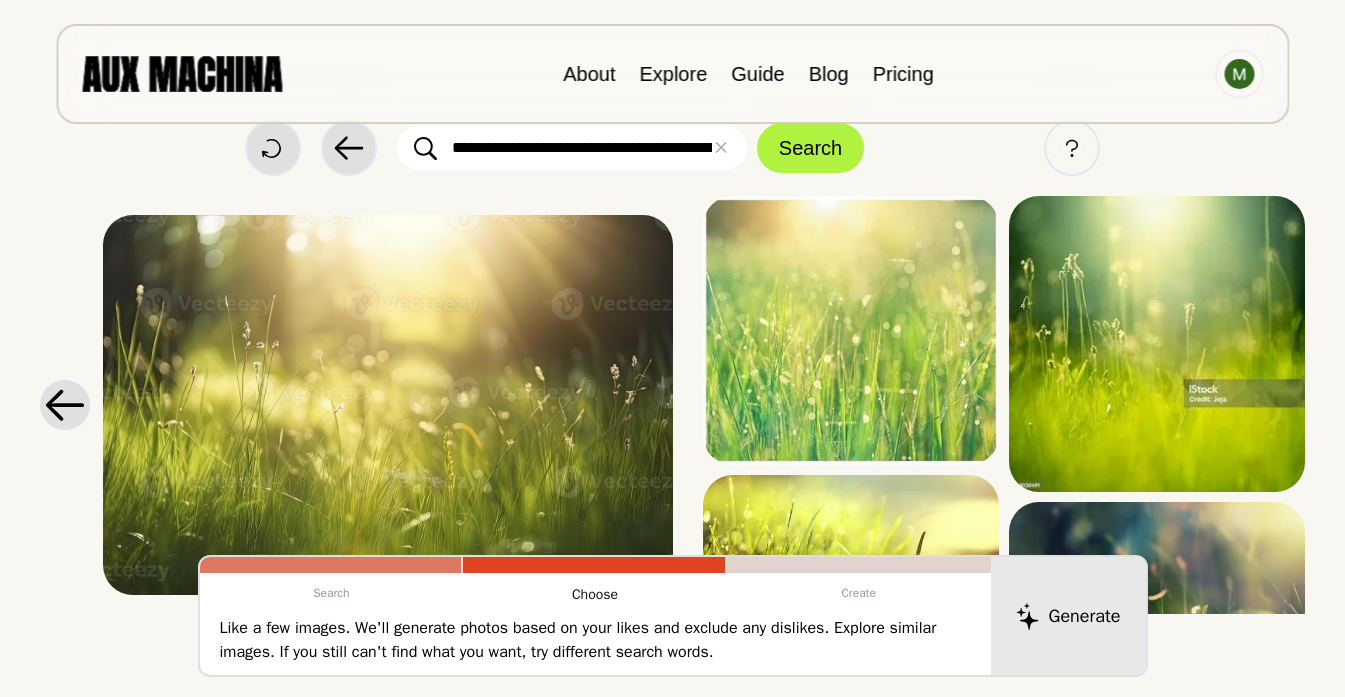 scroll, scrollTop: 49, scrollLeft: 0, axis: vertical 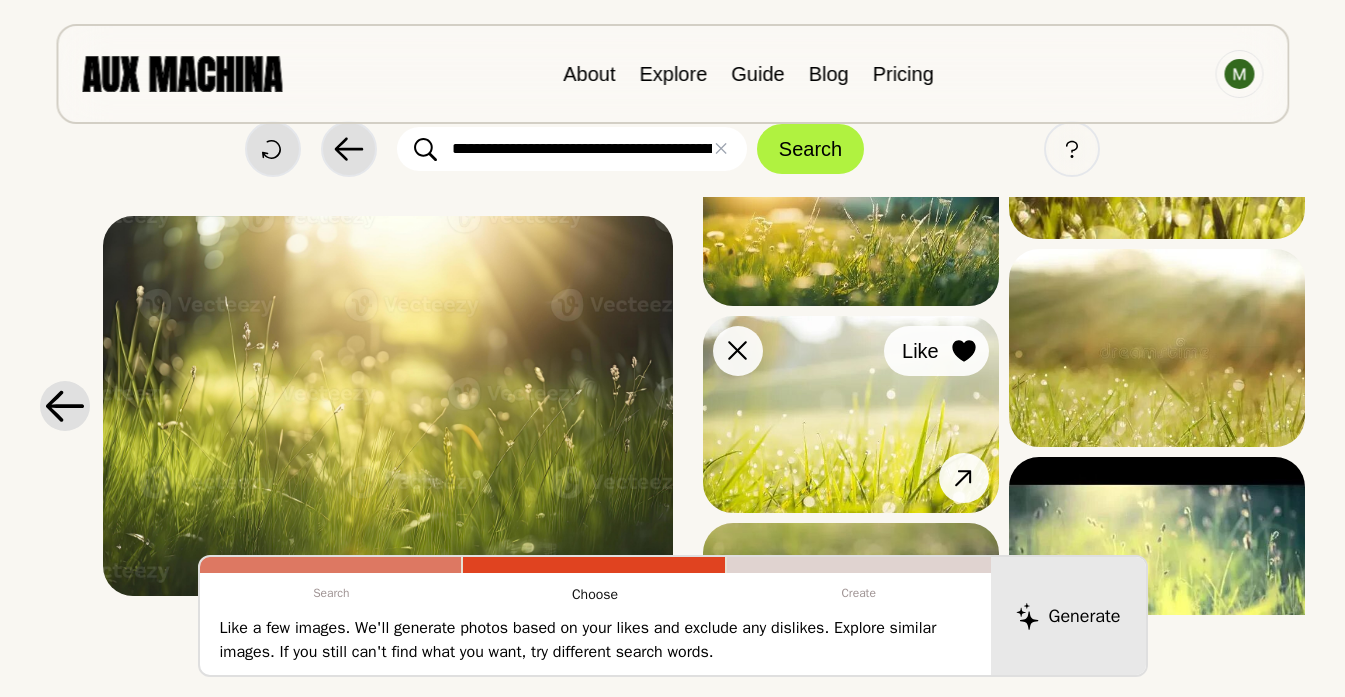 click 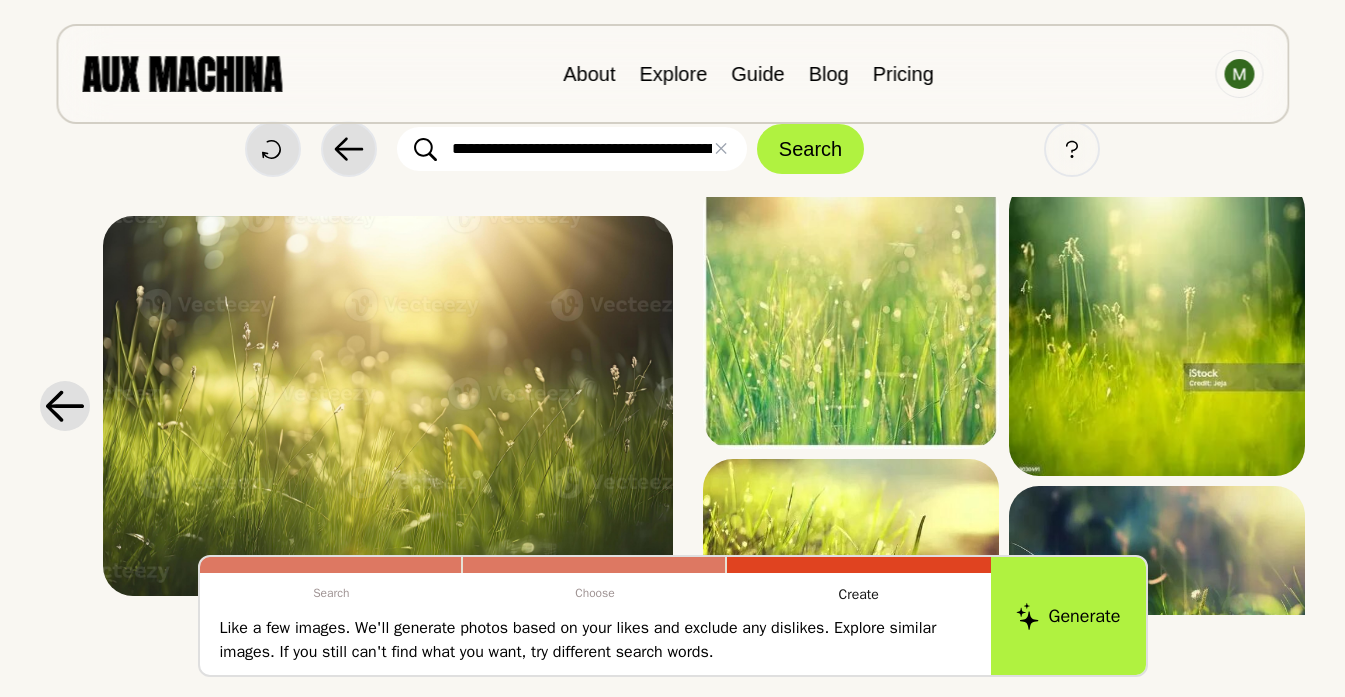 scroll, scrollTop: 0, scrollLeft: 0, axis: both 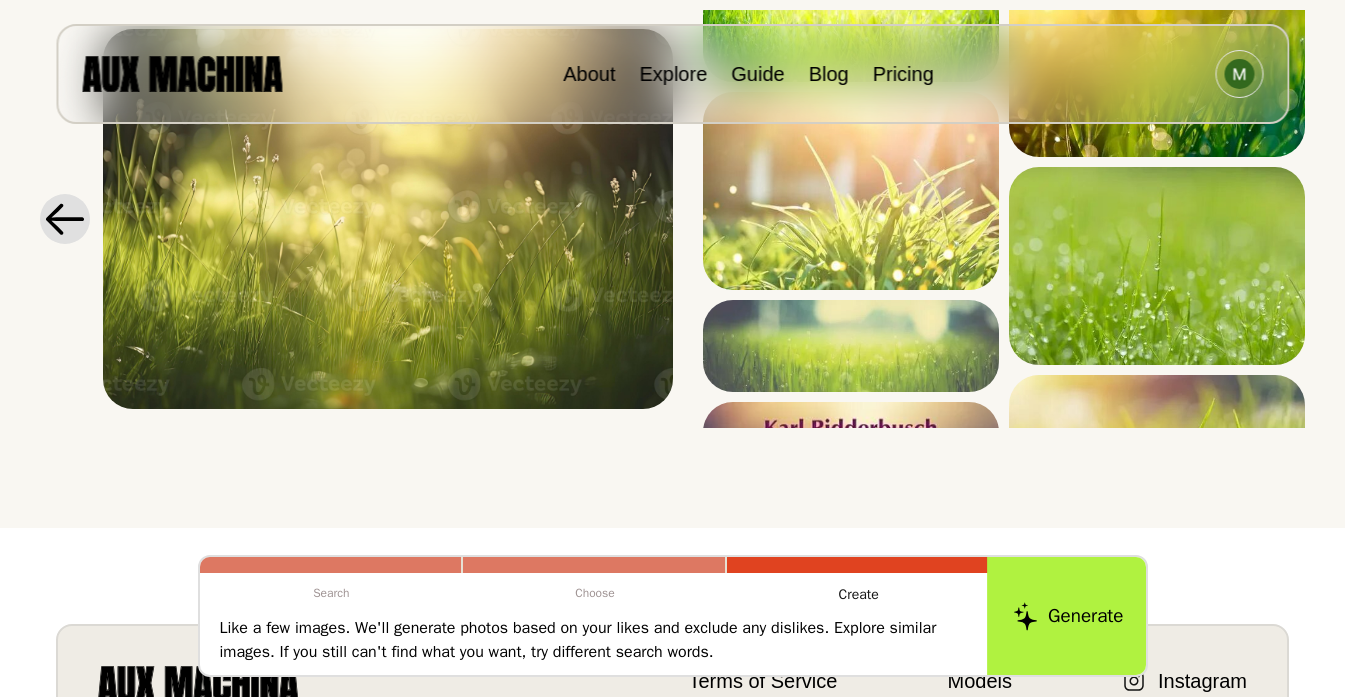 click on "Generate" at bounding box center [1068, 616] 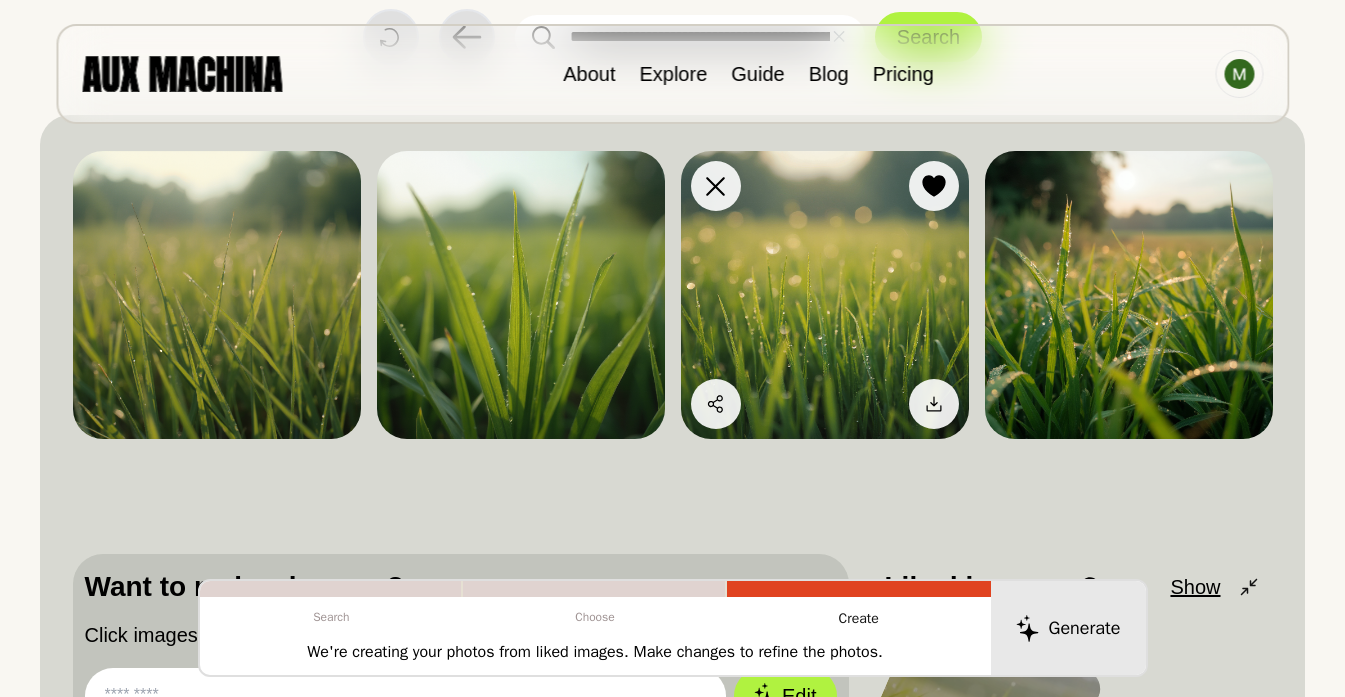 scroll, scrollTop: 133, scrollLeft: 0, axis: vertical 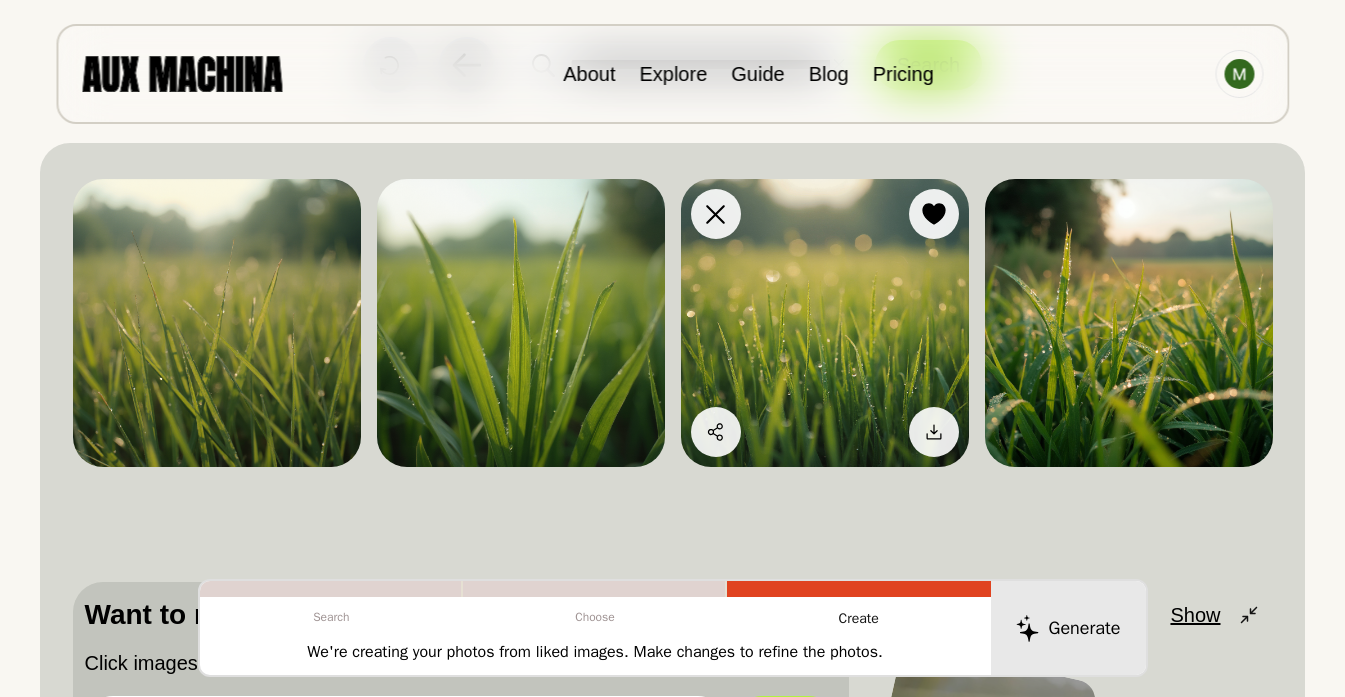 click at bounding box center (934, 214) 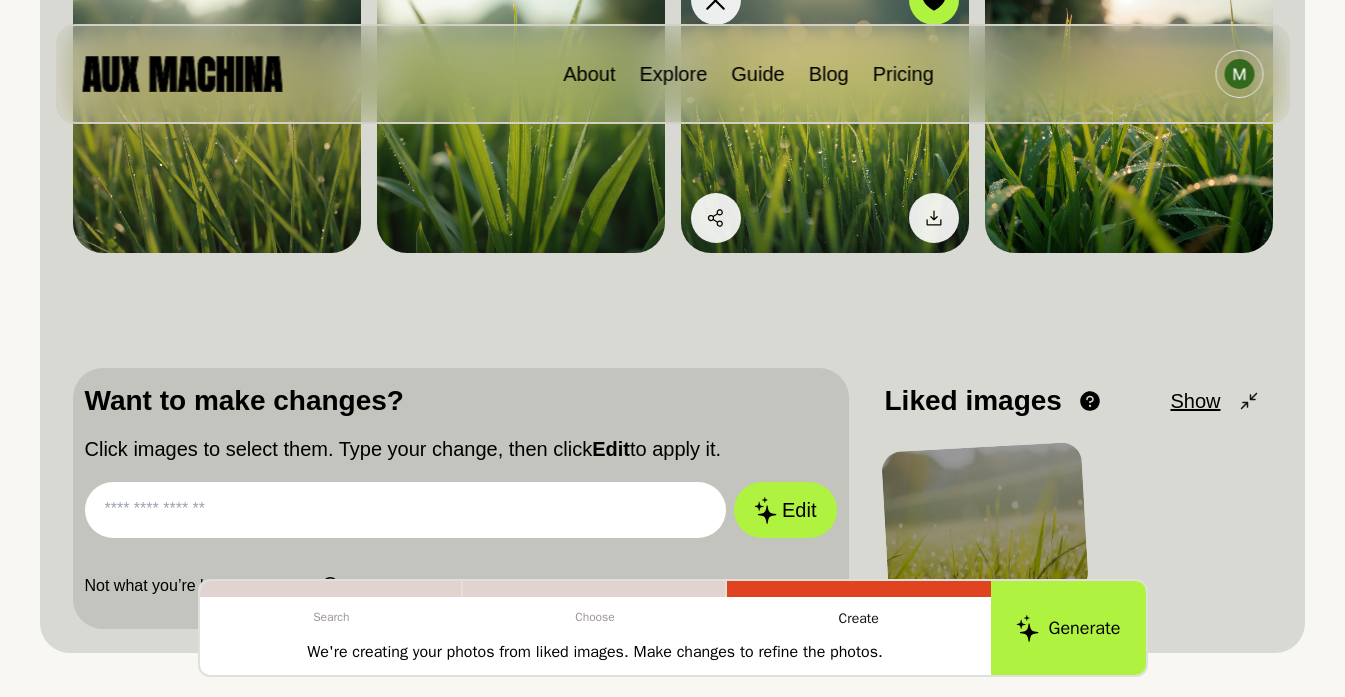 scroll, scrollTop: 350, scrollLeft: 0, axis: vertical 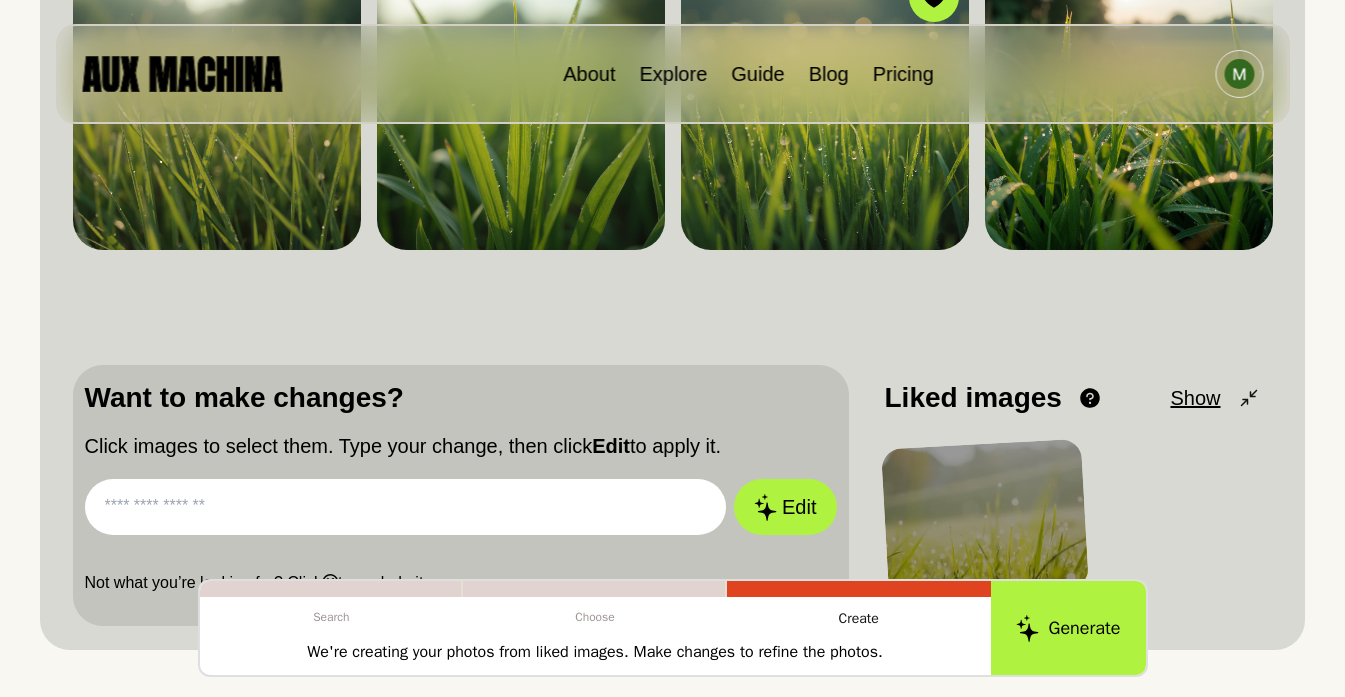 click at bounding box center (406, 507) 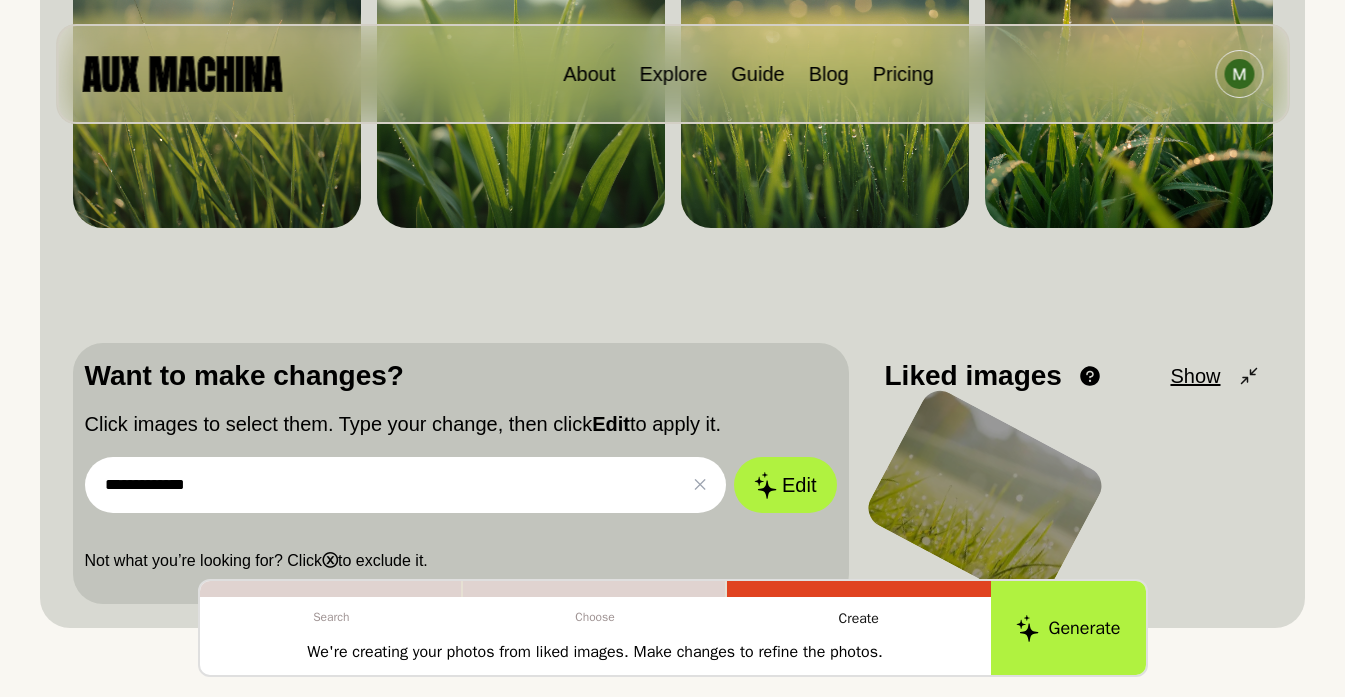 scroll, scrollTop: 373, scrollLeft: 0, axis: vertical 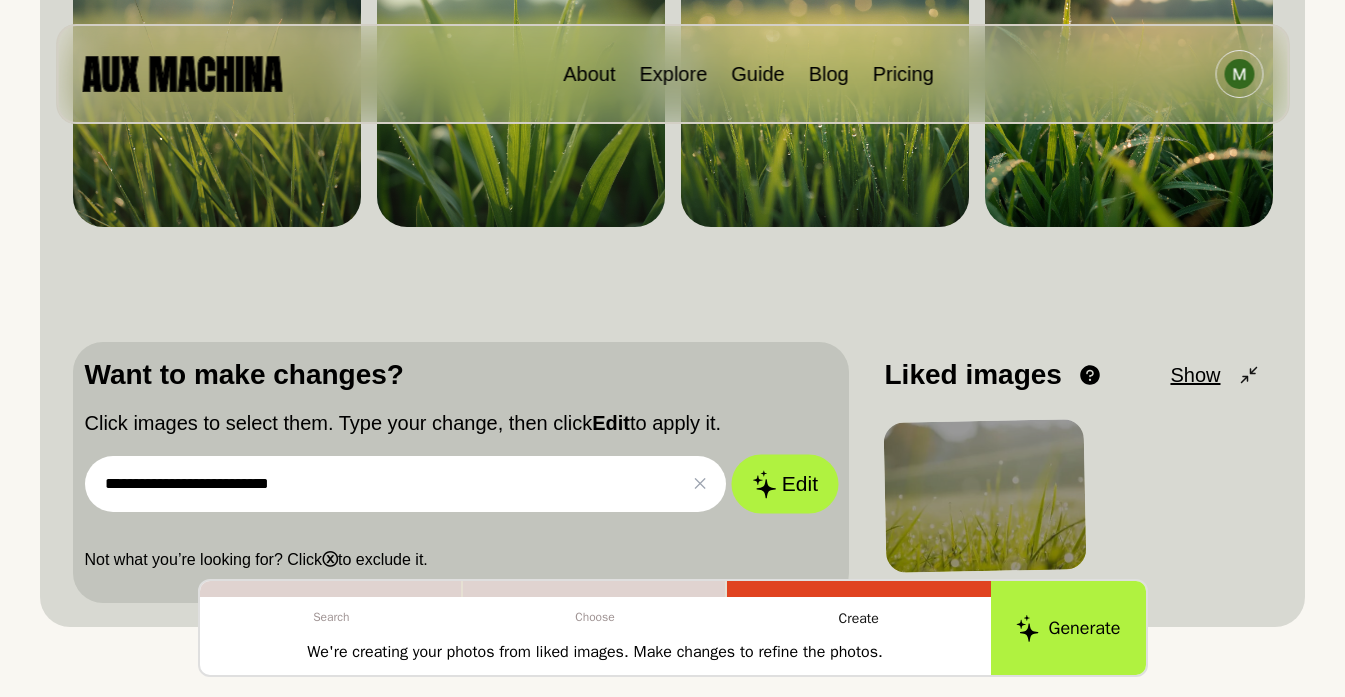click on "Edit" at bounding box center (785, 484) 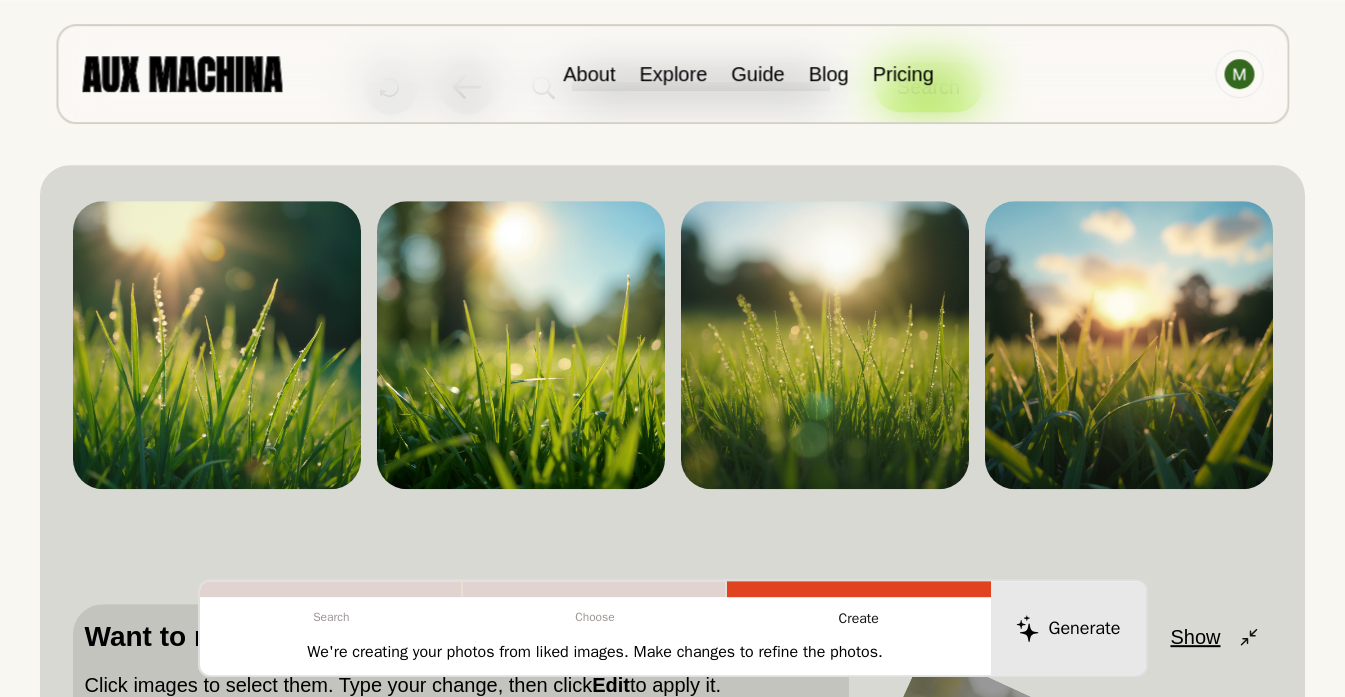 scroll, scrollTop: 109, scrollLeft: 0, axis: vertical 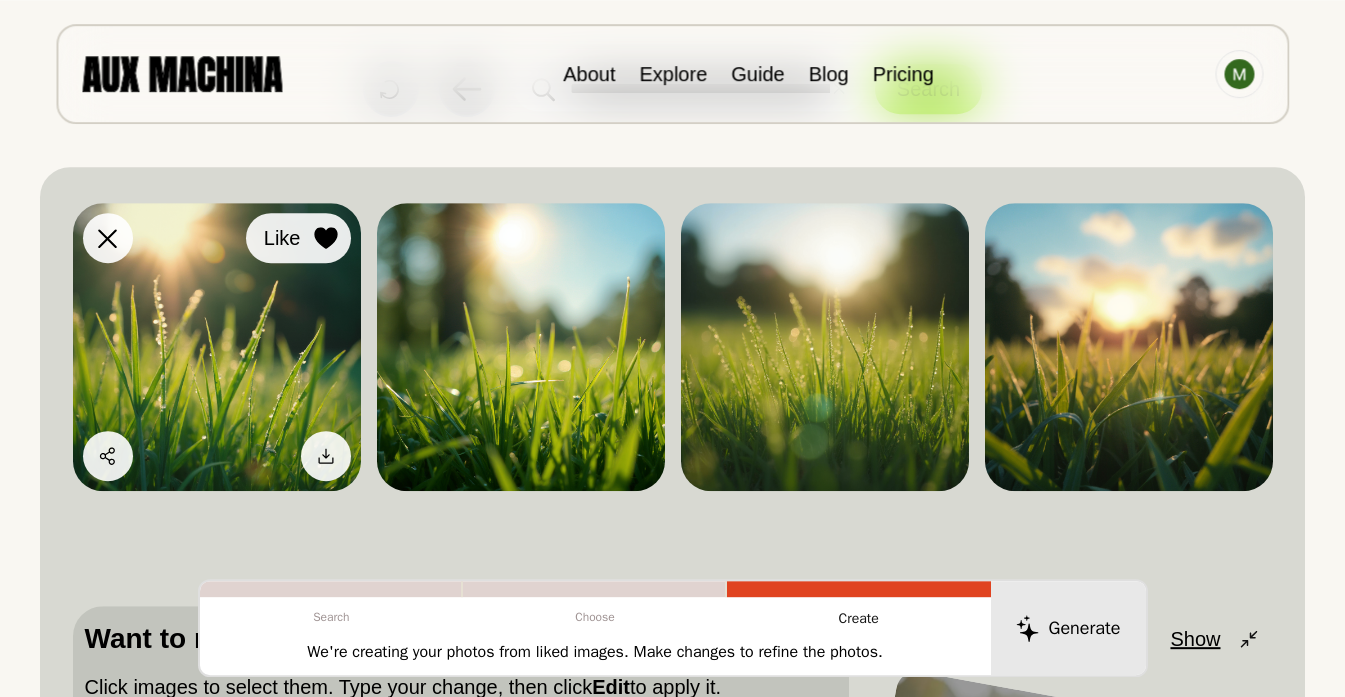 click 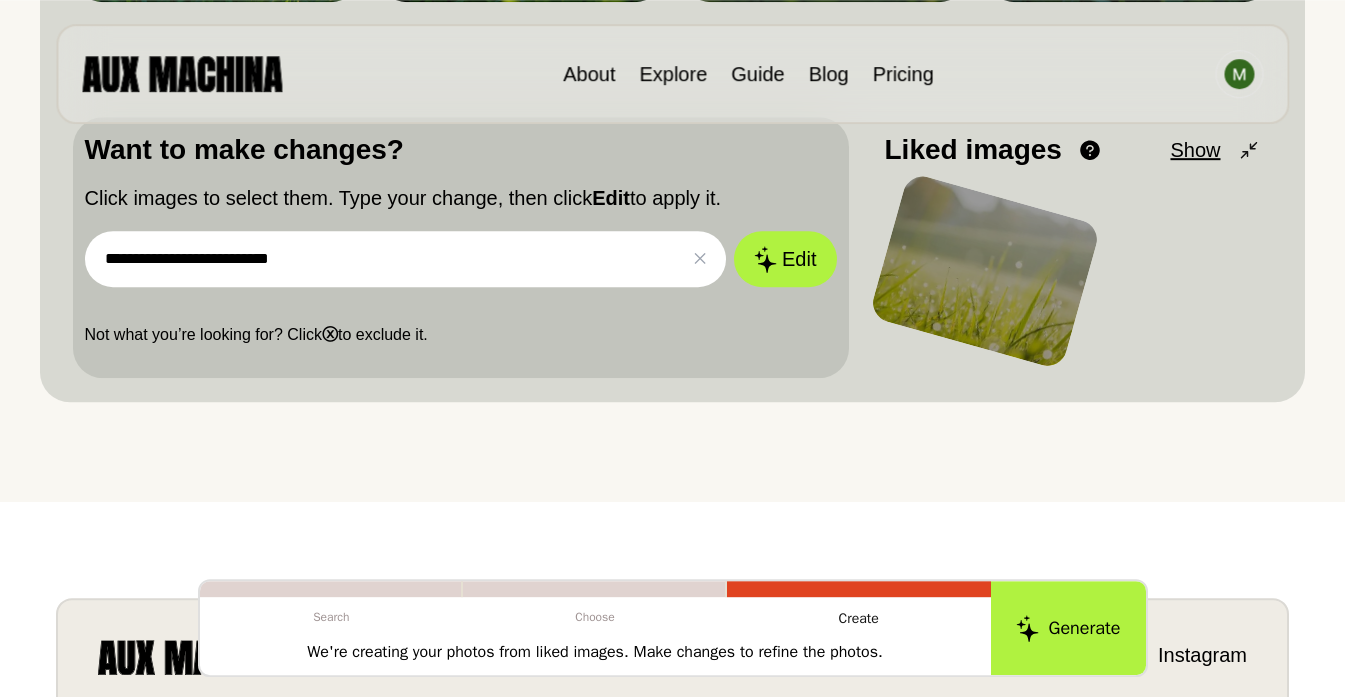 scroll, scrollTop: 595, scrollLeft: 0, axis: vertical 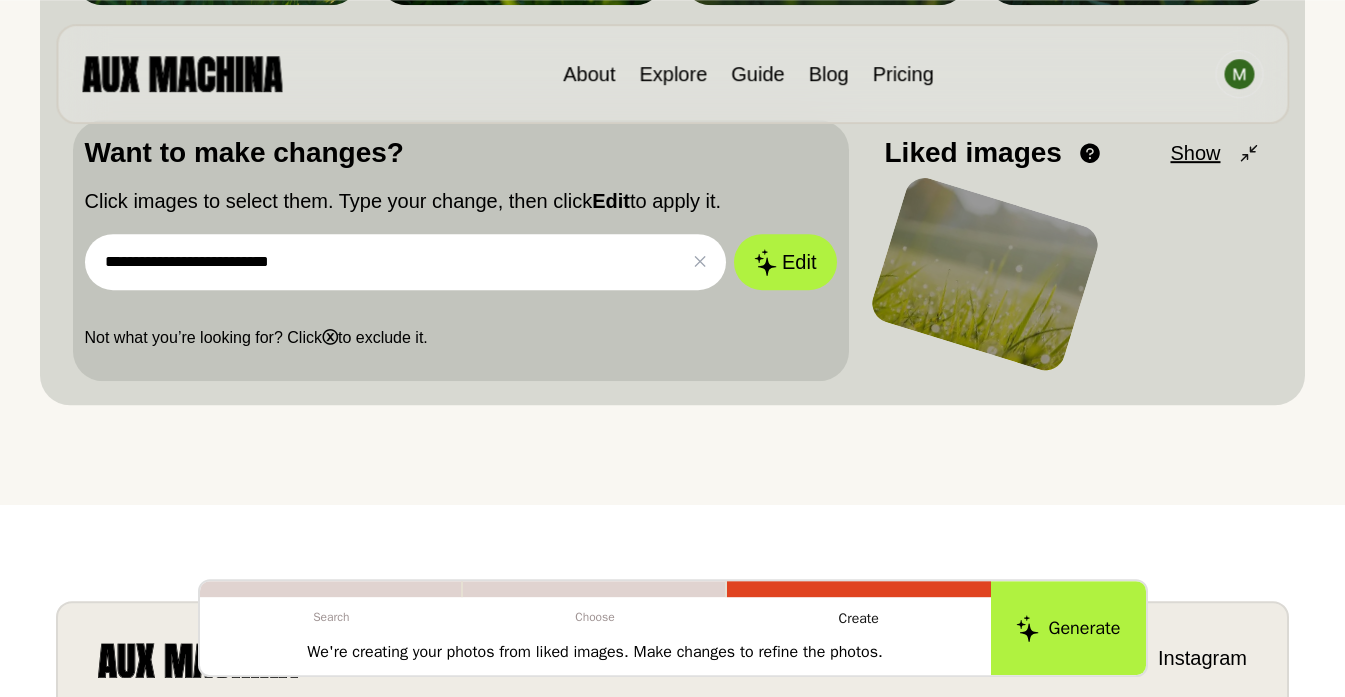 drag, startPoint x: 341, startPoint y: 261, endPoint x: -51, endPoint y: 261, distance: 392 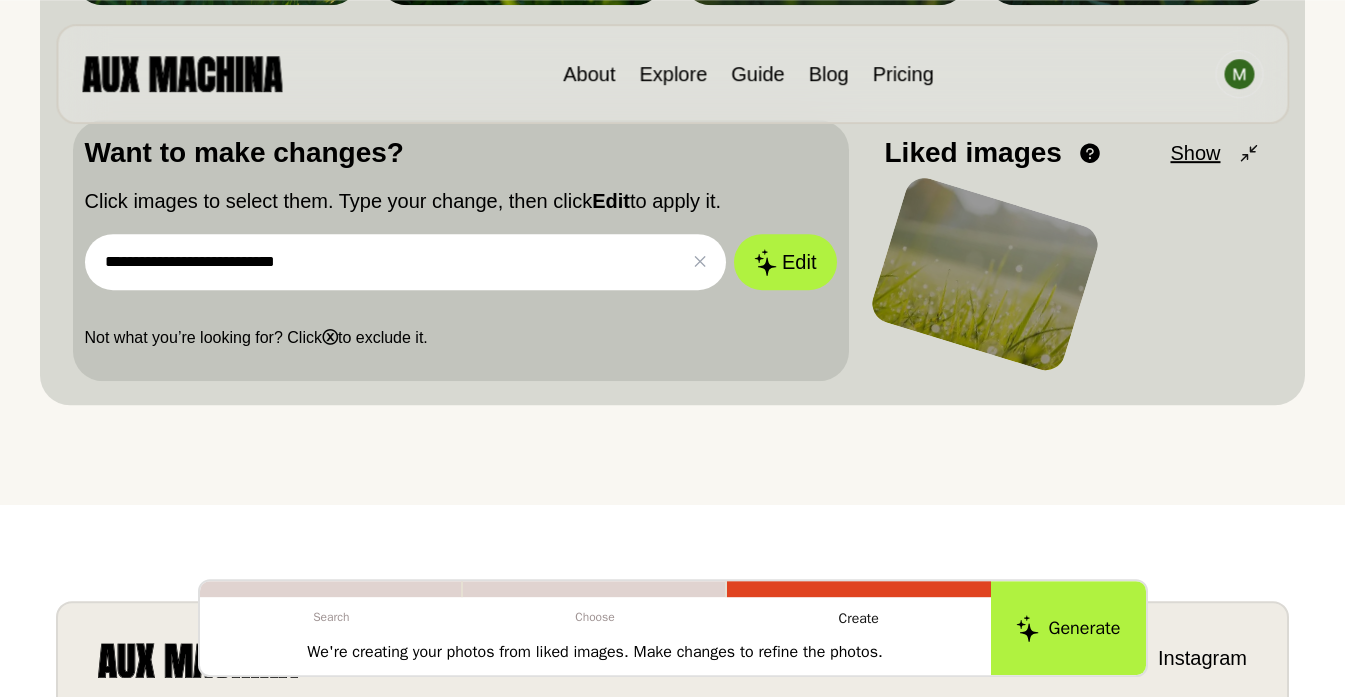 click on "Edit" at bounding box center [785, 262] 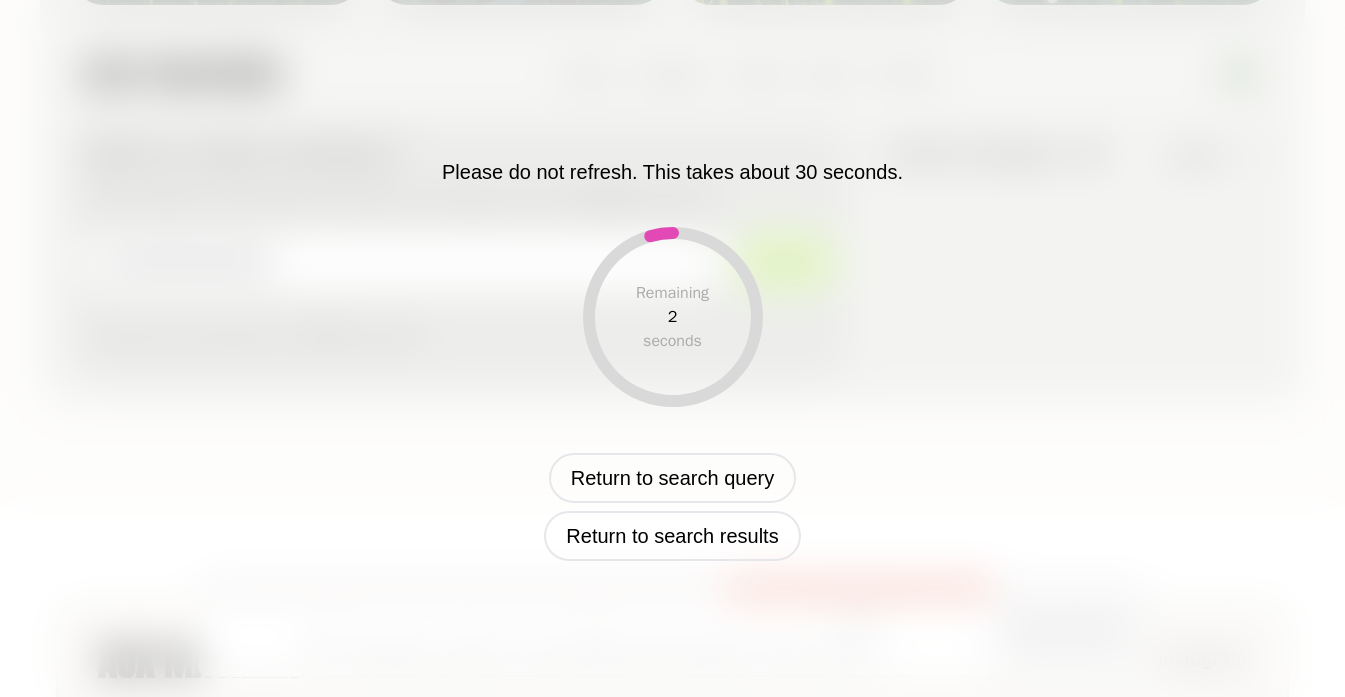 scroll, scrollTop: 883, scrollLeft: 0, axis: vertical 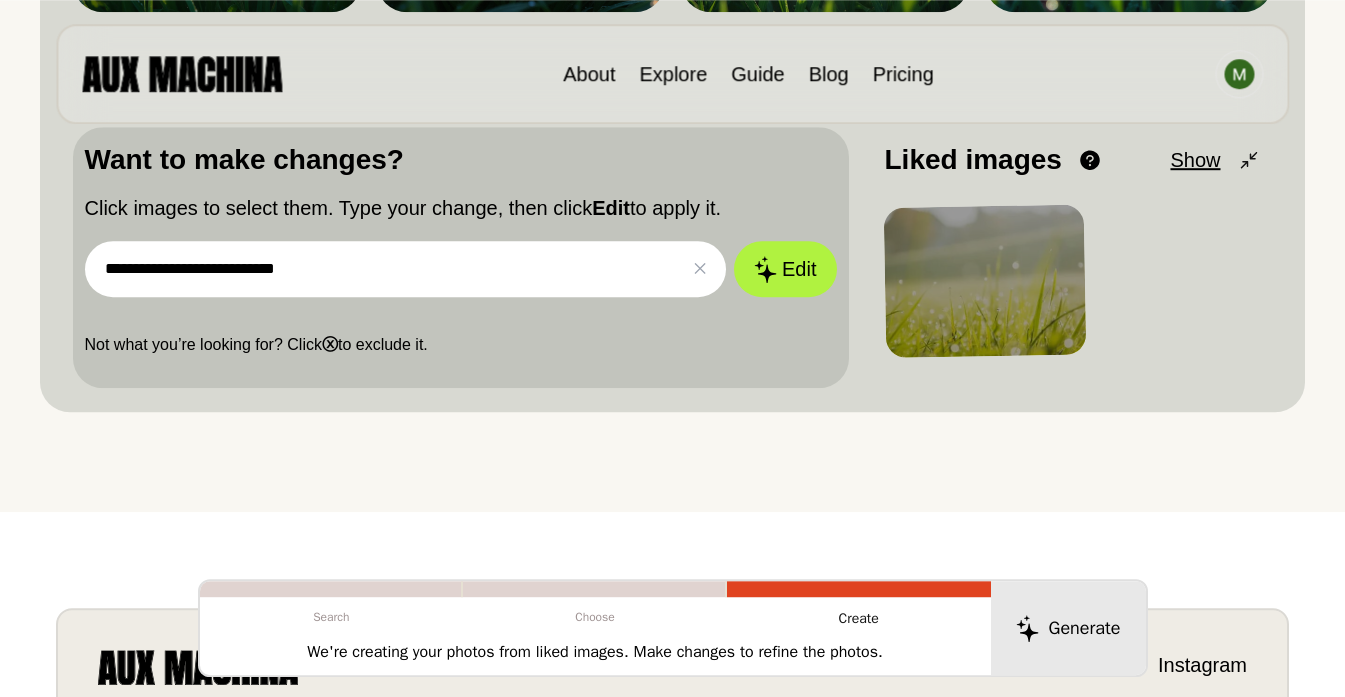 drag, startPoint x: 367, startPoint y: 273, endPoint x: 74, endPoint y: 267, distance: 293.06143 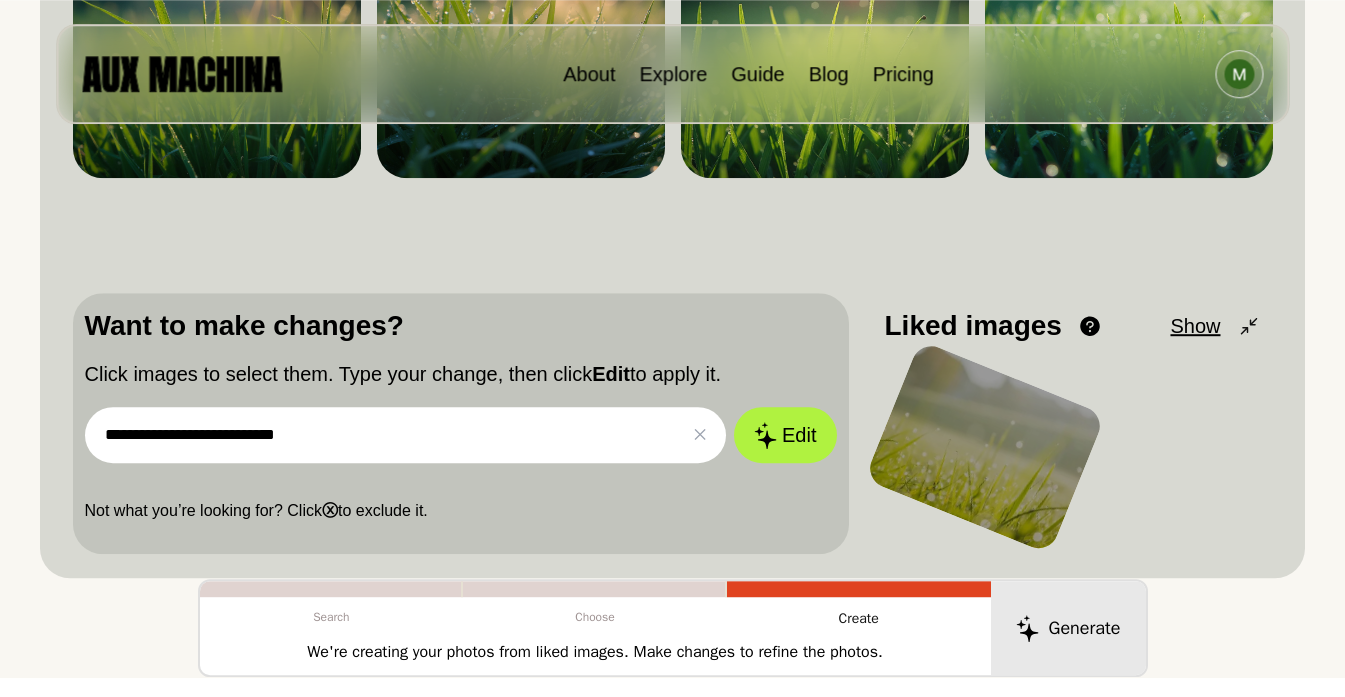 scroll, scrollTop: 426, scrollLeft: 0, axis: vertical 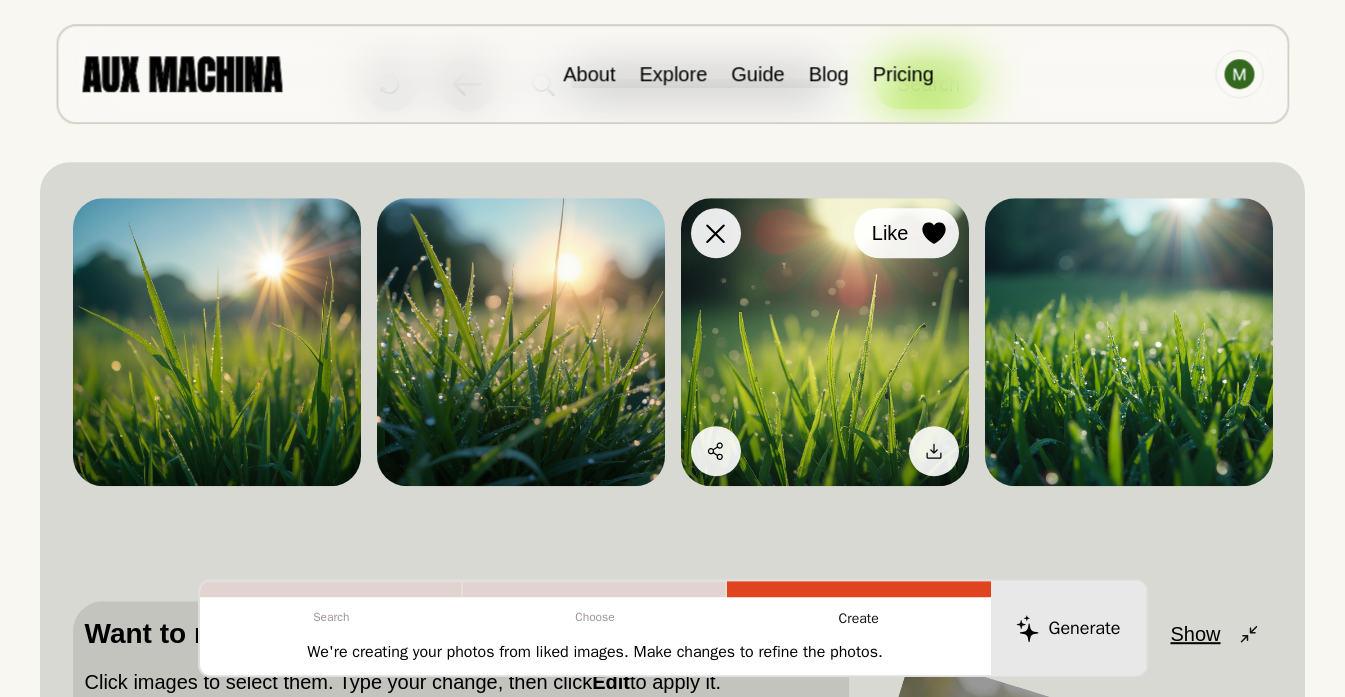 click 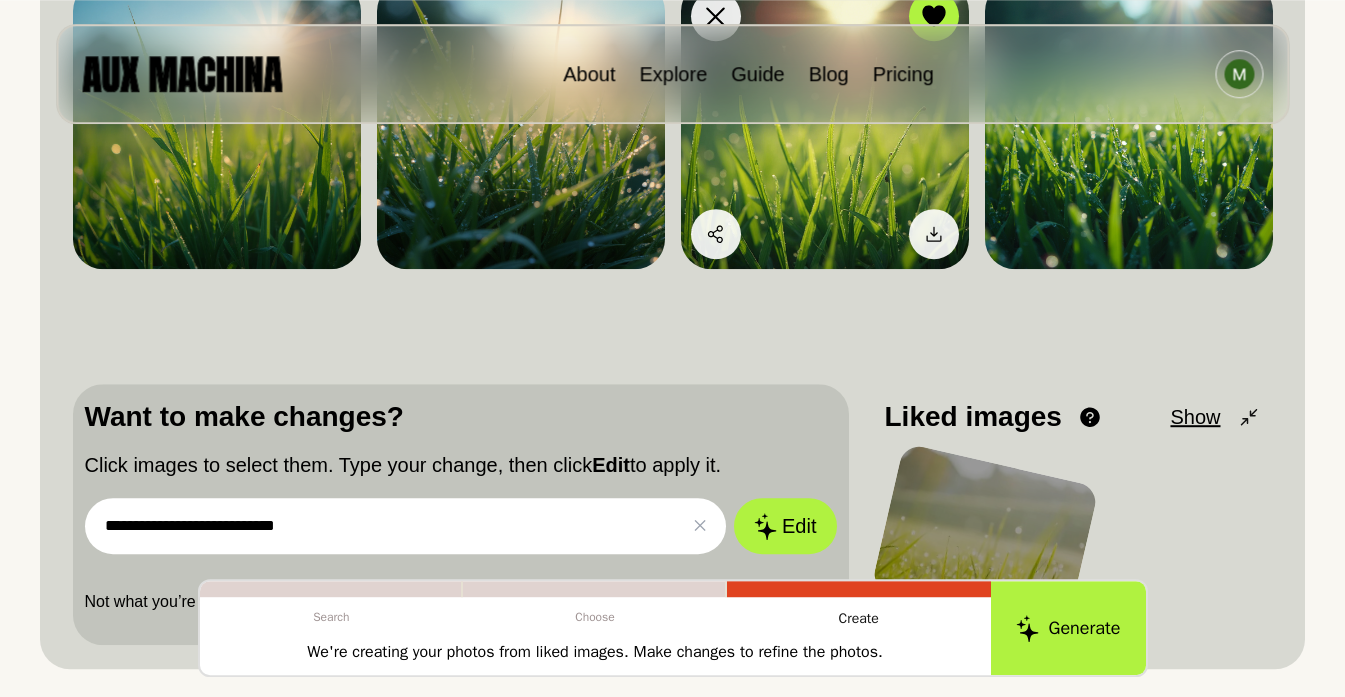 scroll, scrollTop: 332, scrollLeft: 0, axis: vertical 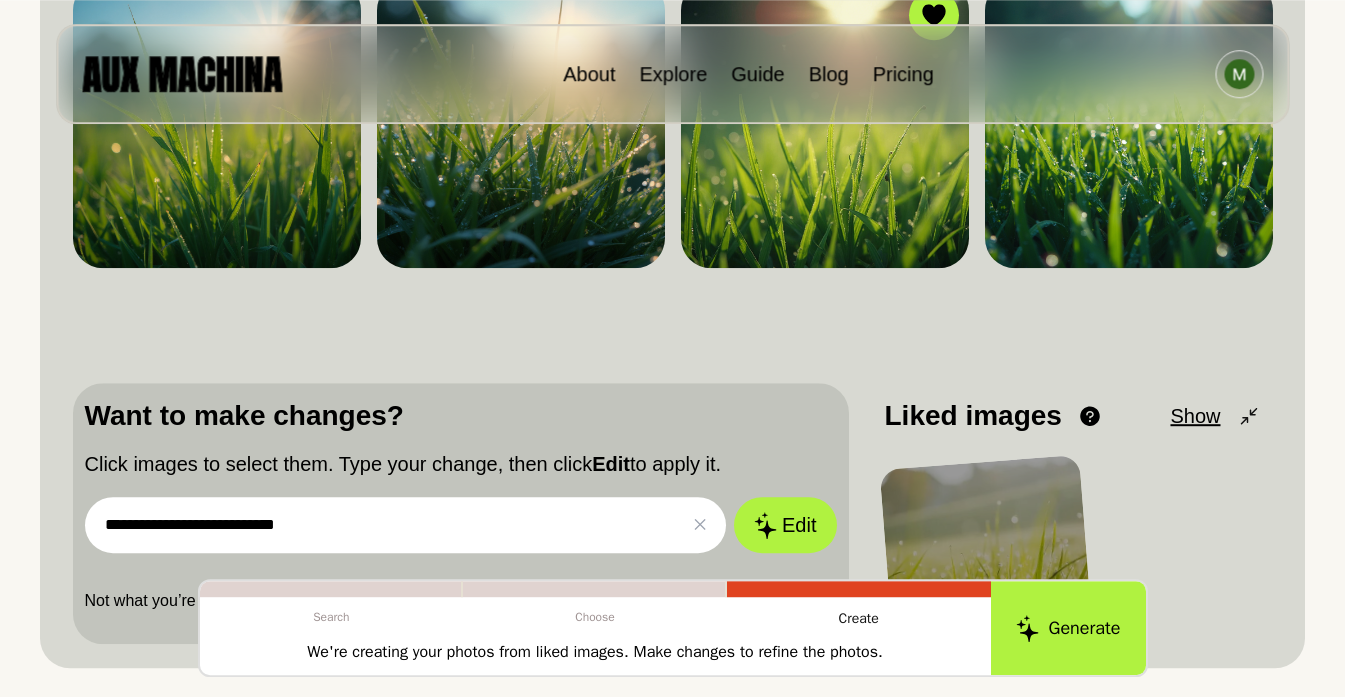 click on "**********" at bounding box center [406, 525] 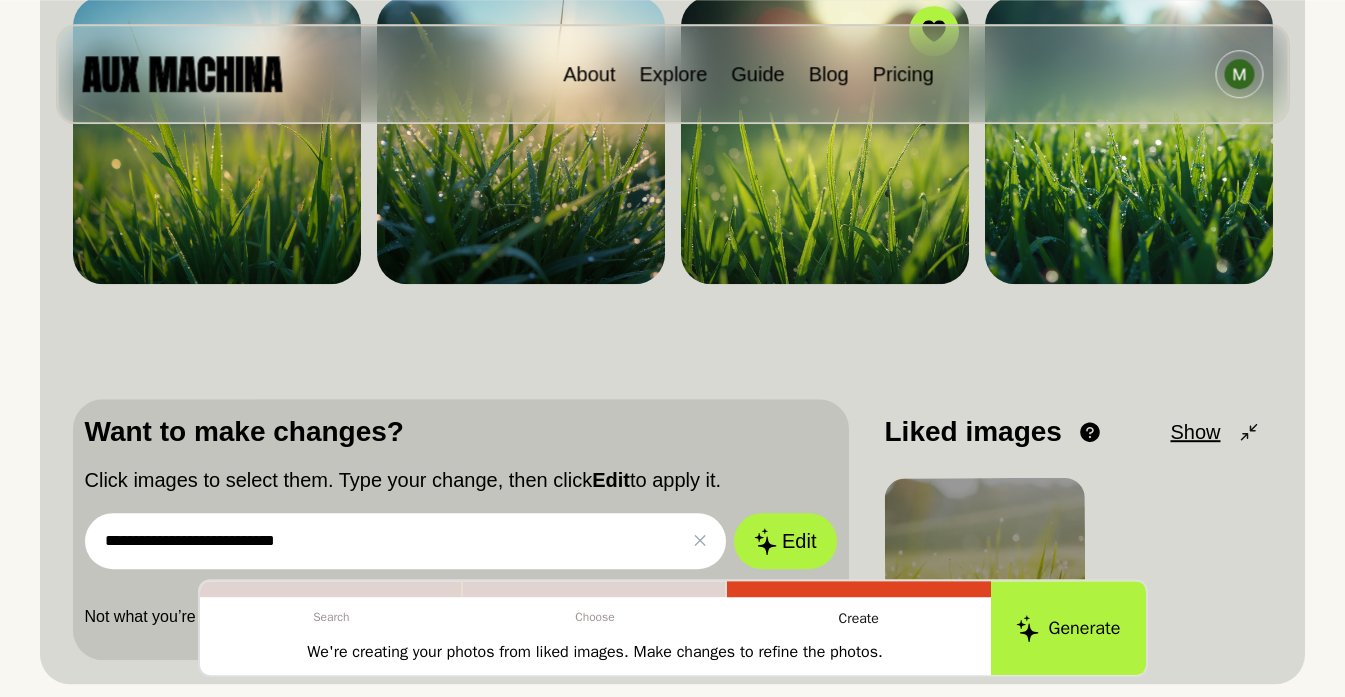 scroll, scrollTop: 320, scrollLeft: 0, axis: vertical 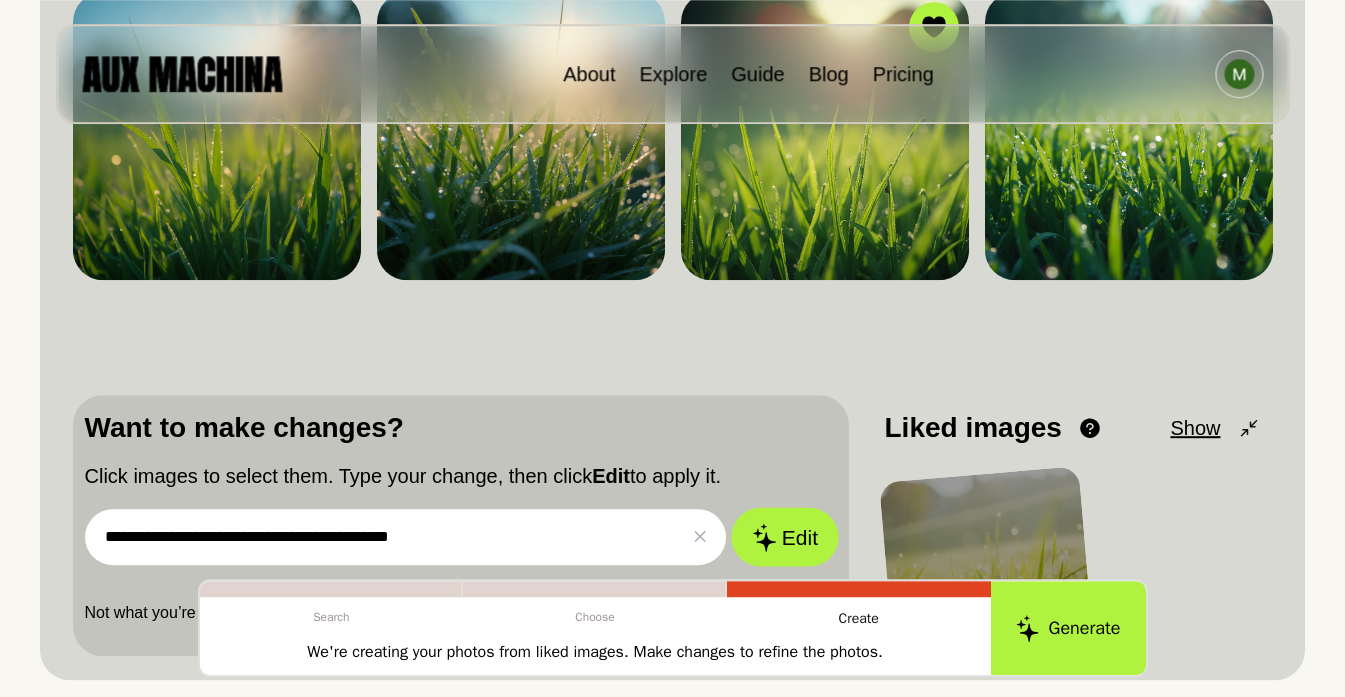 click on "Edit" at bounding box center [785, 537] 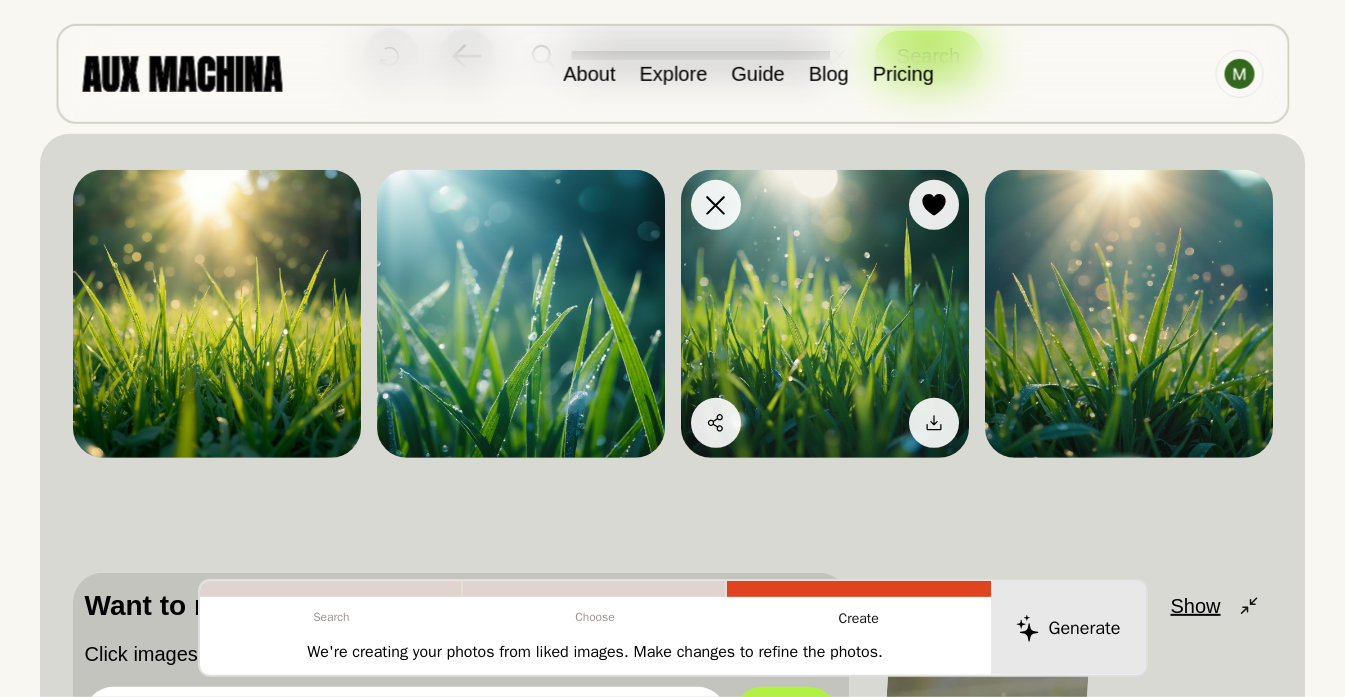 scroll, scrollTop: 140, scrollLeft: 0, axis: vertical 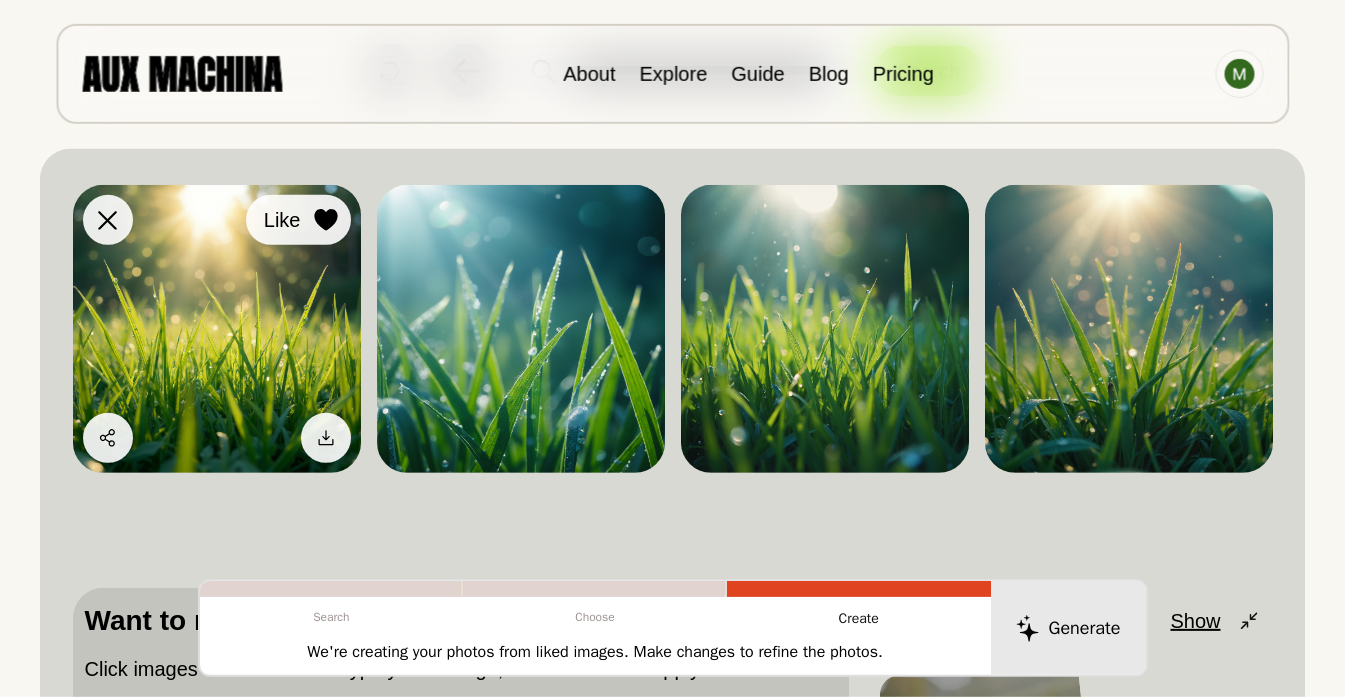 click at bounding box center [326, 220] 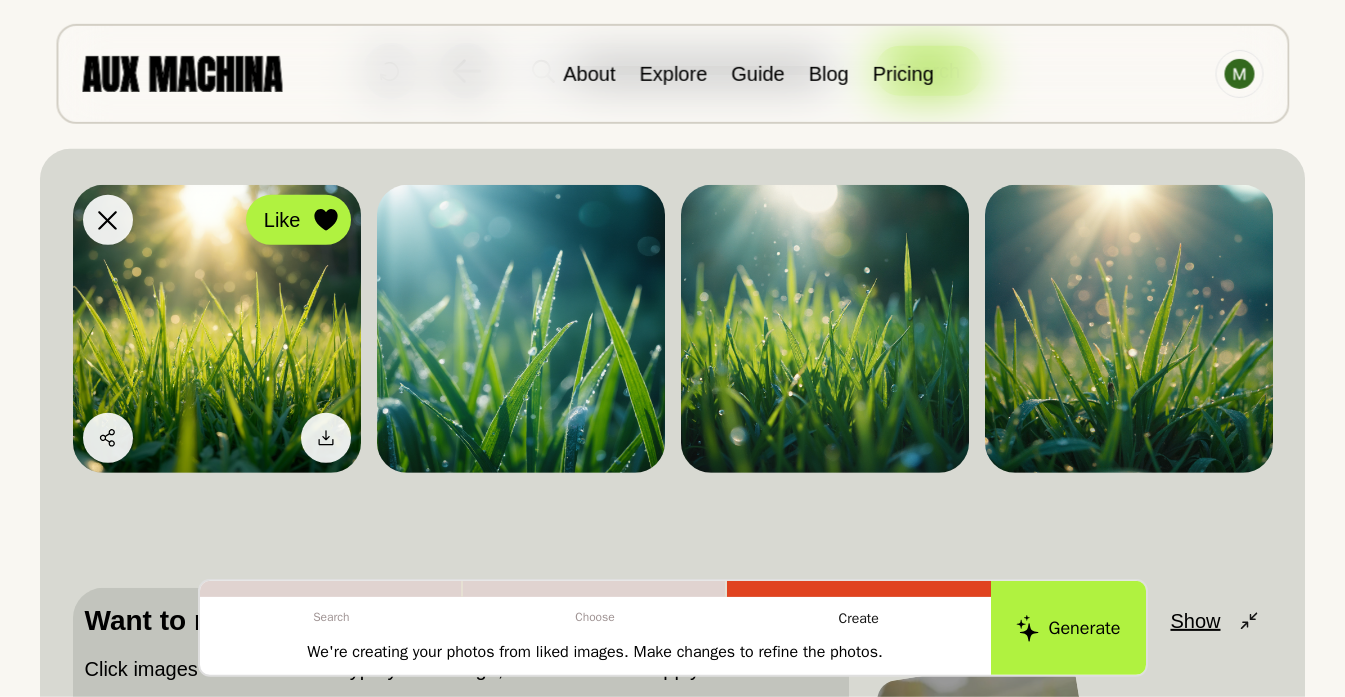 click 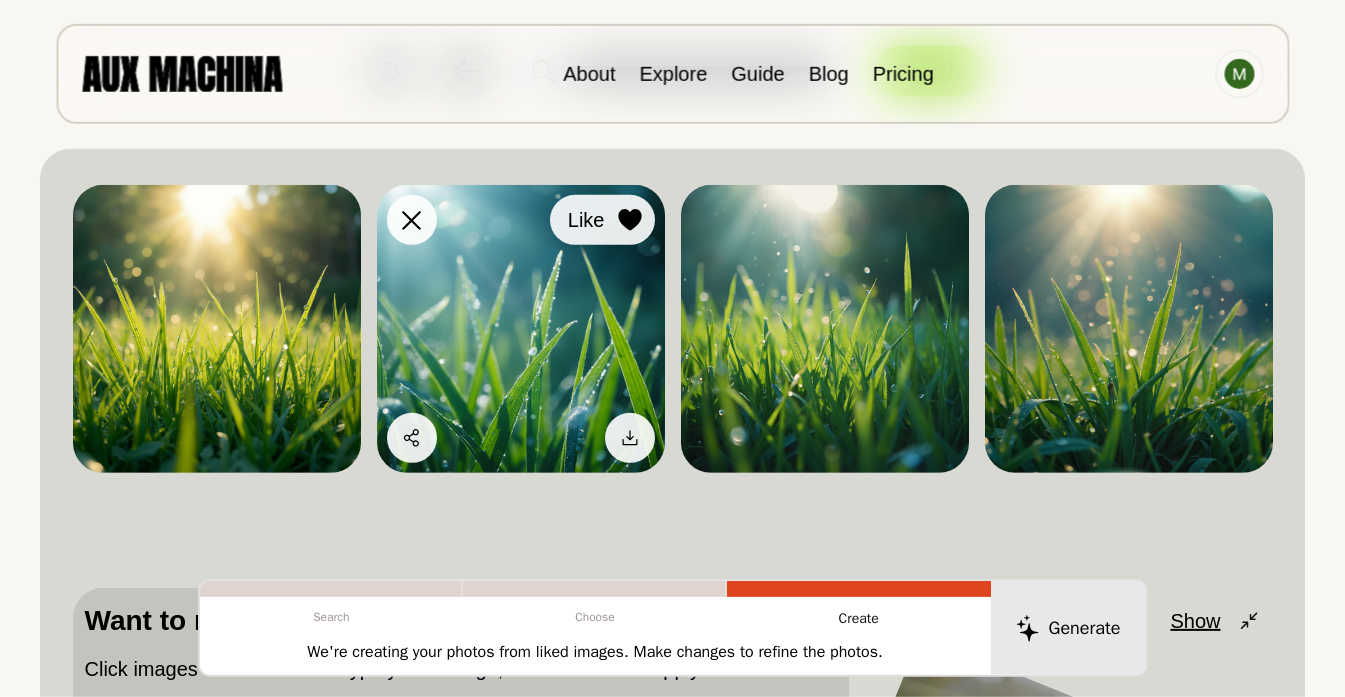 click 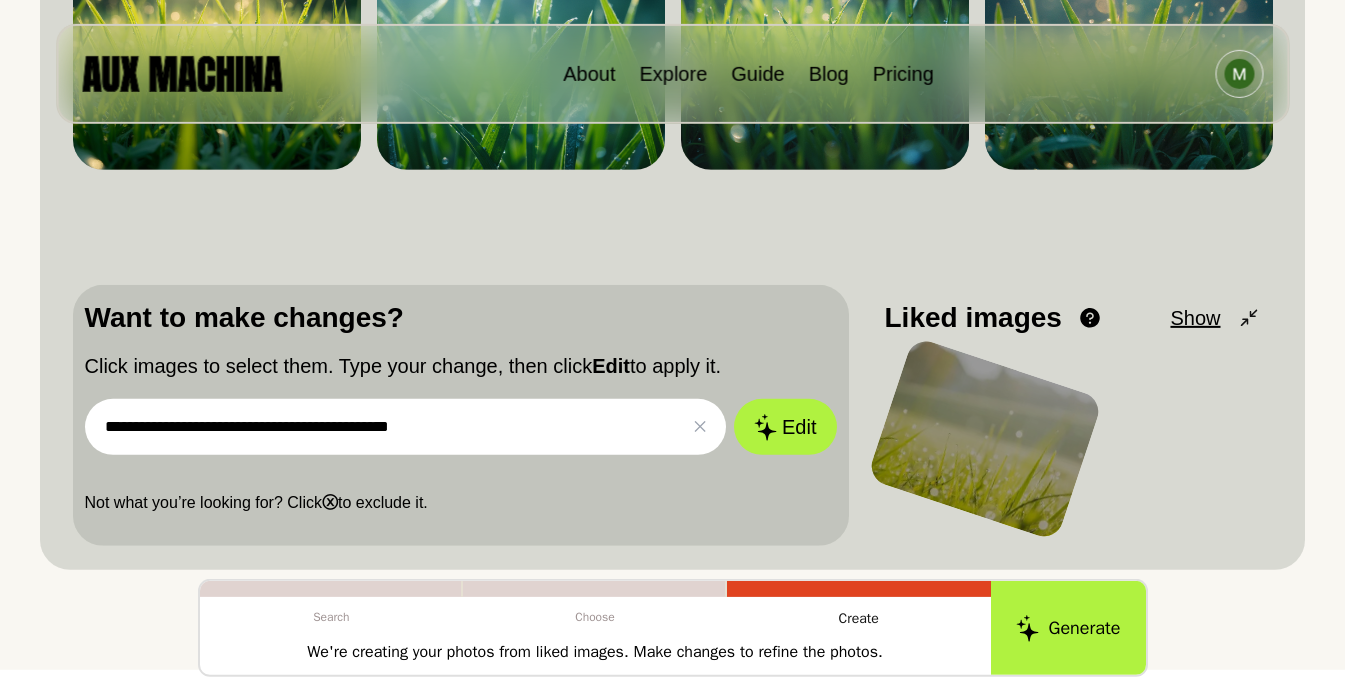 scroll, scrollTop: 441, scrollLeft: 0, axis: vertical 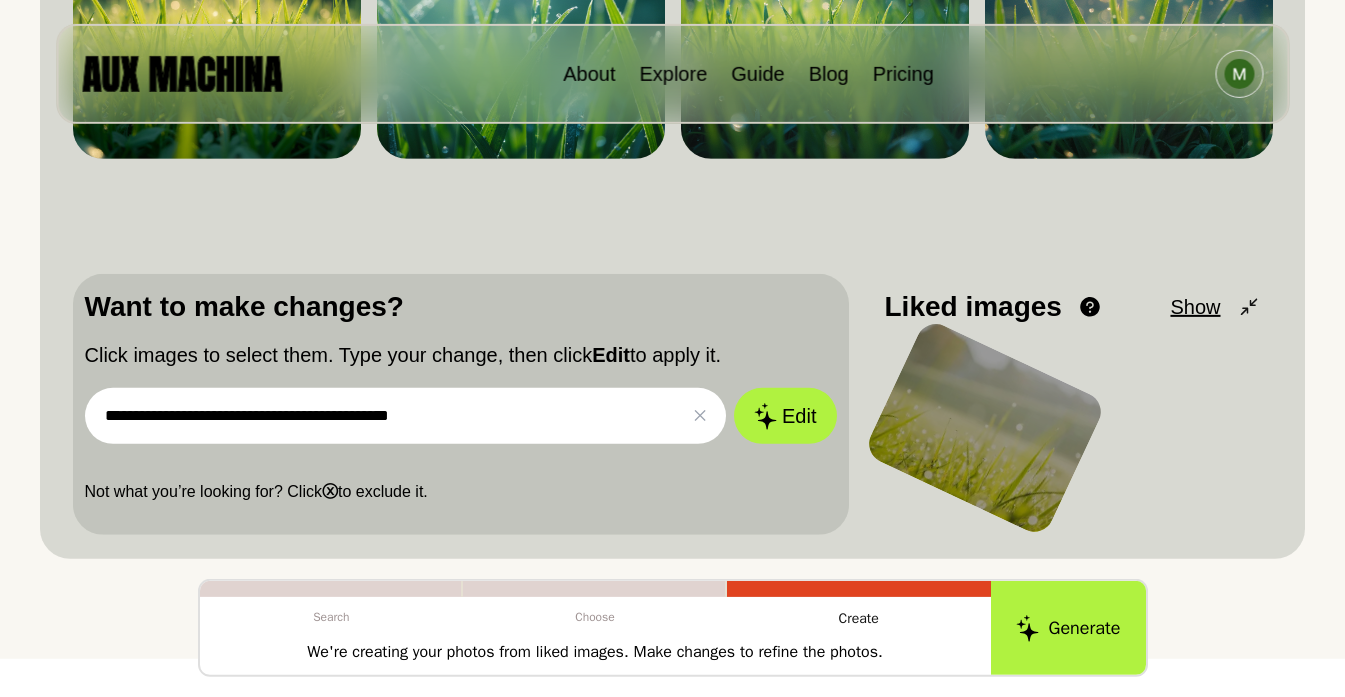 drag, startPoint x: 532, startPoint y: 428, endPoint x: 142, endPoint y: 355, distance: 396.77322 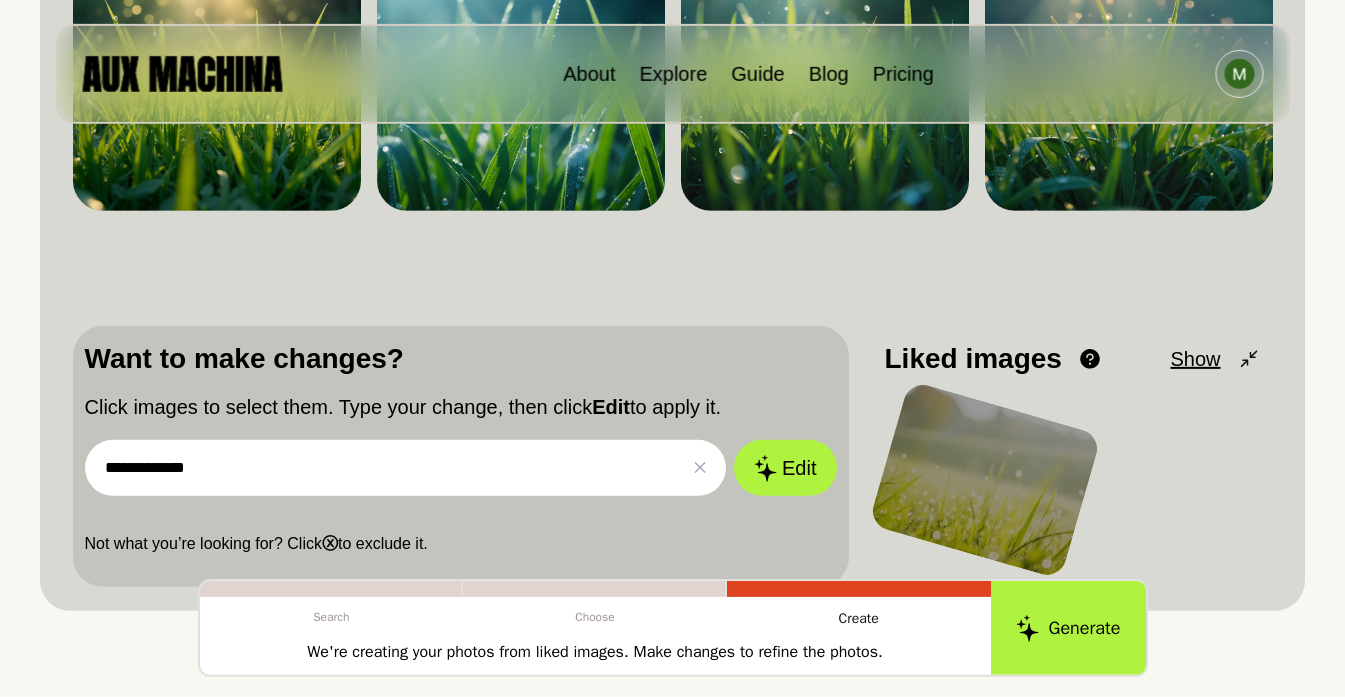 scroll, scrollTop: 393, scrollLeft: 0, axis: vertical 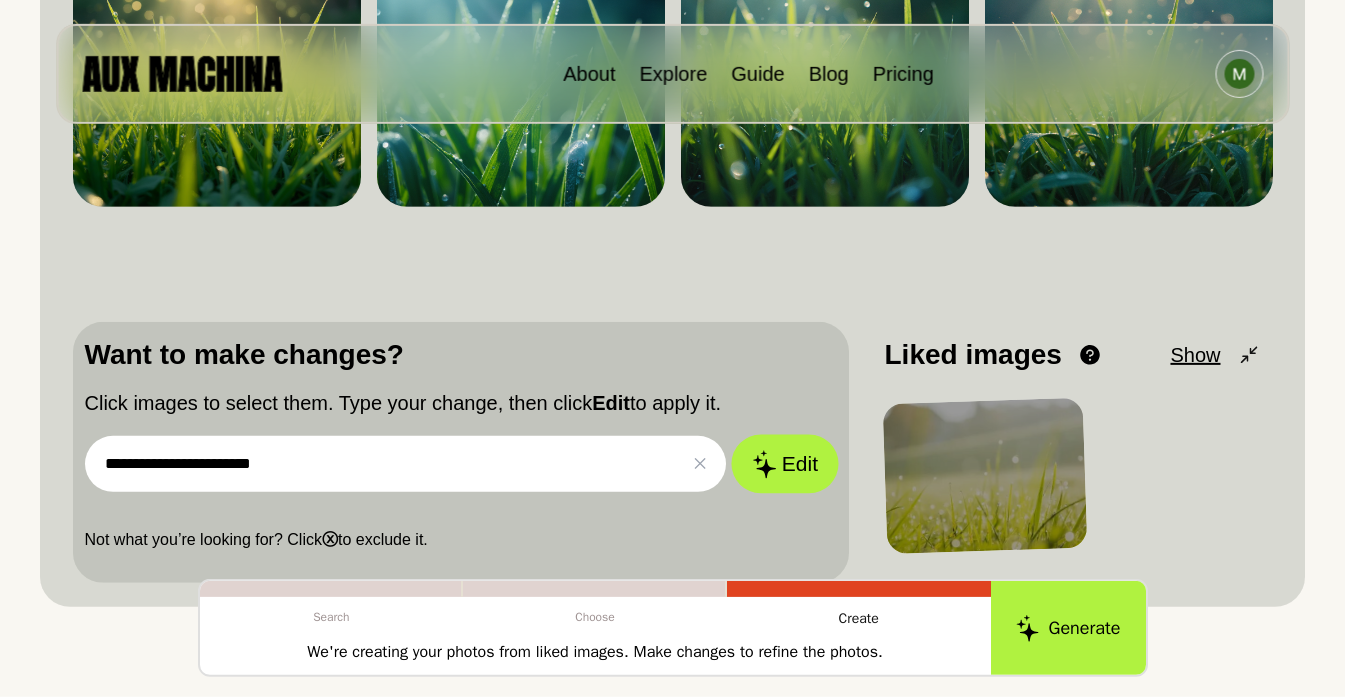 type on "**********" 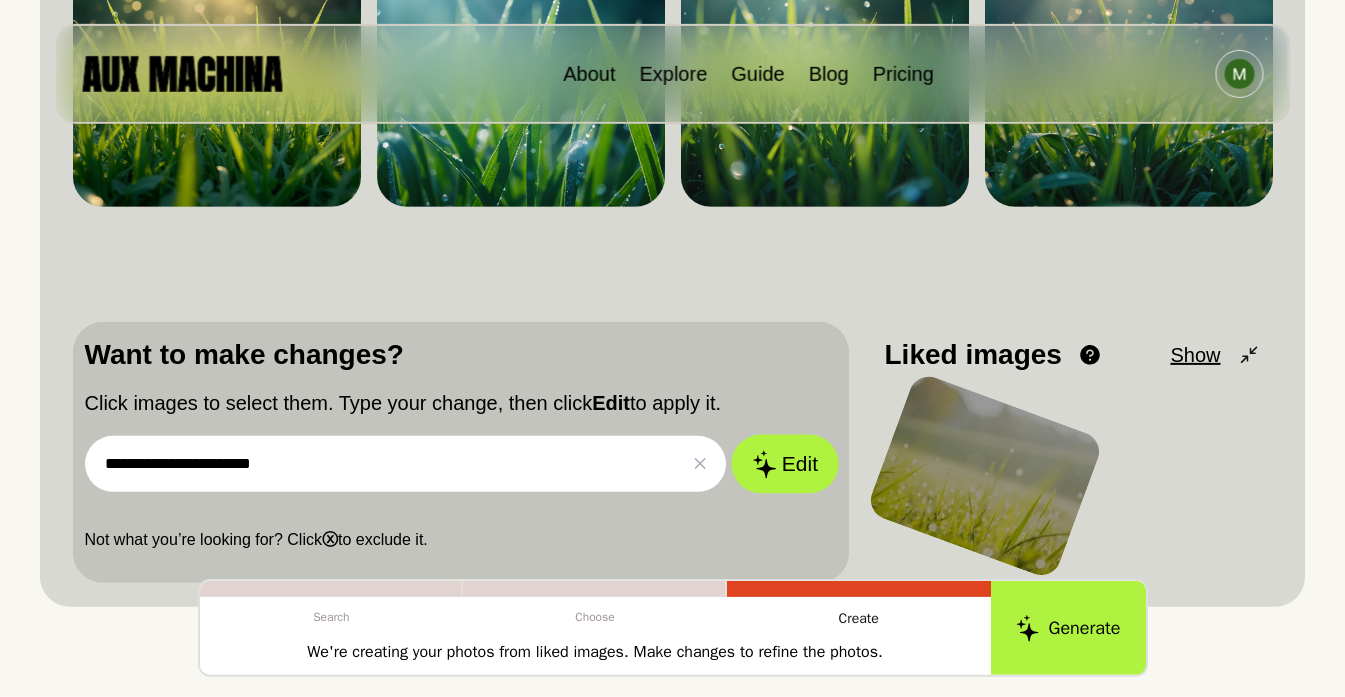click on "Edit" at bounding box center (785, 464) 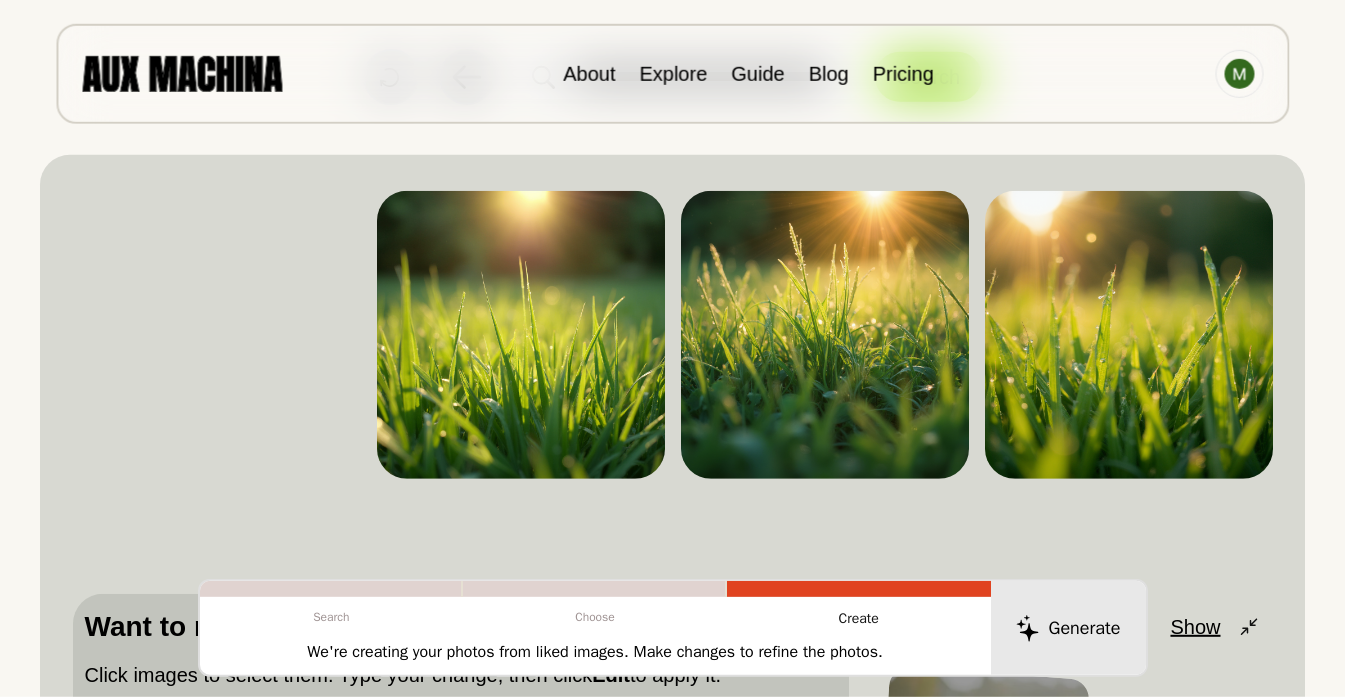 scroll, scrollTop: 131, scrollLeft: 0, axis: vertical 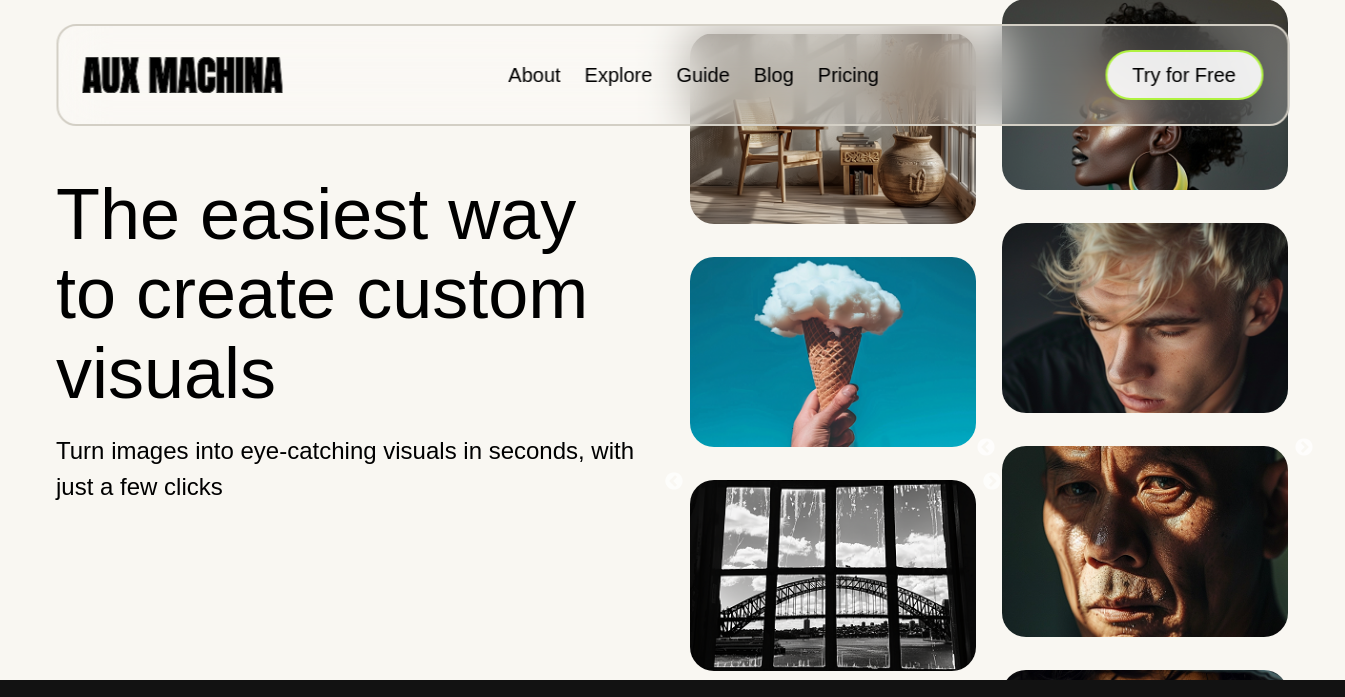click on "Try for Free" at bounding box center (1184, 75) 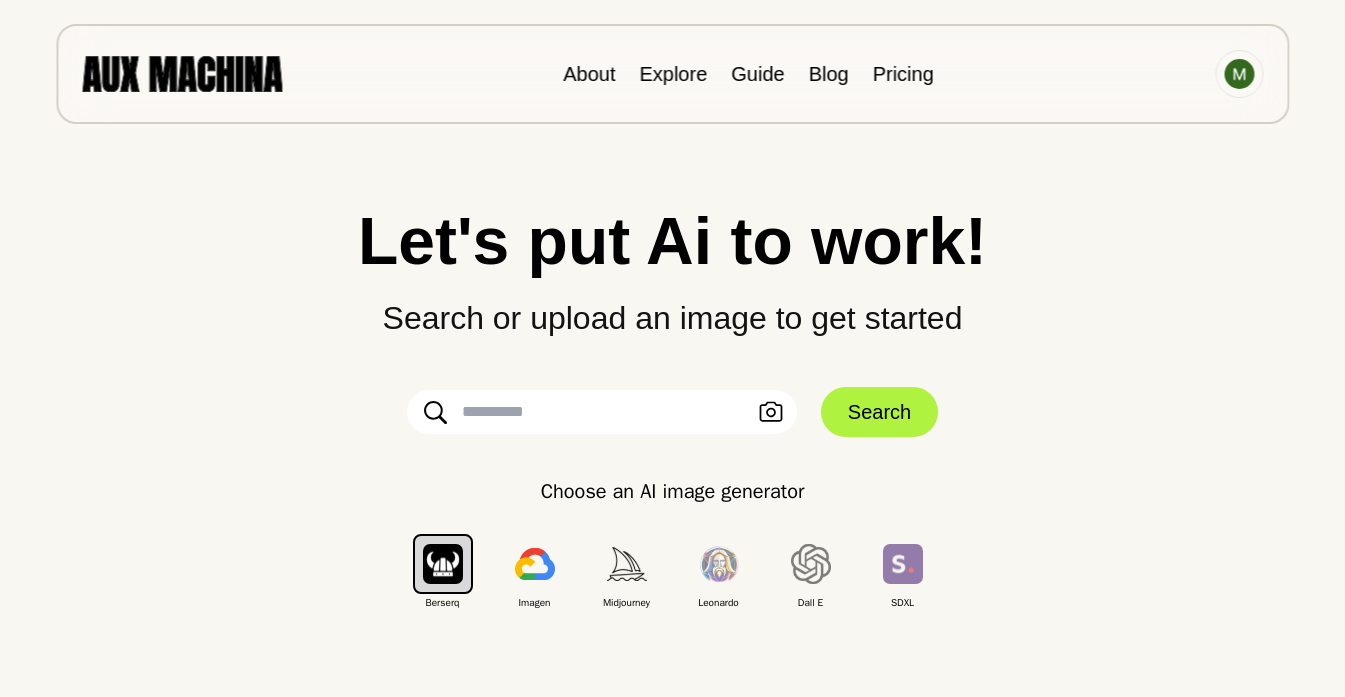 scroll, scrollTop: 0, scrollLeft: 0, axis: both 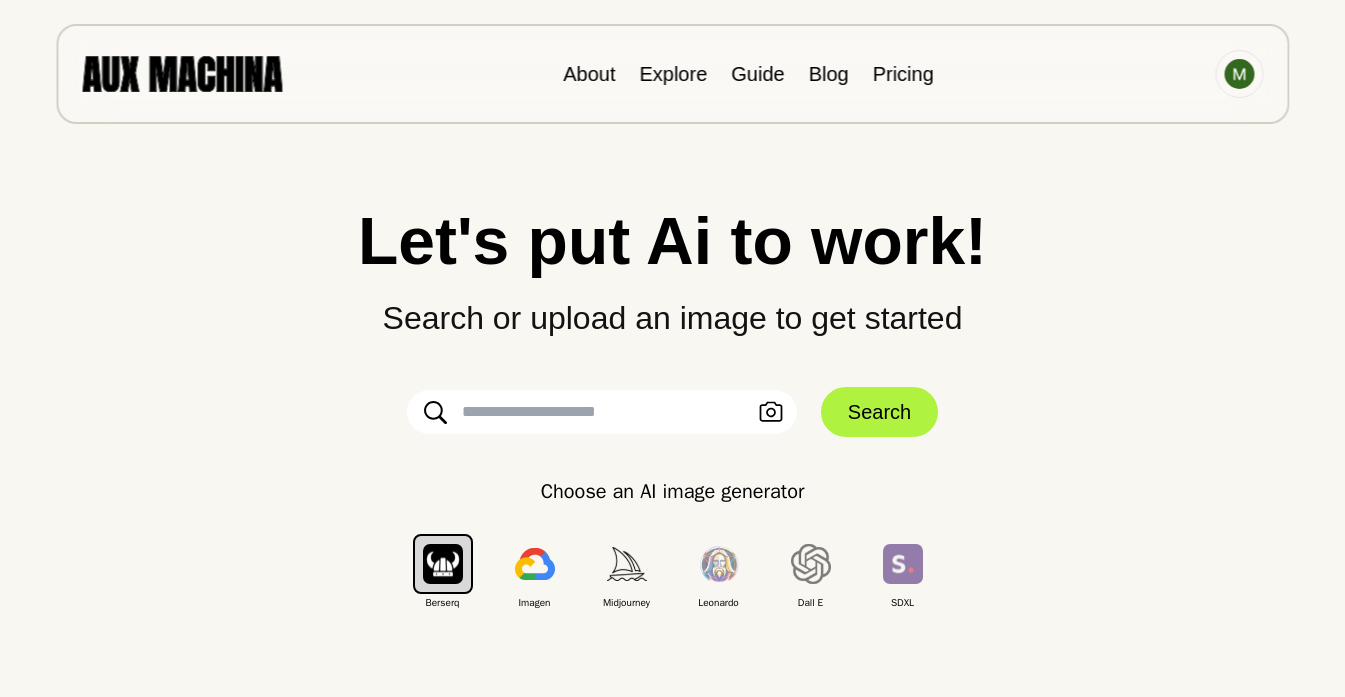 click at bounding box center (602, 412) 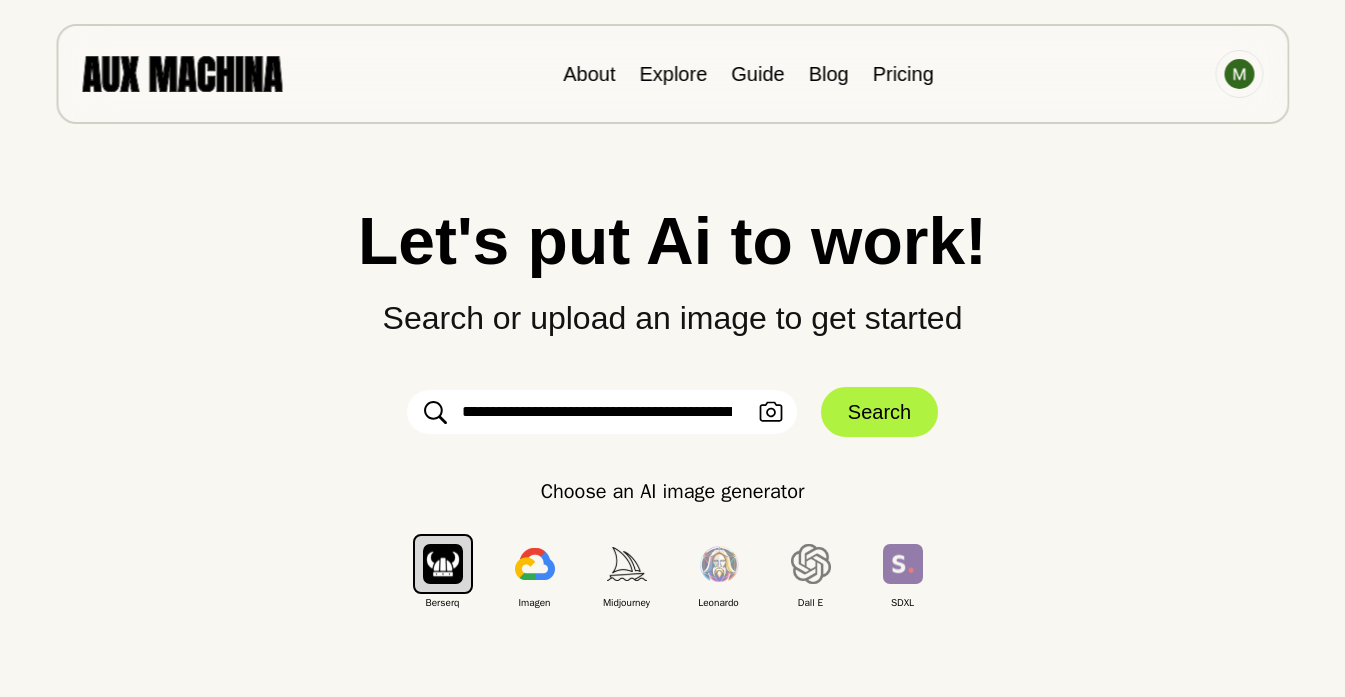 scroll, scrollTop: 0, scrollLeft: 645, axis: horizontal 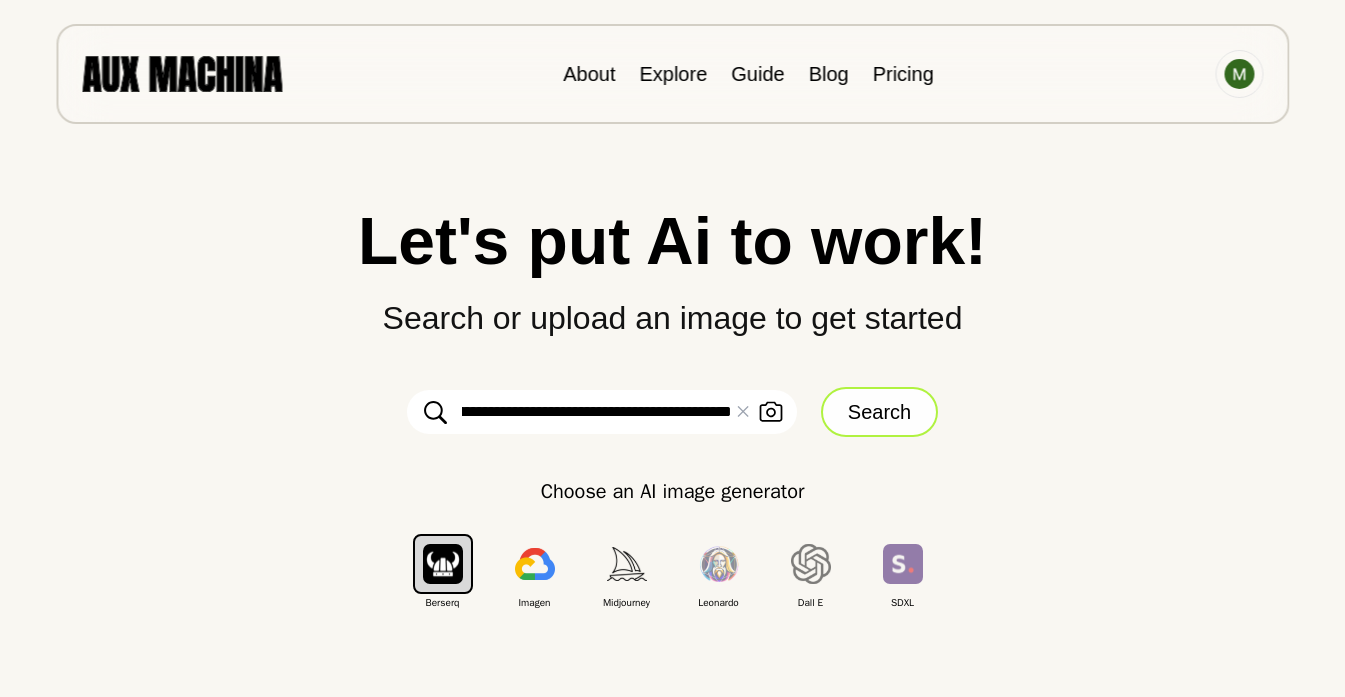 type on "**********" 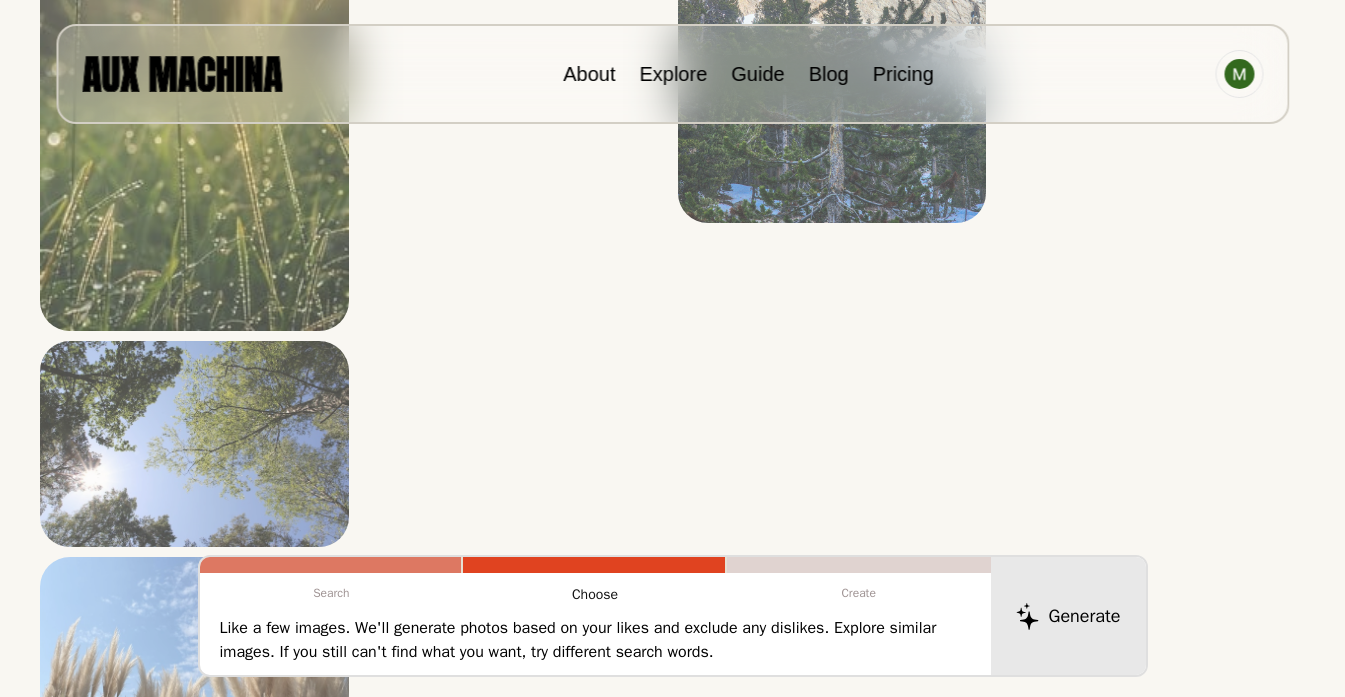 scroll, scrollTop: 4598, scrollLeft: 0, axis: vertical 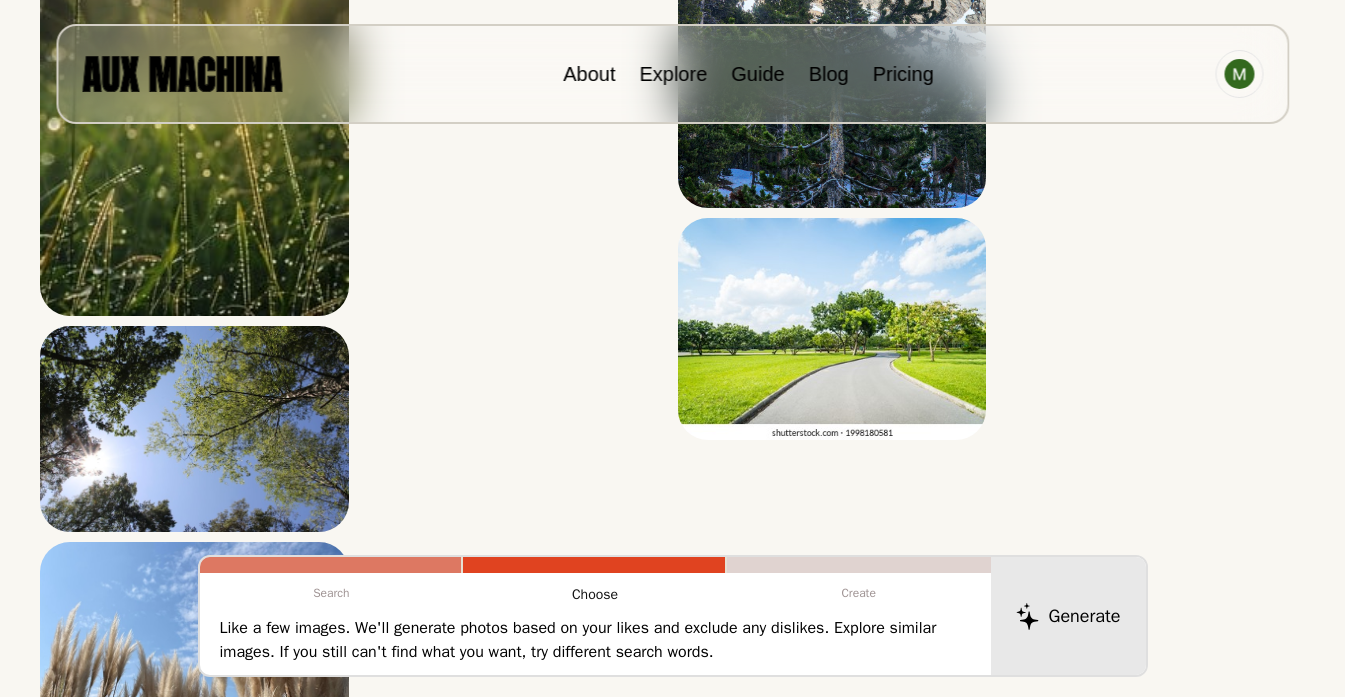 click on "View Similar" at bounding box center [0, 0] 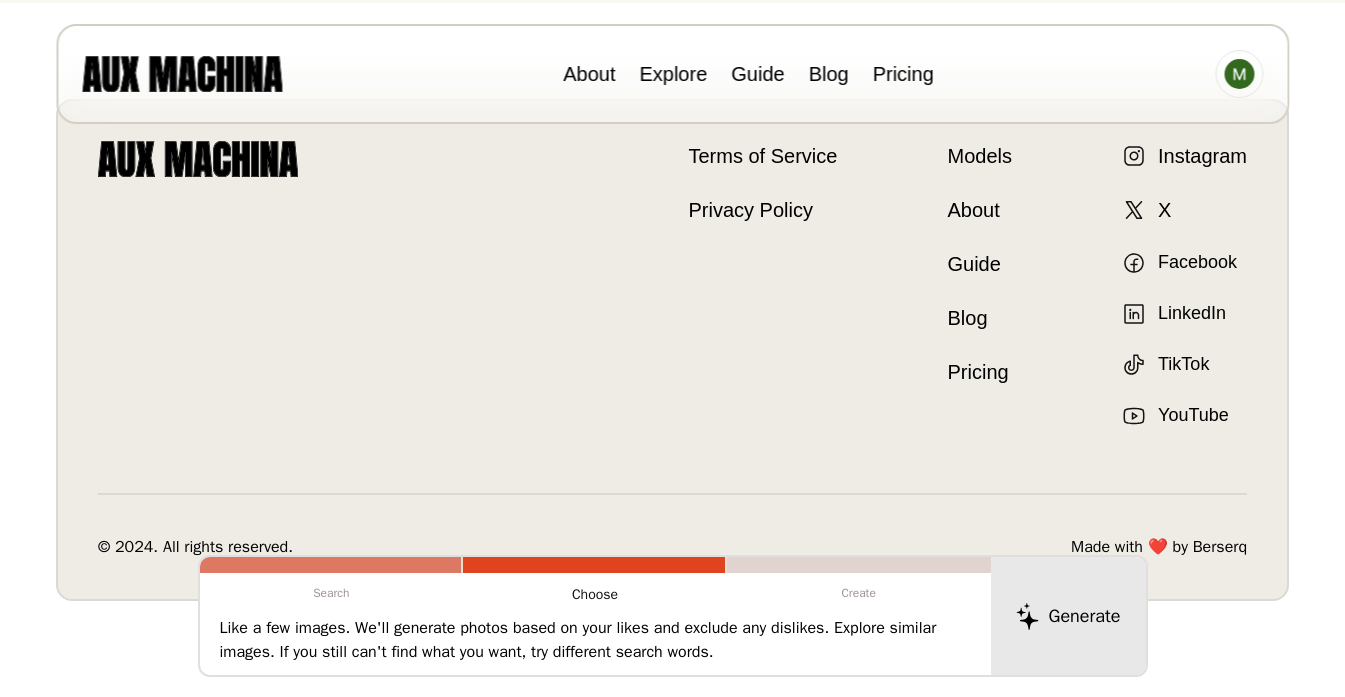 scroll, scrollTop: 393, scrollLeft: 0, axis: vertical 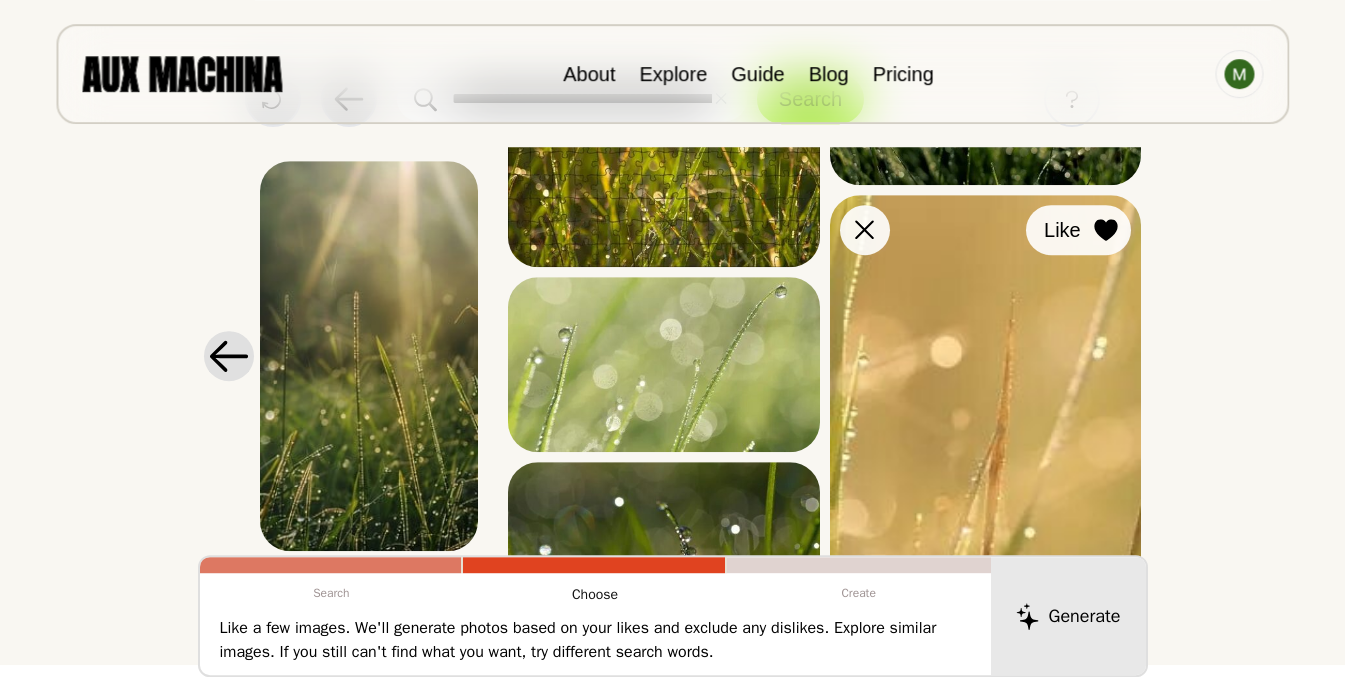 click 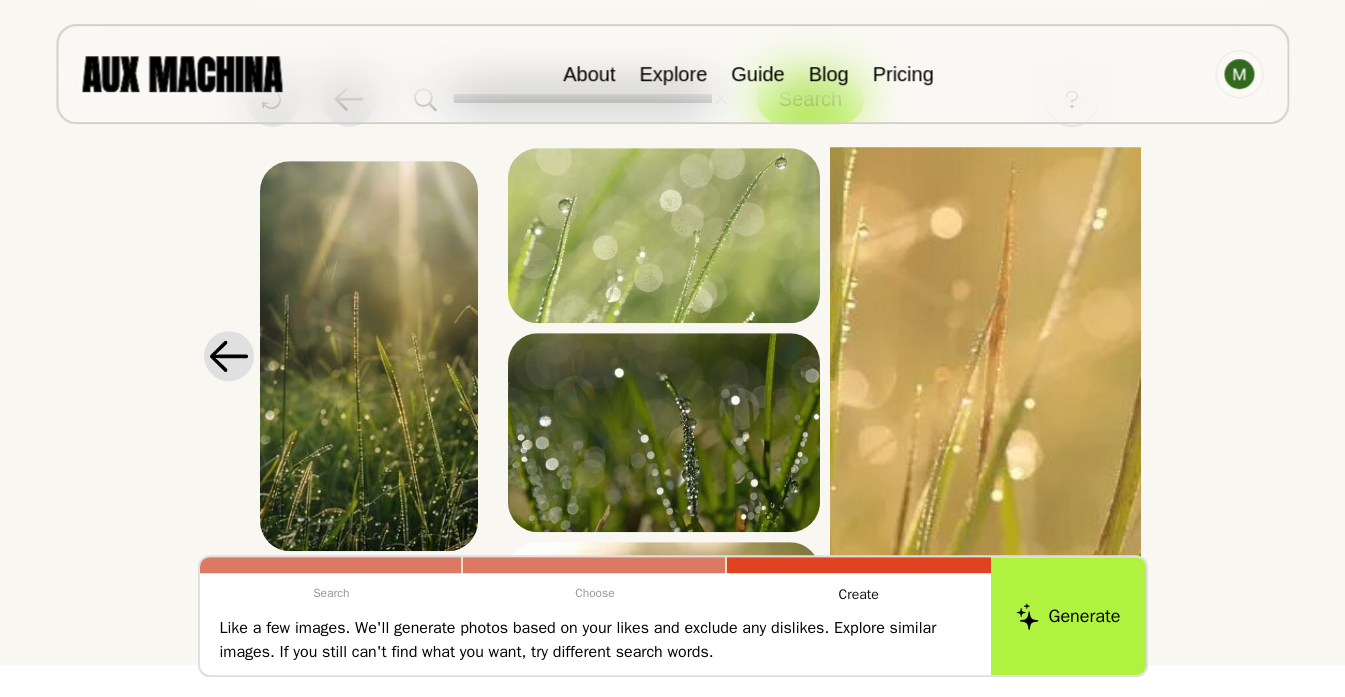 scroll, scrollTop: 1544, scrollLeft: 0, axis: vertical 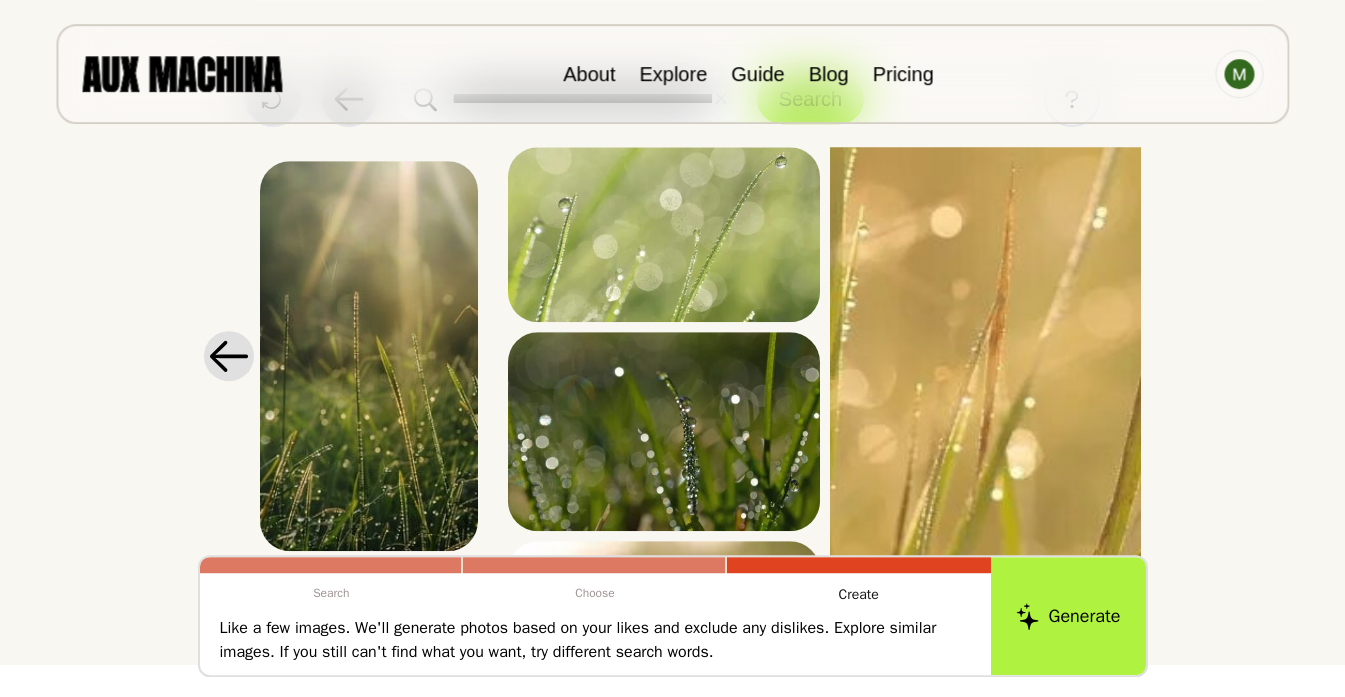 click 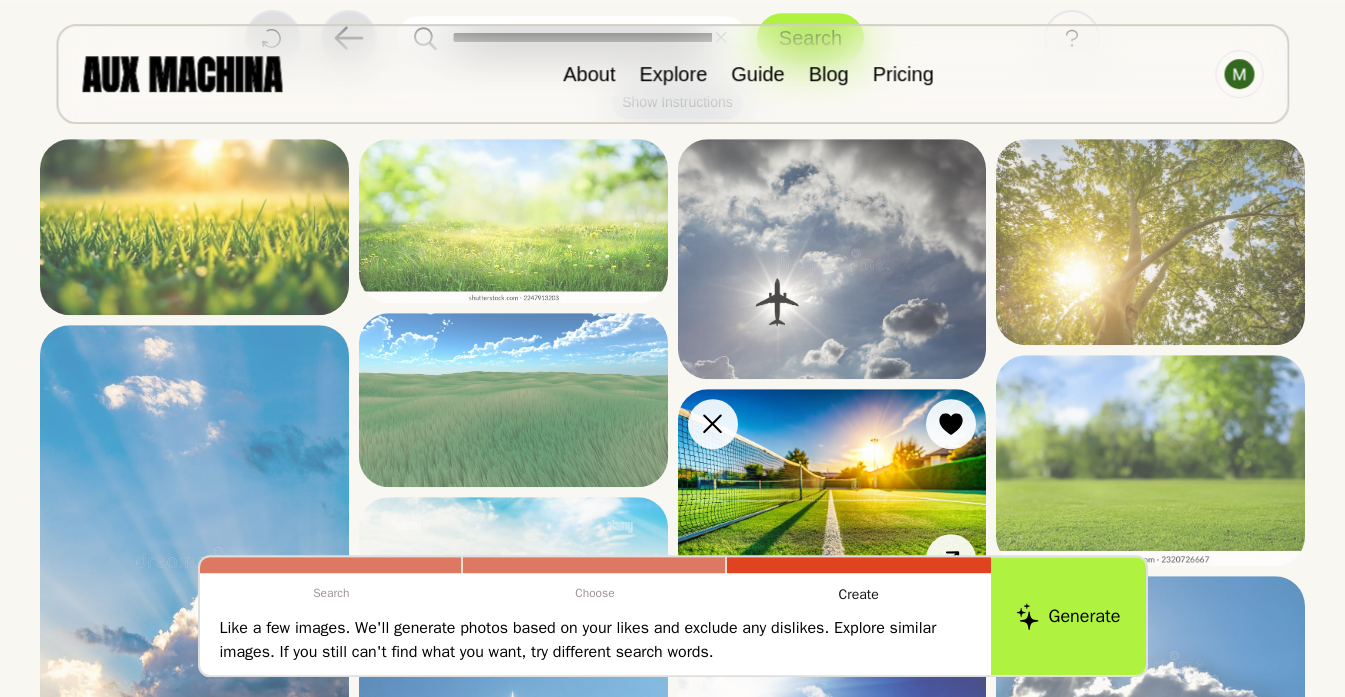 scroll, scrollTop: 204, scrollLeft: 0, axis: vertical 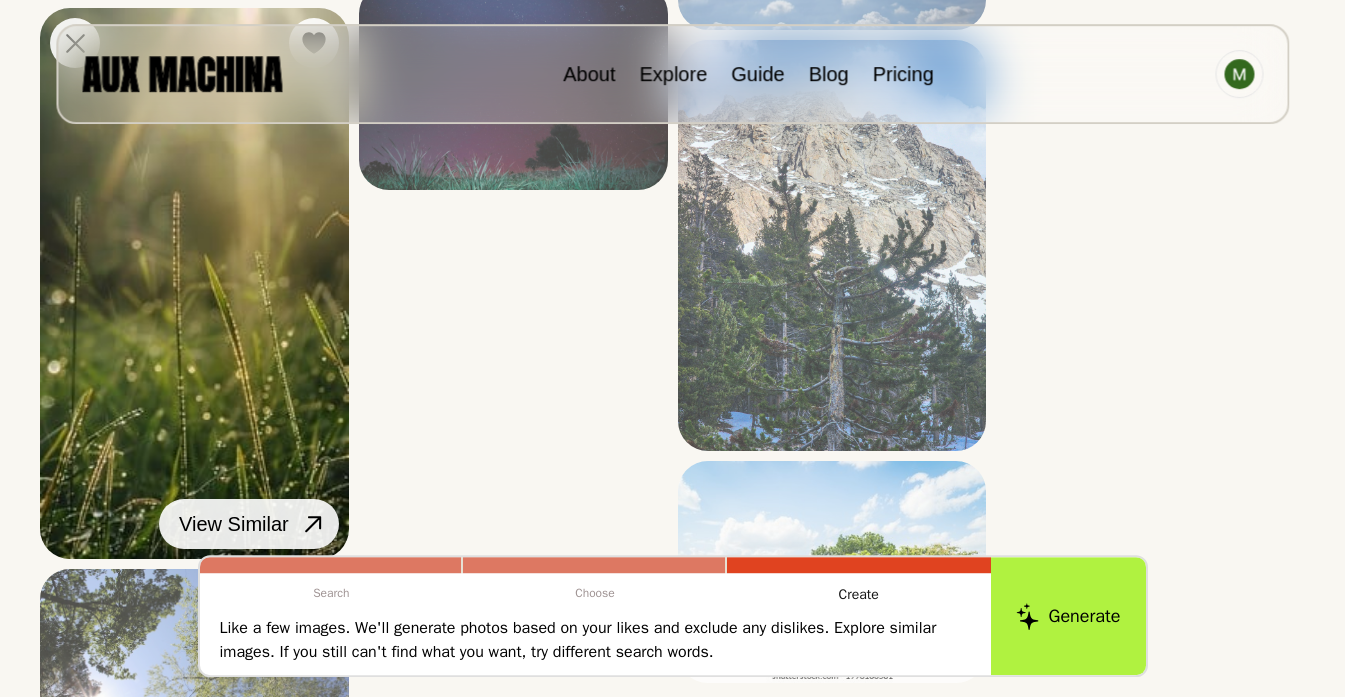 click on "View Similar" at bounding box center (249, 524) 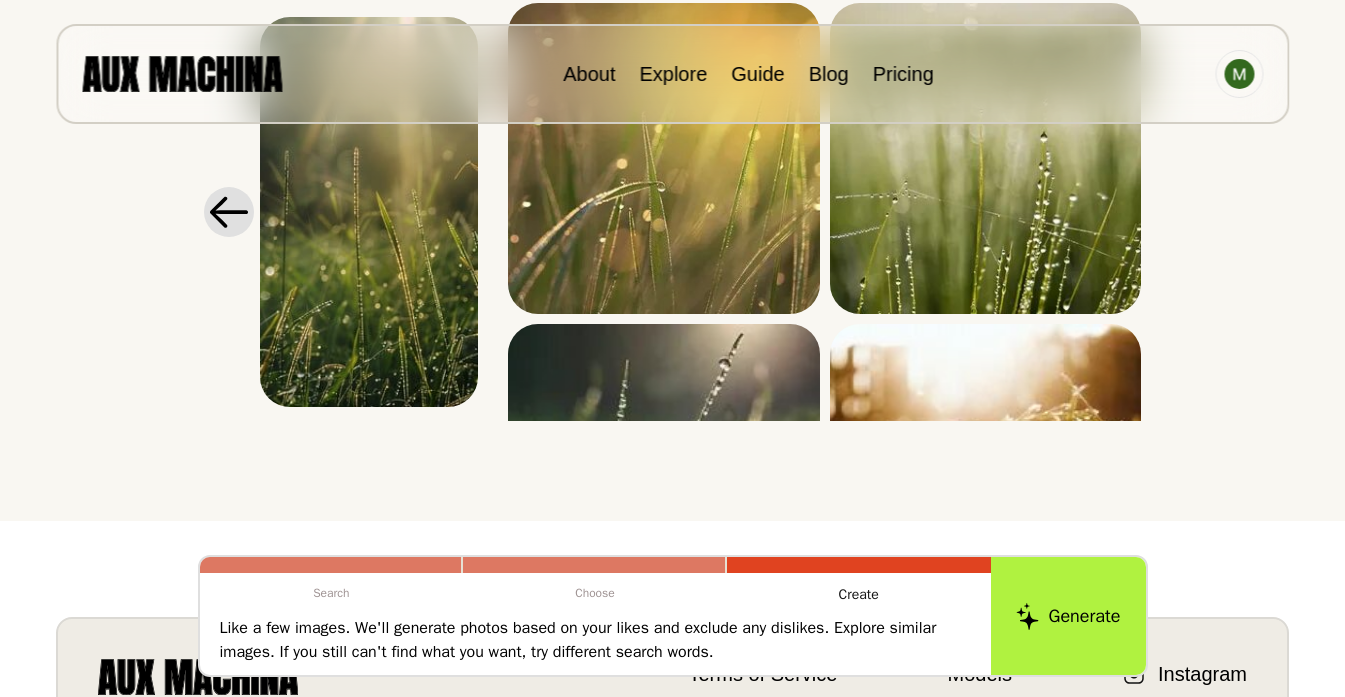 scroll, scrollTop: 244, scrollLeft: 0, axis: vertical 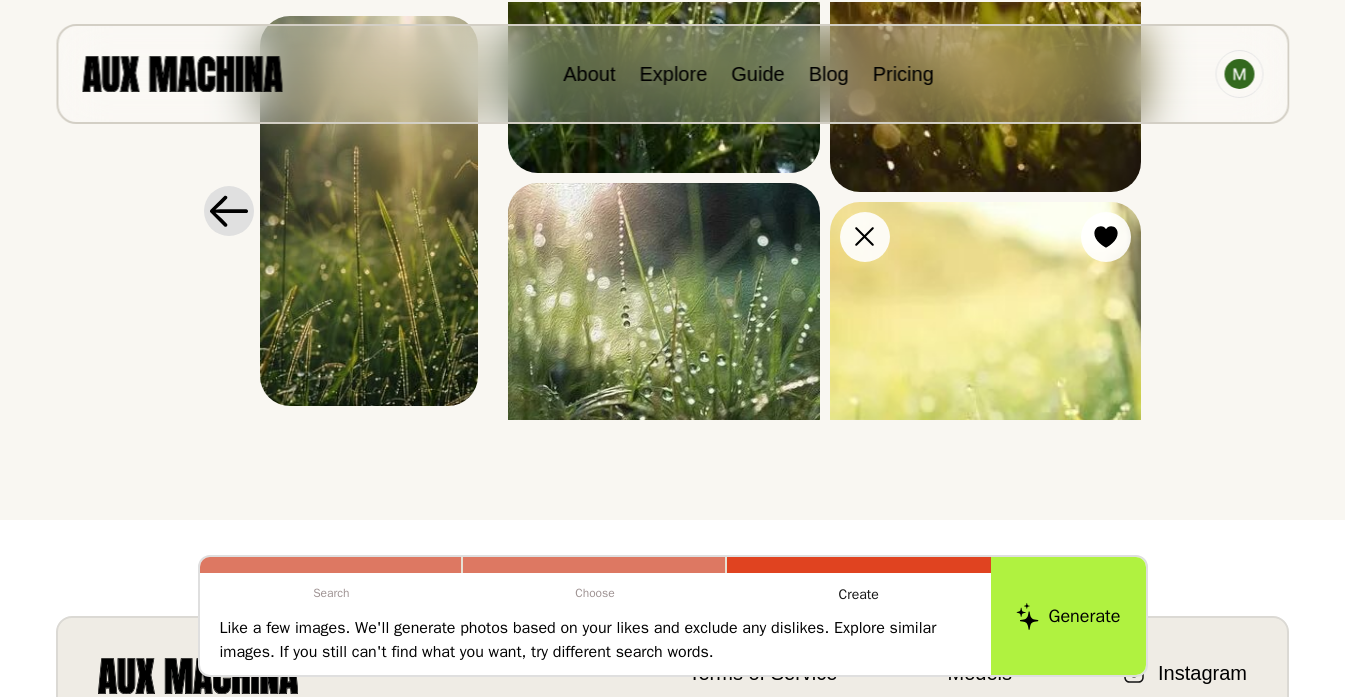 click at bounding box center [985, 436] 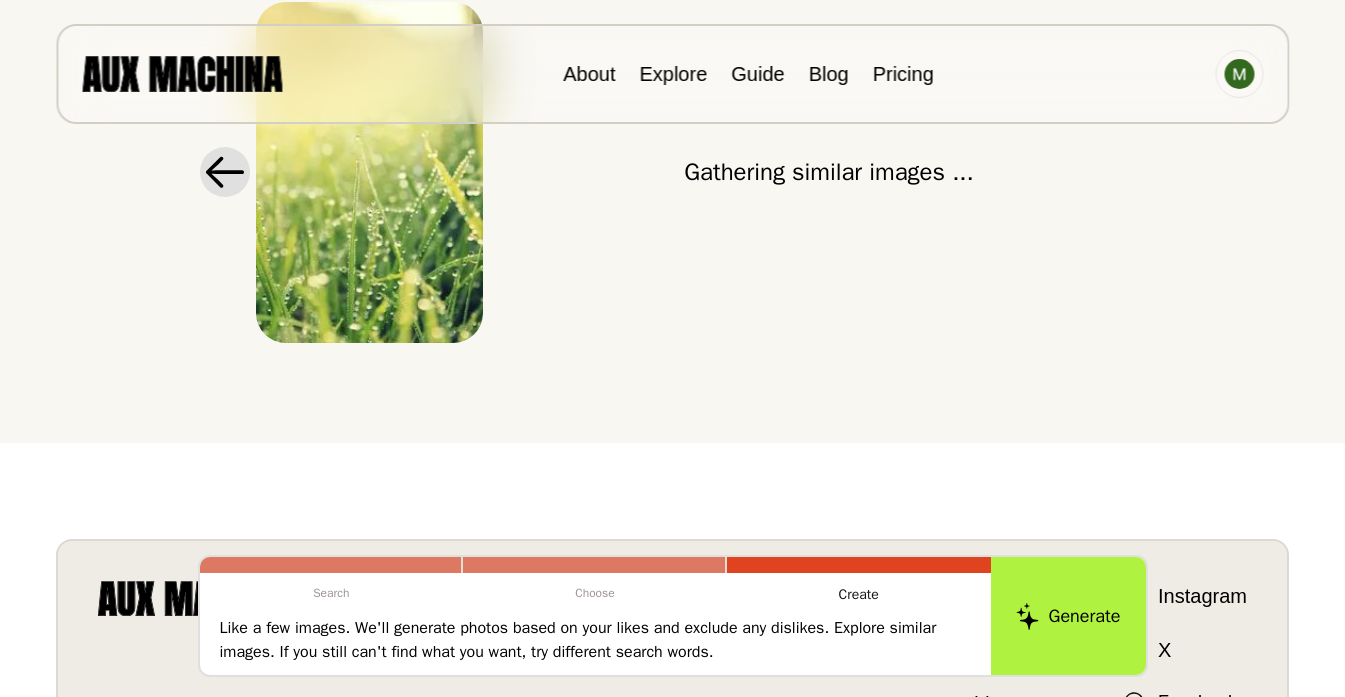 scroll, scrollTop: 0, scrollLeft: 0, axis: both 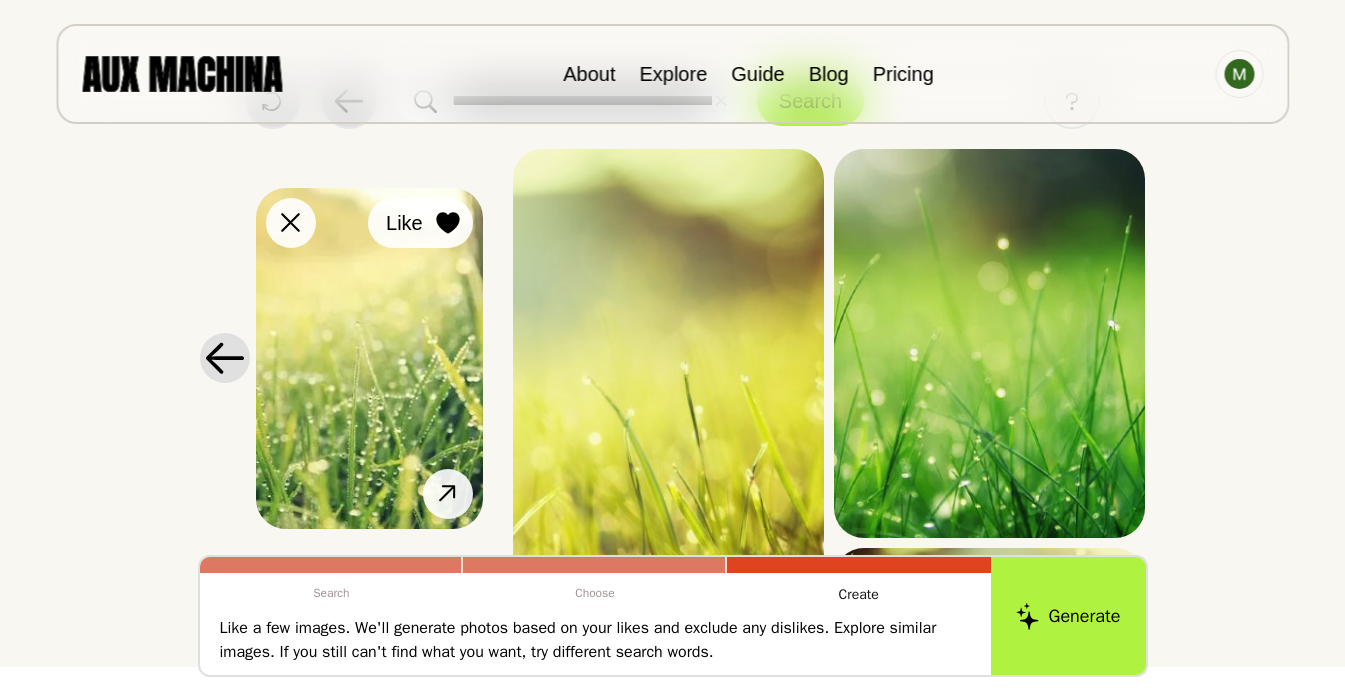 click at bounding box center [448, 223] 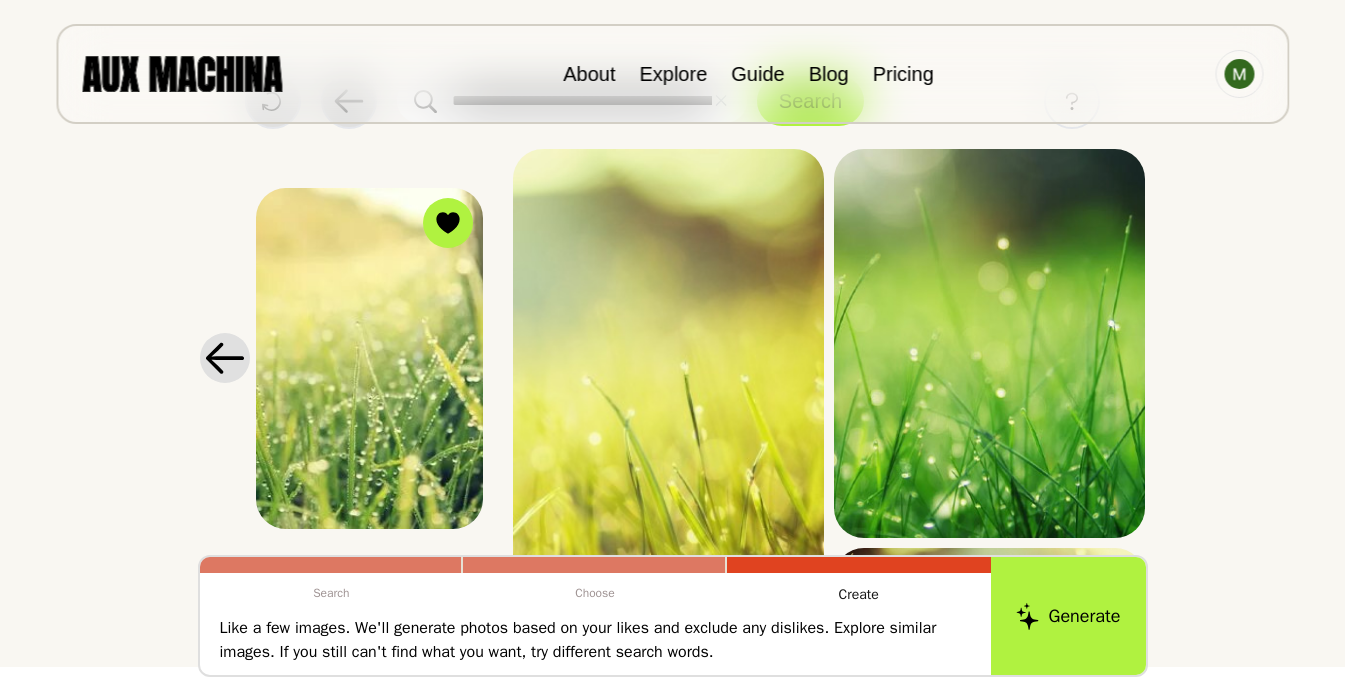 click 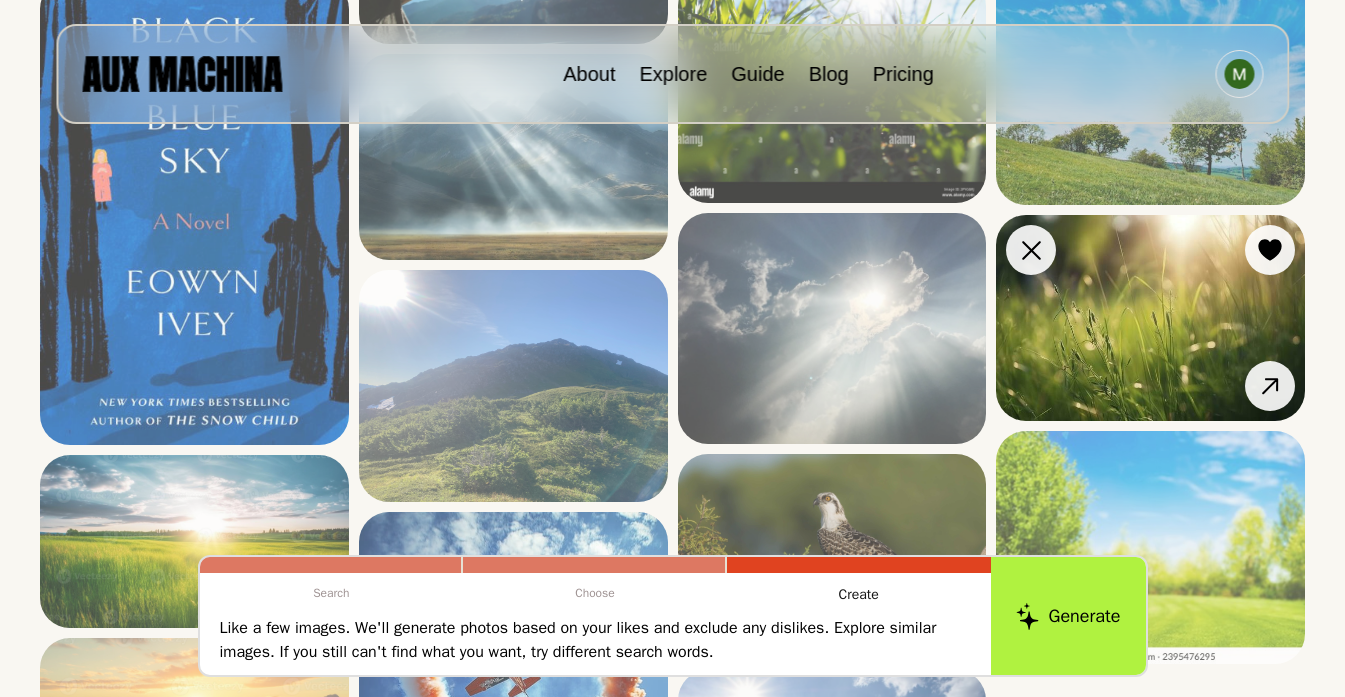 scroll, scrollTop: 3490, scrollLeft: 0, axis: vertical 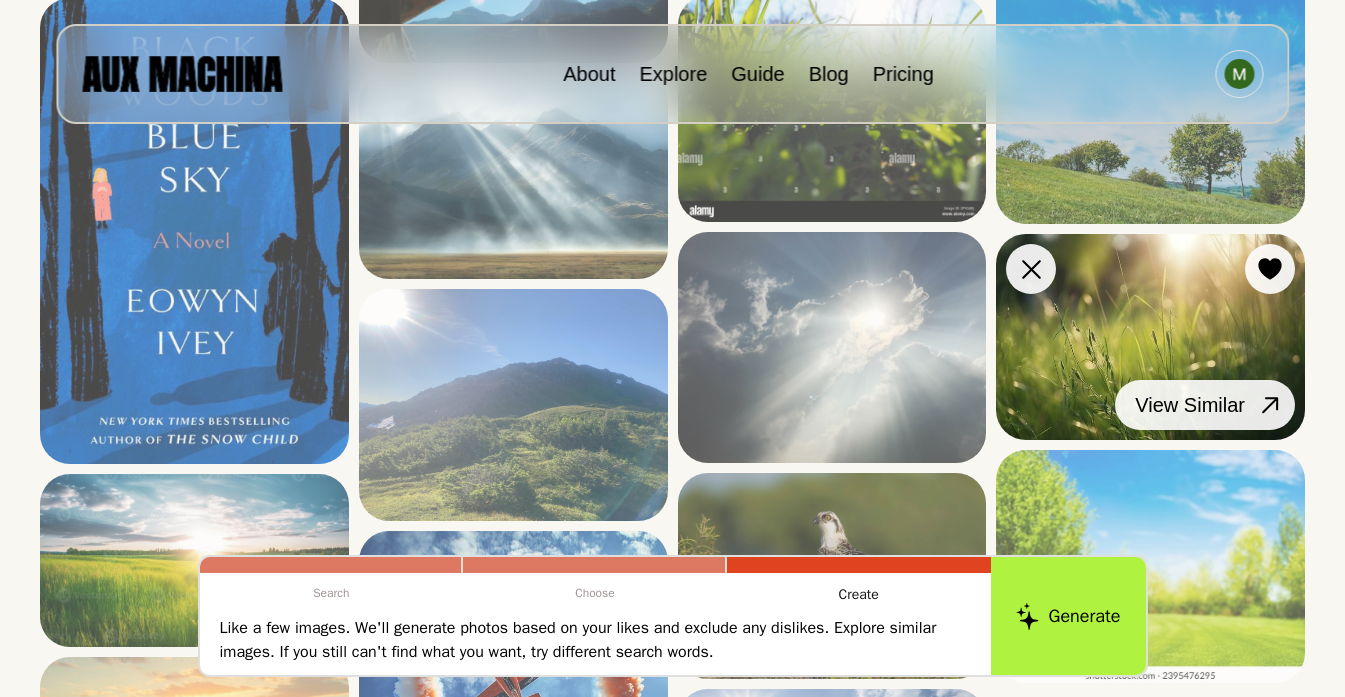 click 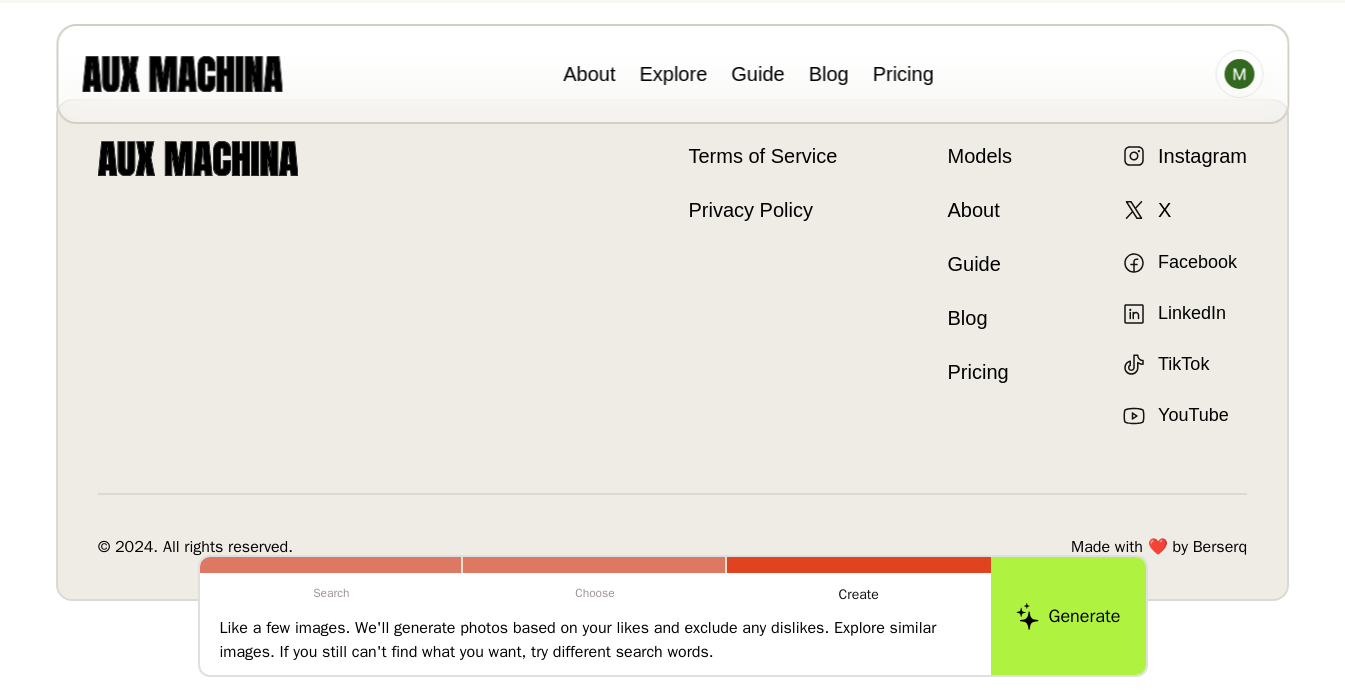 scroll, scrollTop: 393, scrollLeft: 0, axis: vertical 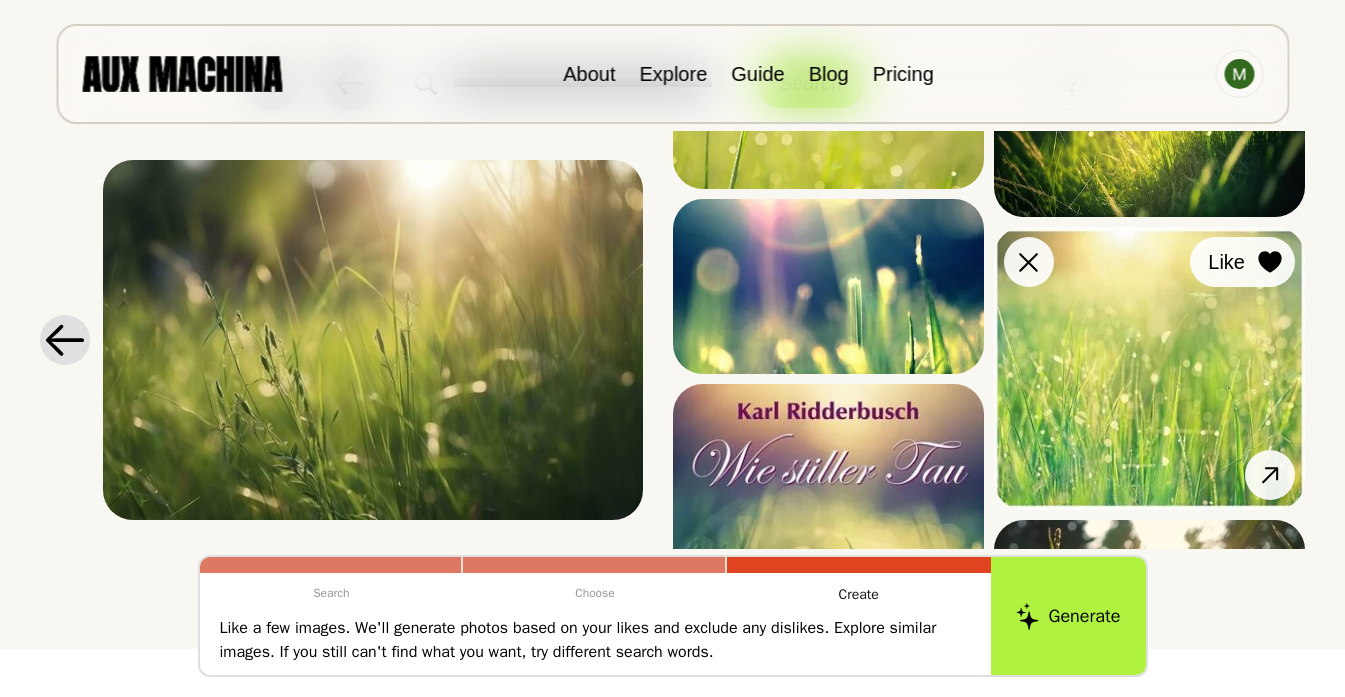 click 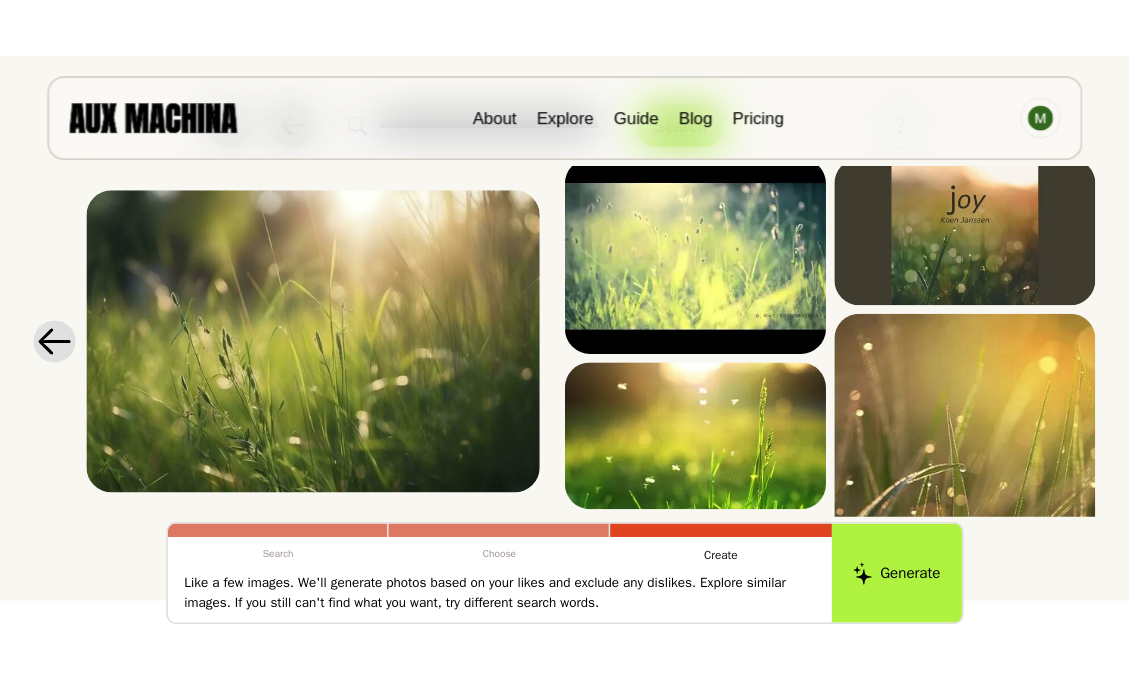 scroll, scrollTop: 0, scrollLeft: 0, axis: both 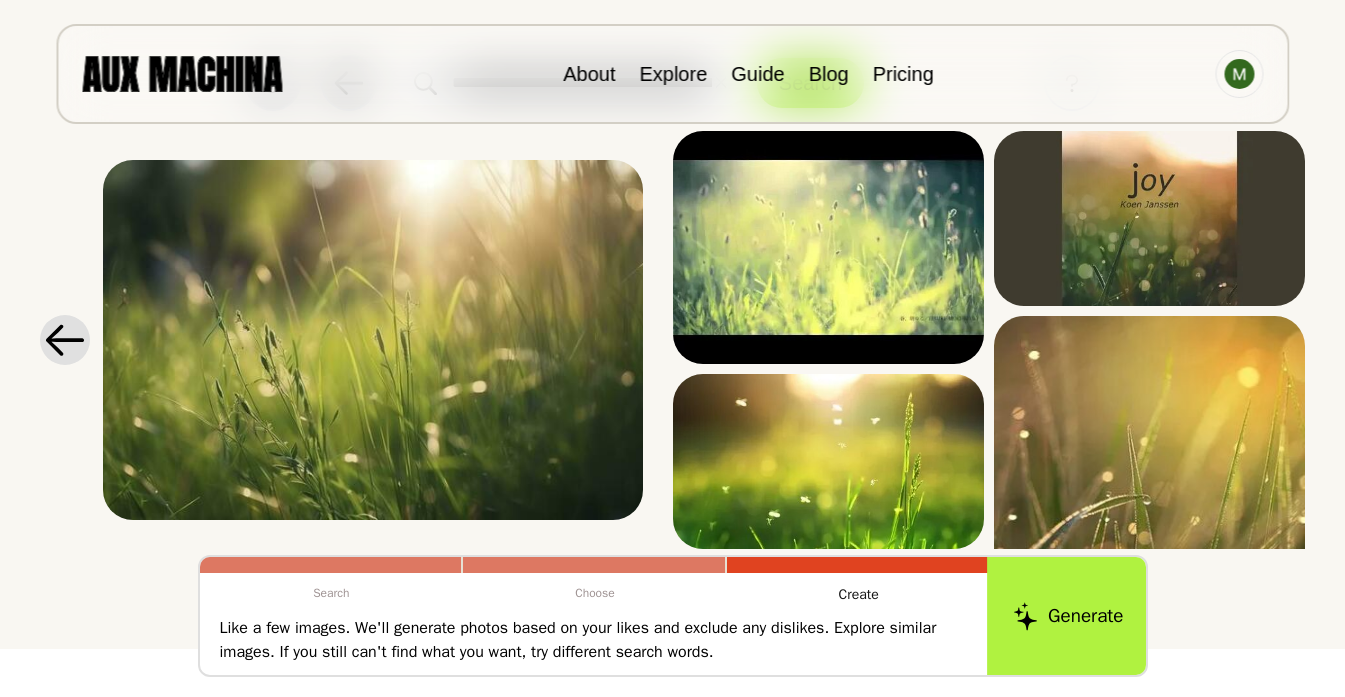 click on "Generate" at bounding box center [1068, 616] 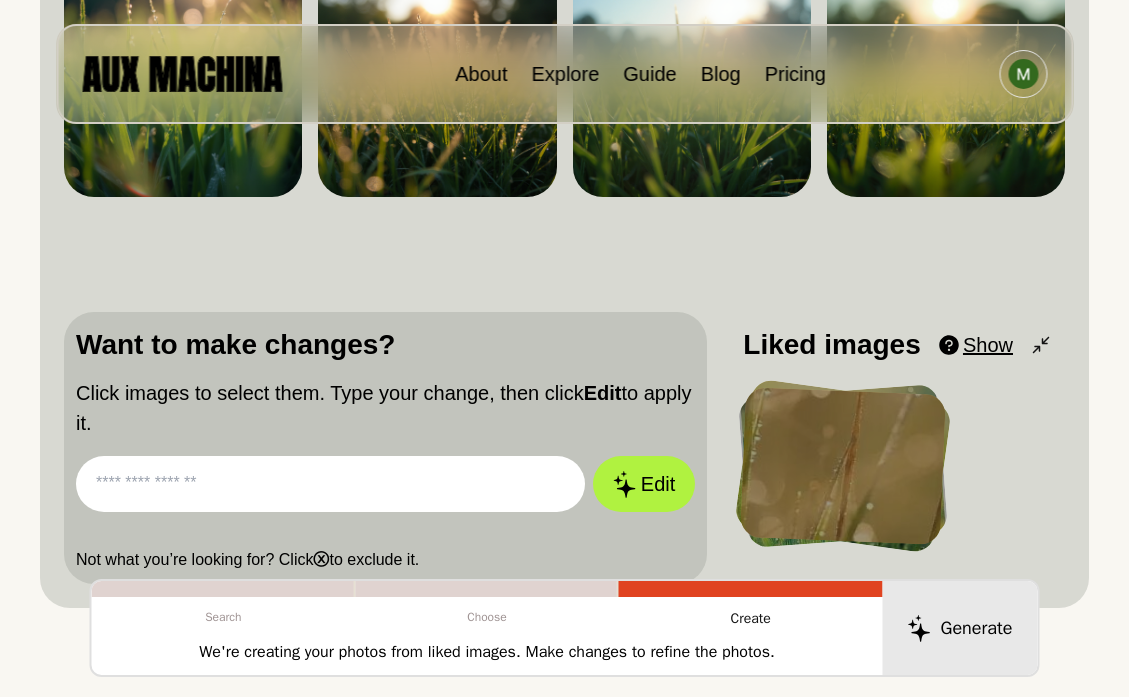 scroll, scrollTop: 366, scrollLeft: 0, axis: vertical 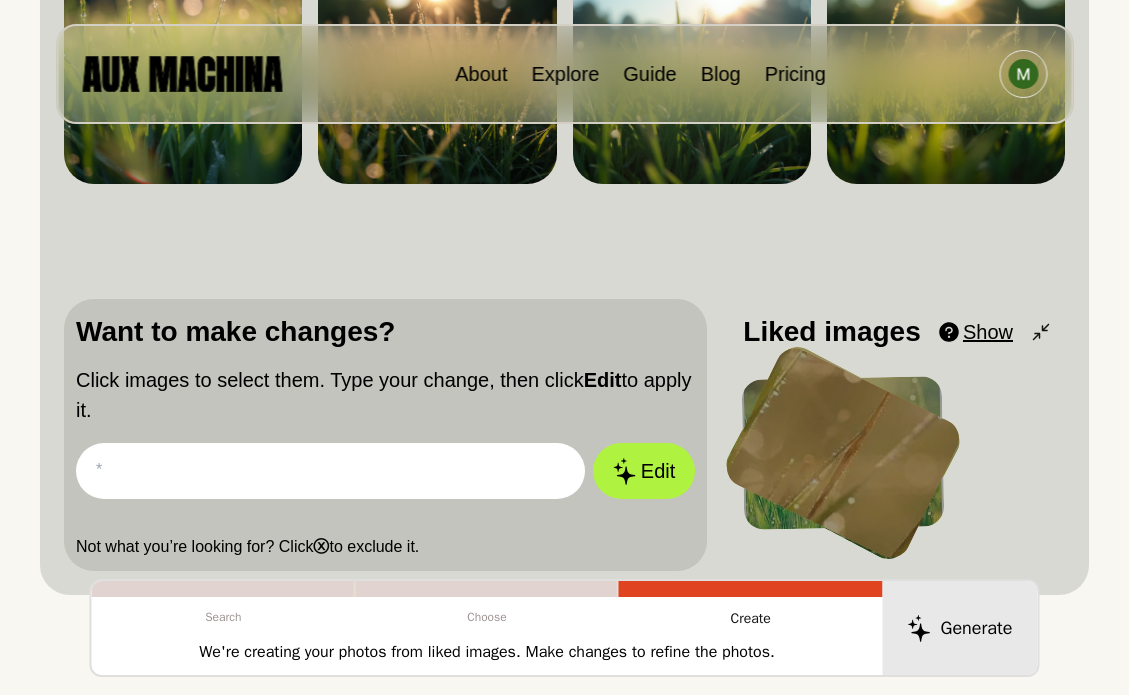 click at bounding box center [330, 471] 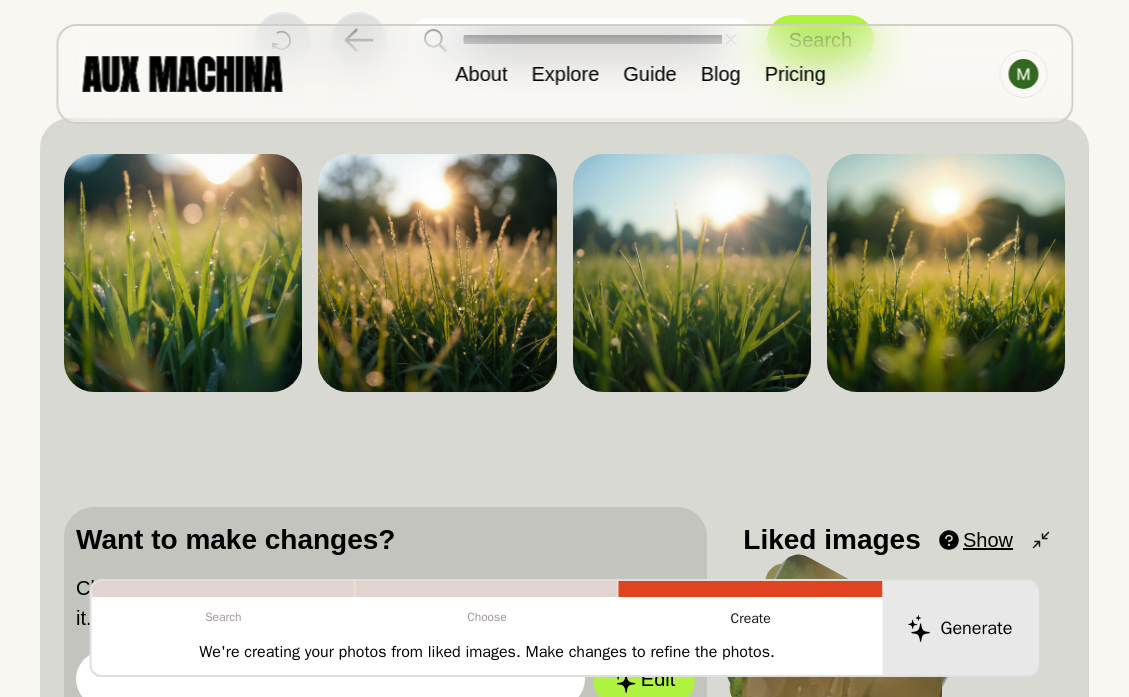 scroll, scrollTop: 116, scrollLeft: 0, axis: vertical 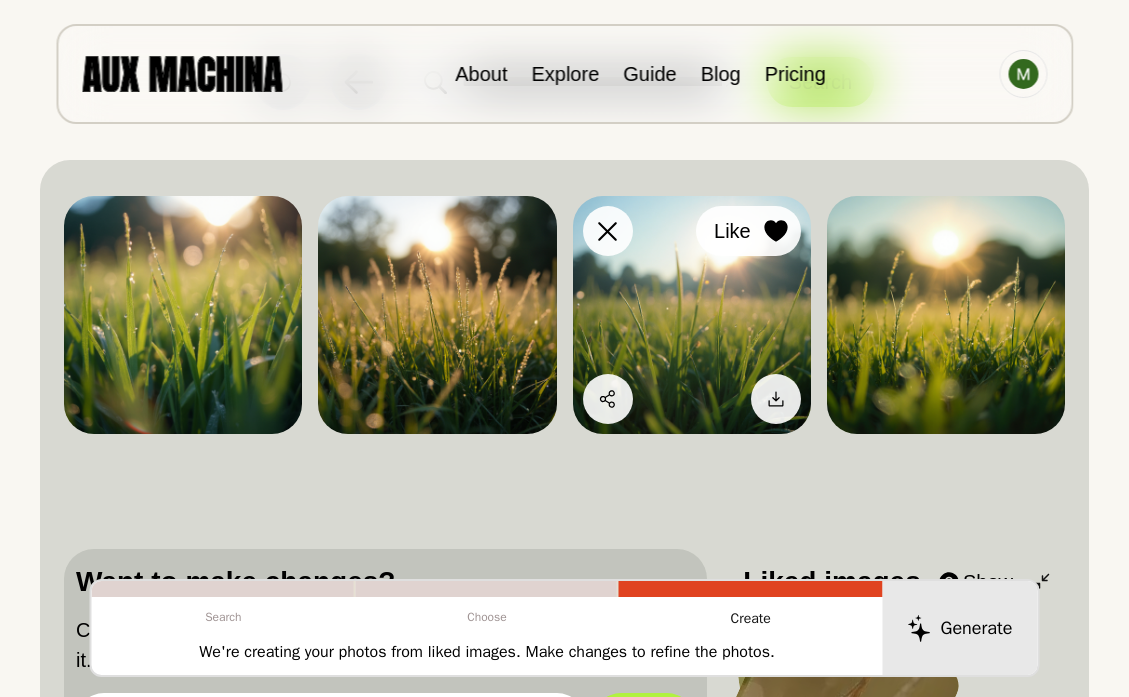 click at bounding box center [776, 231] 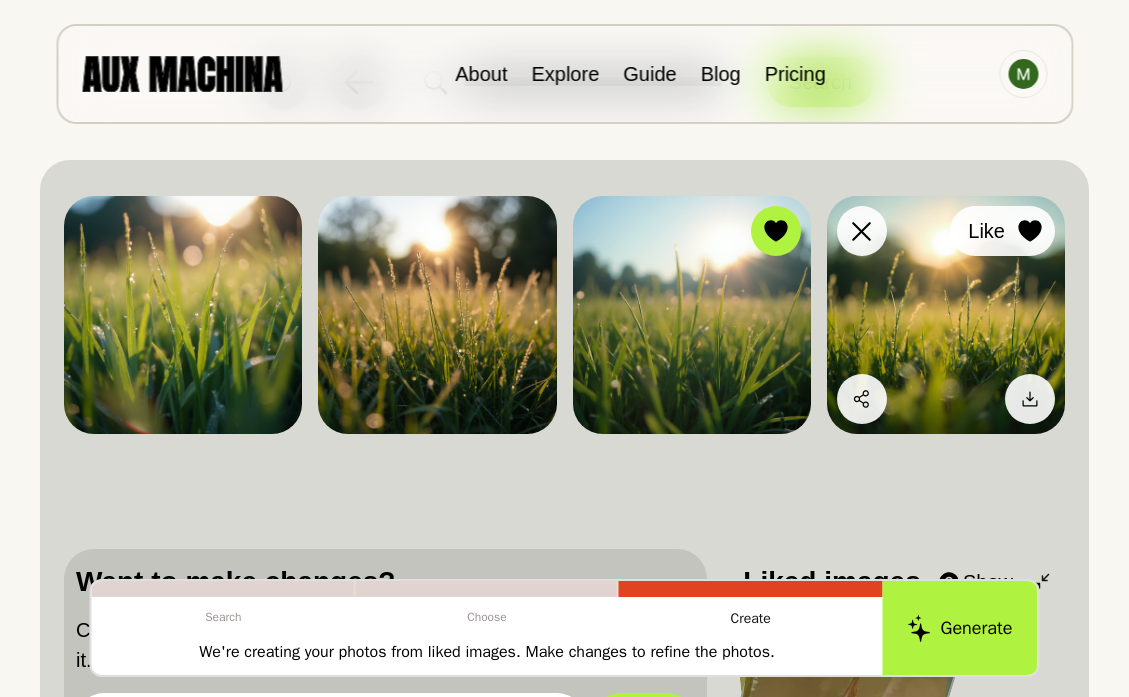 click 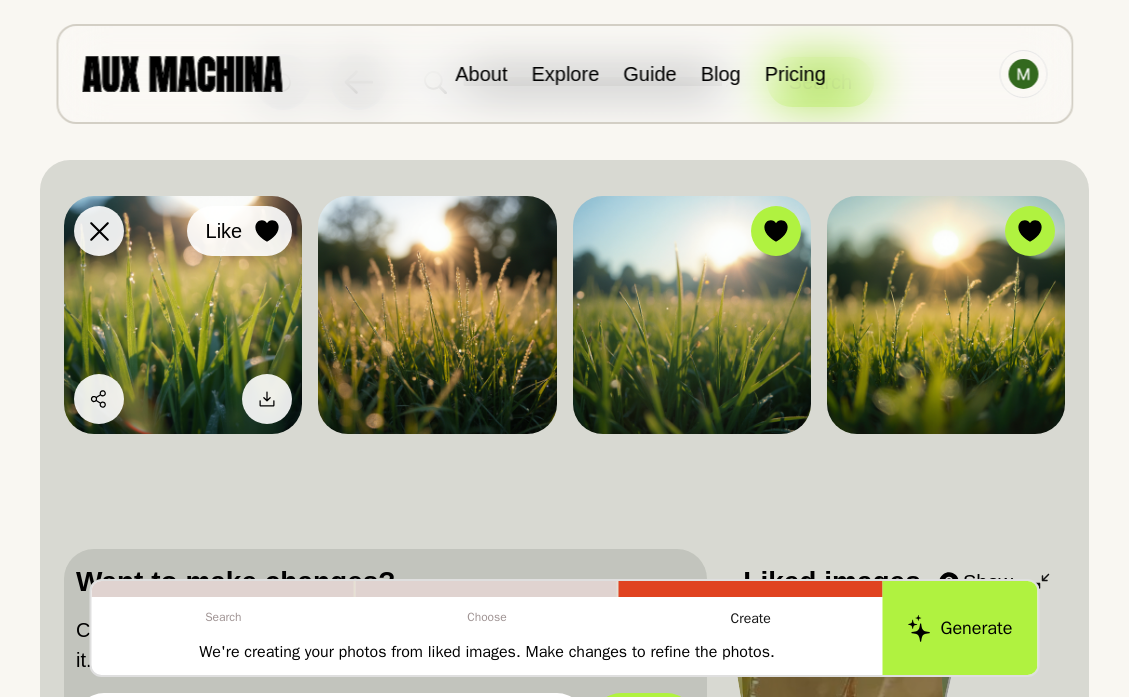 click 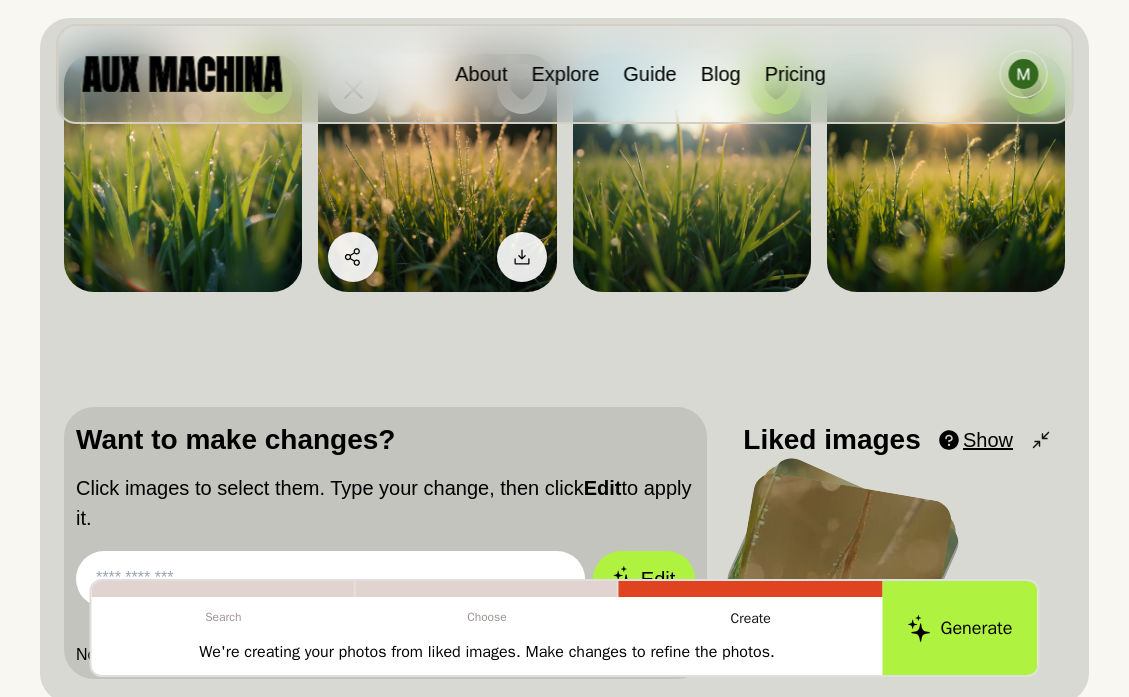 scroll, scrollTop: 358, scrollLeft: 0, axis: vertical 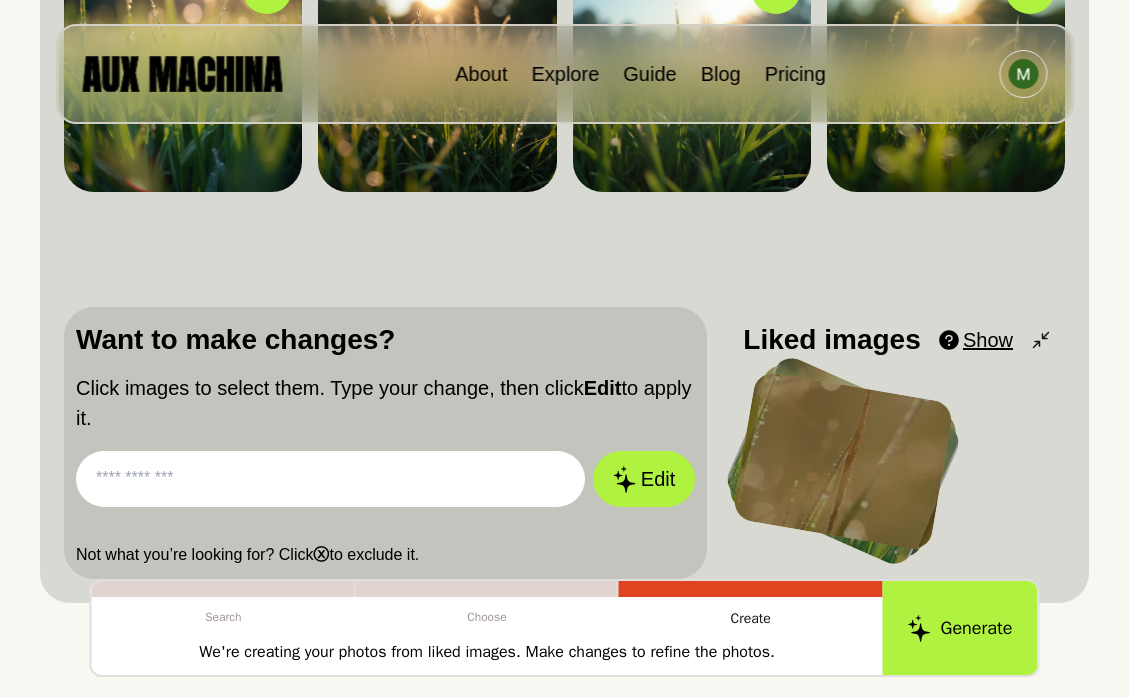 click at bounding box center [330, 479] 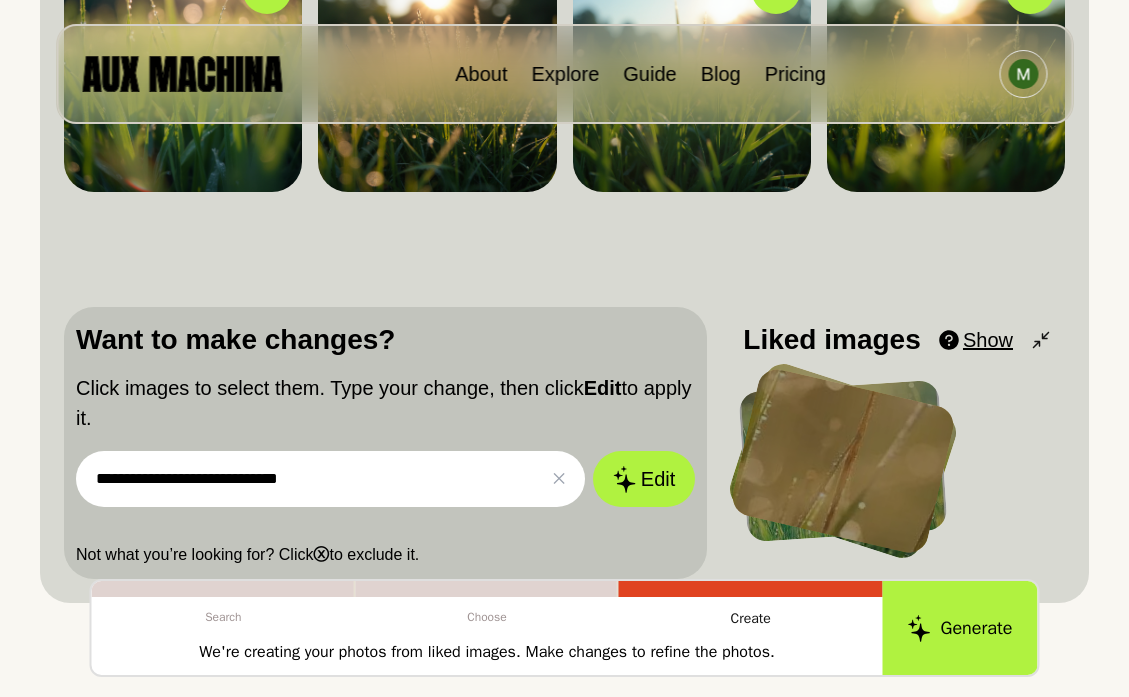 click on "**********" at bounding box center [330, 479] 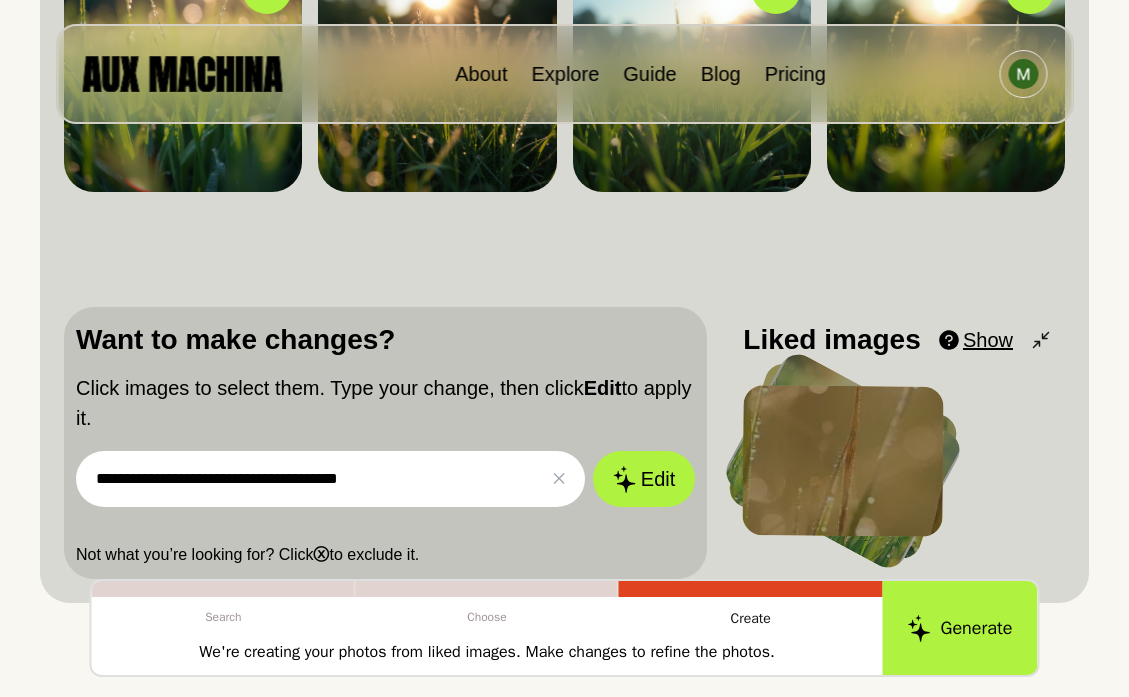 click on "**********" at bounding box center [330, 479] 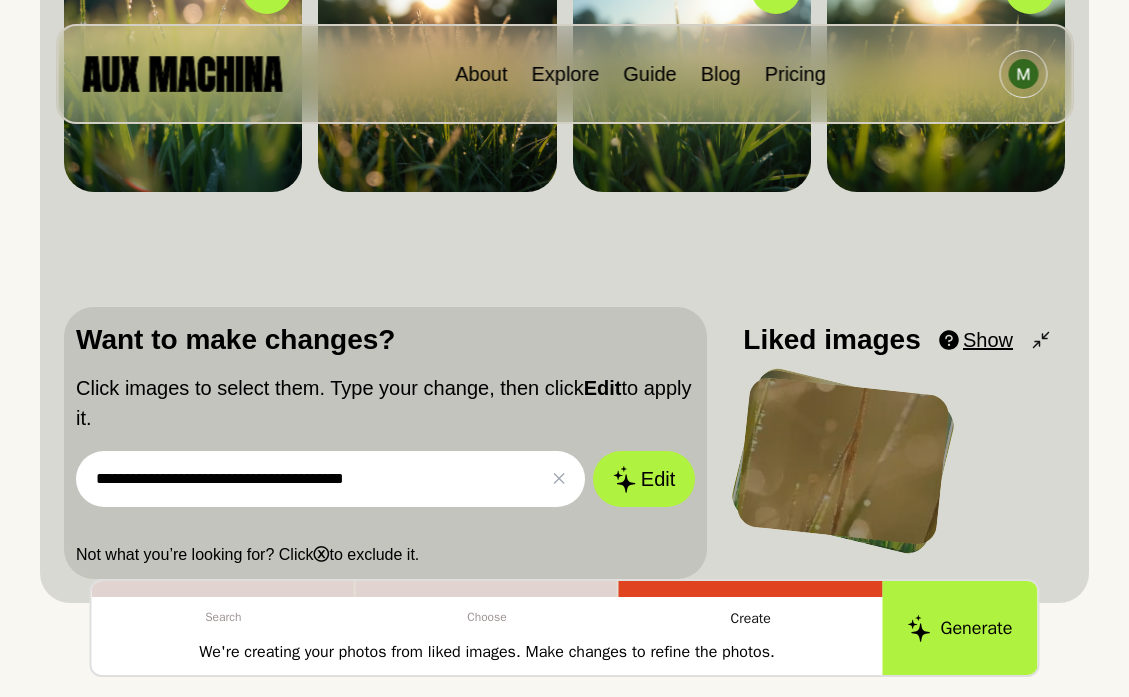 click on "**********" at bounding box center (330, 479) 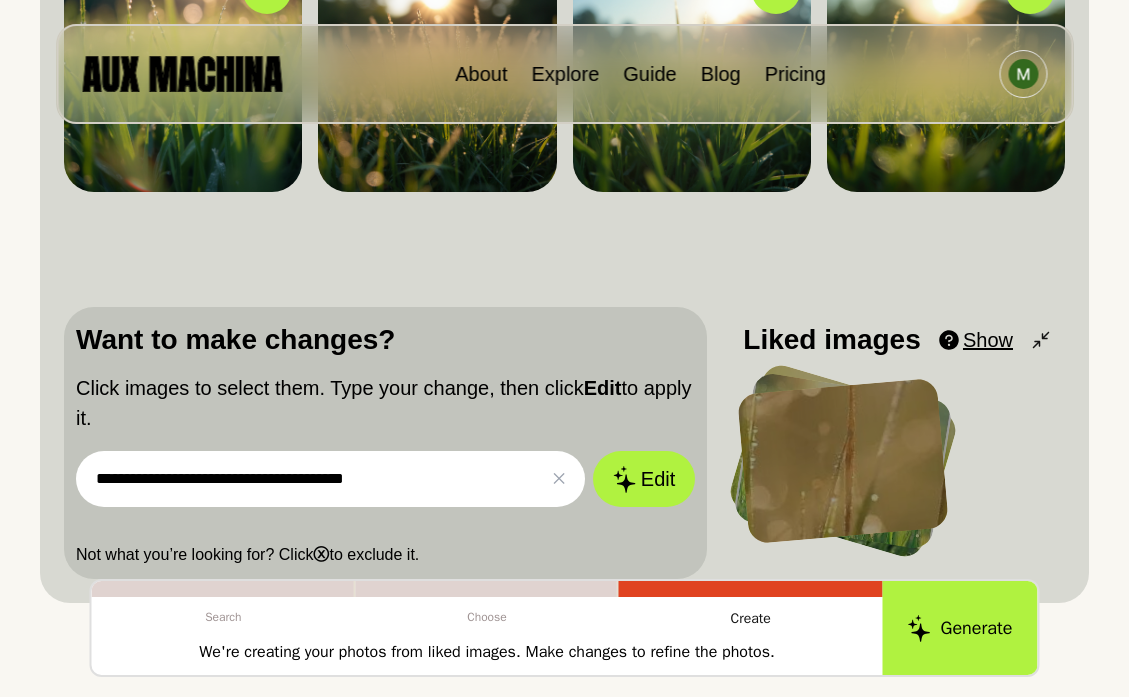 type on "**********" 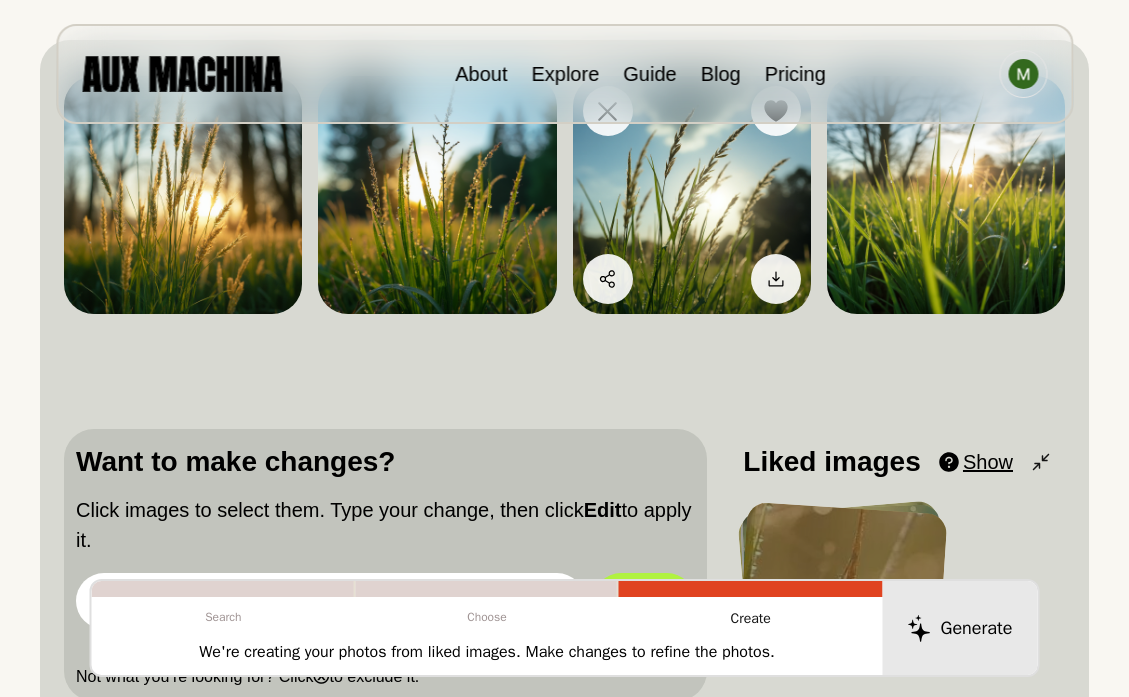 scroll, scrollTop: 71, scrollLeft: 0, axis: vertical 